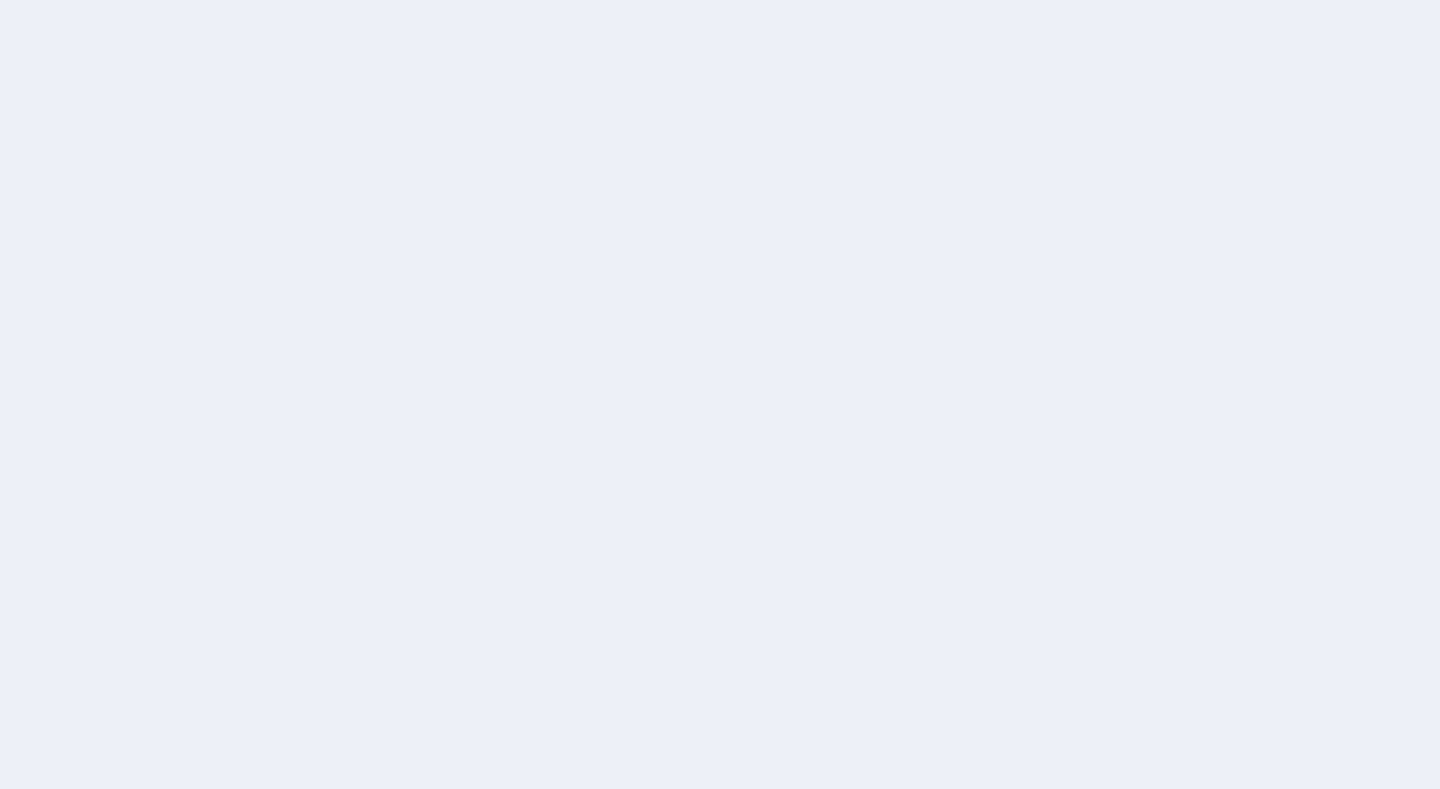 scroll, scrollTop: 0, scrollLeft: 0, axis: both 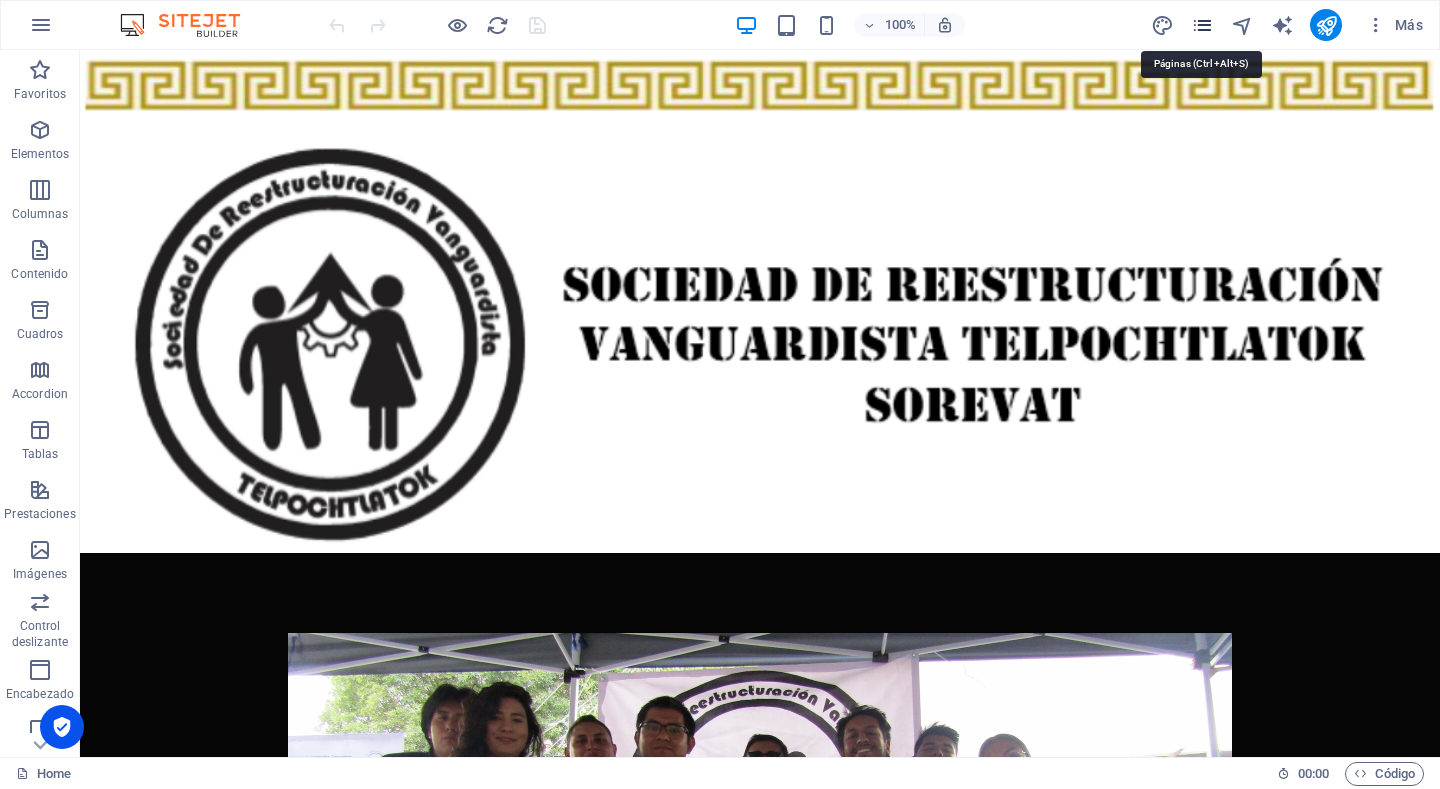 click at bounding box center (1202, 25) 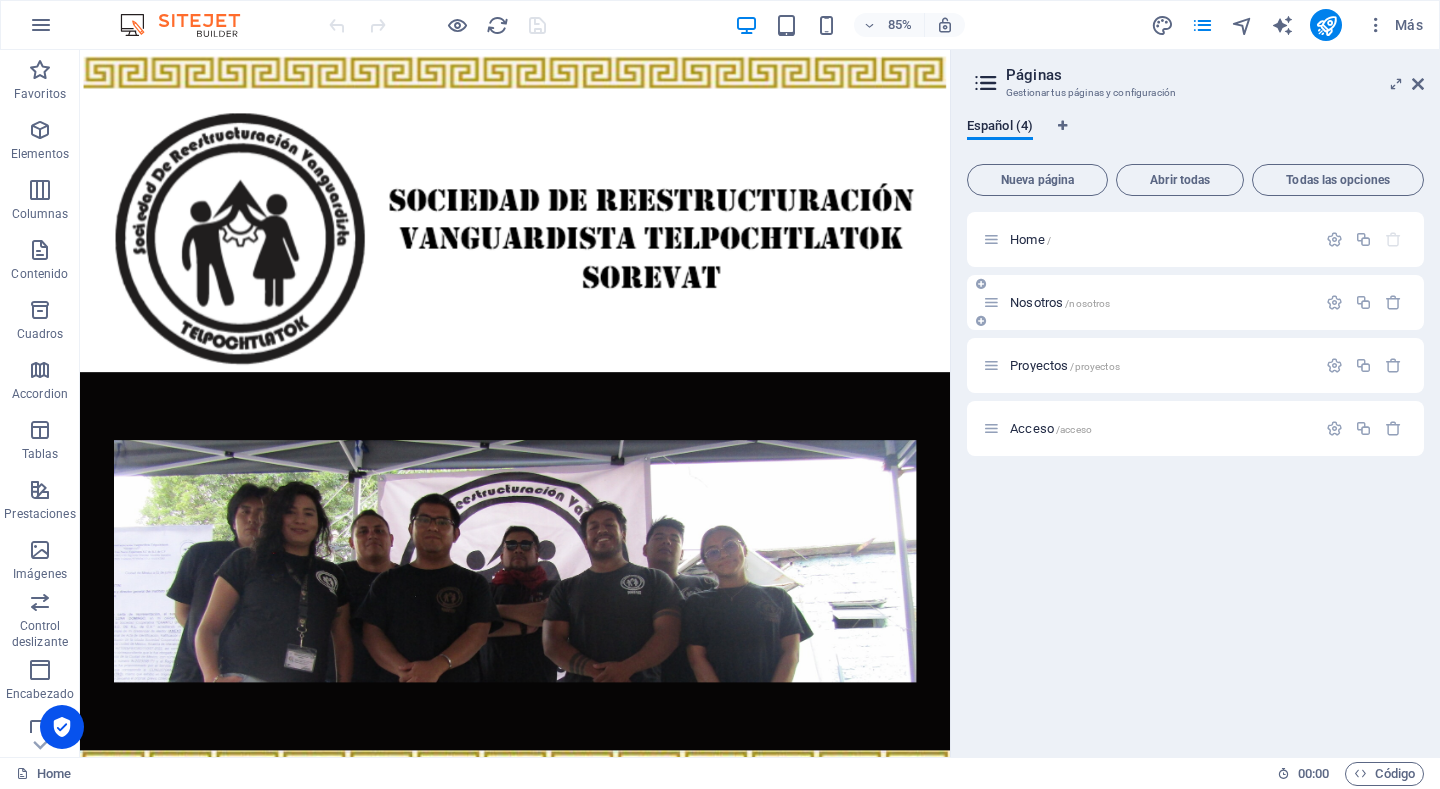 click on "Nosotros /nosotros" at bounding box center [1060, 302] 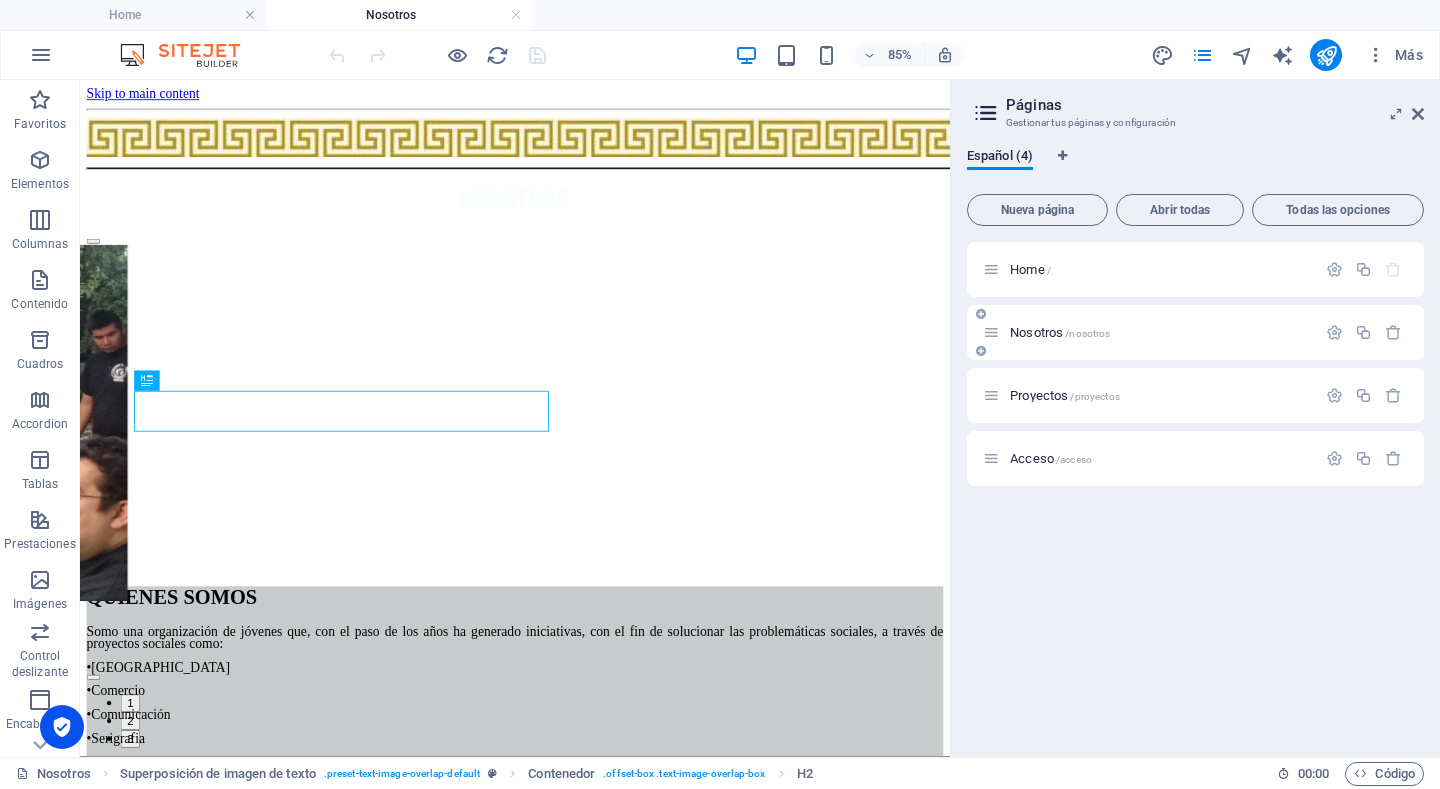 scroll, scrollTop: 421, scrollLeft: 0, axis: vertical 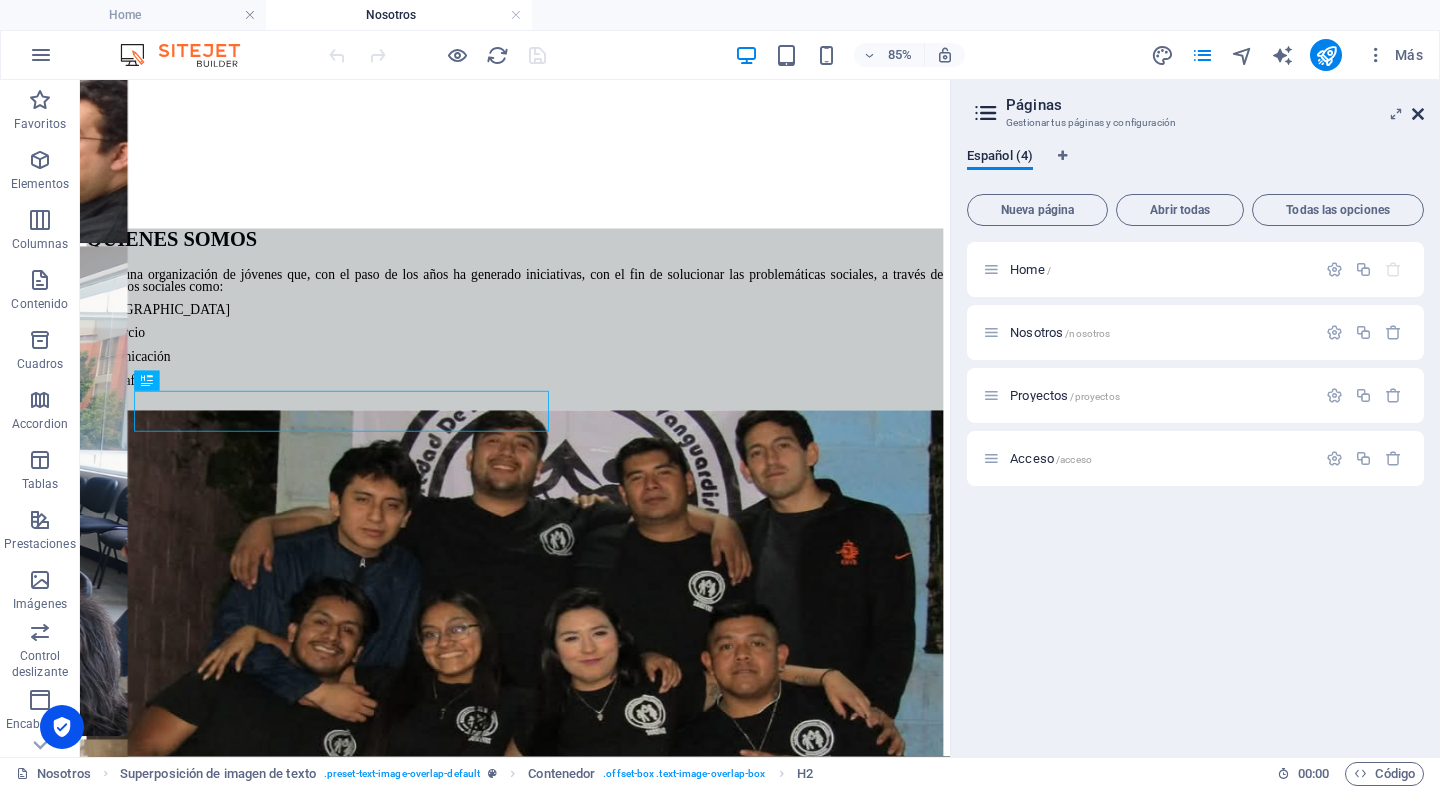 click at bounding box center (1418, 114) 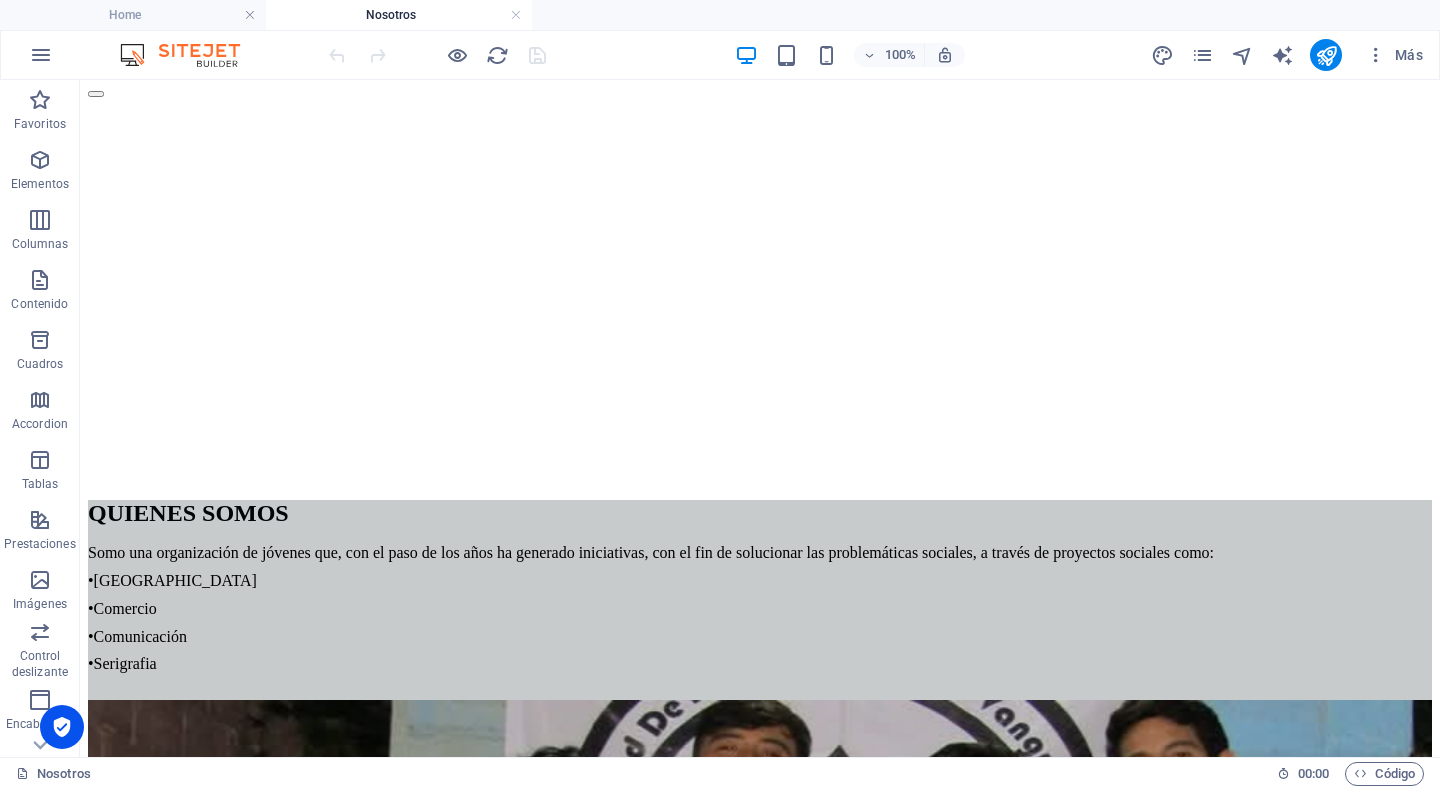 scroll, scrollTop: 0, scrollLeft: 0, axis: both 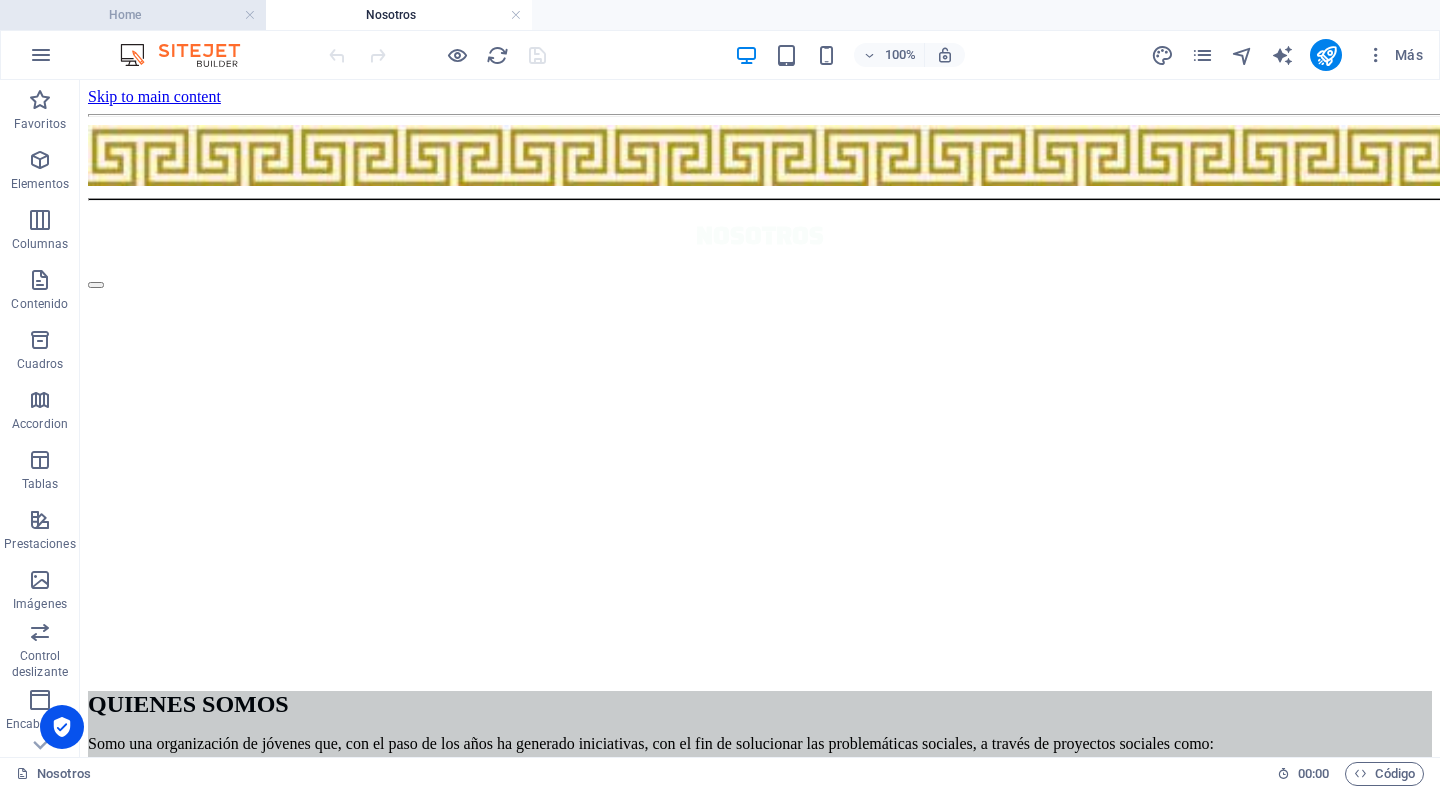click on "Home" at bounding box center (133, 15) 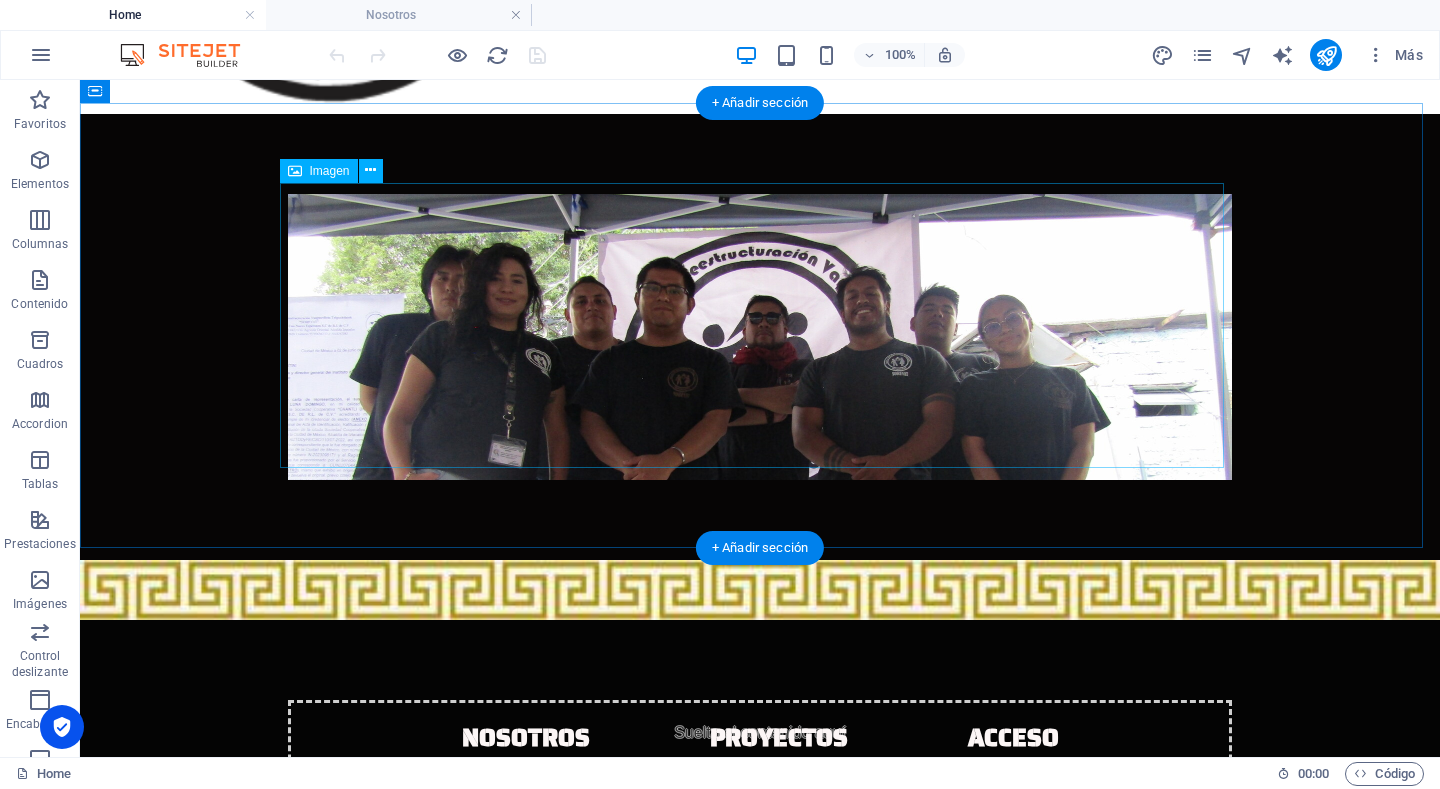 scroll, scrollTop: 478, scrollLeft: 0, axis: vertical 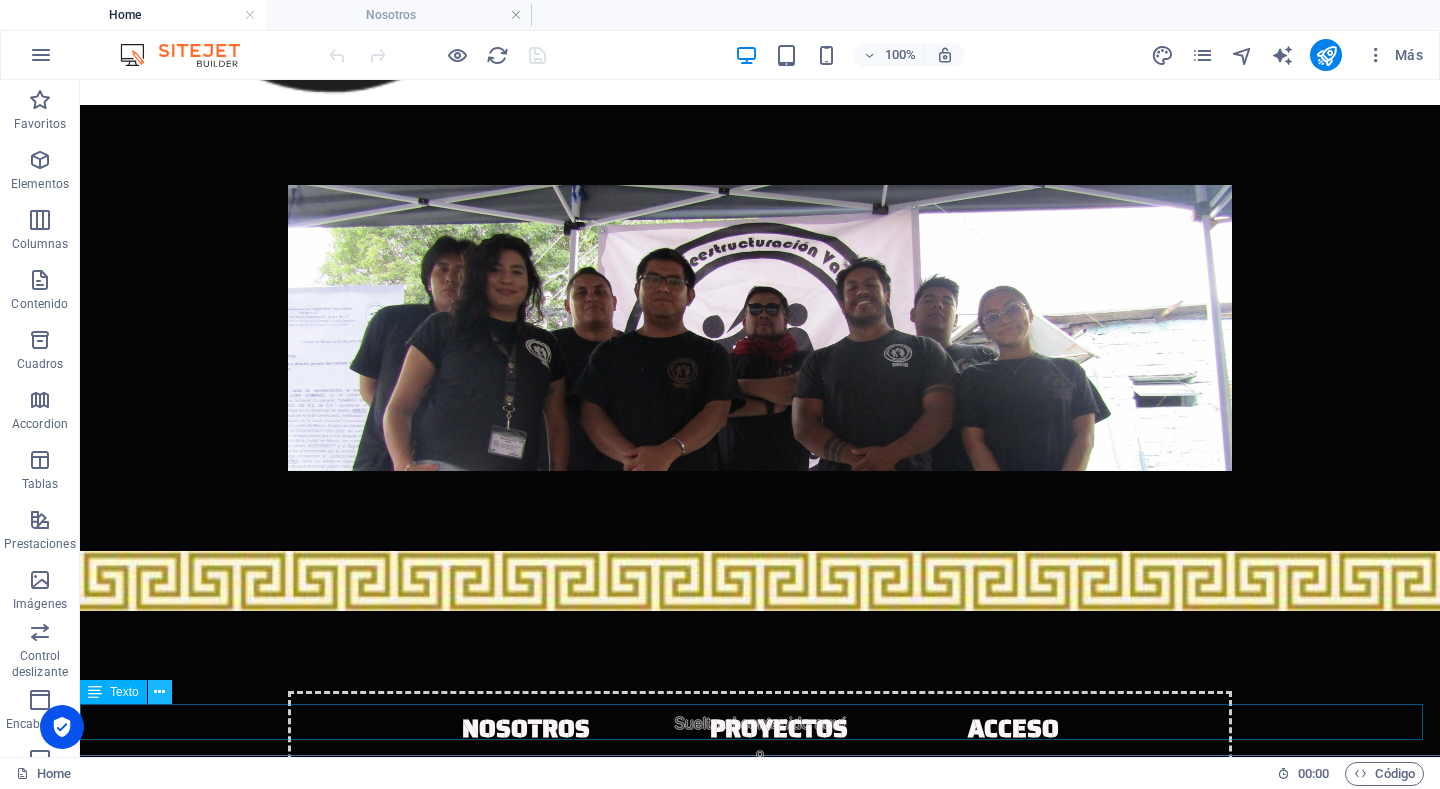 click at bounding box center [159, 692] 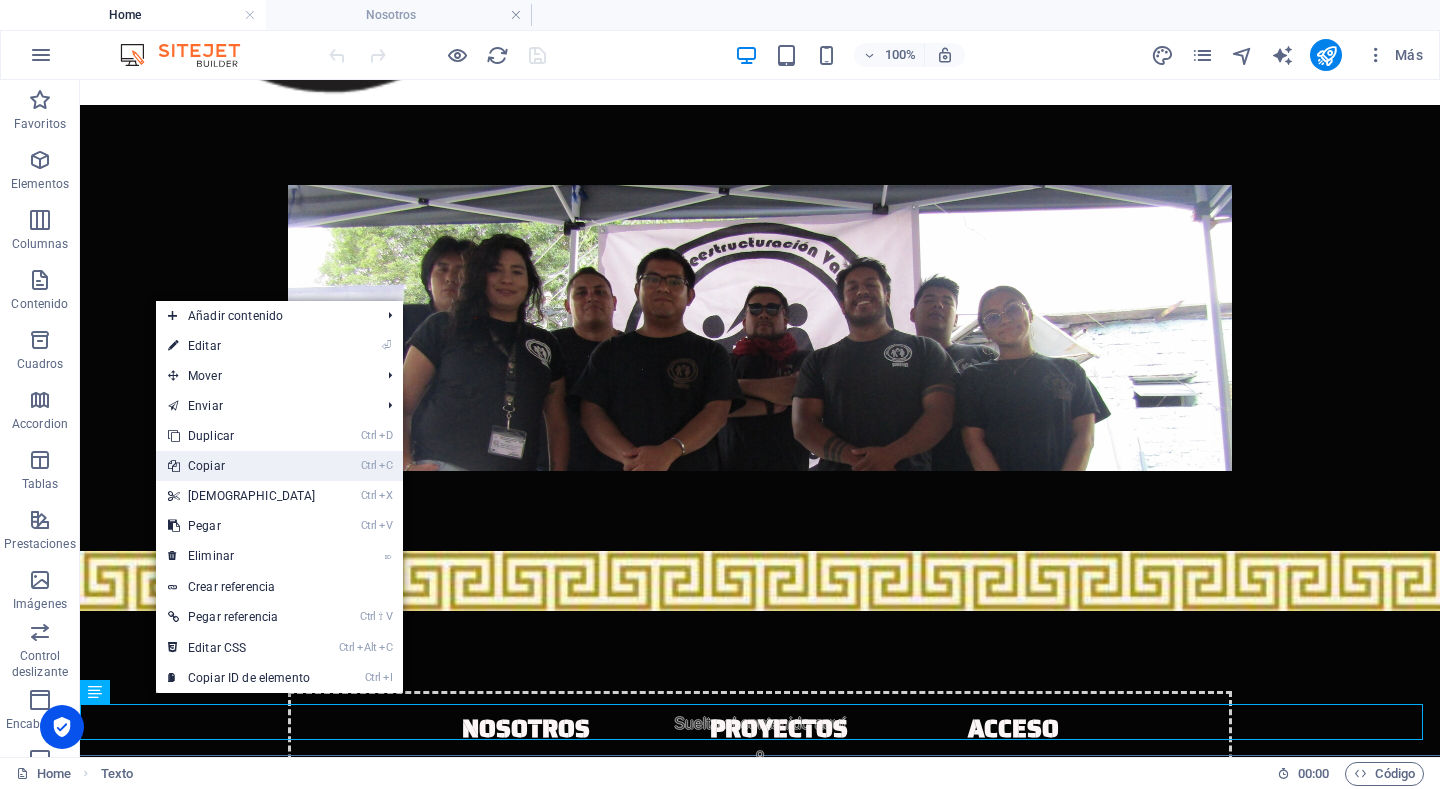 click on "Ctrl C  Copiar" at bounding box center [242, 466] 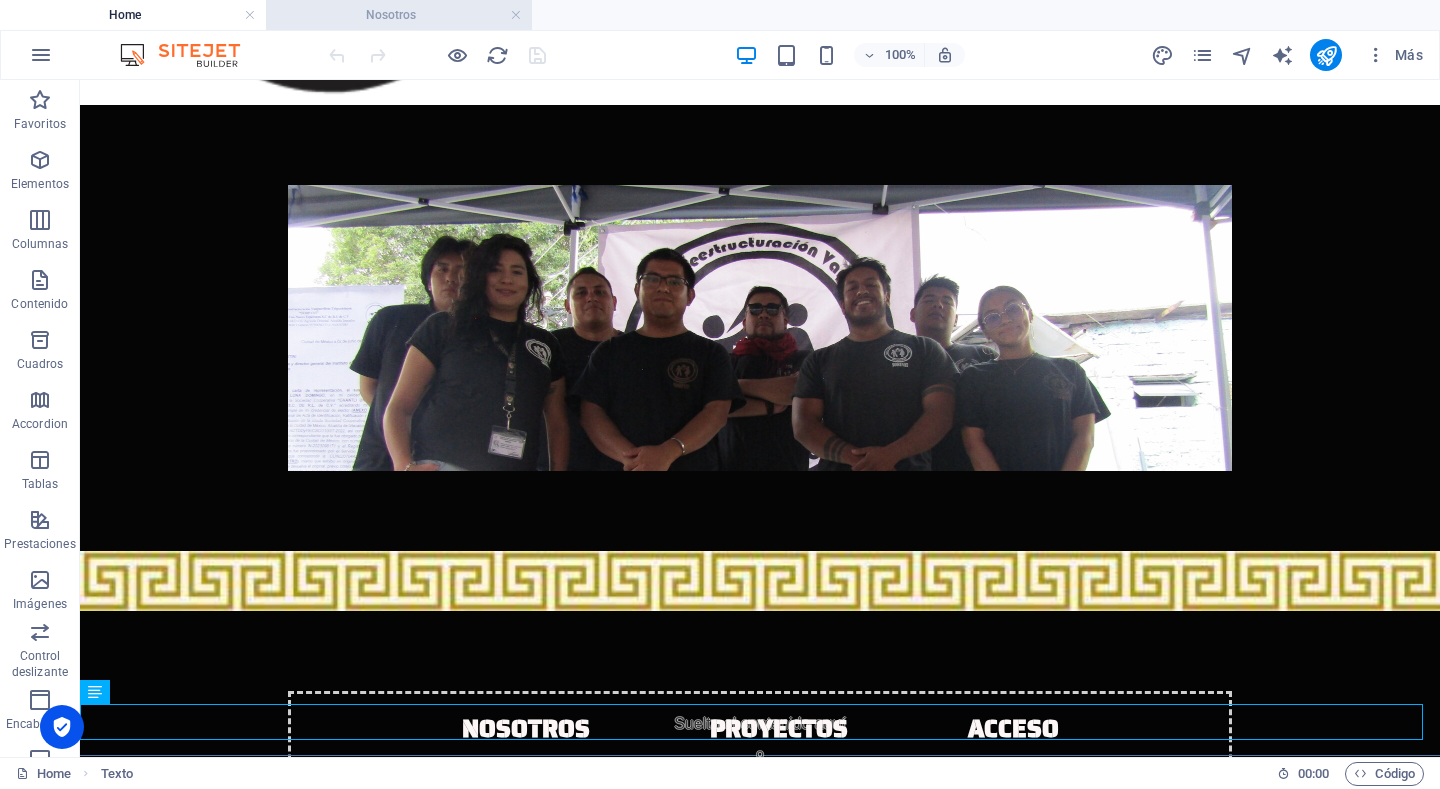 click on "Nosotros" at bounding box center [399, 15] 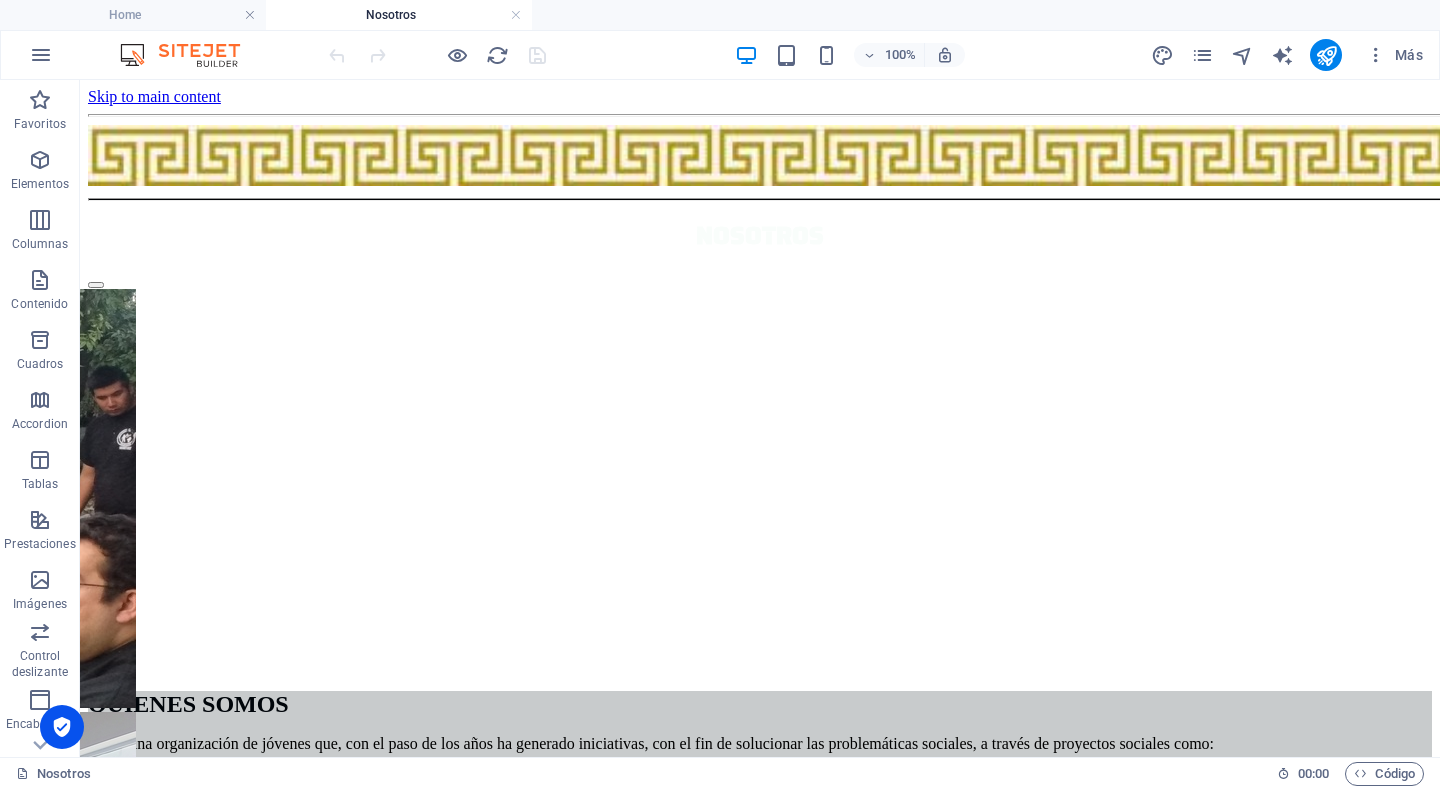 drag, startPoint x: 368, startPoint y: 170, endPoint x: 192, endPoint y: 170, distance: 176 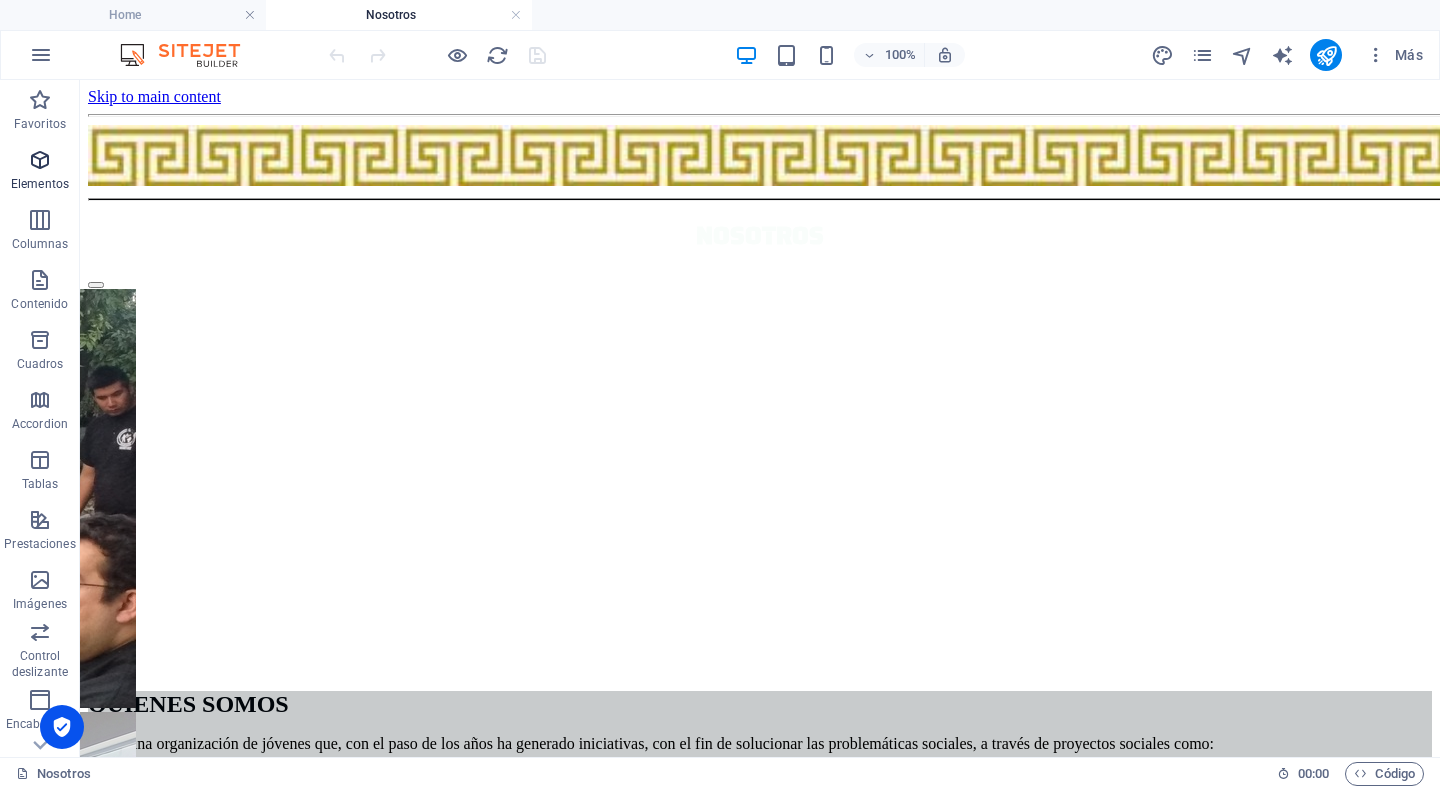 click at bounding box center [40, 160] 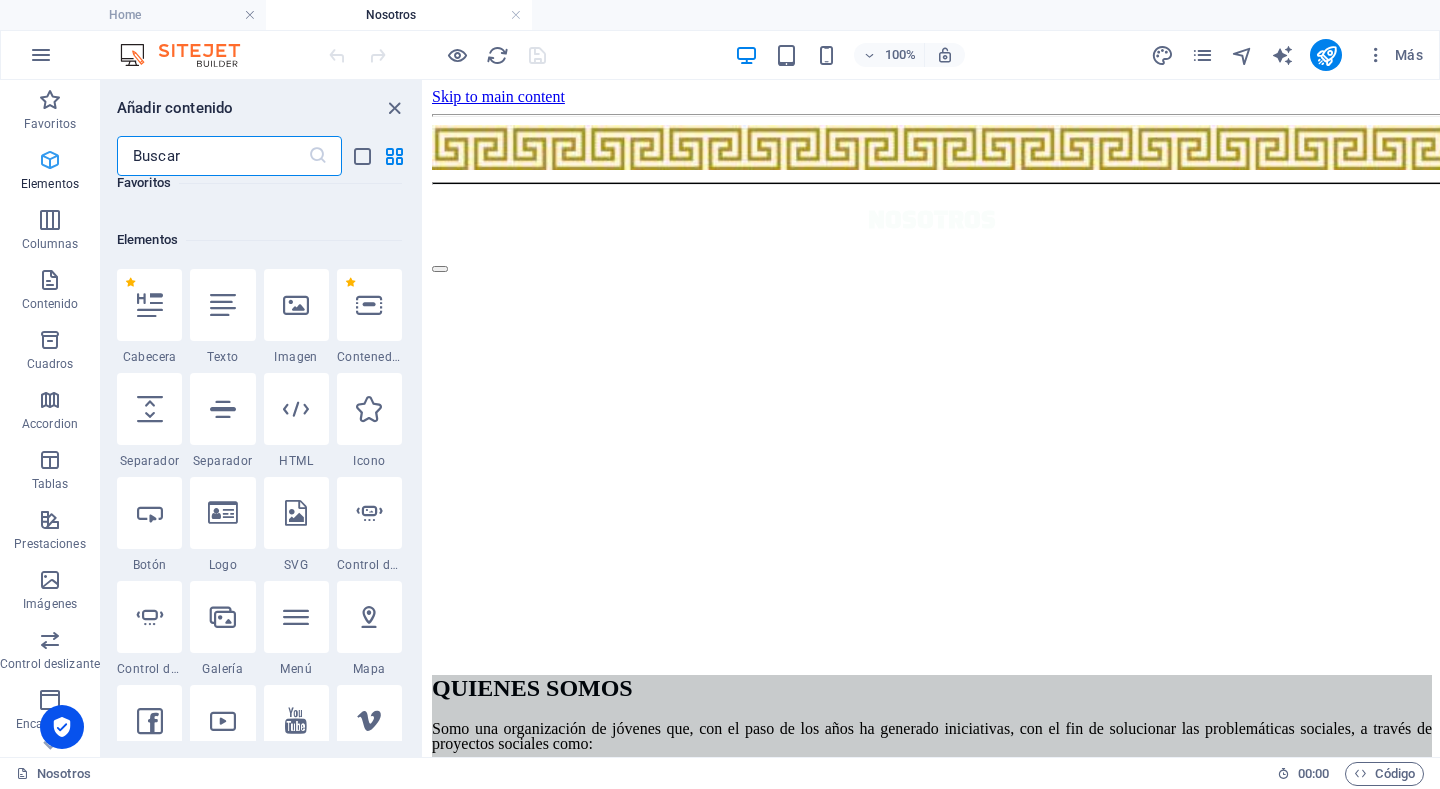 scroll, scrollTop: 377, scrollLeft: 0, axis: vertical 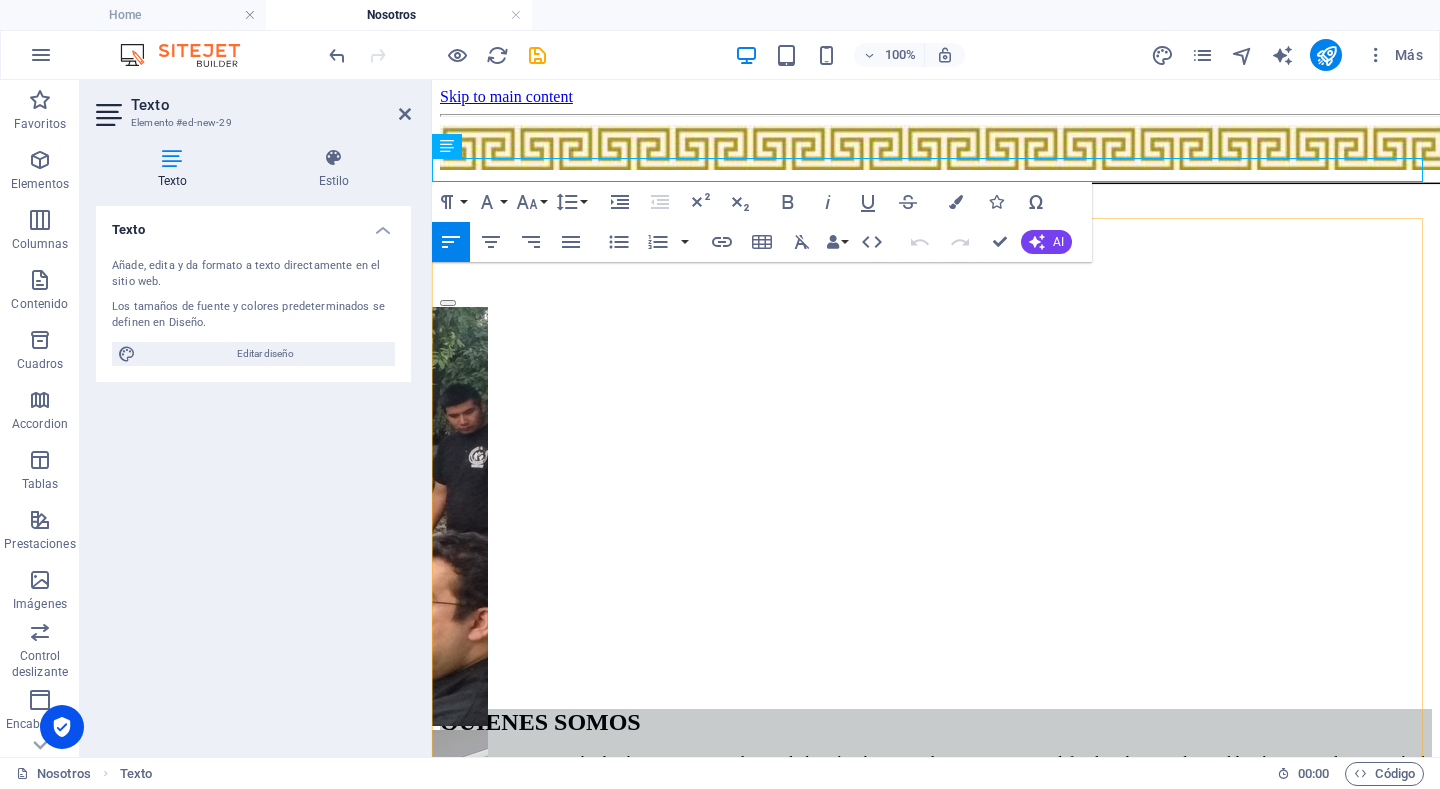 drag, startPoint x: 669, startPoint y: 170, endPoint x: 1257, endPoint y: 218, distance: 589.95593 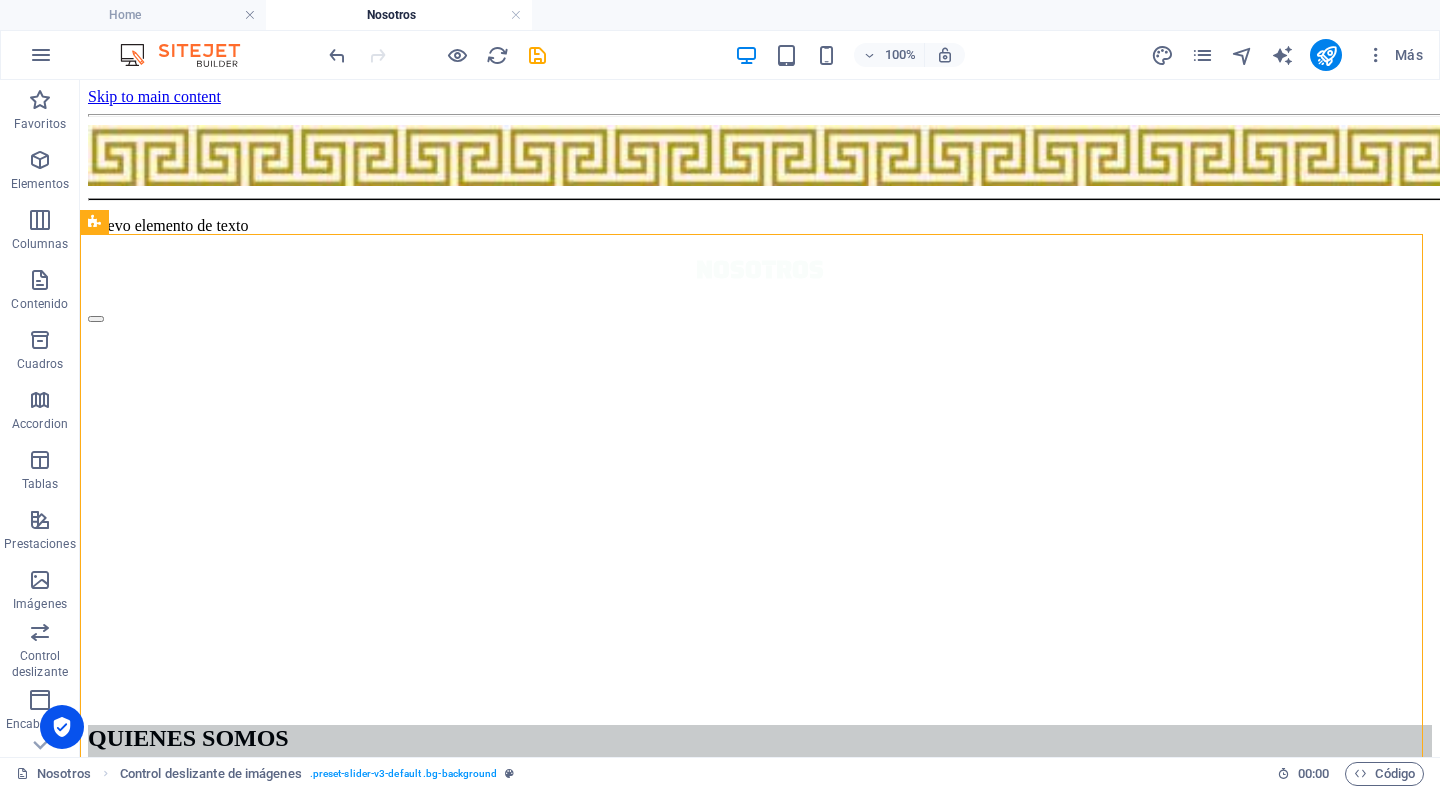 click on "Home" at bounding box center (133, 15) 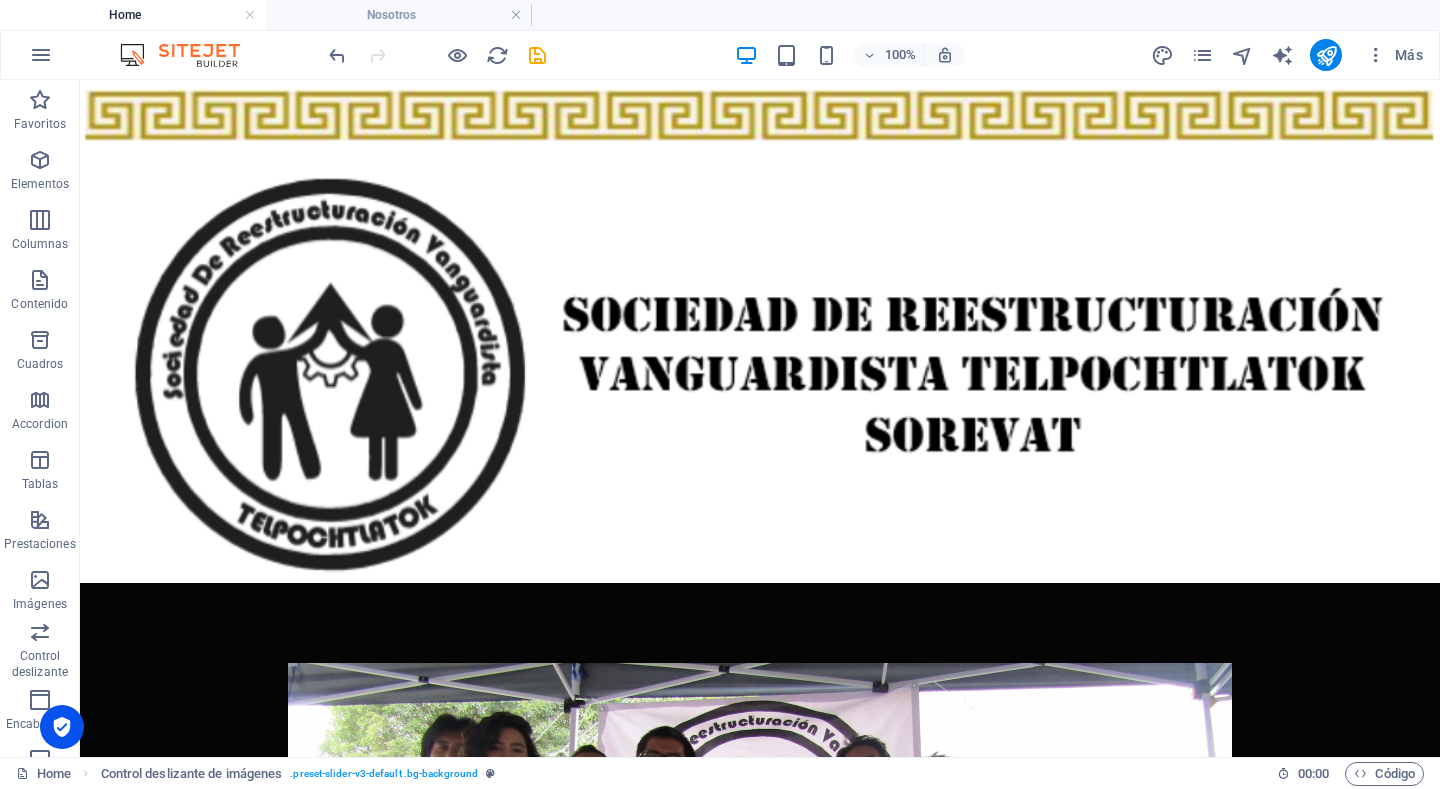 scroll, scrollTop: 478, scrollLeft: 0, axis: vertical 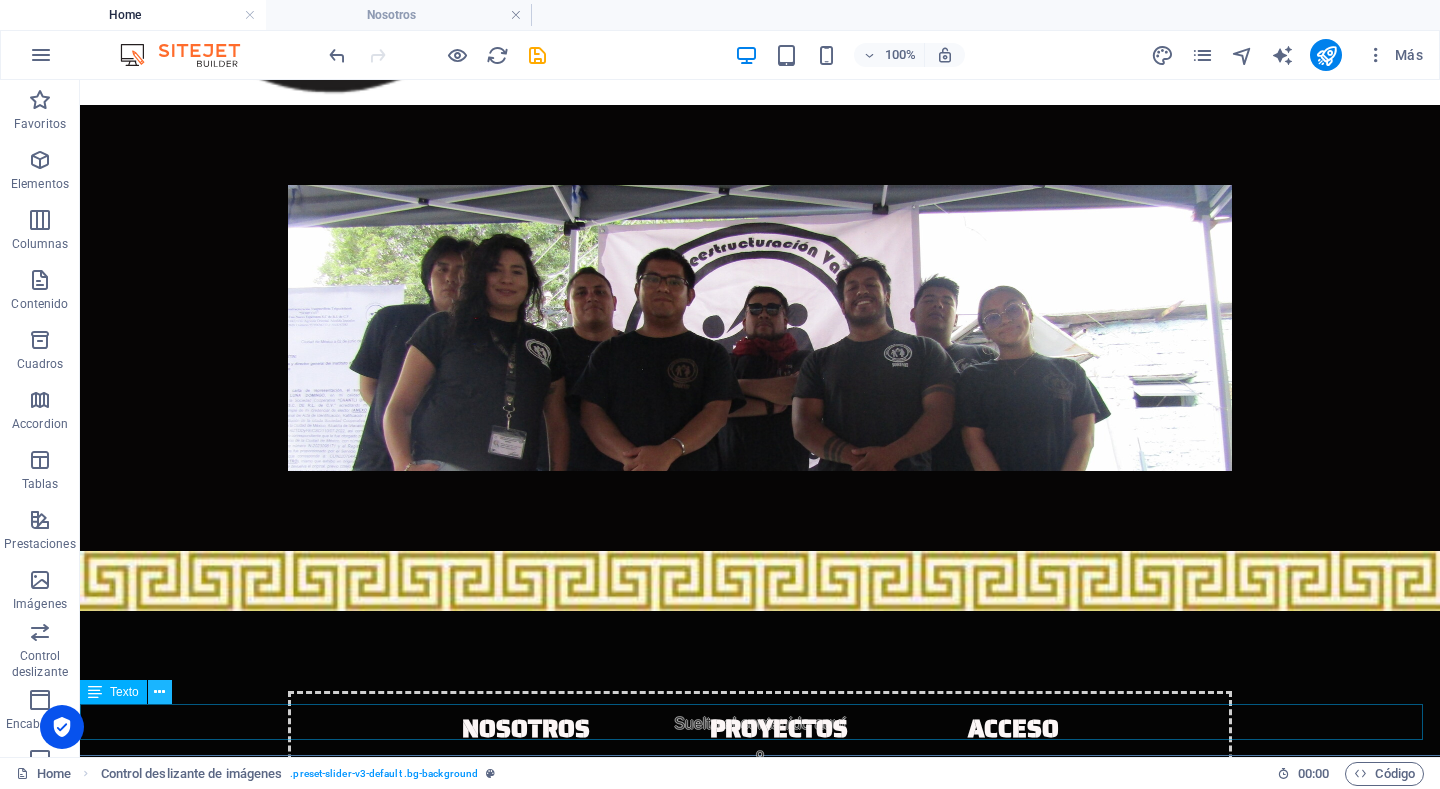 click at bounding box center (159, 692) 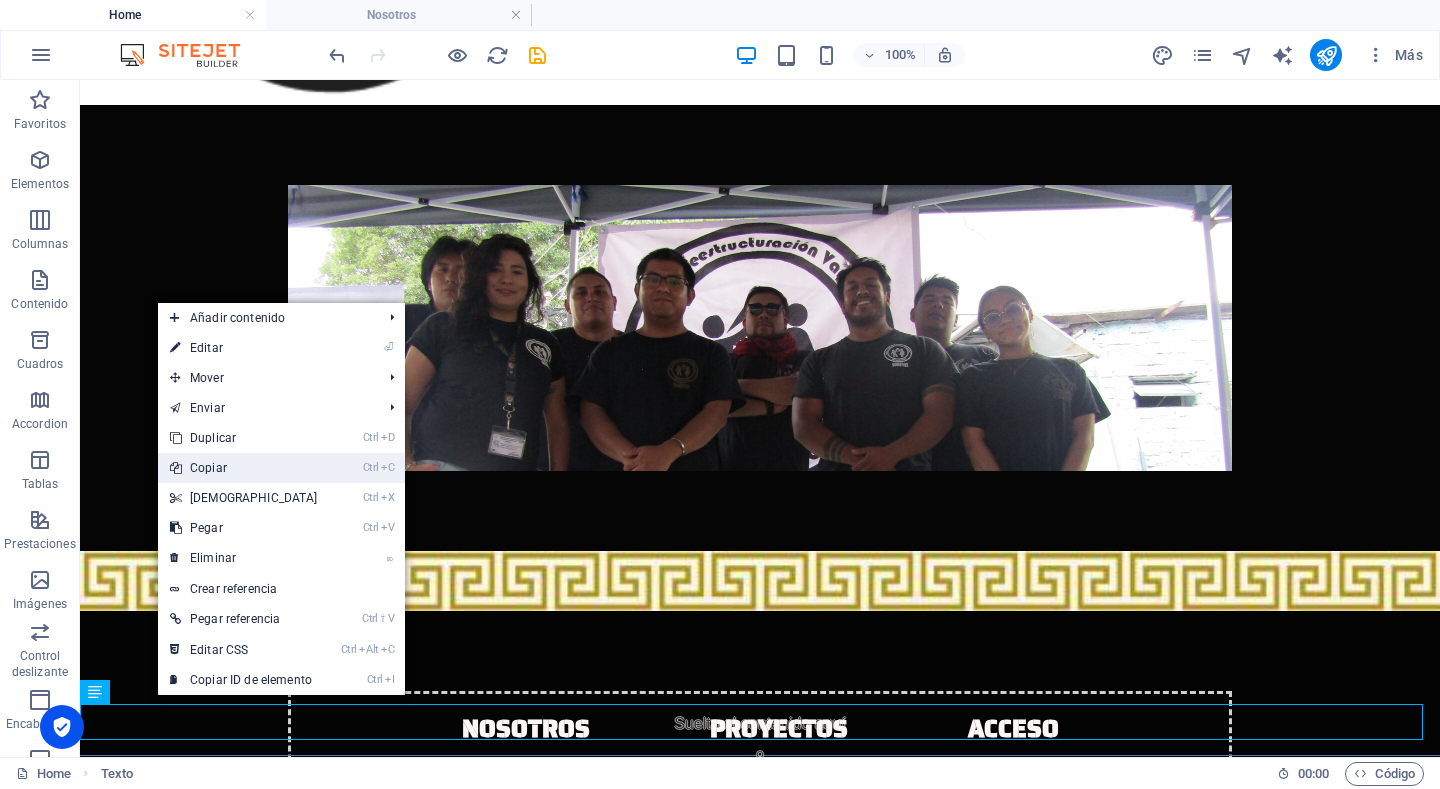 click on "Ctrl C  Copiar" at bounding box center [244, 468] 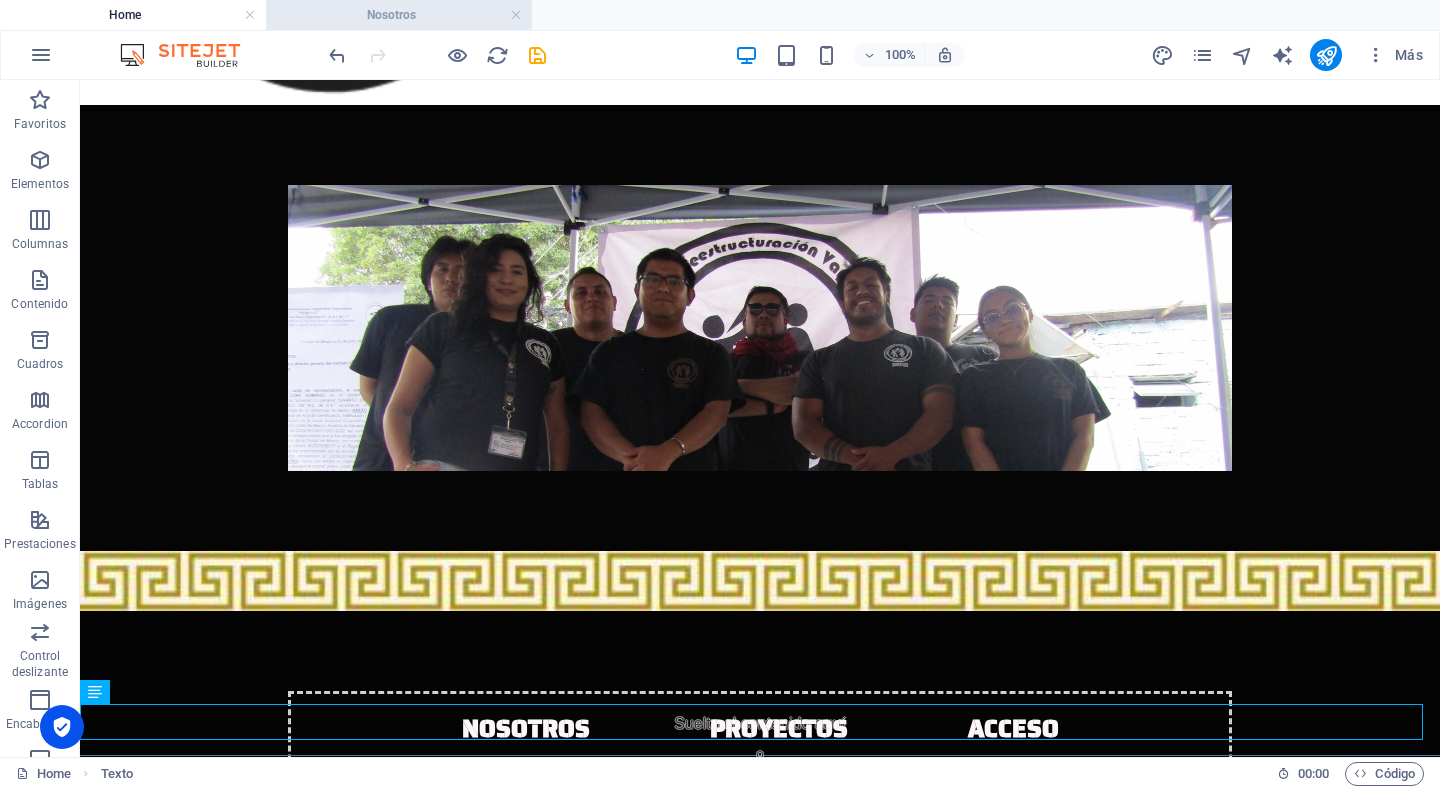 click on "Nosotros" at bounding box center [399, 15] 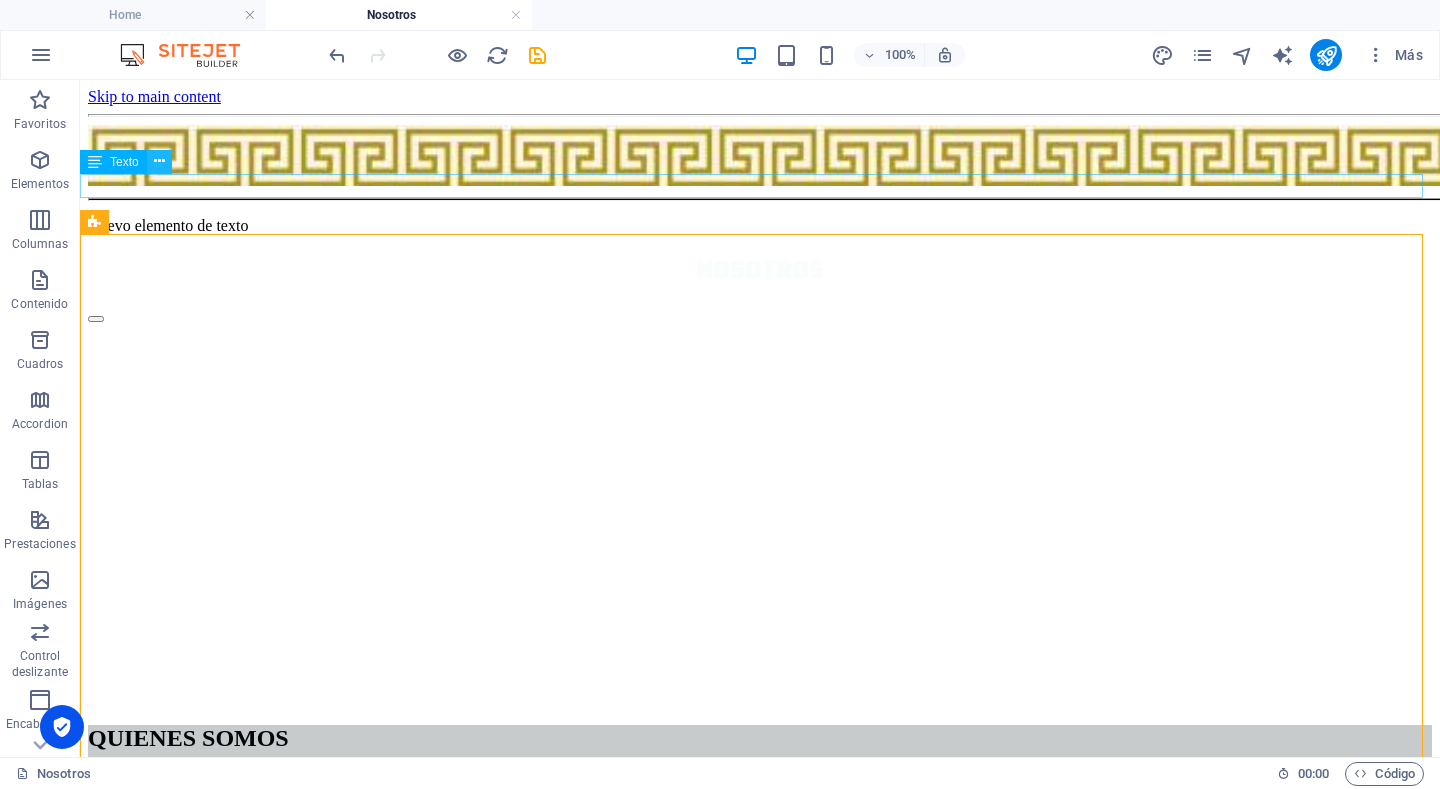 click at bounding box center [160, 162] 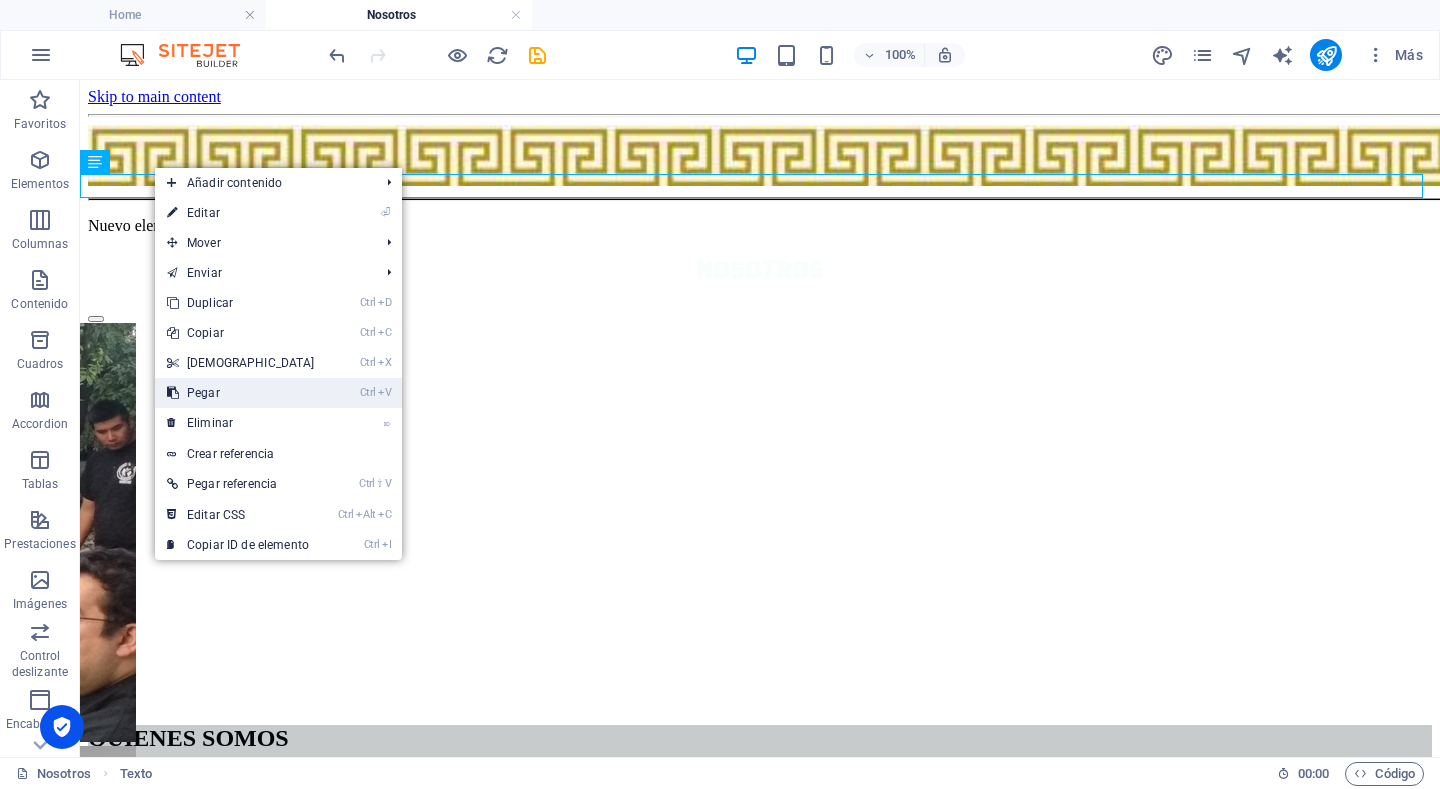 click on "Ctrl V  Pegar" at bounding box center (241, 393) 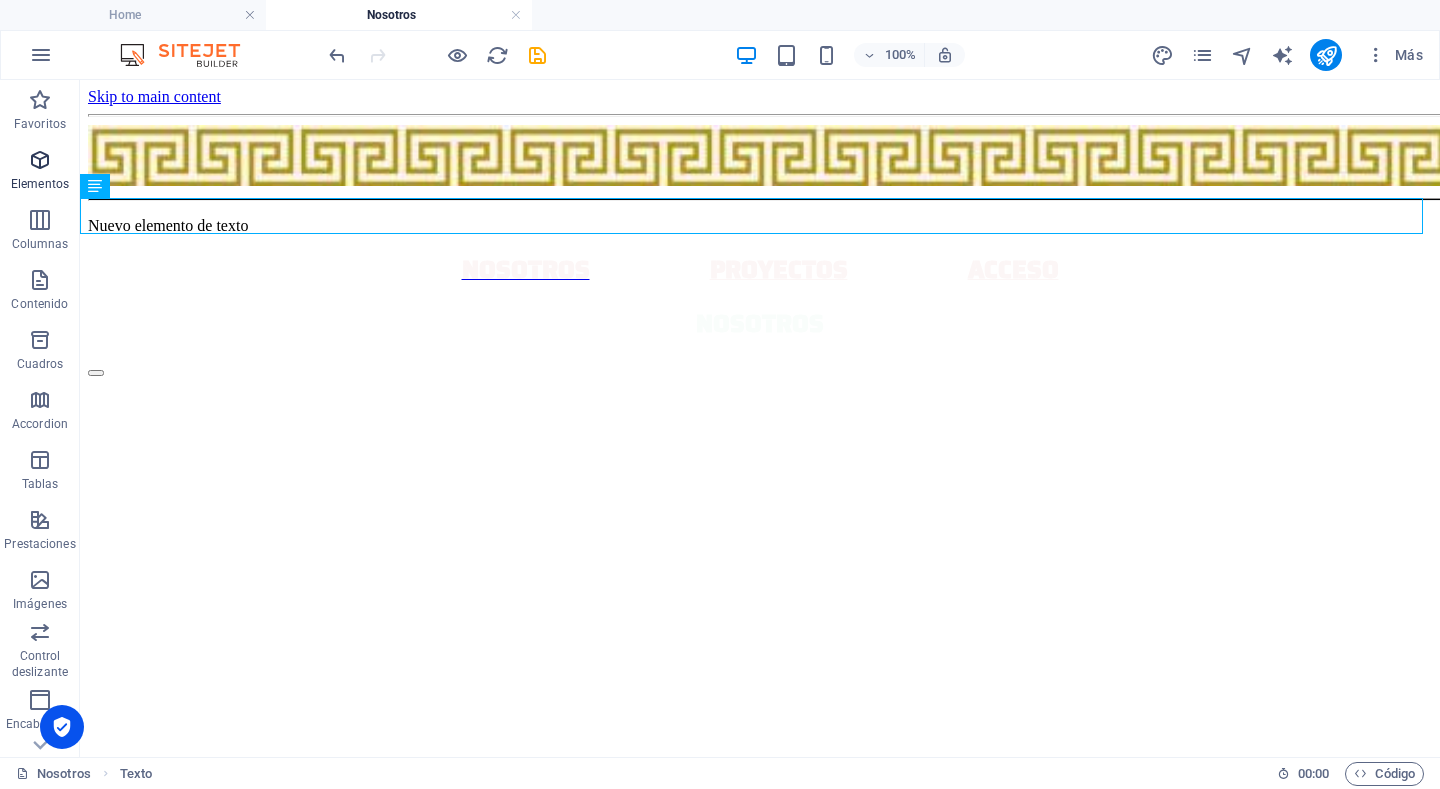 click at bounding box center [40, 160] 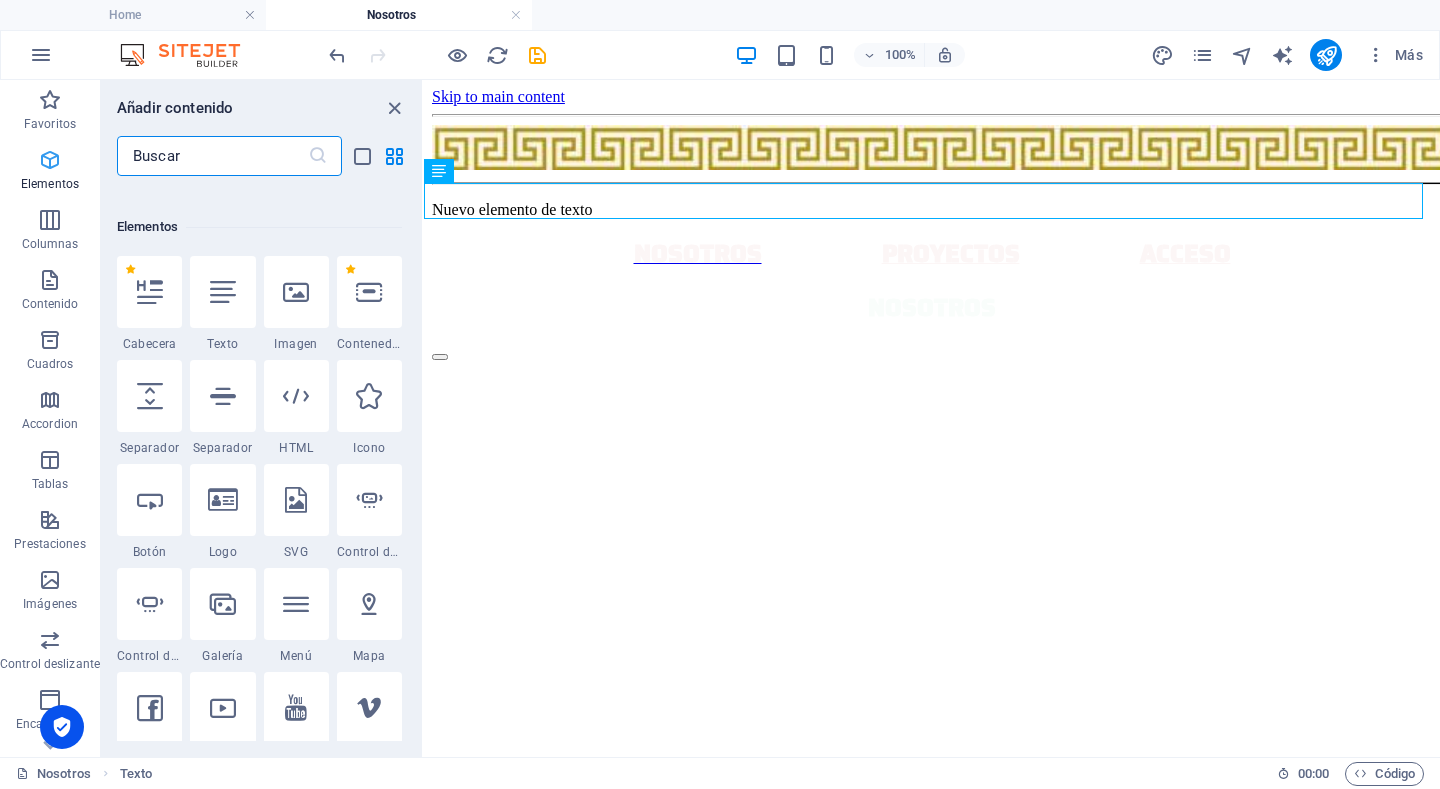scroll, scrollTop: 377, scrollLeft: 0, axis: vertical 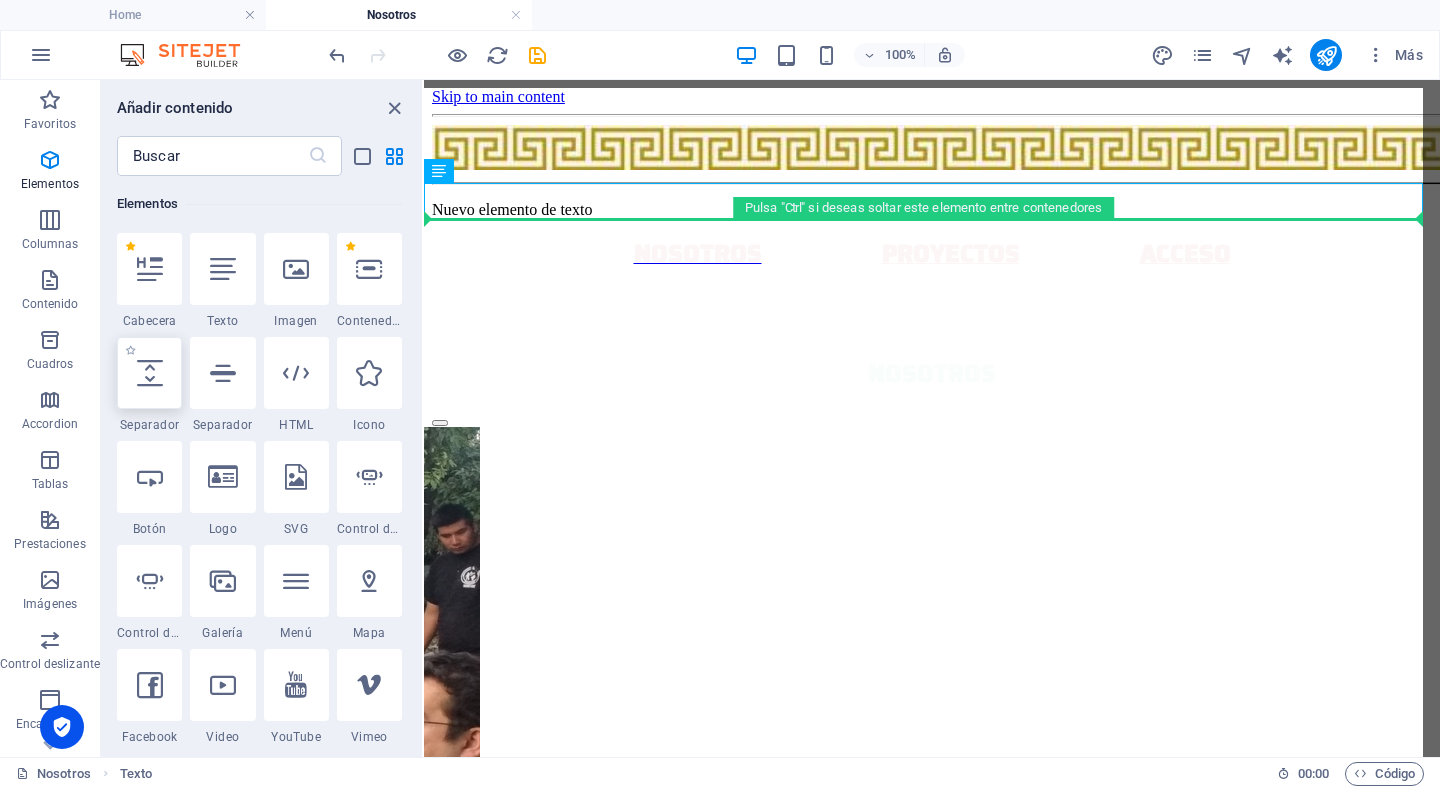 select on "px" 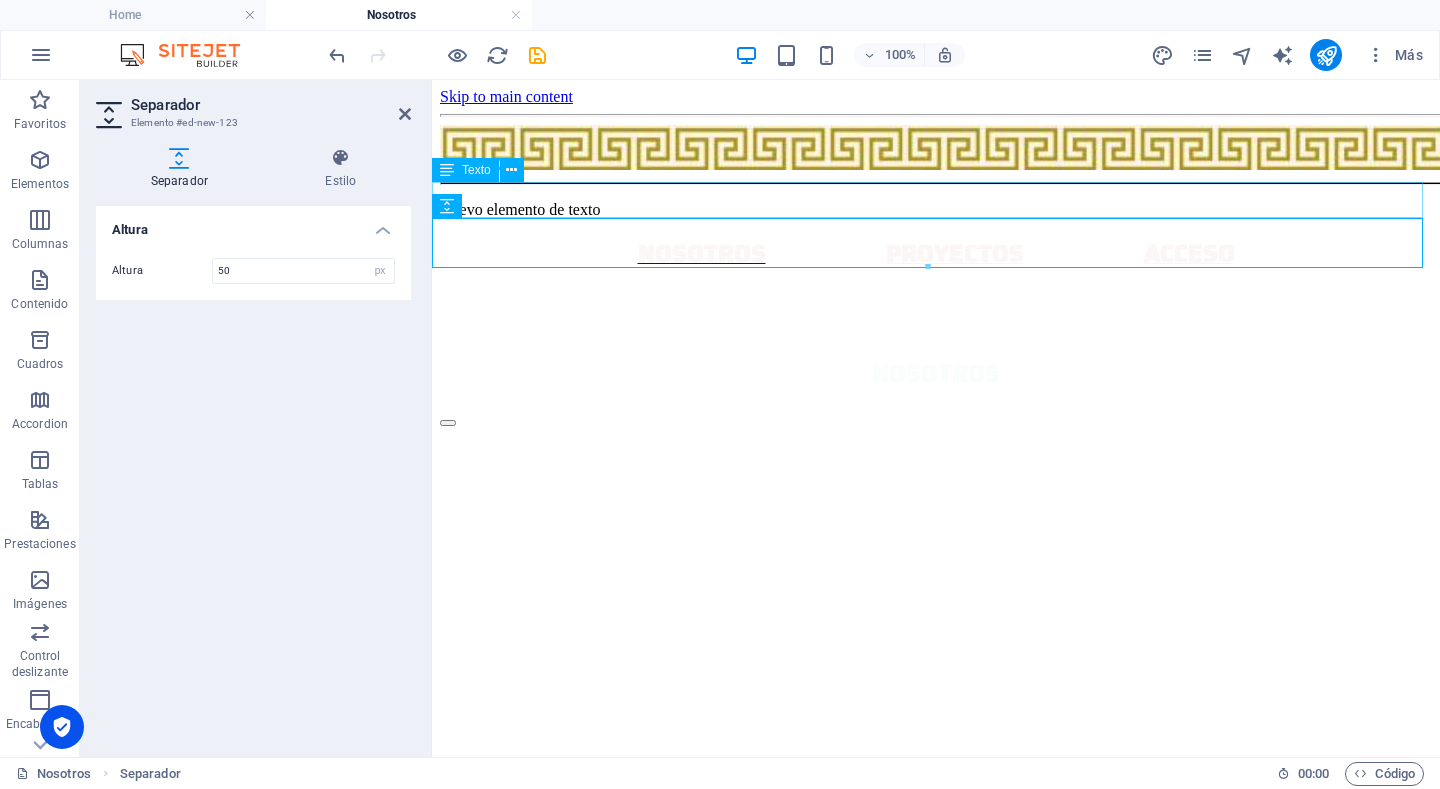 click on "NOSOTROS                      PROYECTOS                      ACCESO" at bounding box center (936, 254) 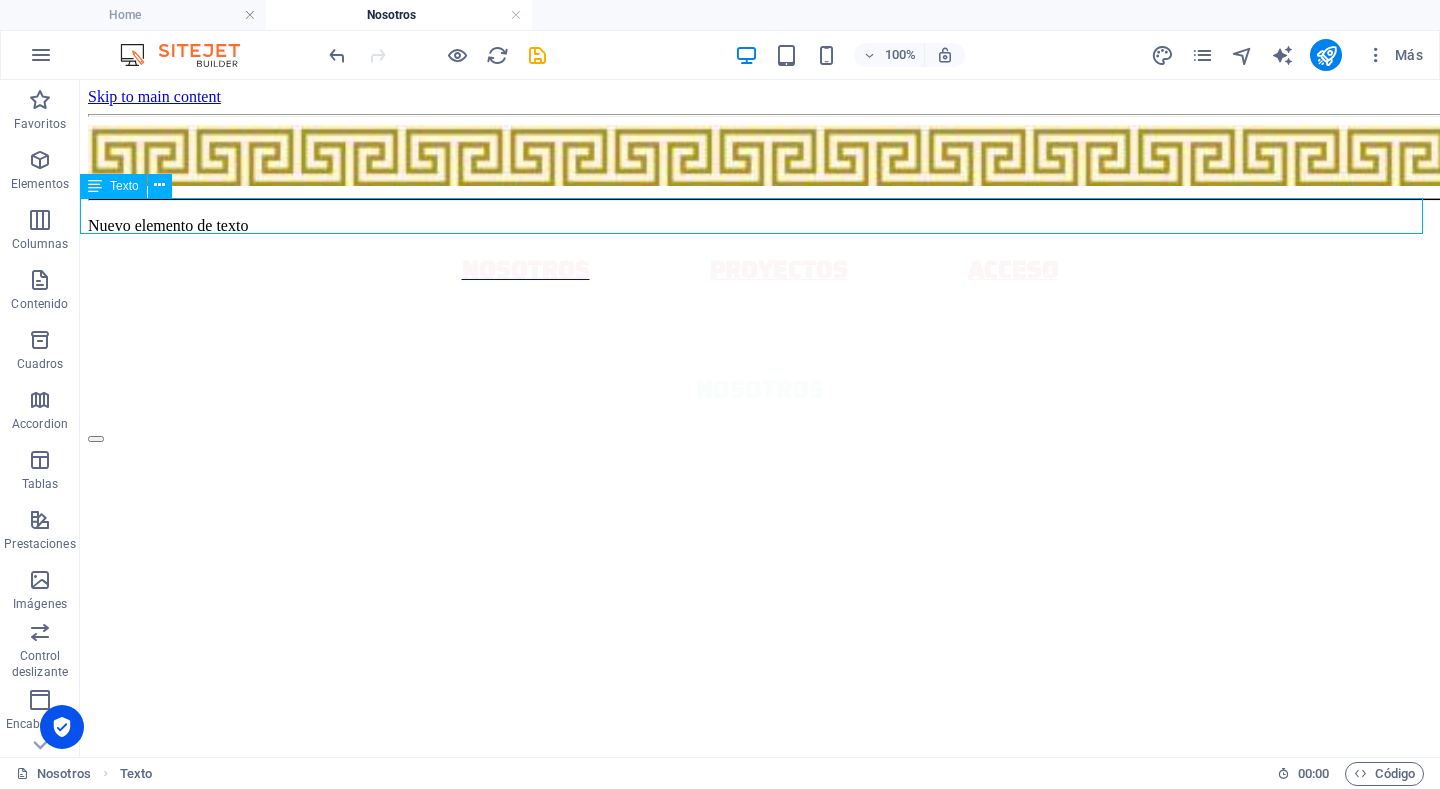 click on "NOSOTROS                      PROYECTOS                      ACCESO" at bounding box center [760, 270] 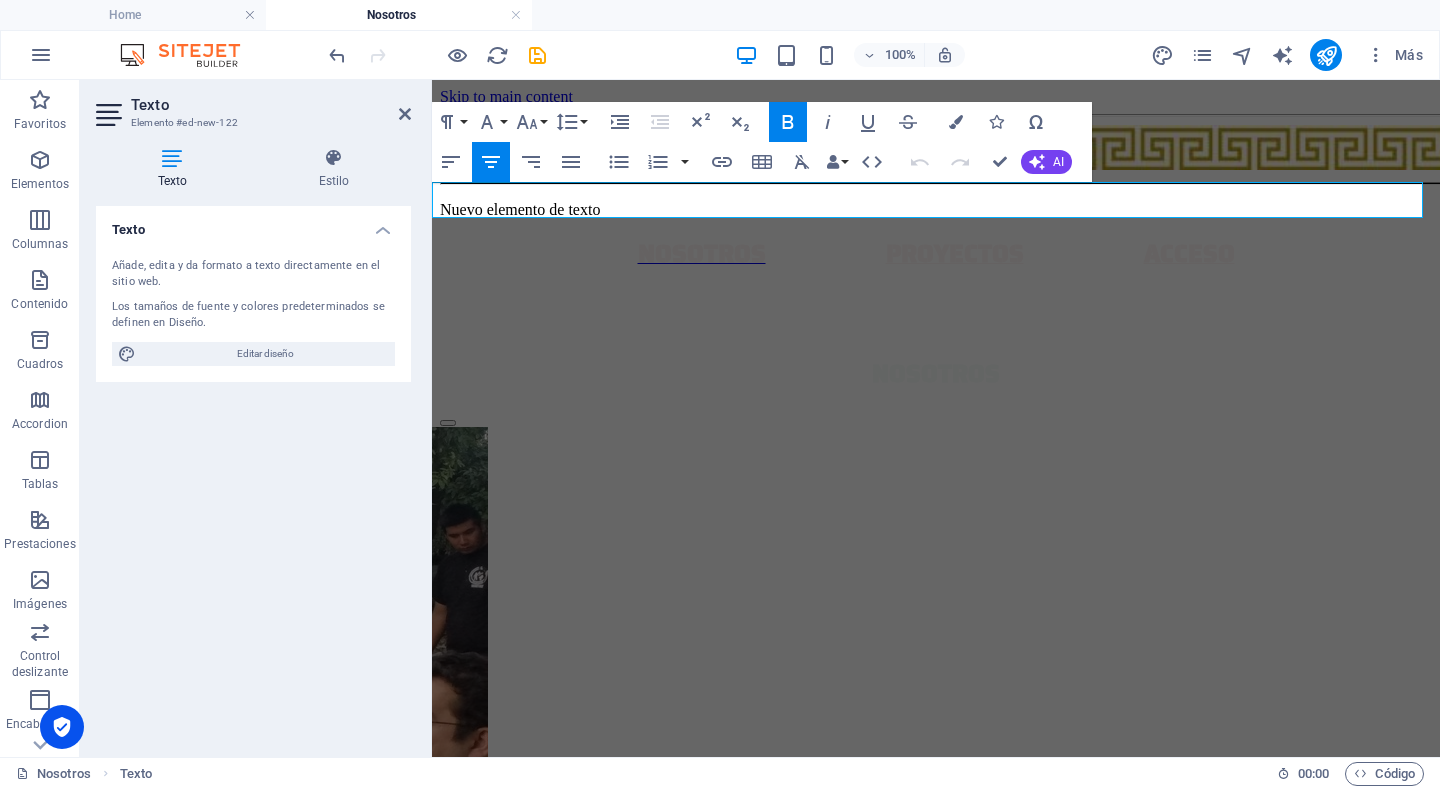 click on "NOSOTROS" at bounding box center (702, 254) 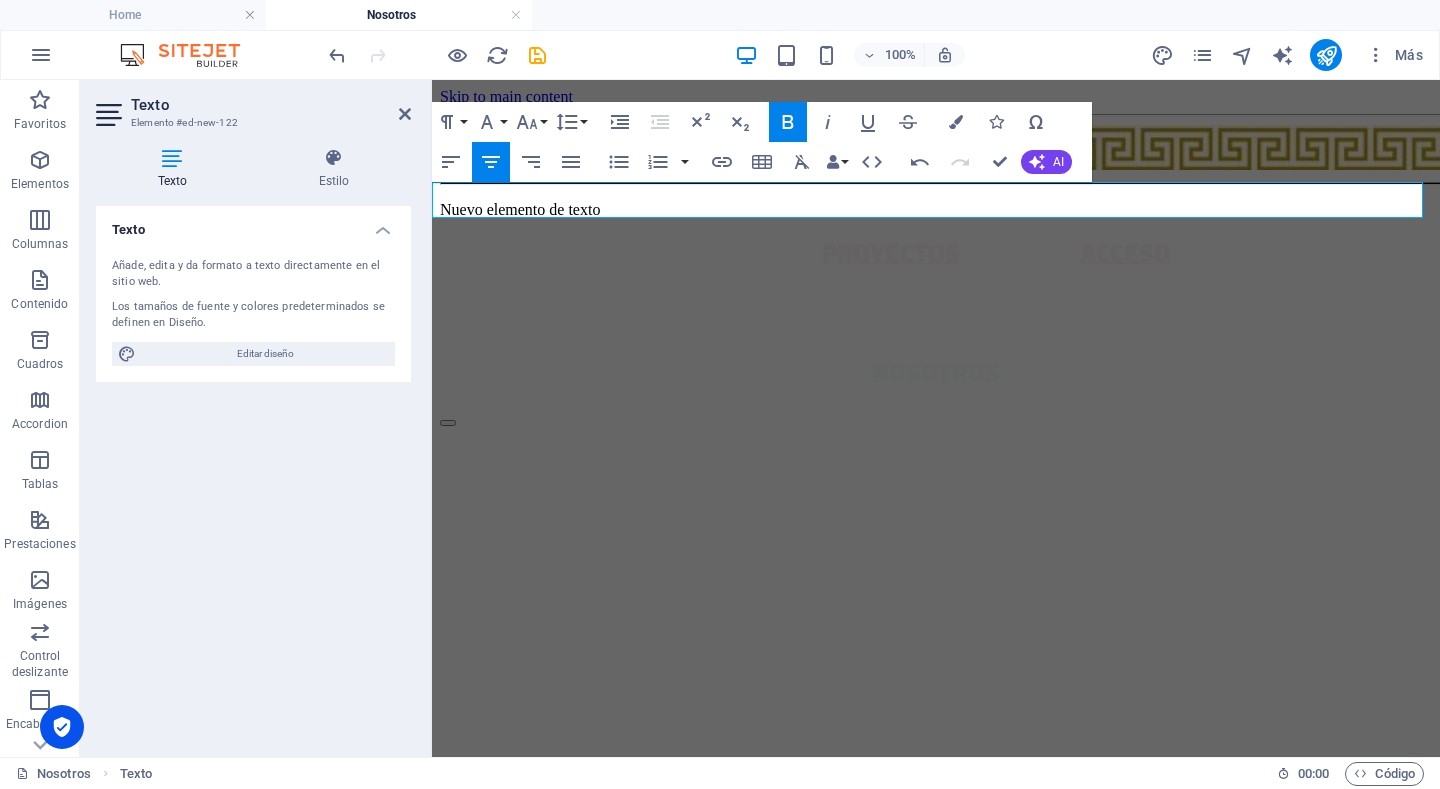 type 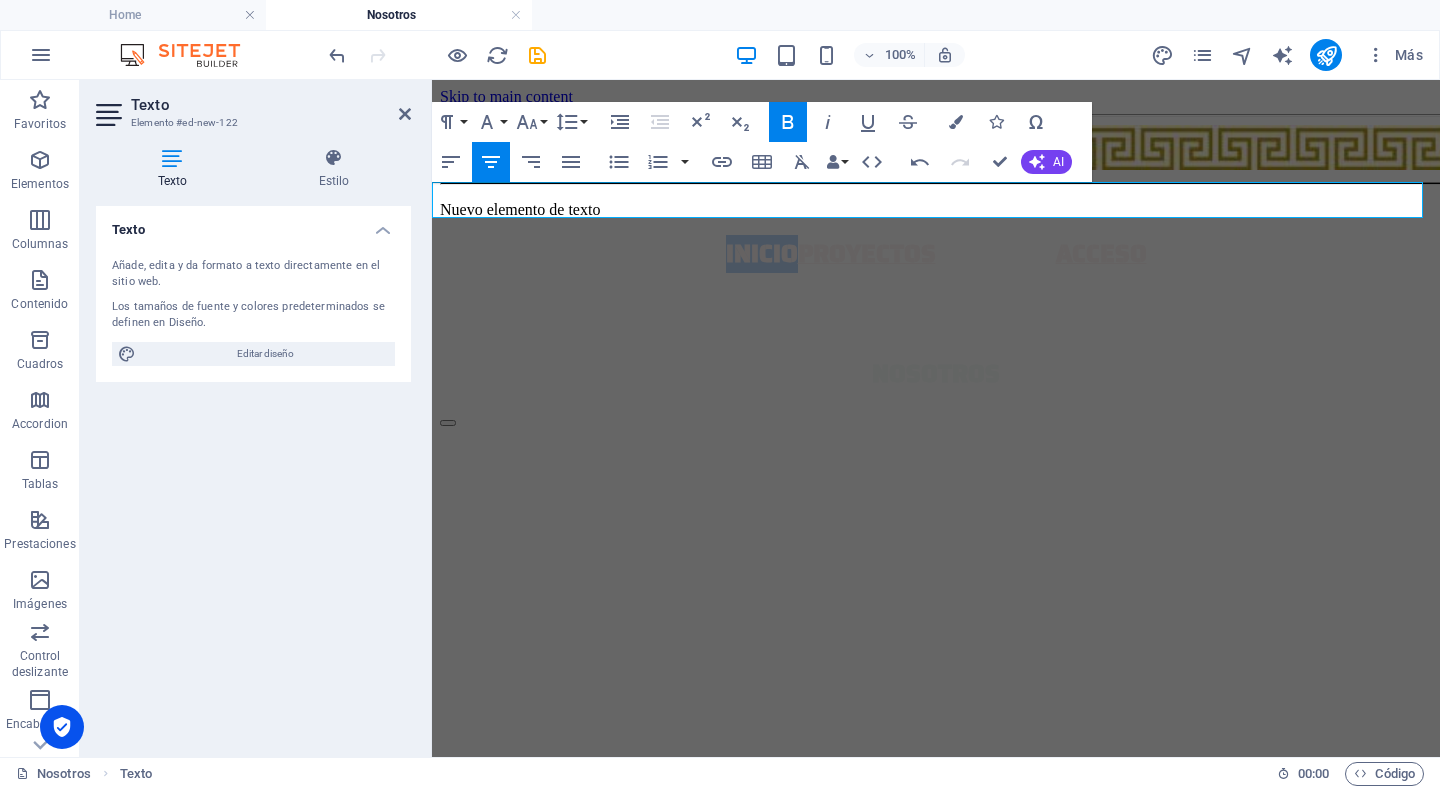 drag, startPoint x: 652, startPoint y: 194, endPoint x: 724, endPoint y: 189, distance: 72.1734 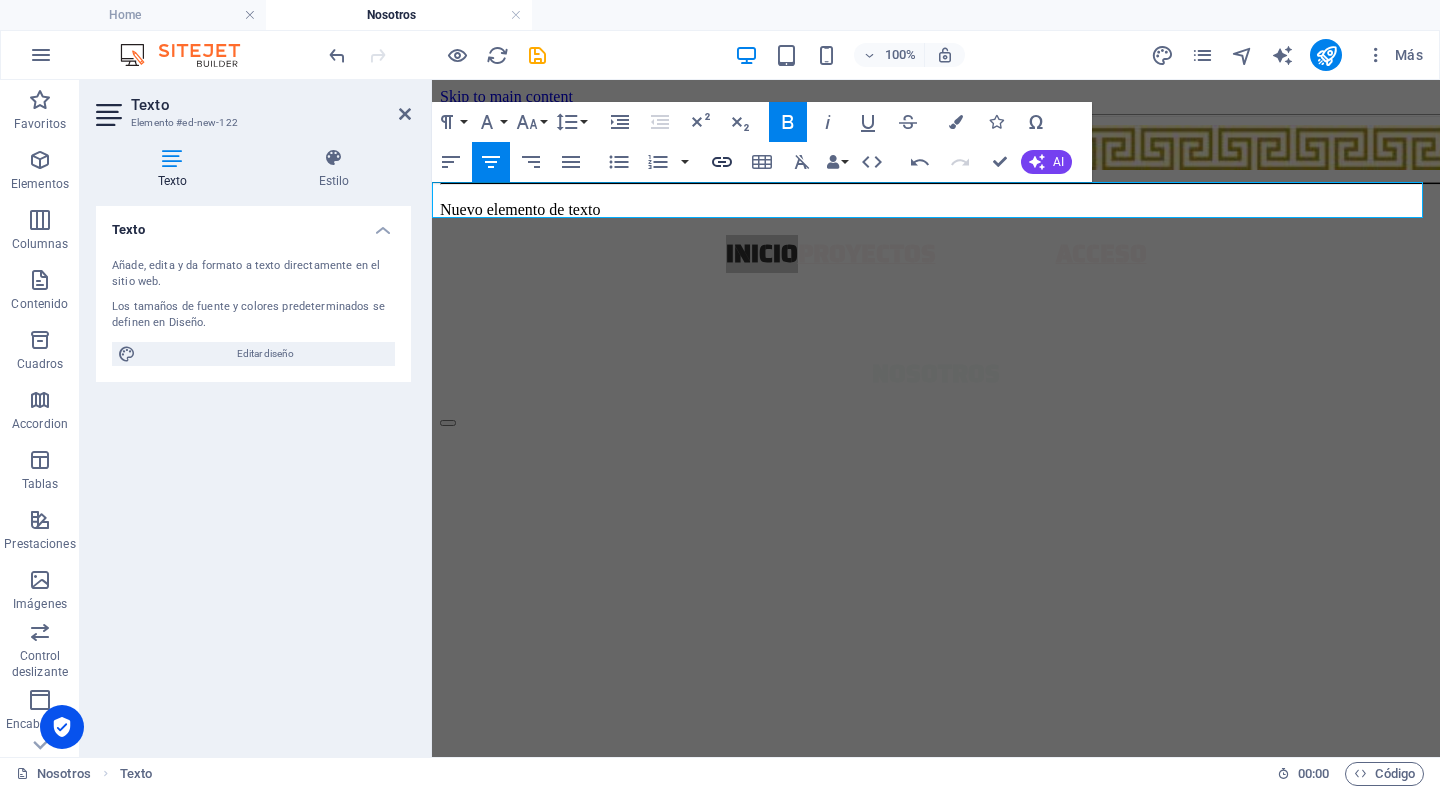 click 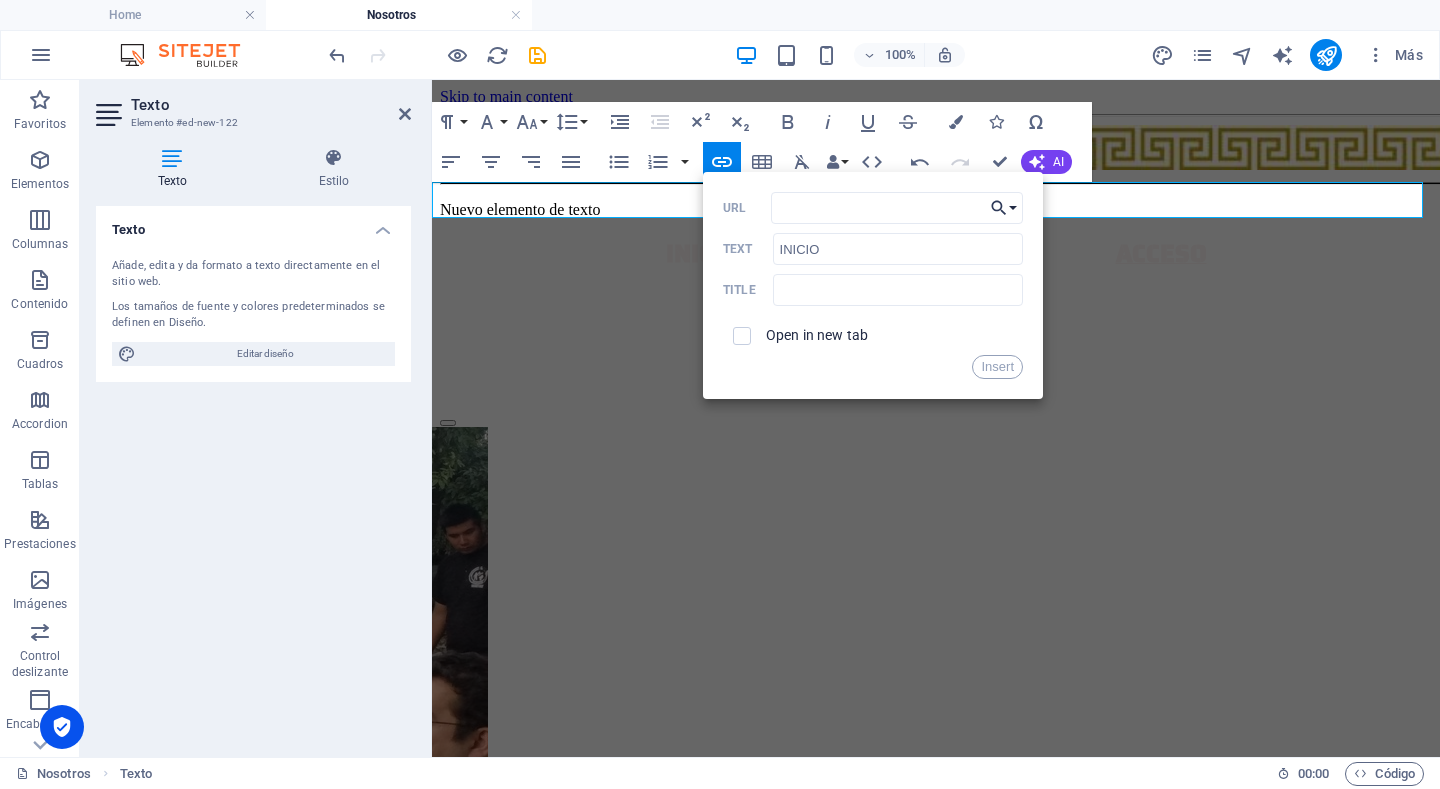 click on "Choose Link" at bounding box center (1004, 208) 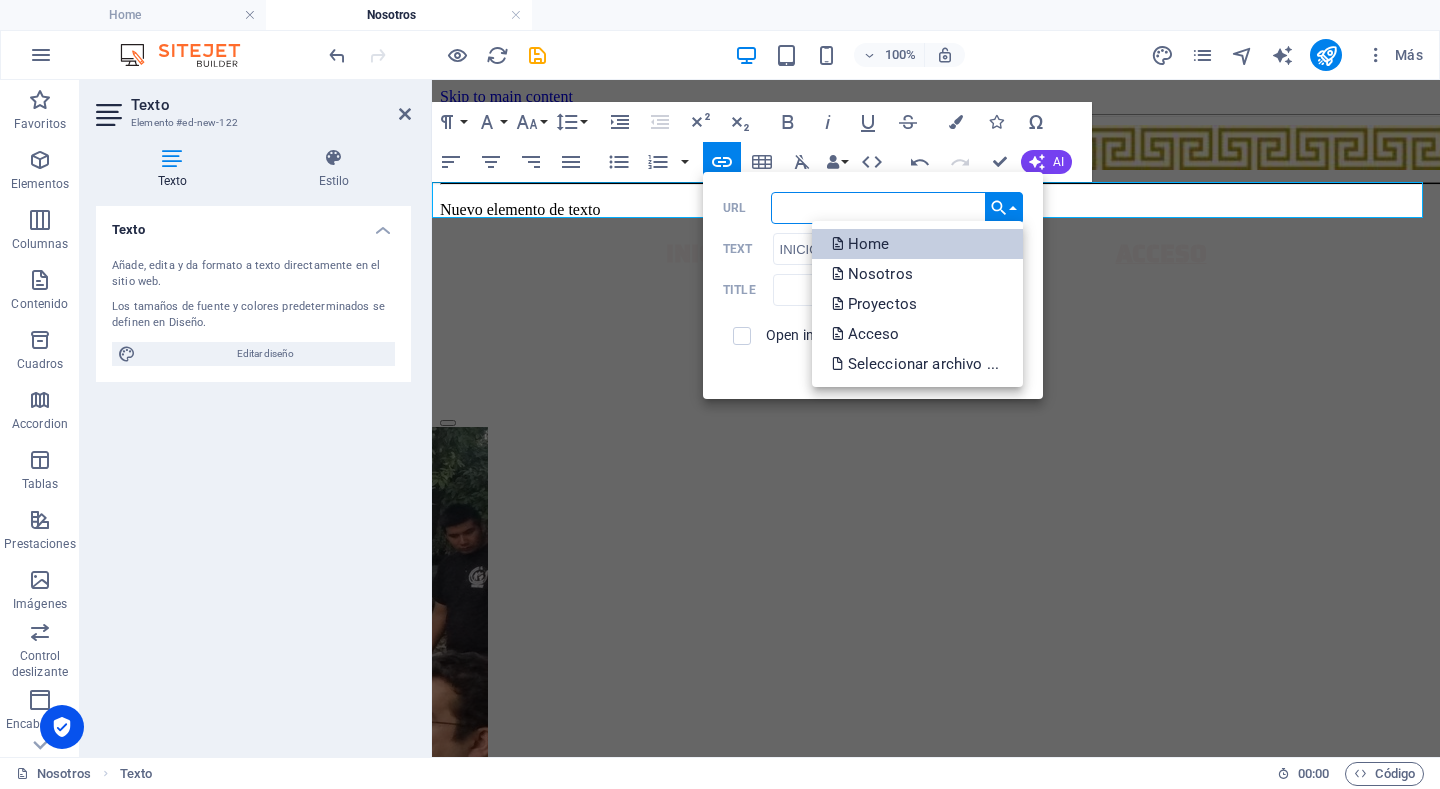 click on "Home" at bounding box center [863, 244] 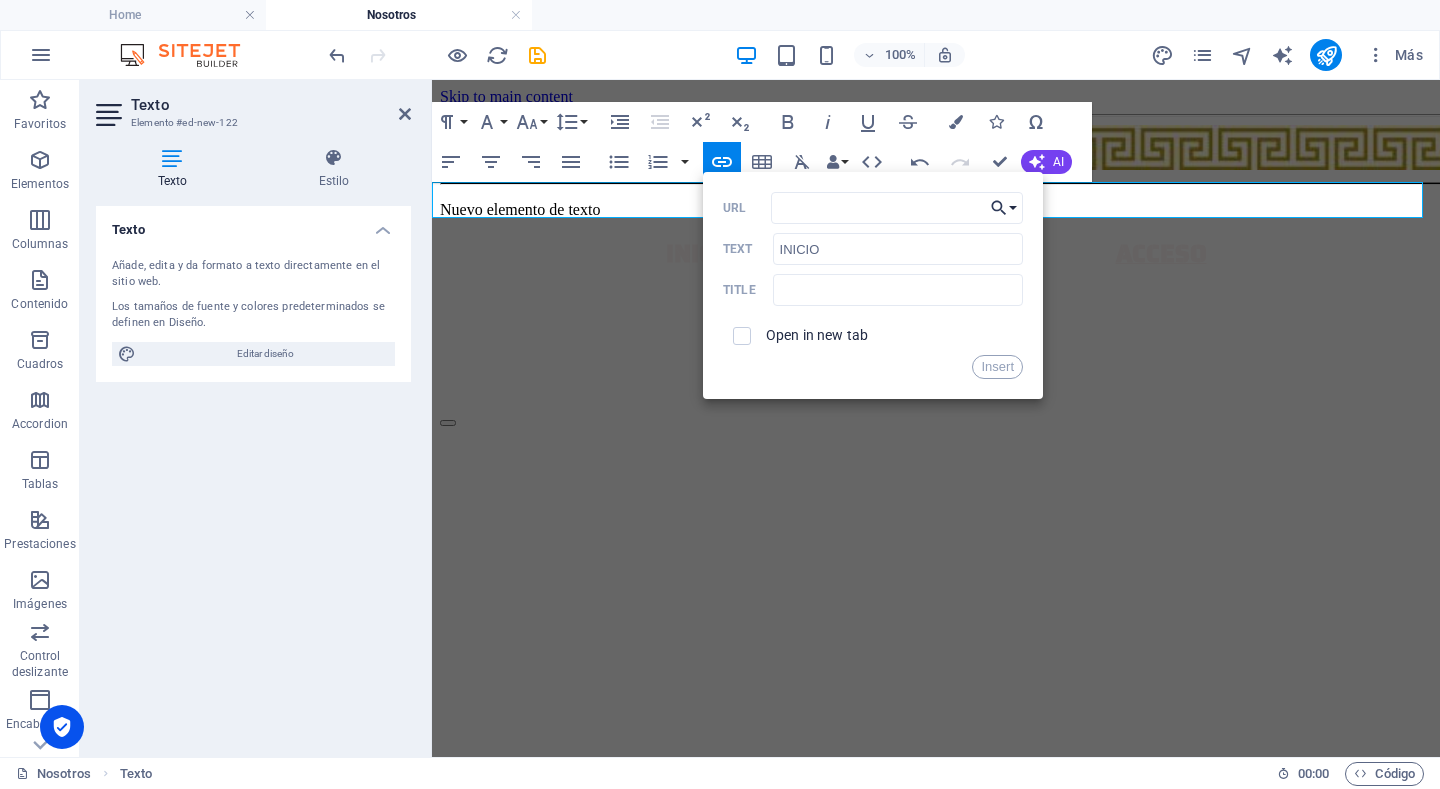 click on "Choose Link" at bounding box center (1004, 208) 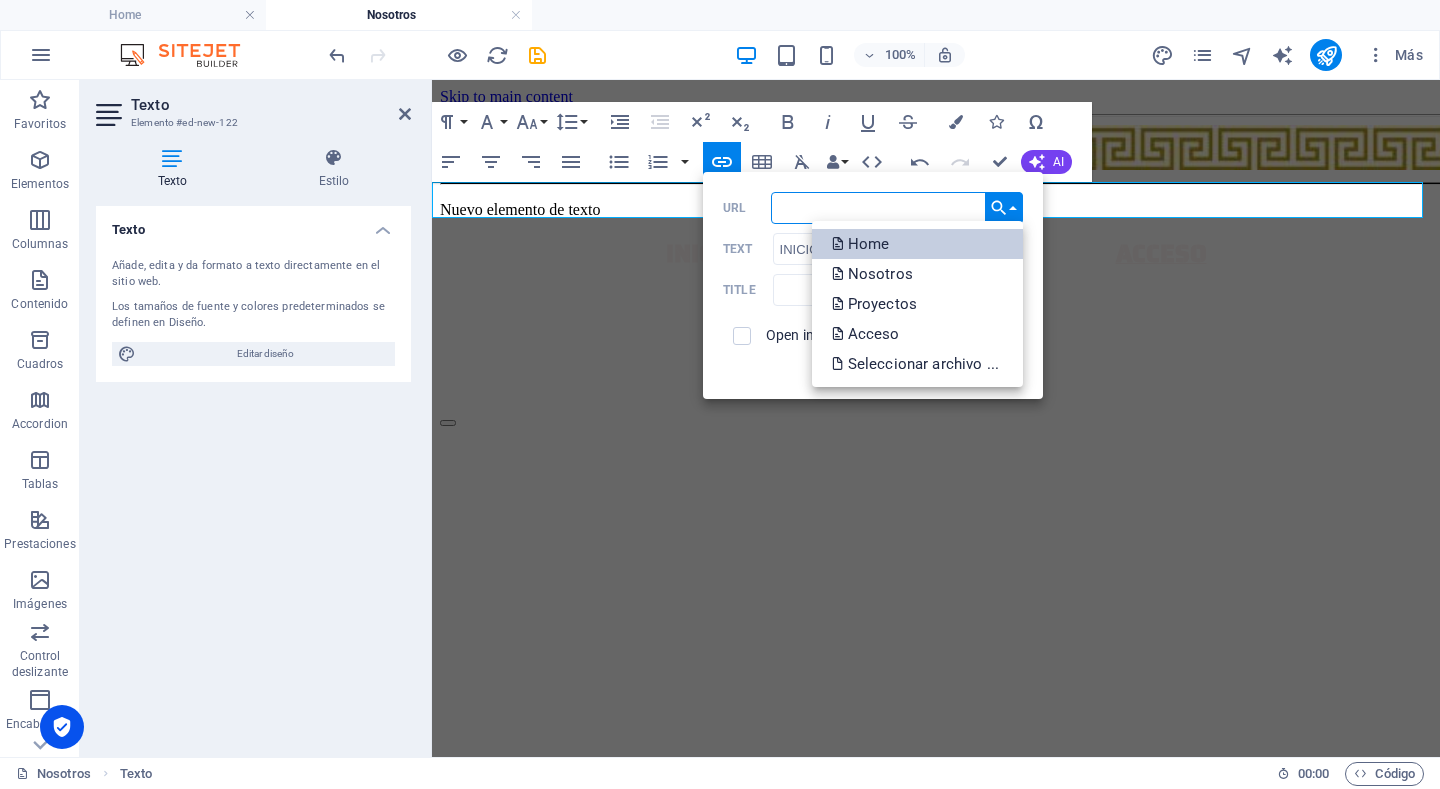 click on "Home" at bounding box center [863, 244] 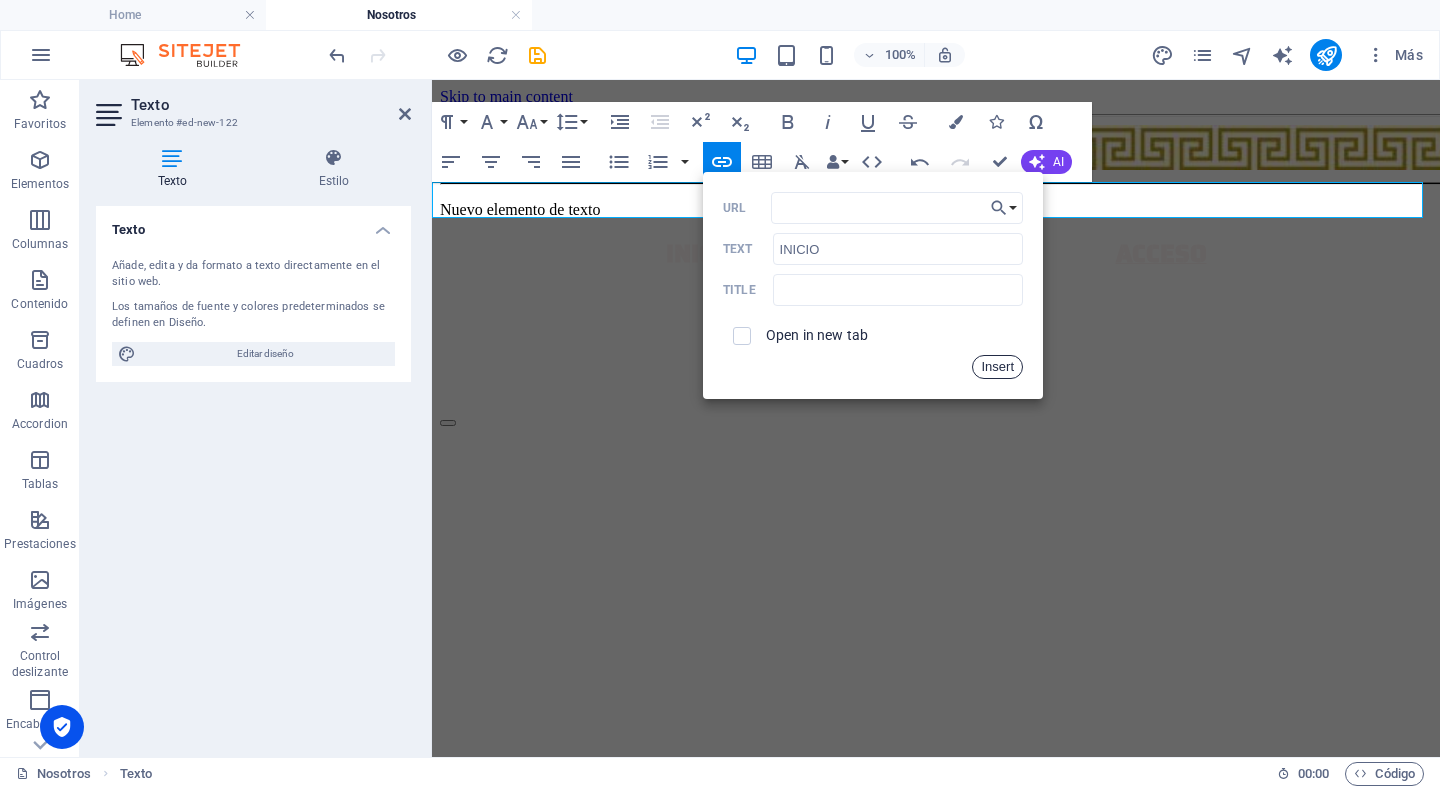 click on "Insert" at bounding box center [997, 367] 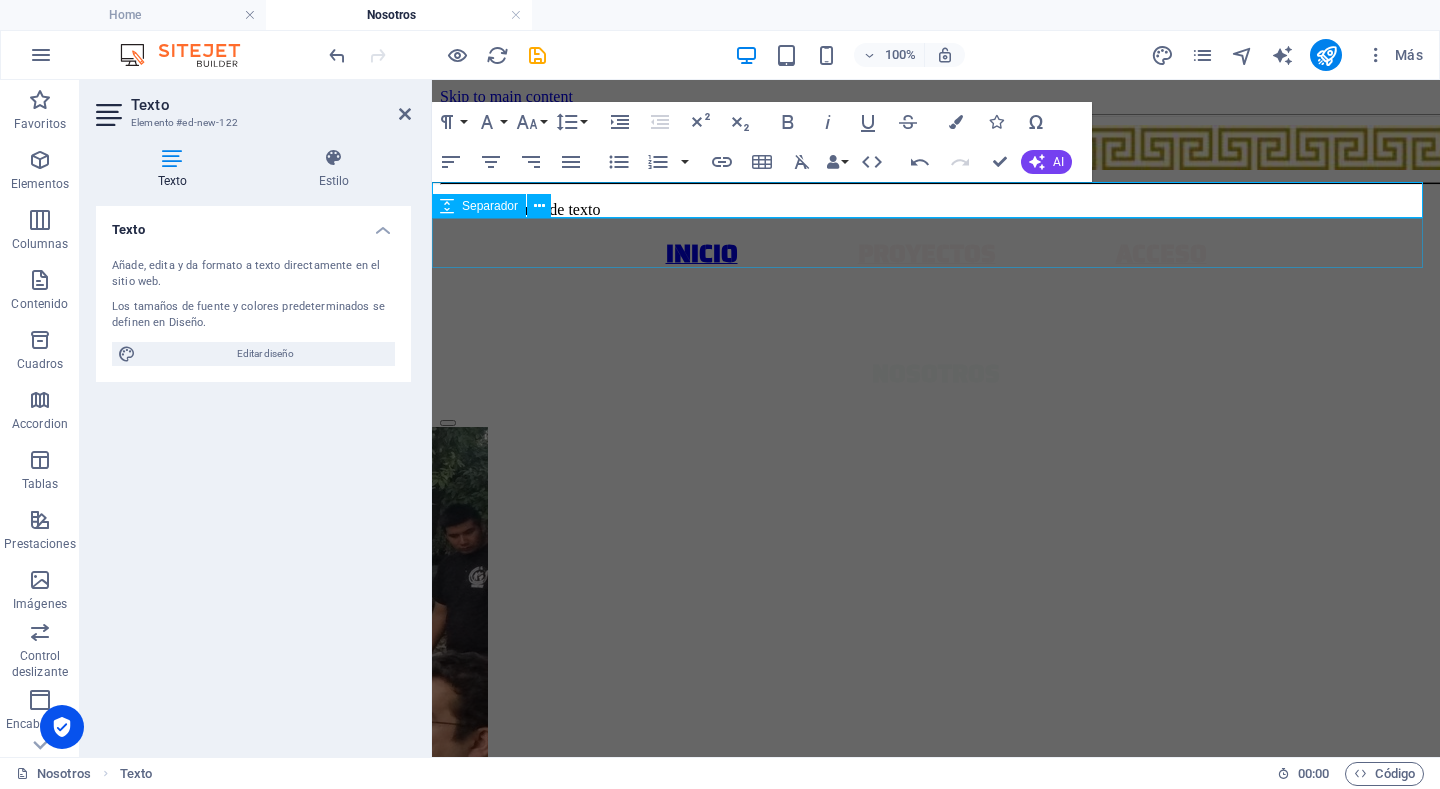 click at bounding box center (936, 314) 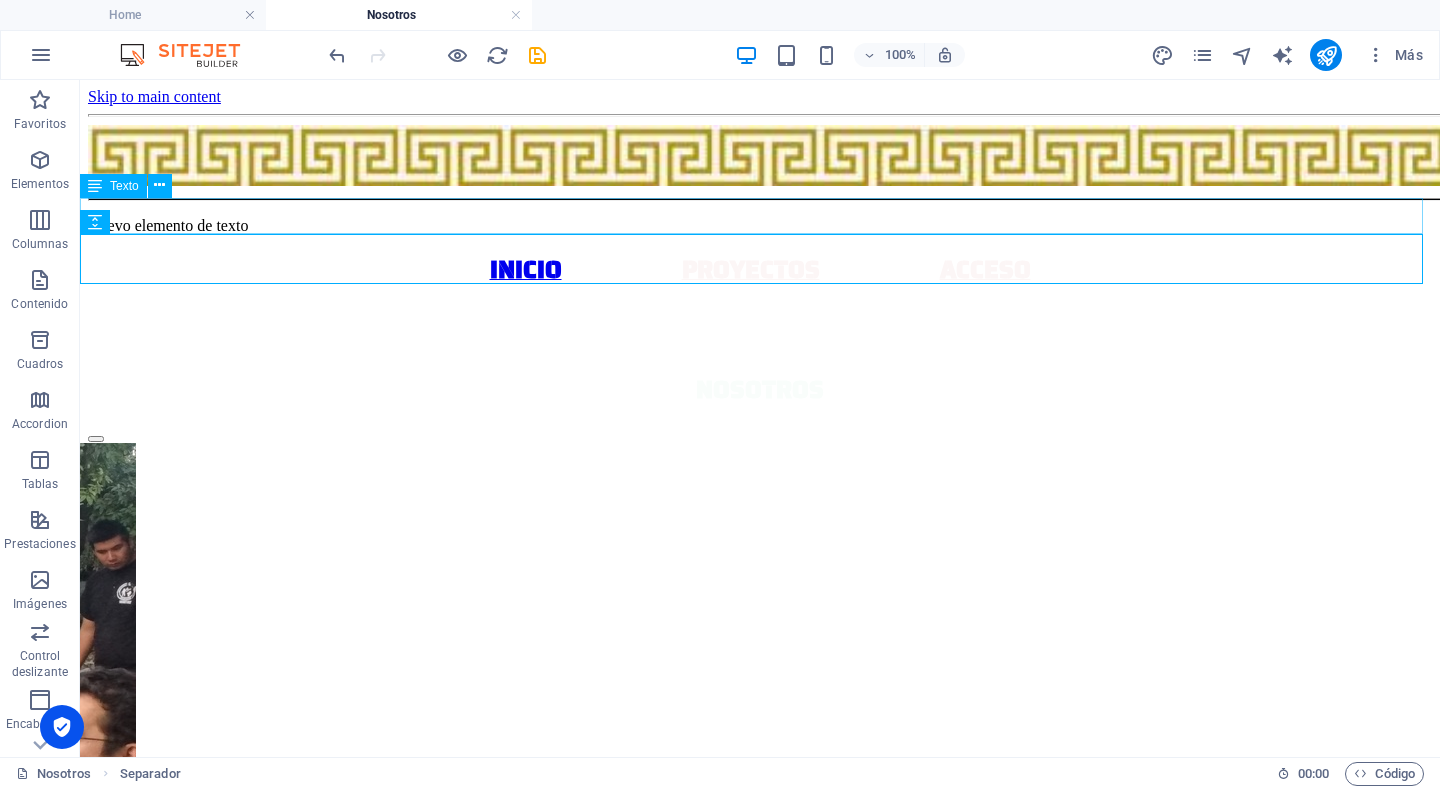 click on "INICIO                      PROYECTOS                      ACCESO" at bounding box center [760, 270] 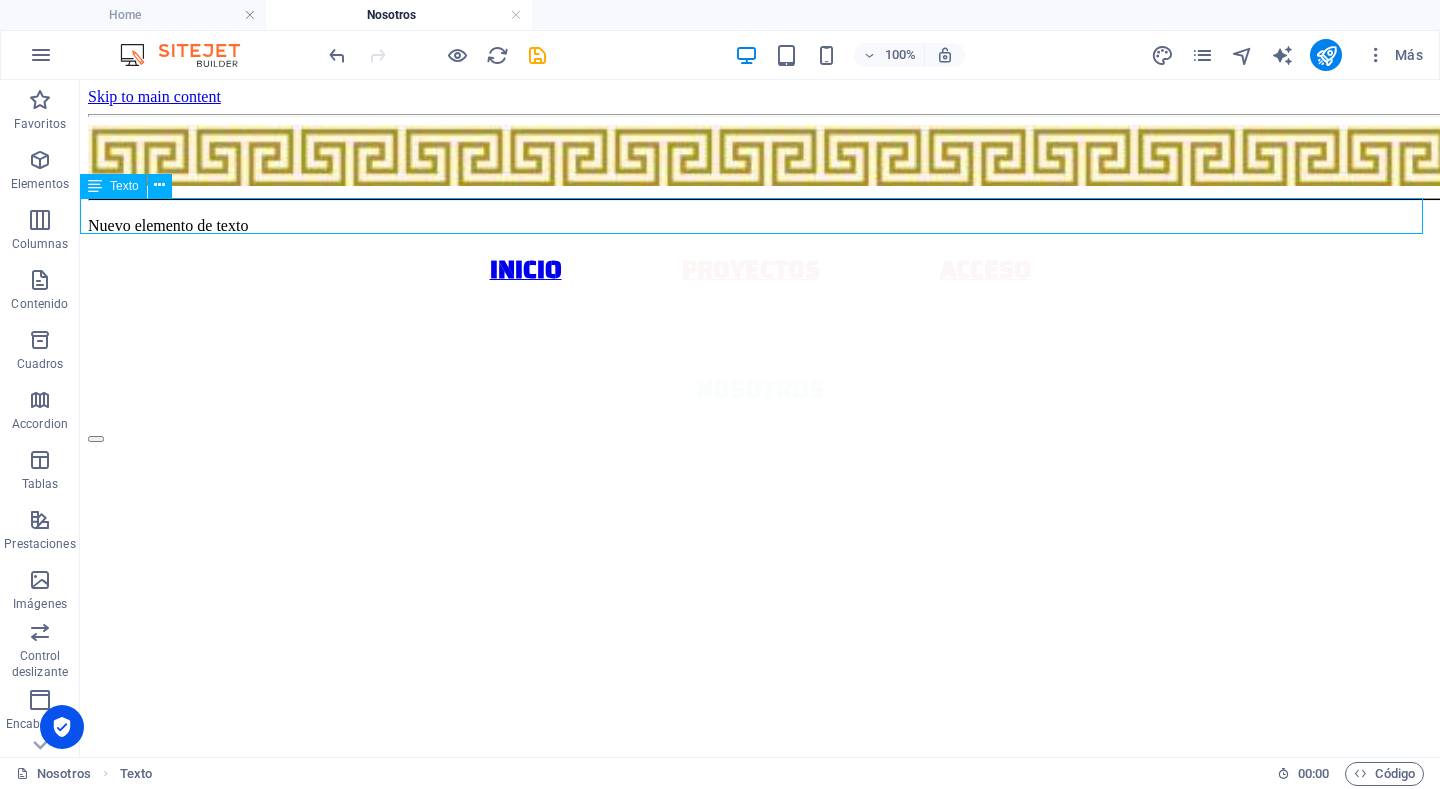 click on "INICIO                      PROYECTOS                      ACCESO" at bounding box center (760, 270) 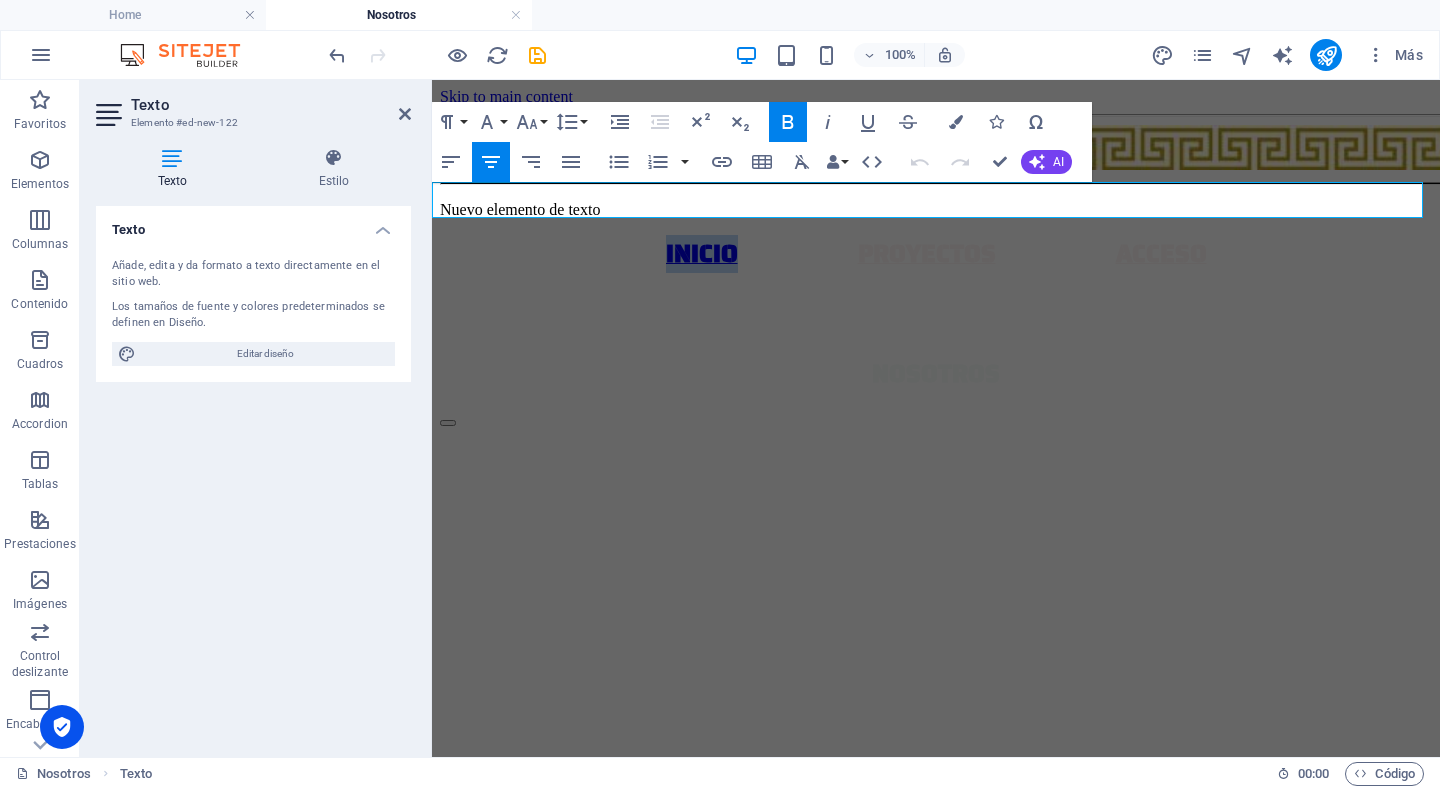 drag, startPoint x: 727, startPoint y: 201, endPoint x: 655, endPoint y: 202, distance: 72.00694 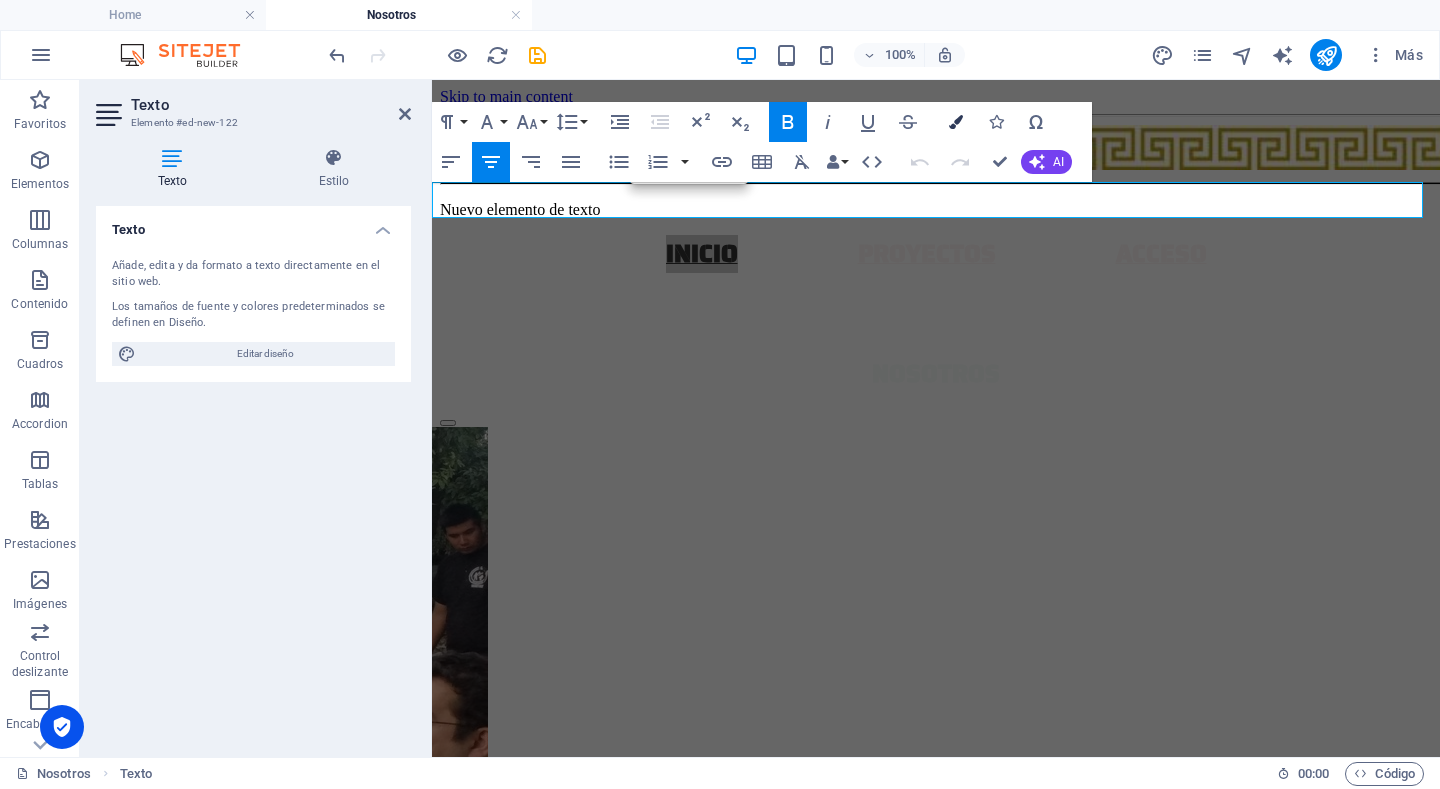 click on "Colors" at bounding box center (956, 122) 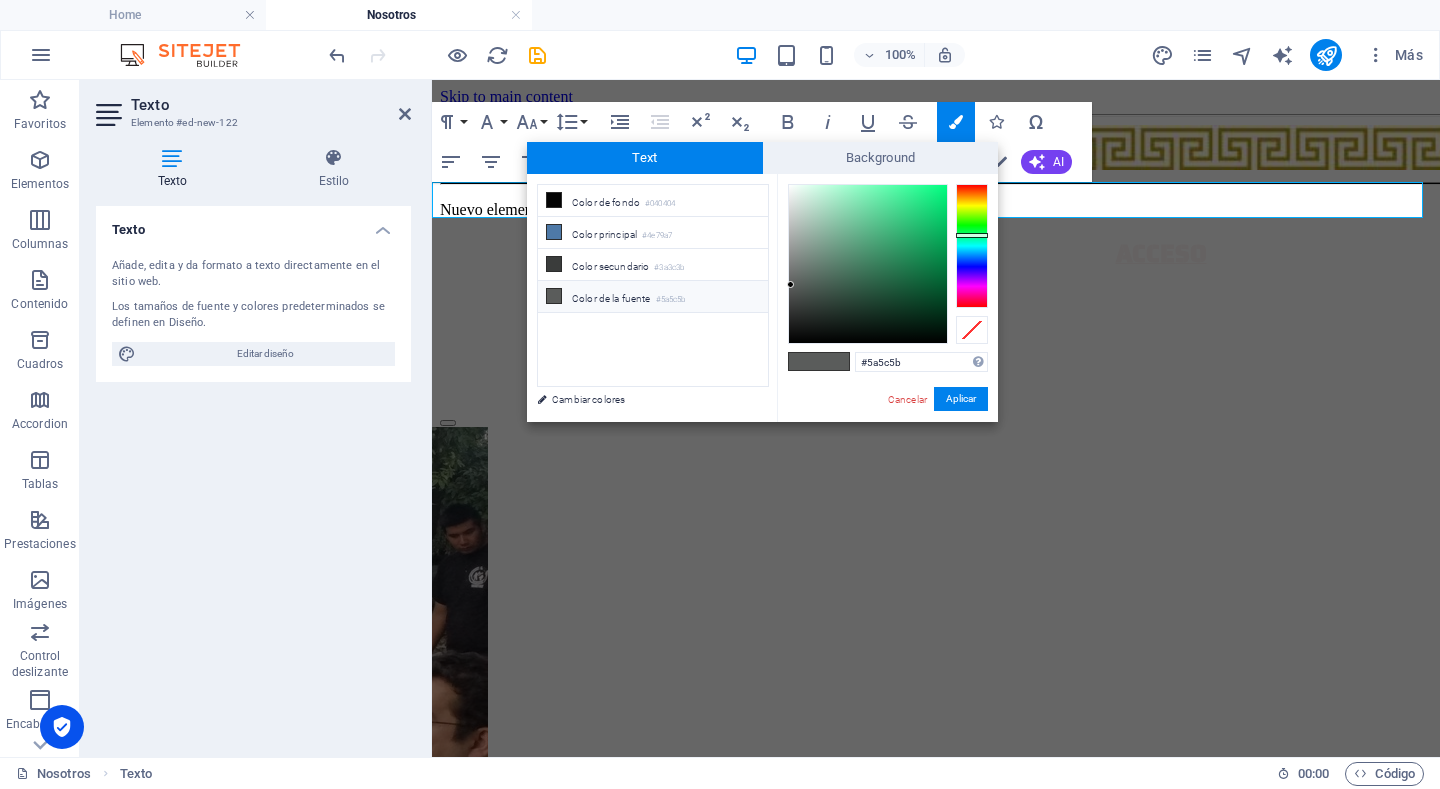 type on "#f9fefb" 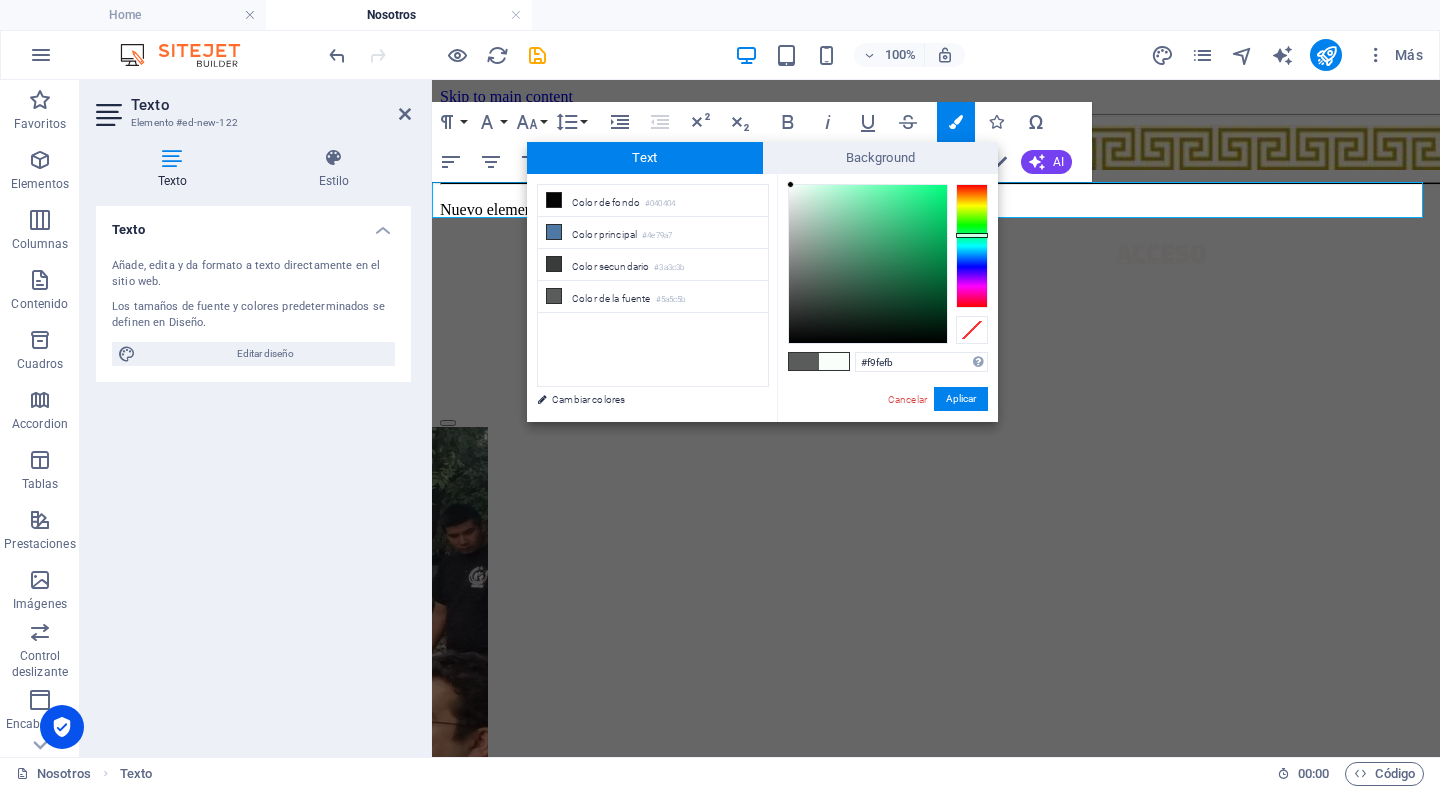 click at bounding box center [868, 264] 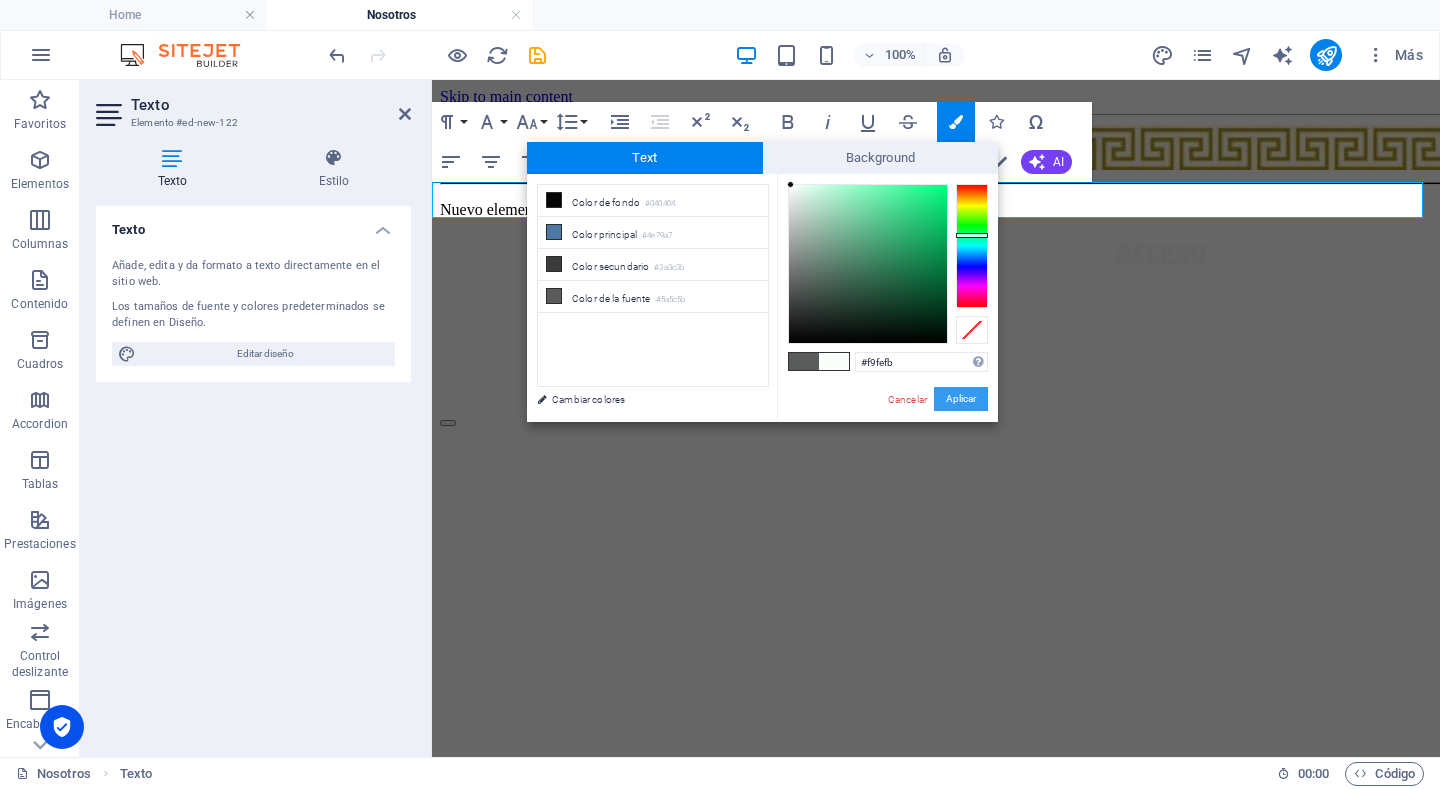 click on "Aplicar" at bounding box center [961, 399] 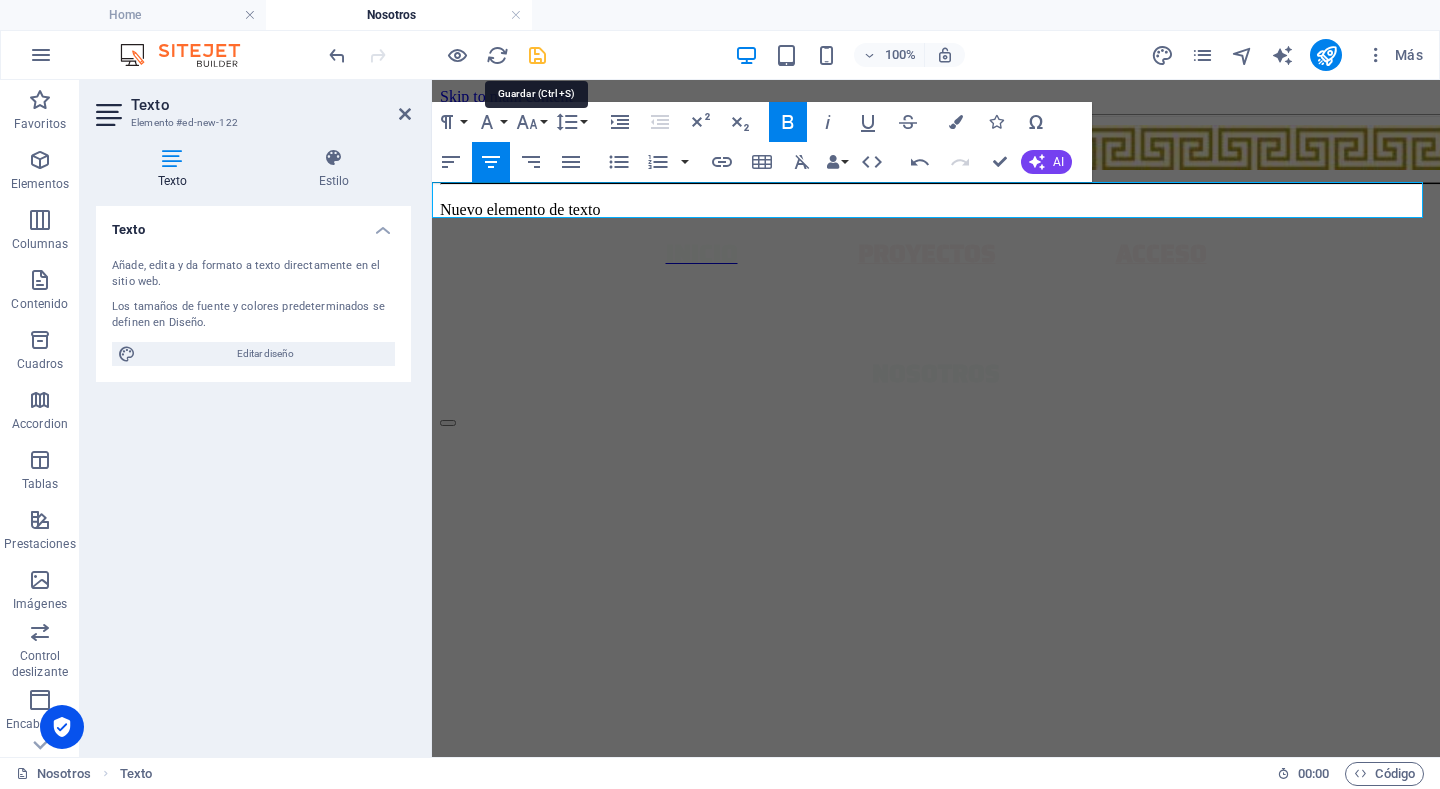 click at bounding box center (537, 55) 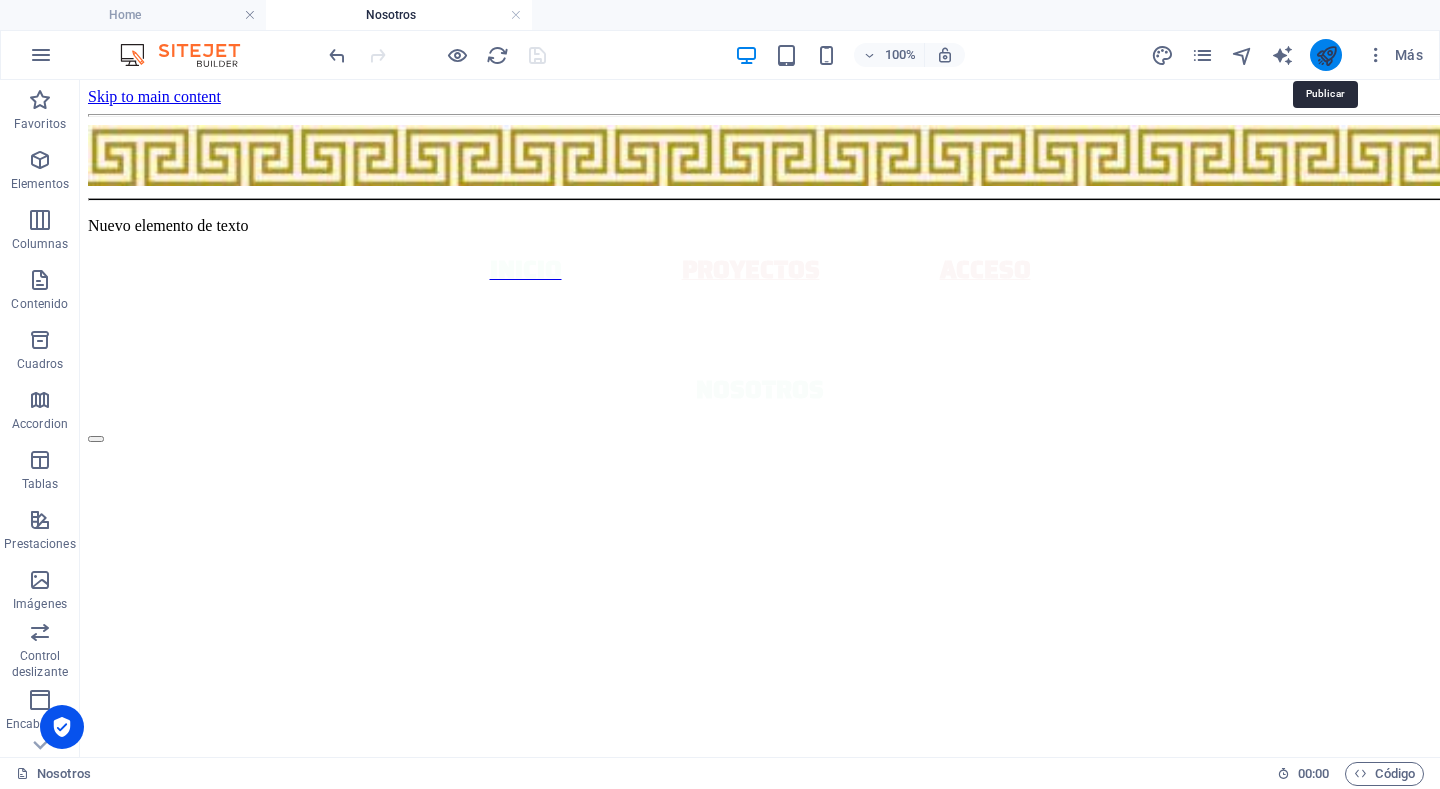 click at bounding box center (1326, 55) 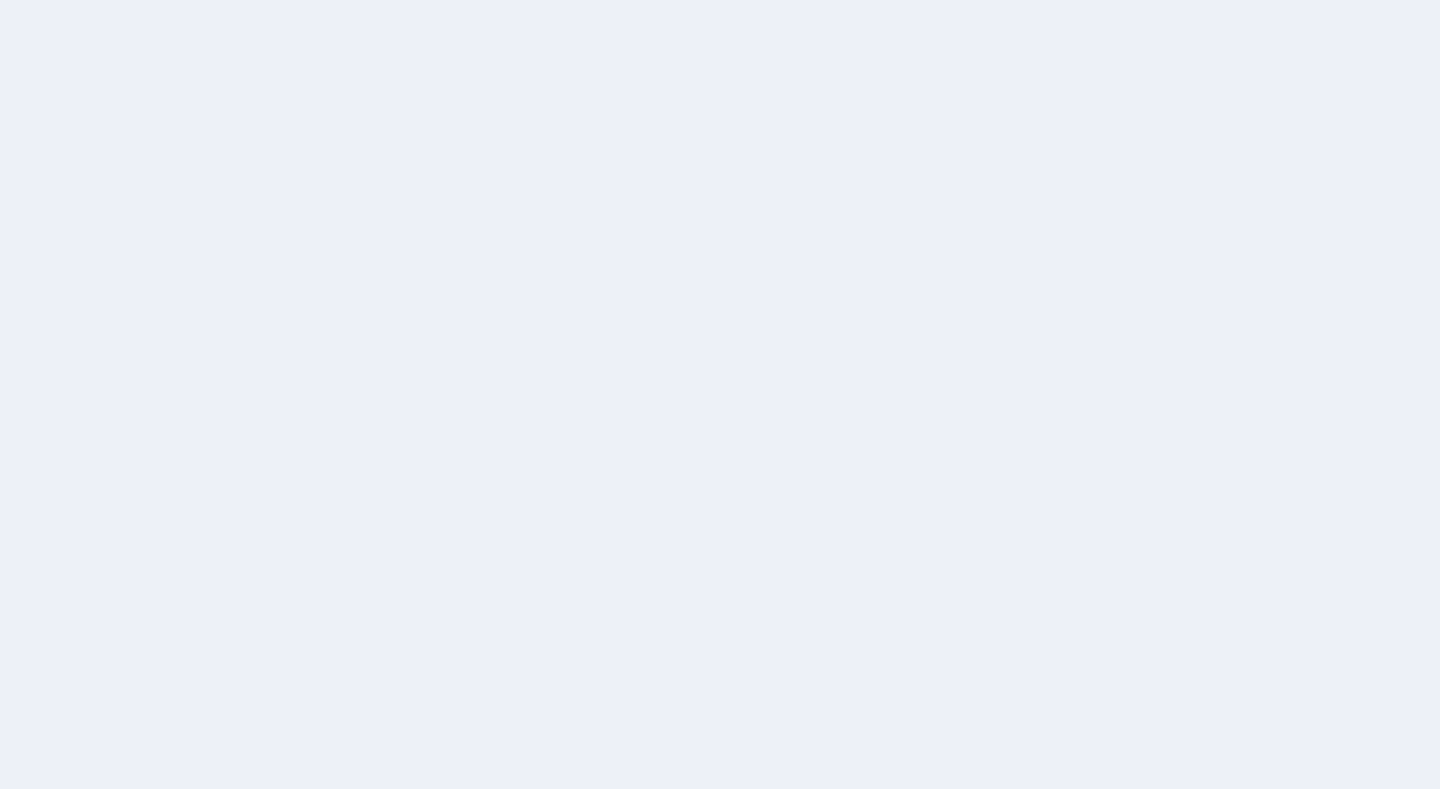 scroll, scrollTop: 0, scrollLeft: 0, axis: both 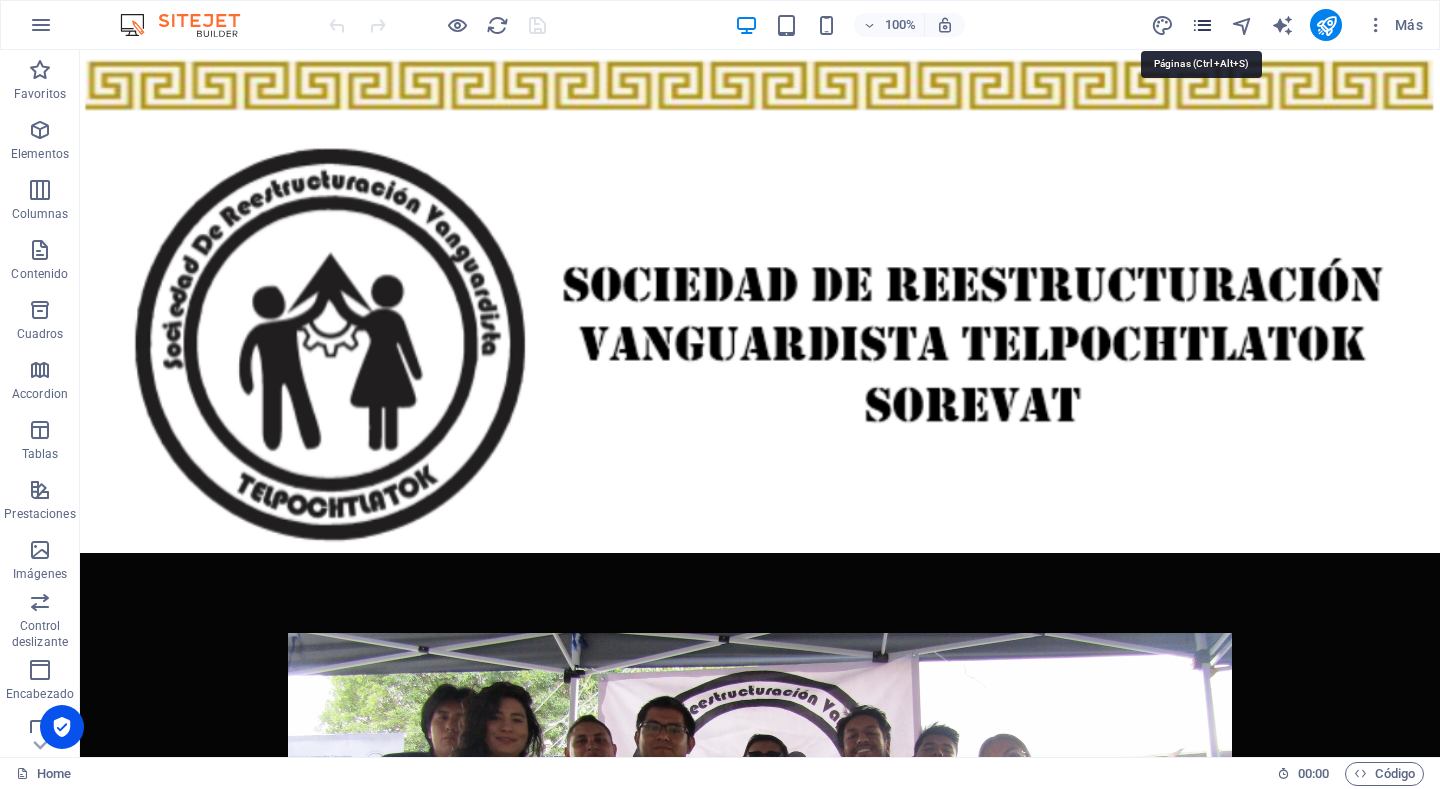 click at bounding box center (1202, 25) 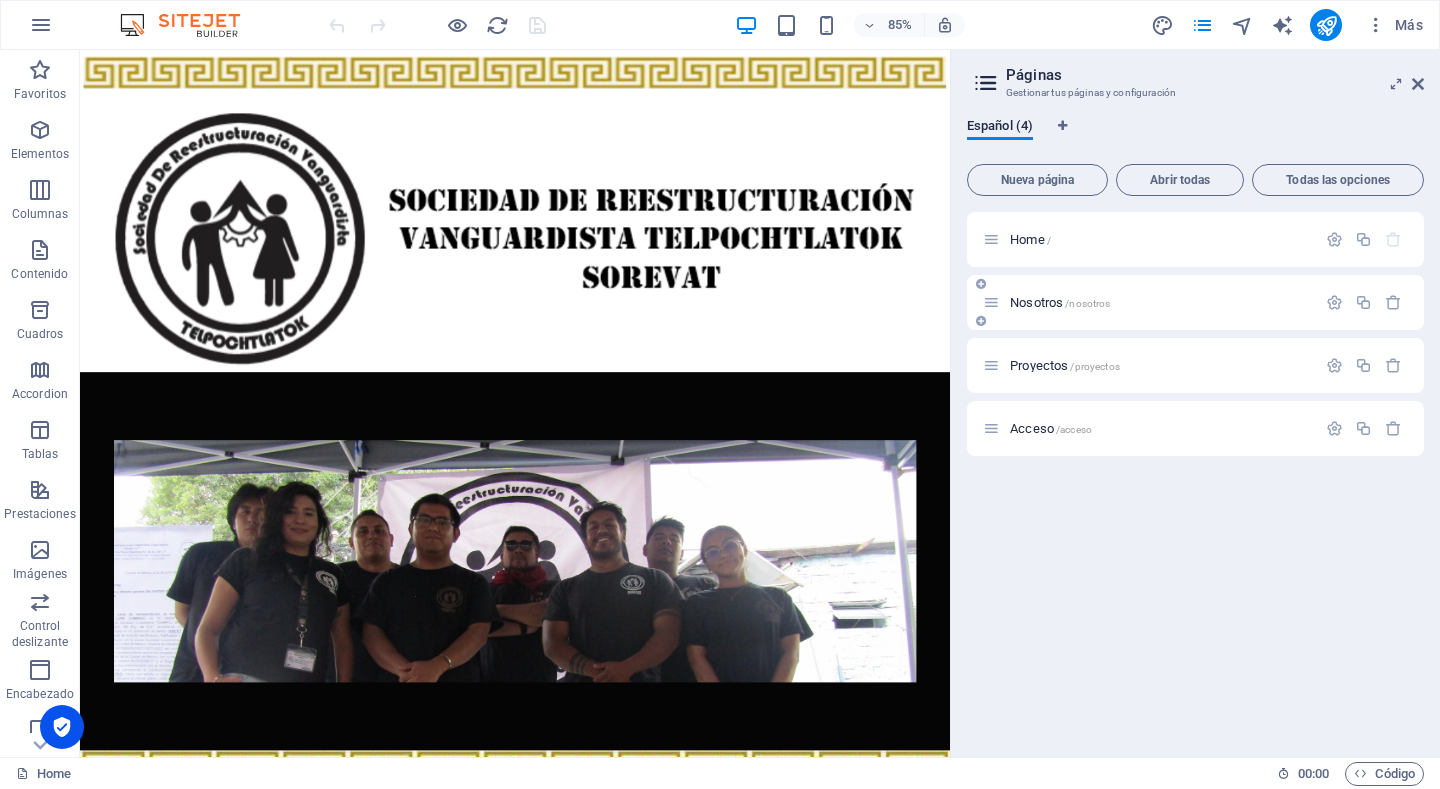 click on "Nosotros /nosotros" at bounding box center (1060, 302) 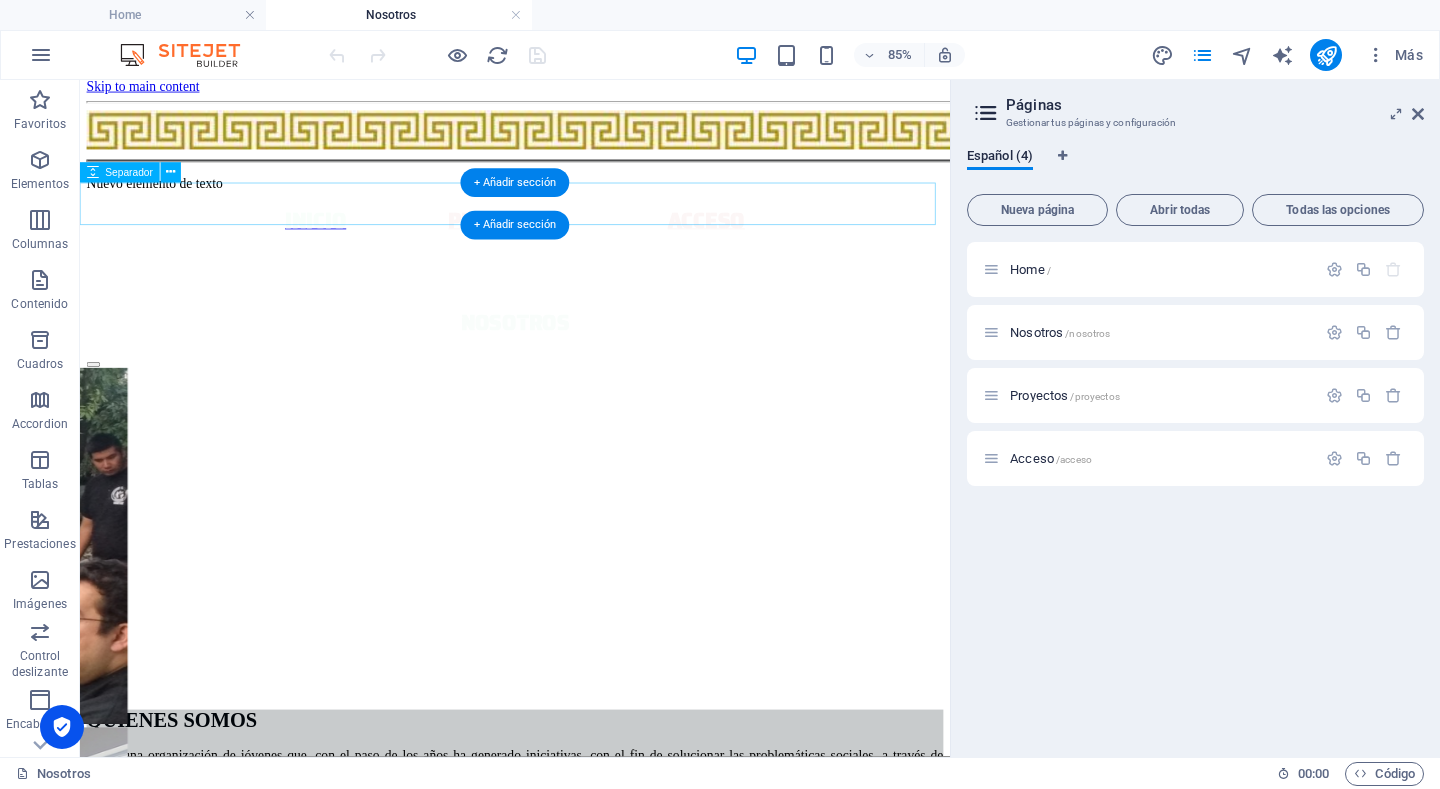 scroll, scrollTop: 0, scrollLeft: 0, axis: both 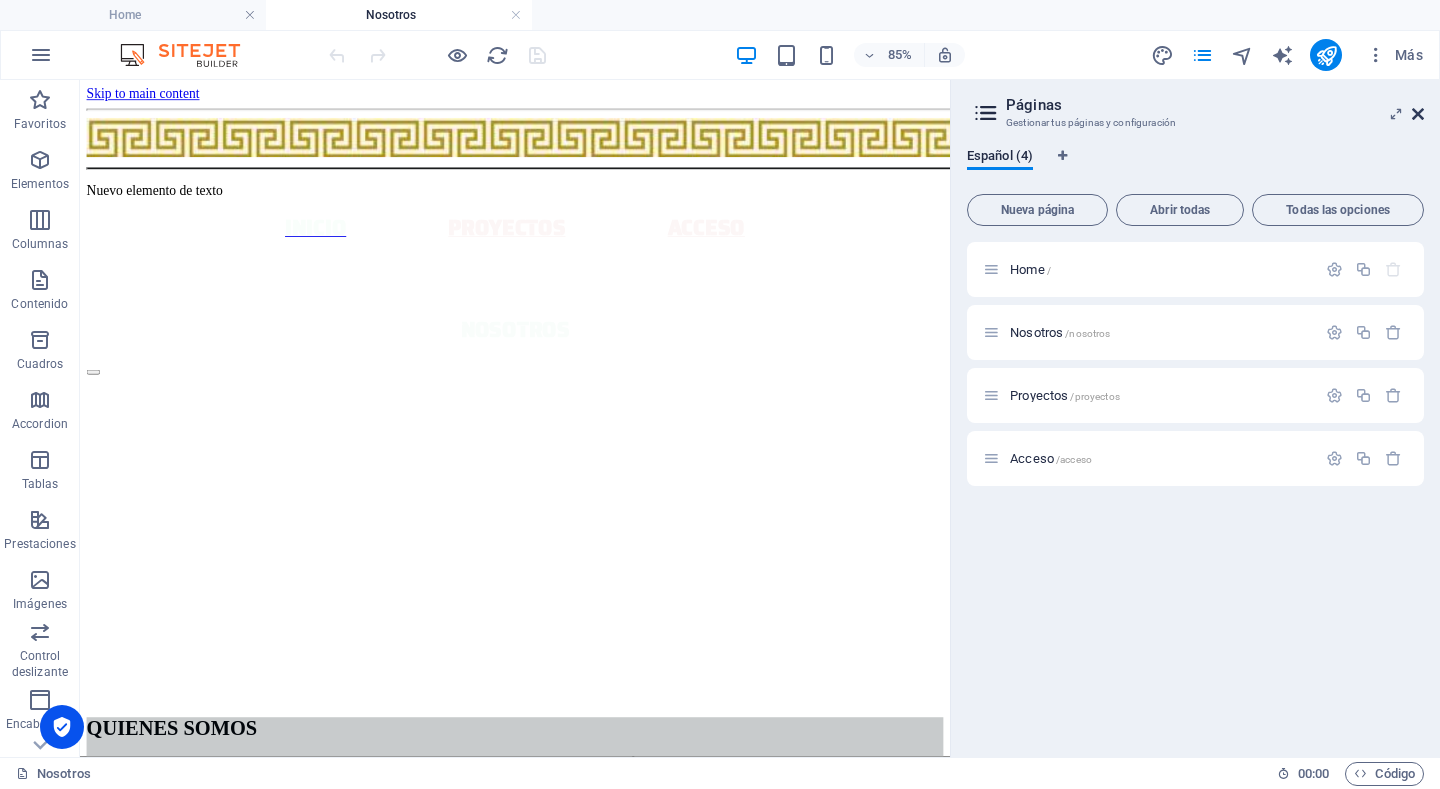 click at bounding box center (1418, 114) 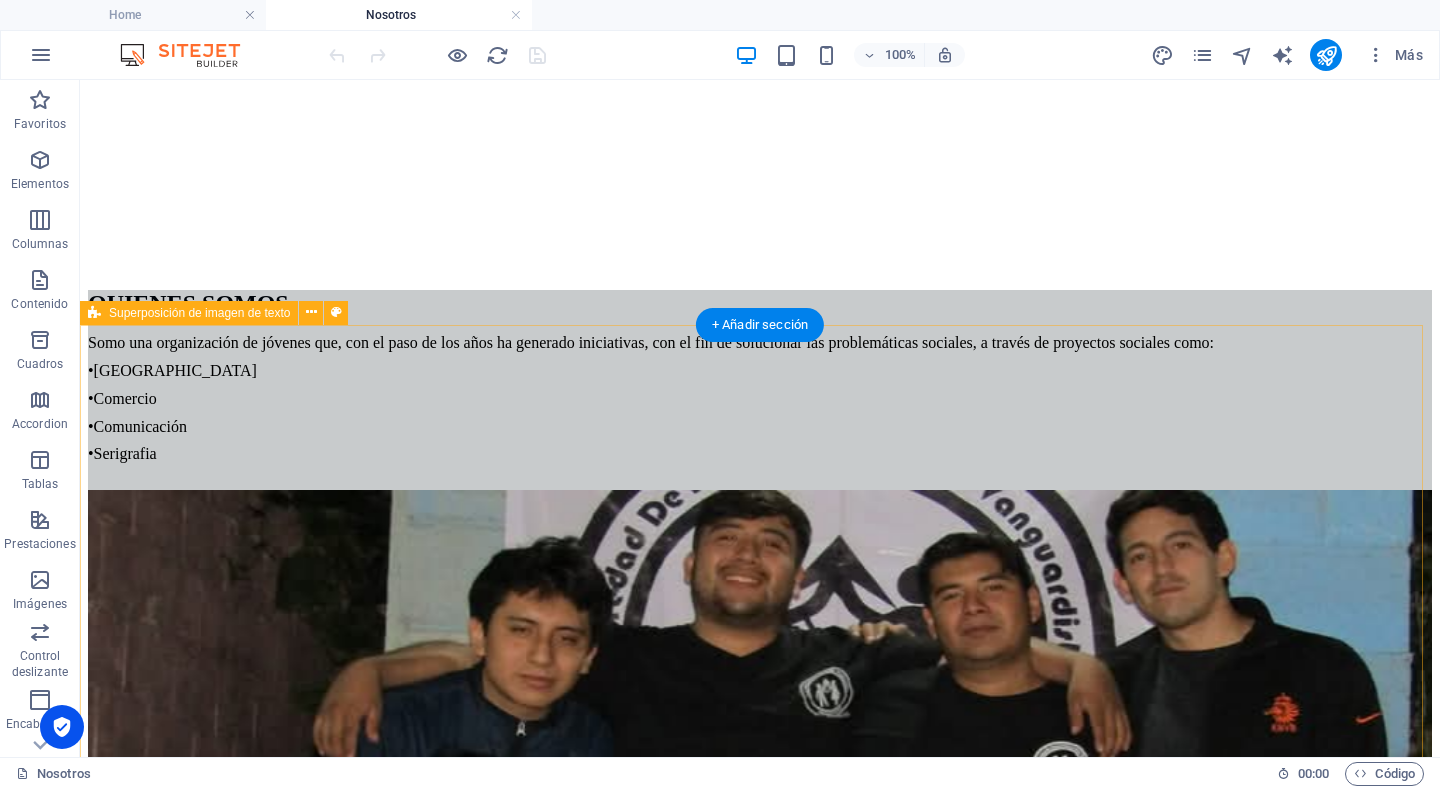 scroll, scrollTop: 0, scrollLeft: 0, axis: both 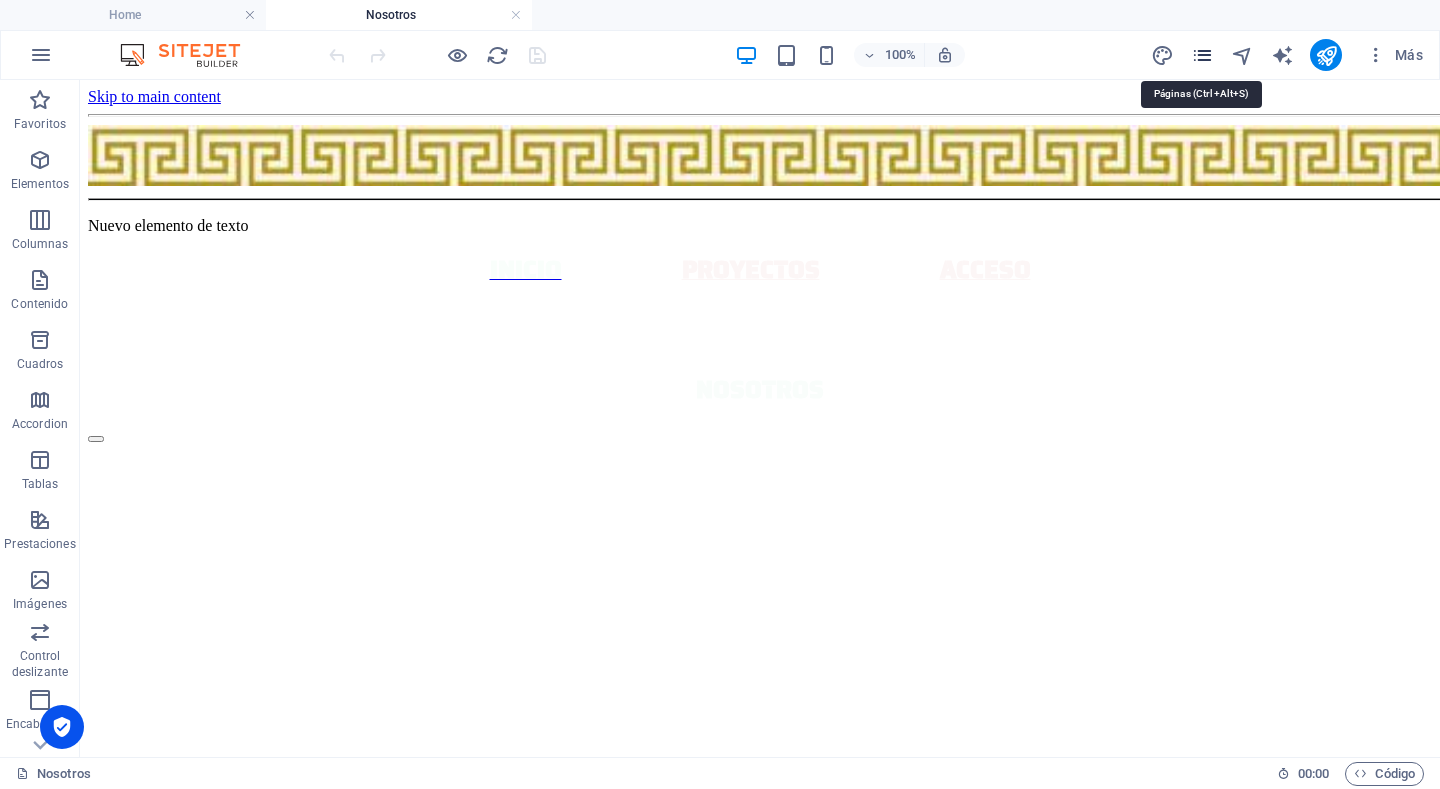 click at bounding box center (1202, 55) 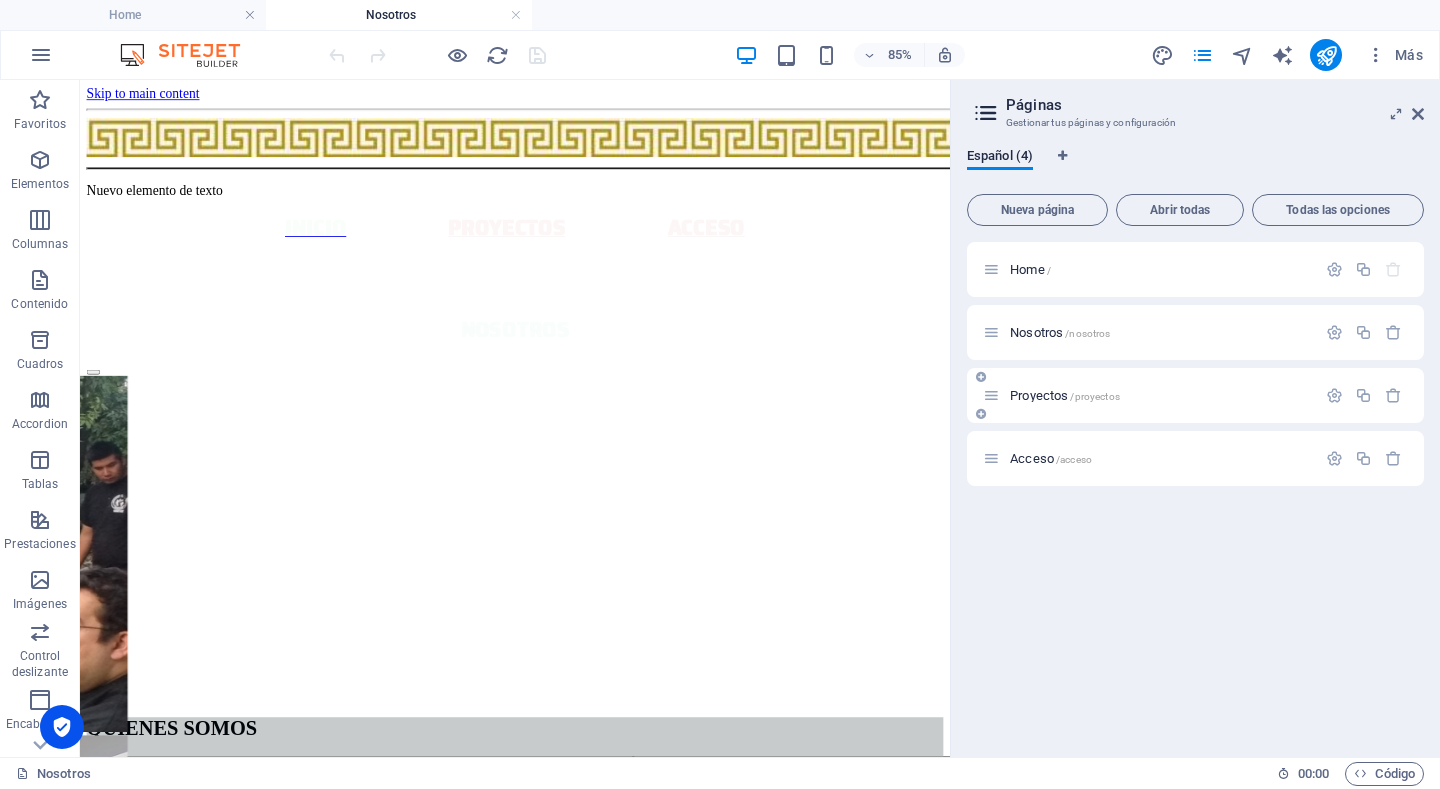 click on "Proyectos /proyectos" at bounding box center [1065, 395] 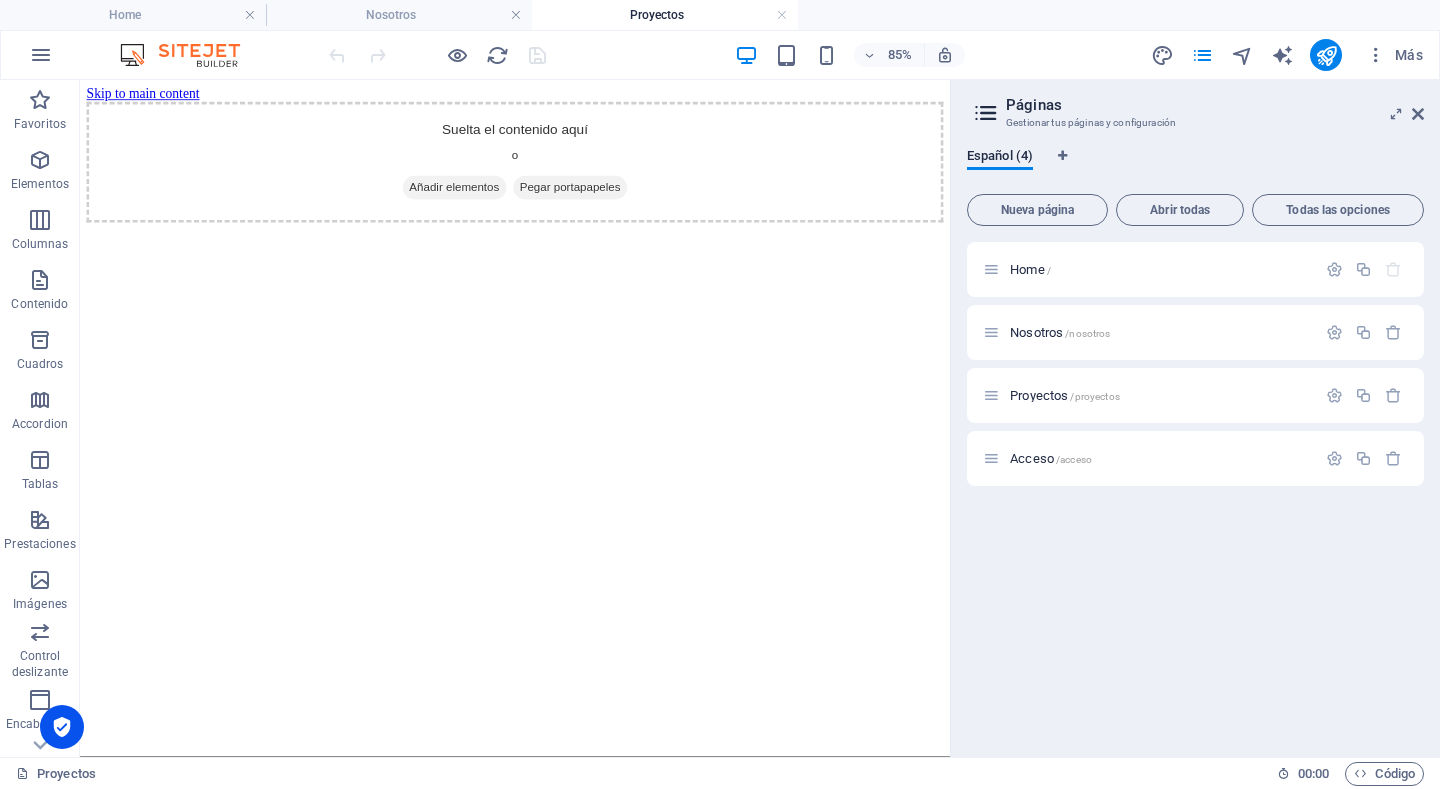 scroll, scrollTop: 0, scrollLeft: 0, axis: both 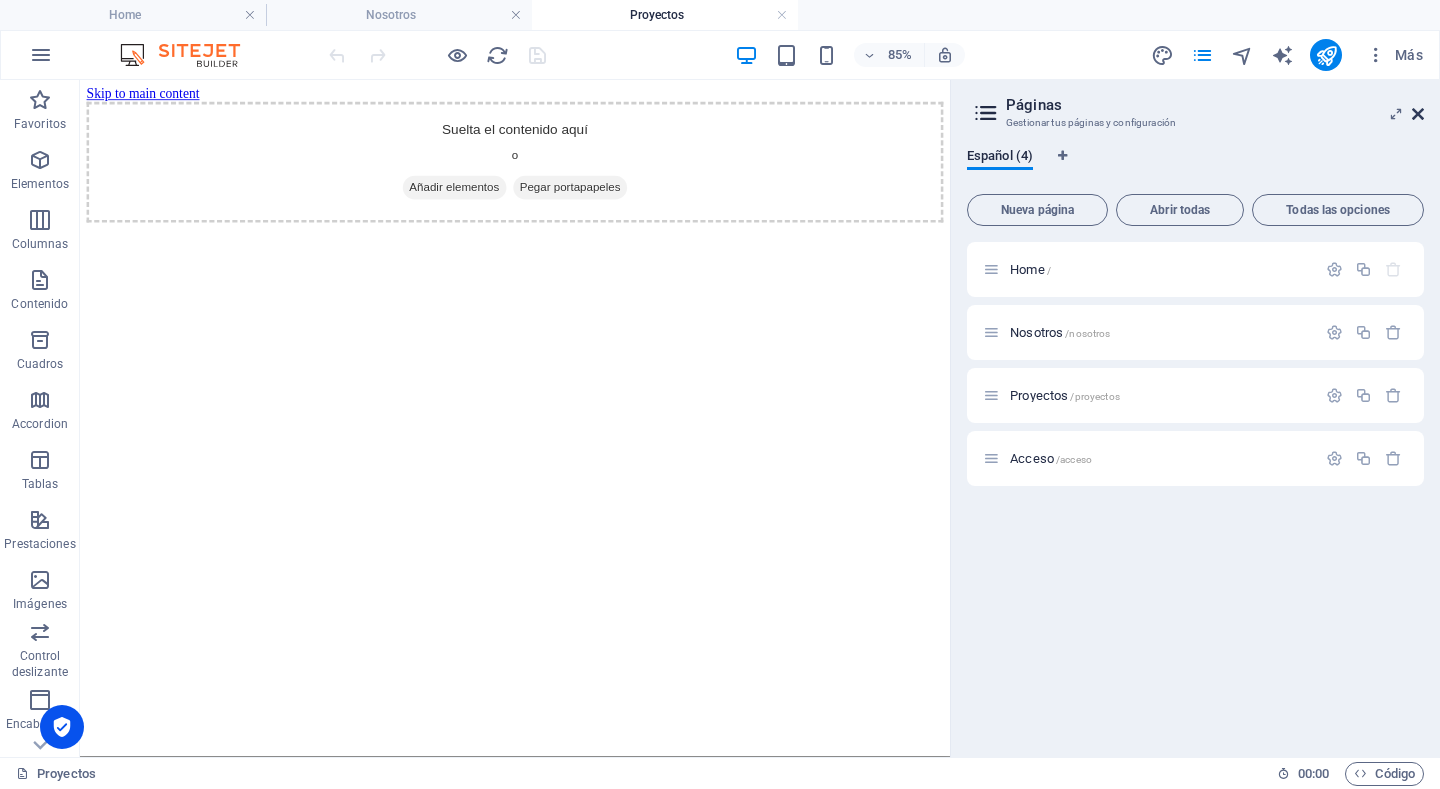 click at bounding box center [1418, 114] 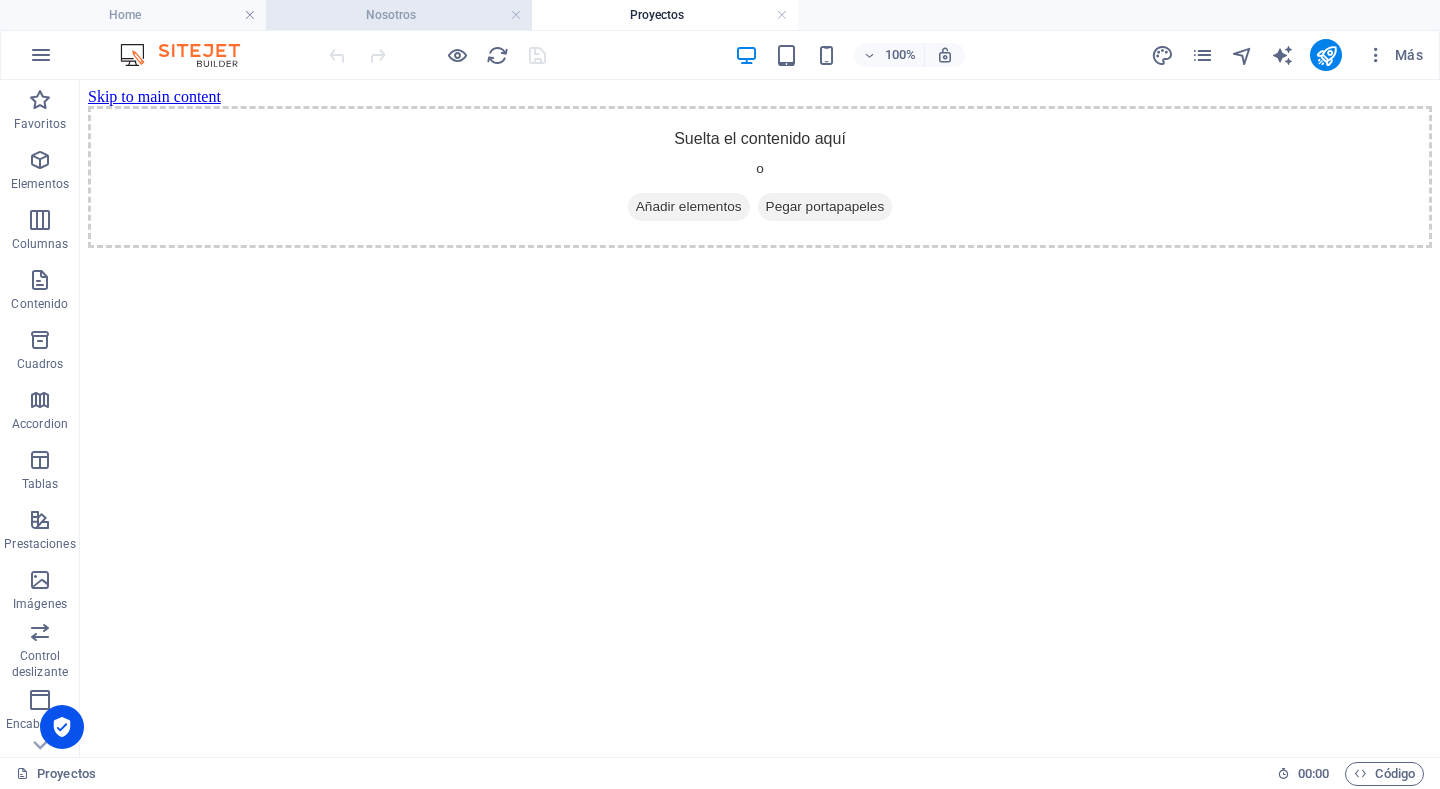 click on "Nosotros" at bounding box center [399, 15] 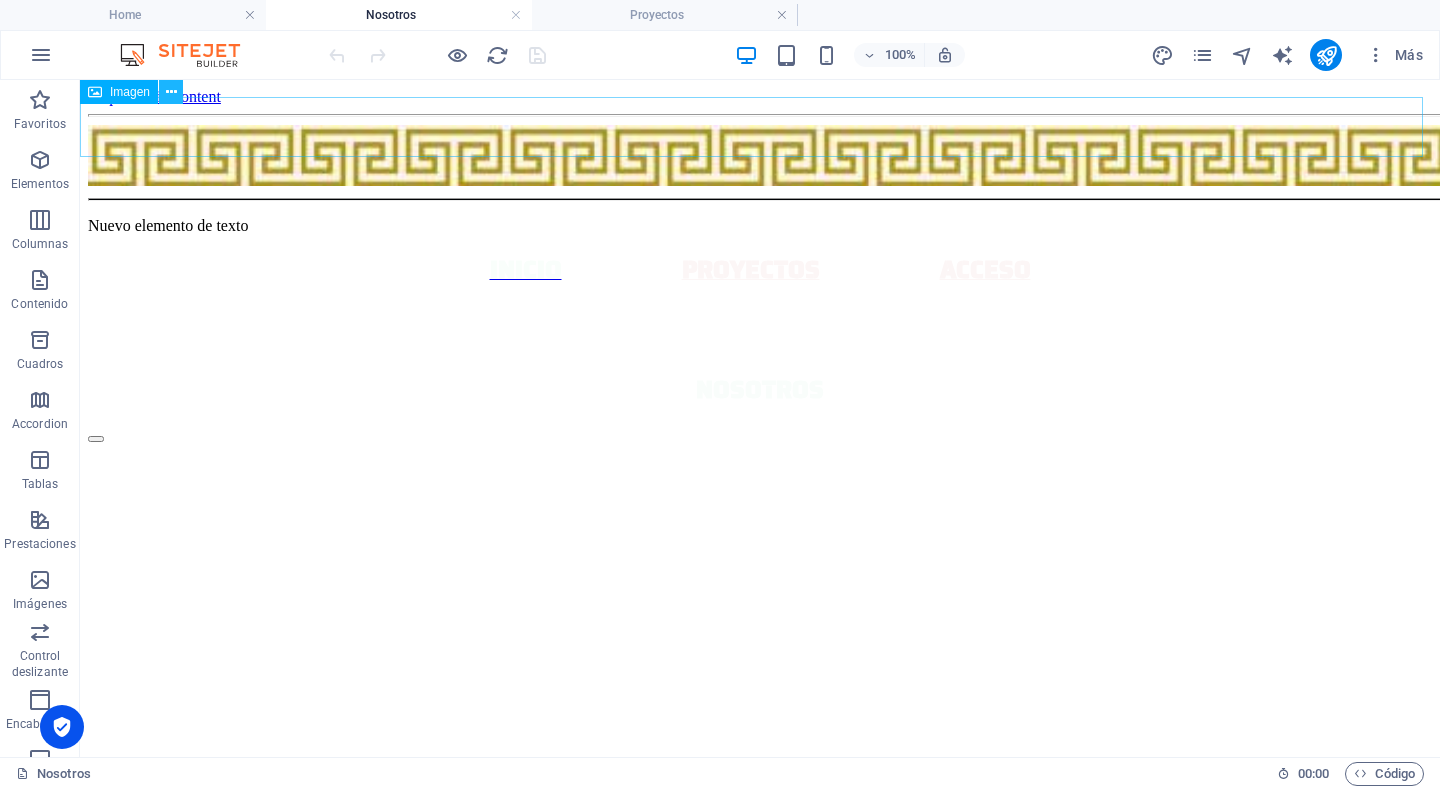 click at bounding box center [171, 92] 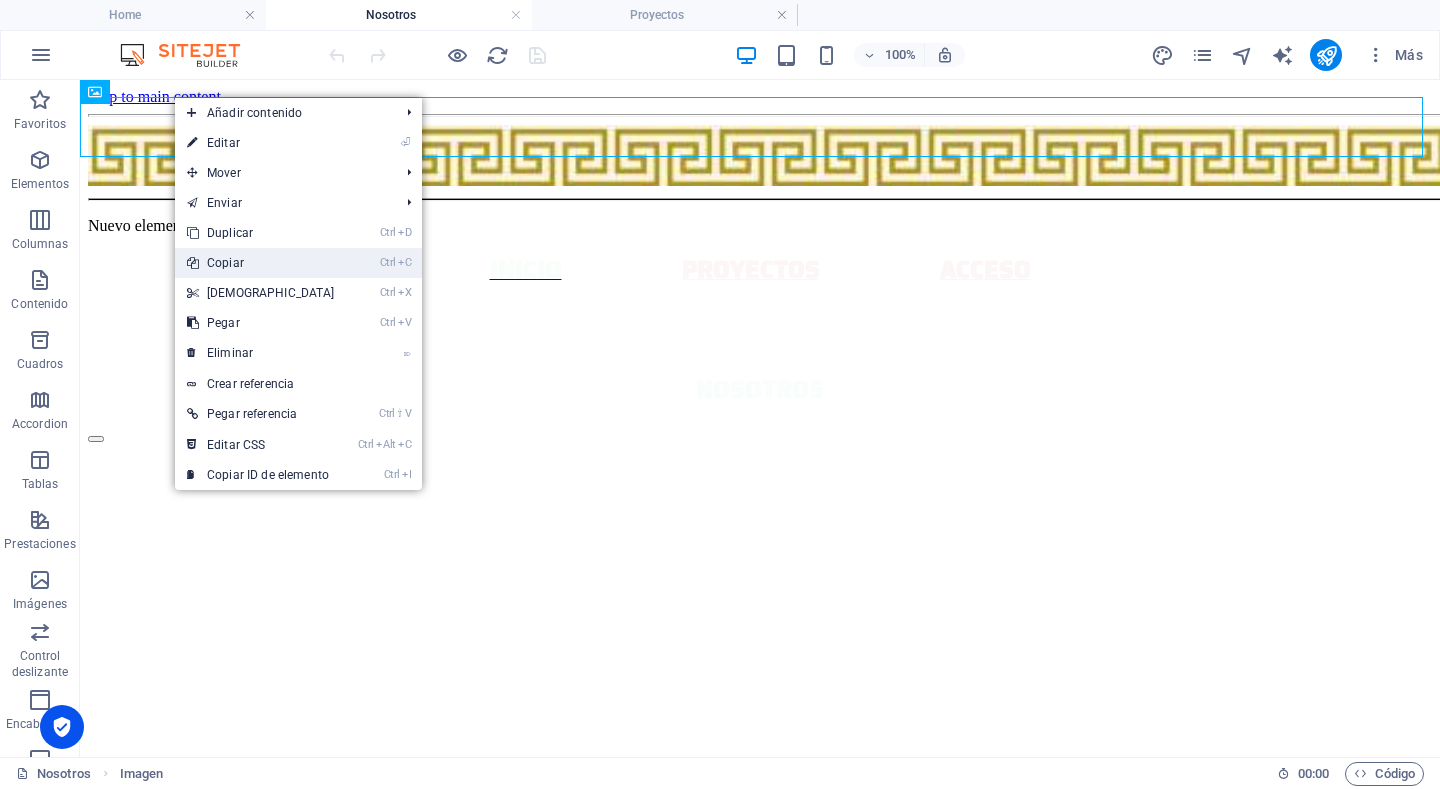 click on "Ctrl C  Copiar" at bounding box center [261, 263] 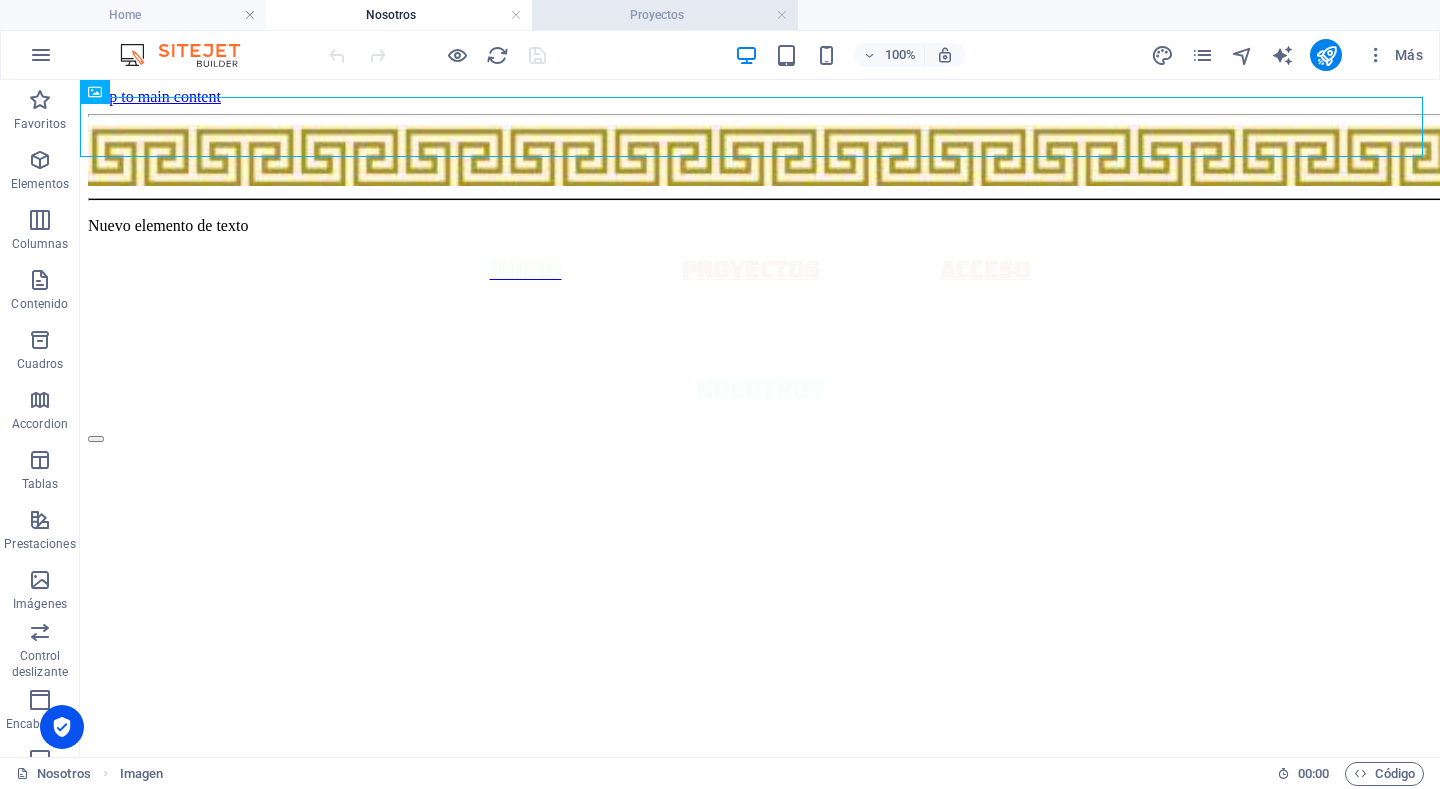 click on "Proyectos" at bounding box center (665, 15) 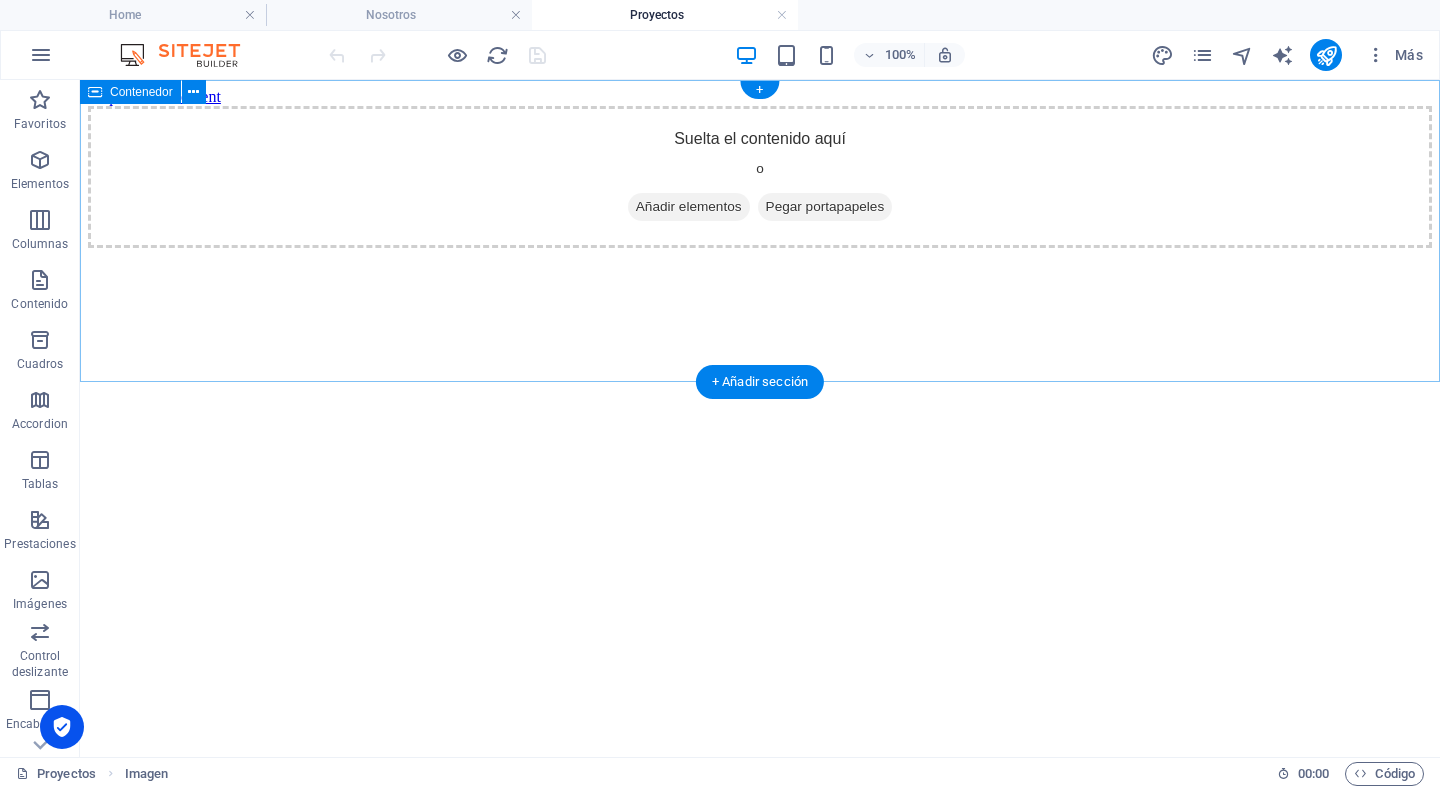 click on "Suelta el contenido aquí o  Añadir elementos  Pegar portapapeles" at bounding box center [760, 177] 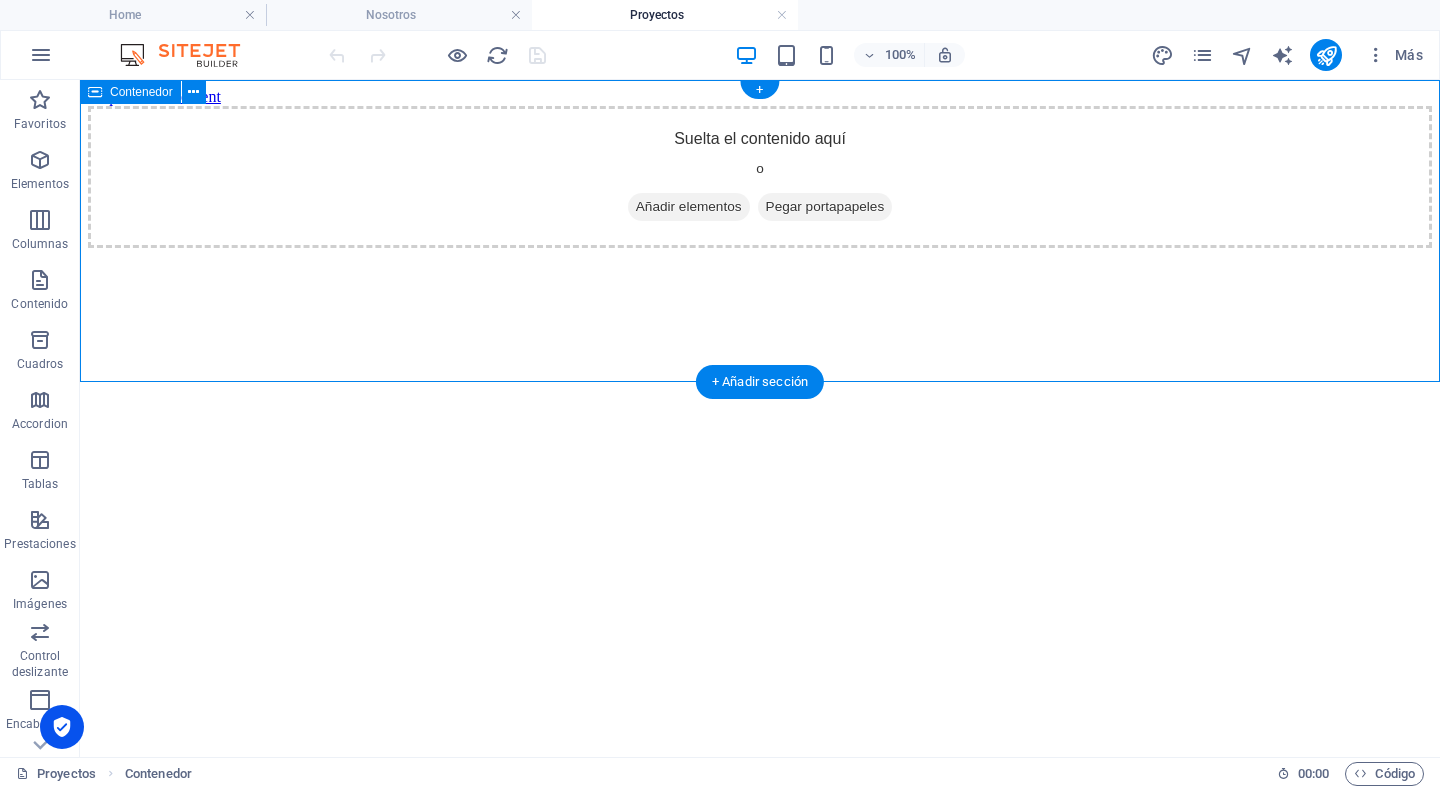 click on "Suelta el contenido aquí o  Añadir elementos  Pegar portapapeles" at bounding box center [760, 177] 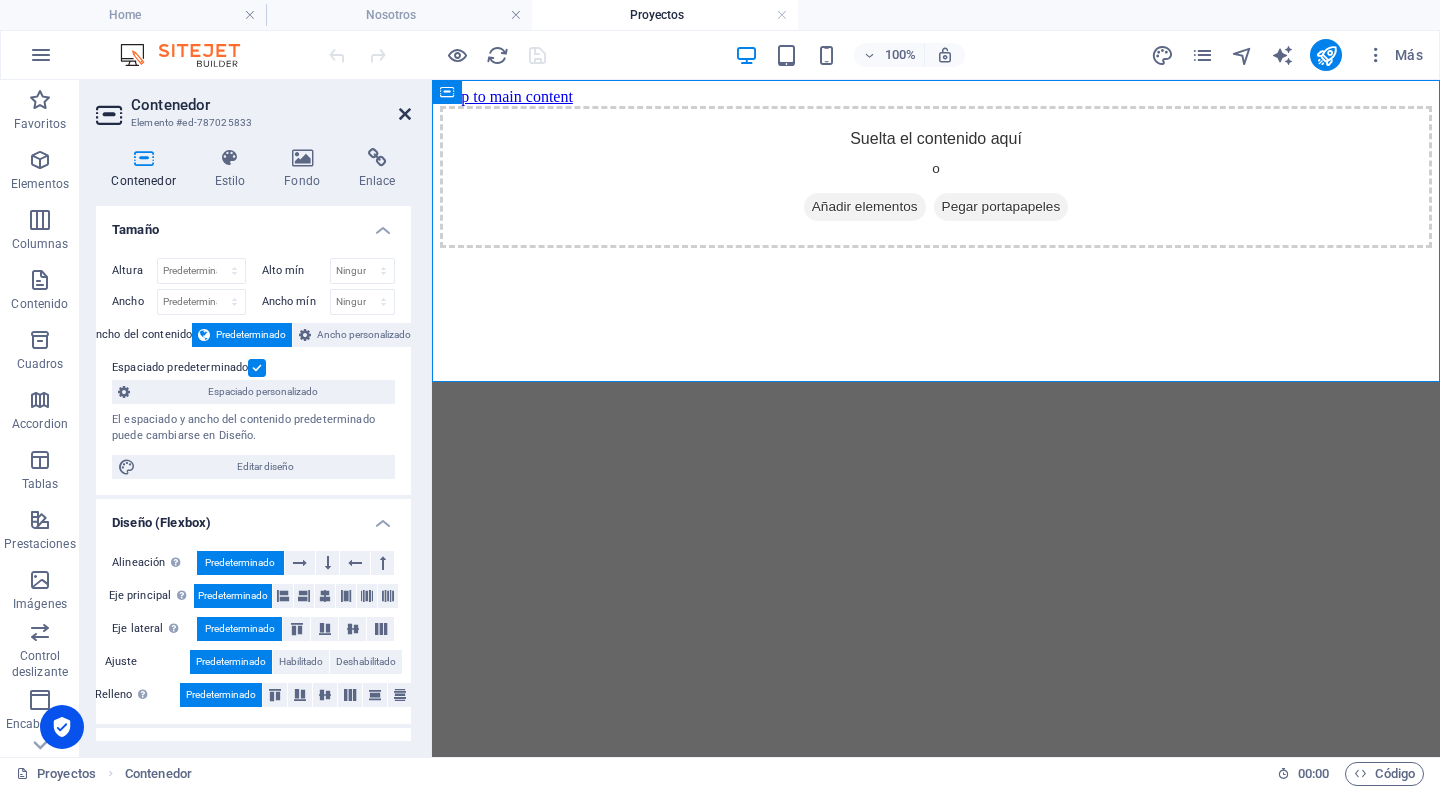 click at bounding box center (405, 114) 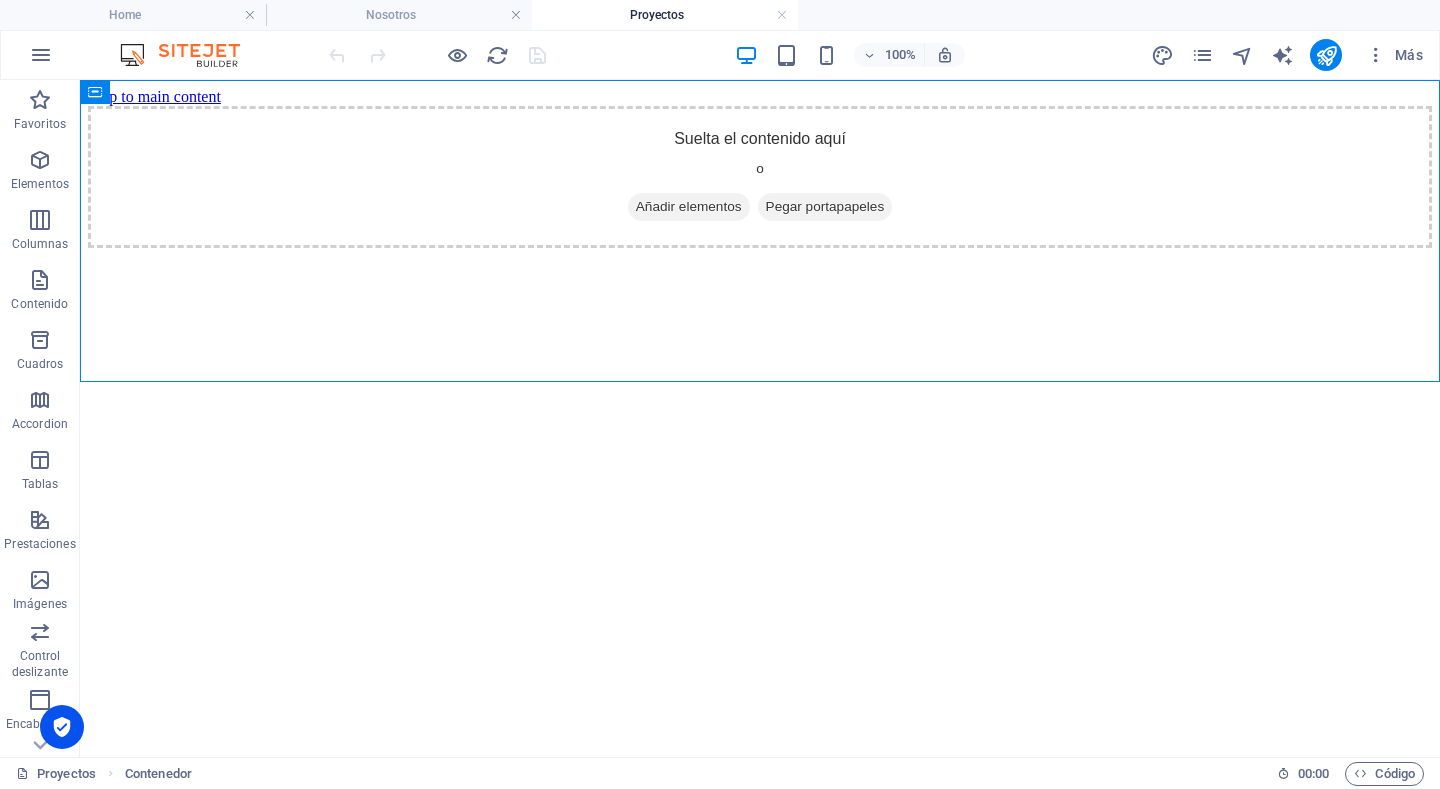 click on "Proyectos" at bounding box center (665, 15) 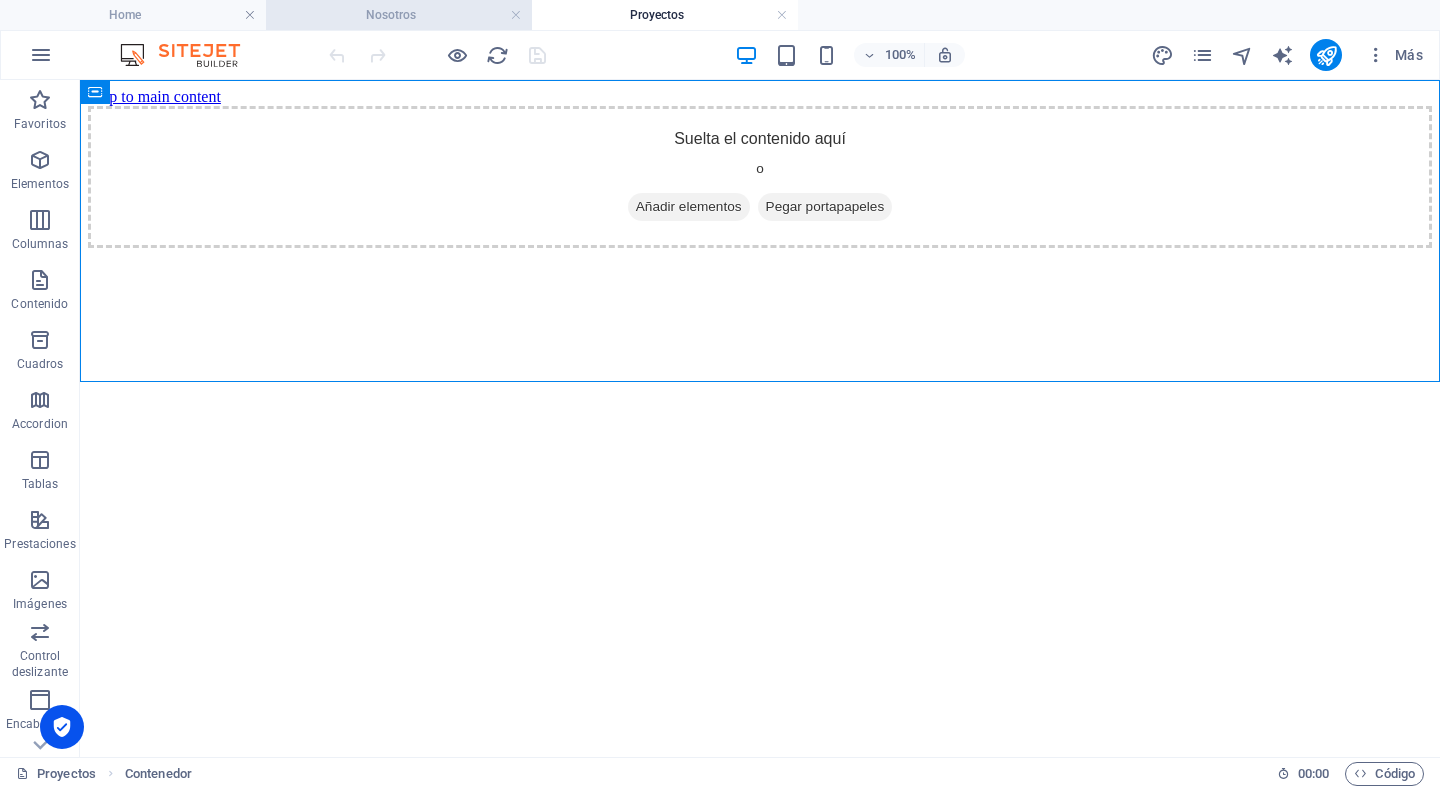 click on "Nosotros" at bounding box center [399, 15] 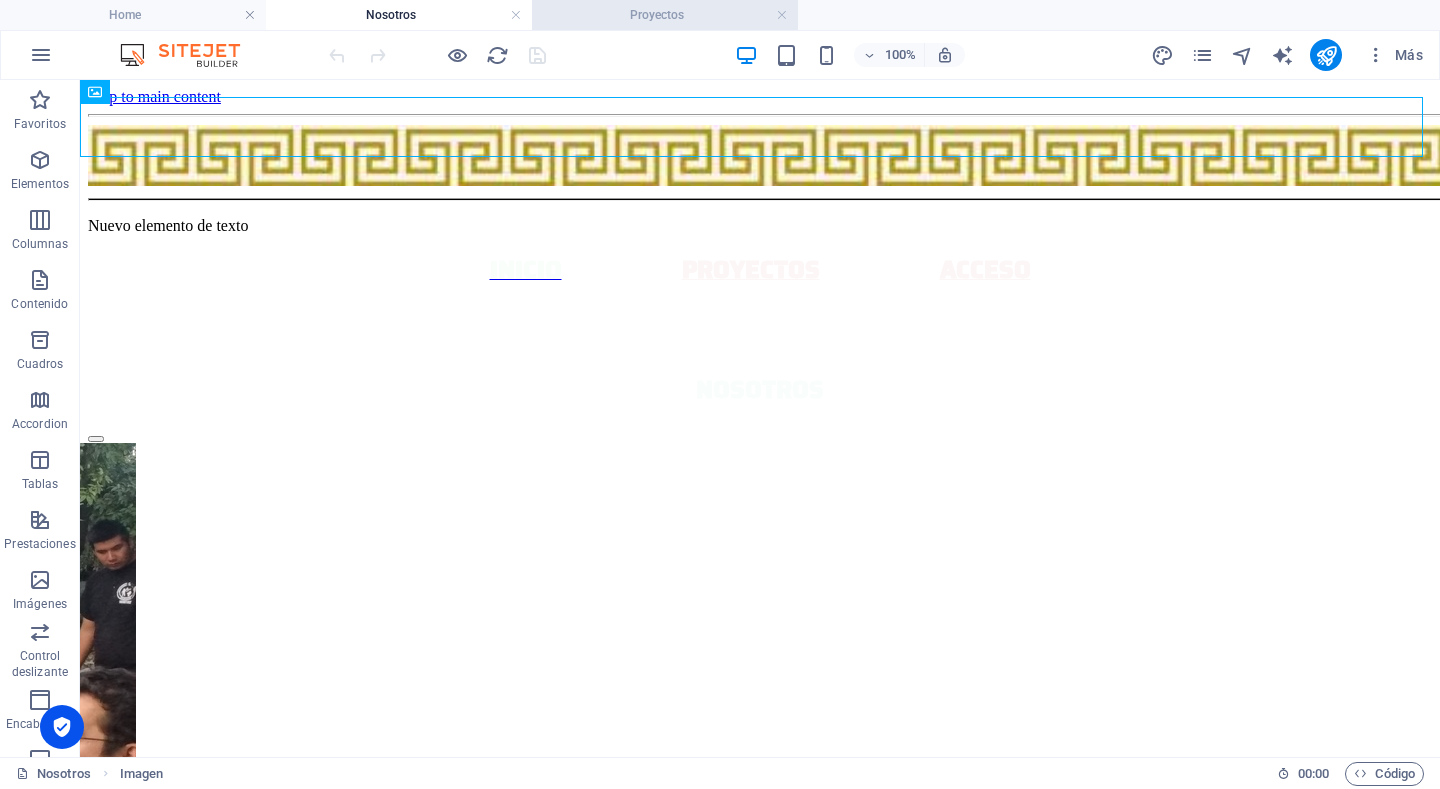 click on "Proyectos" at bounding box center (665, 15) 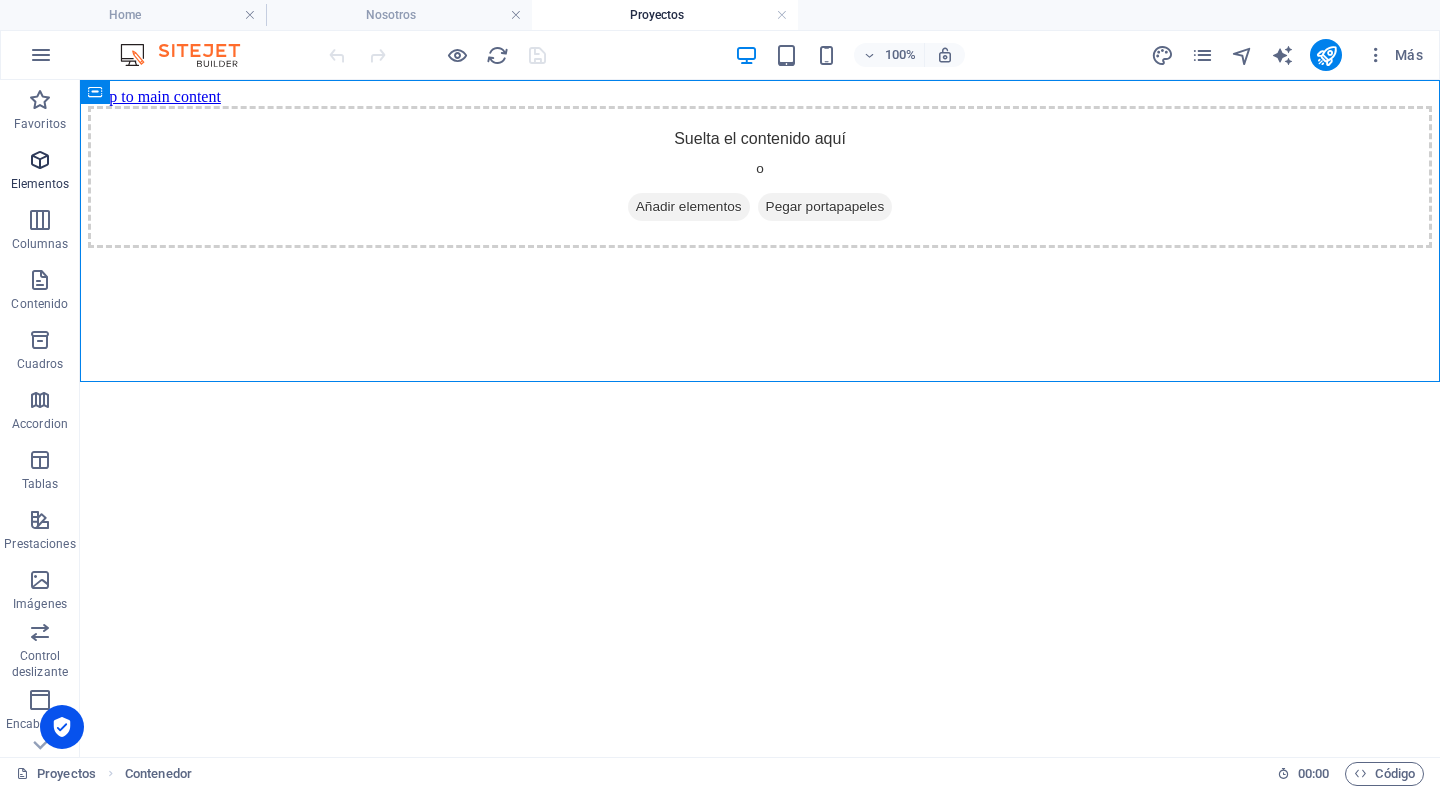 click at bounding box center (40, 160) 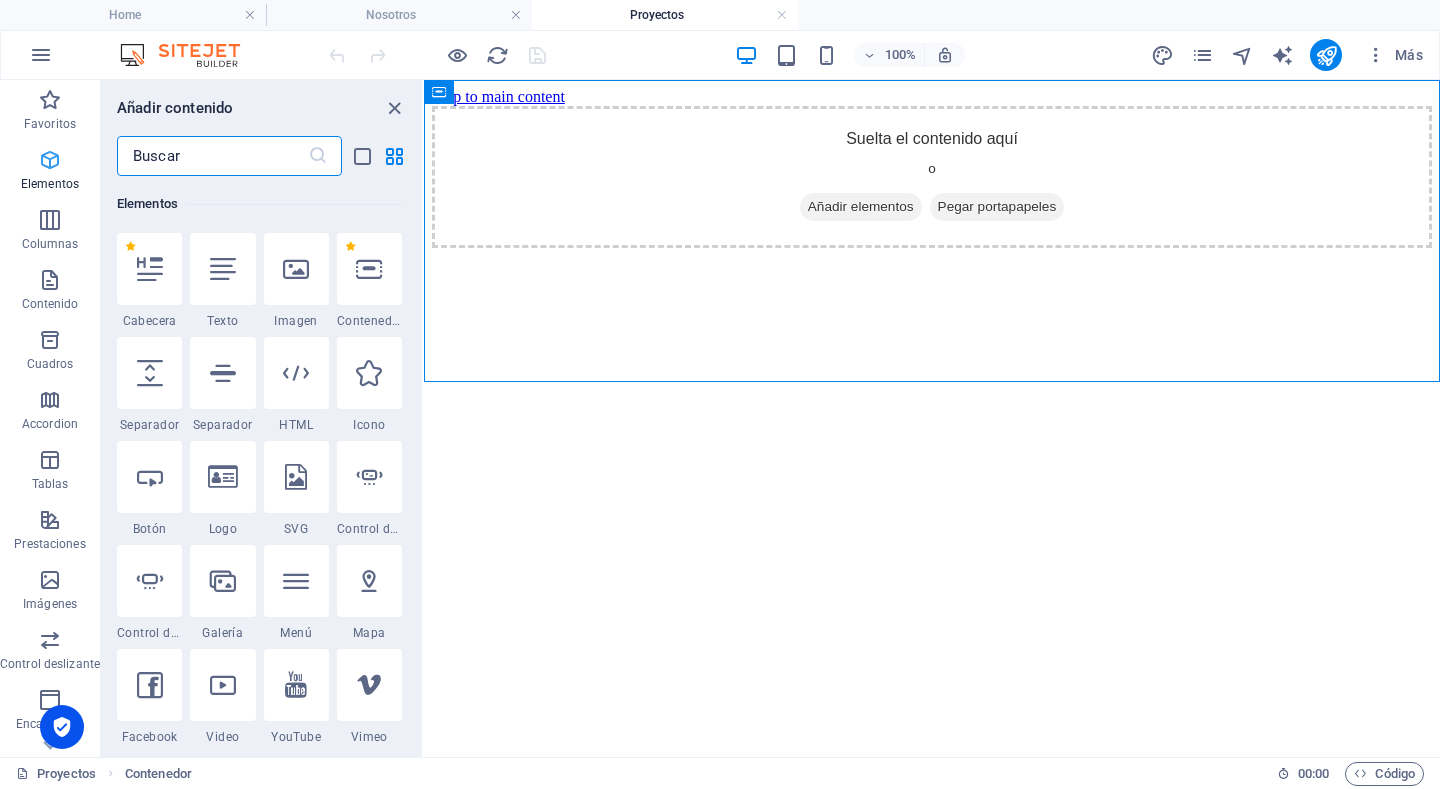 scroll, scrollTop: 377, scrollLeft: 0, axis: vertical 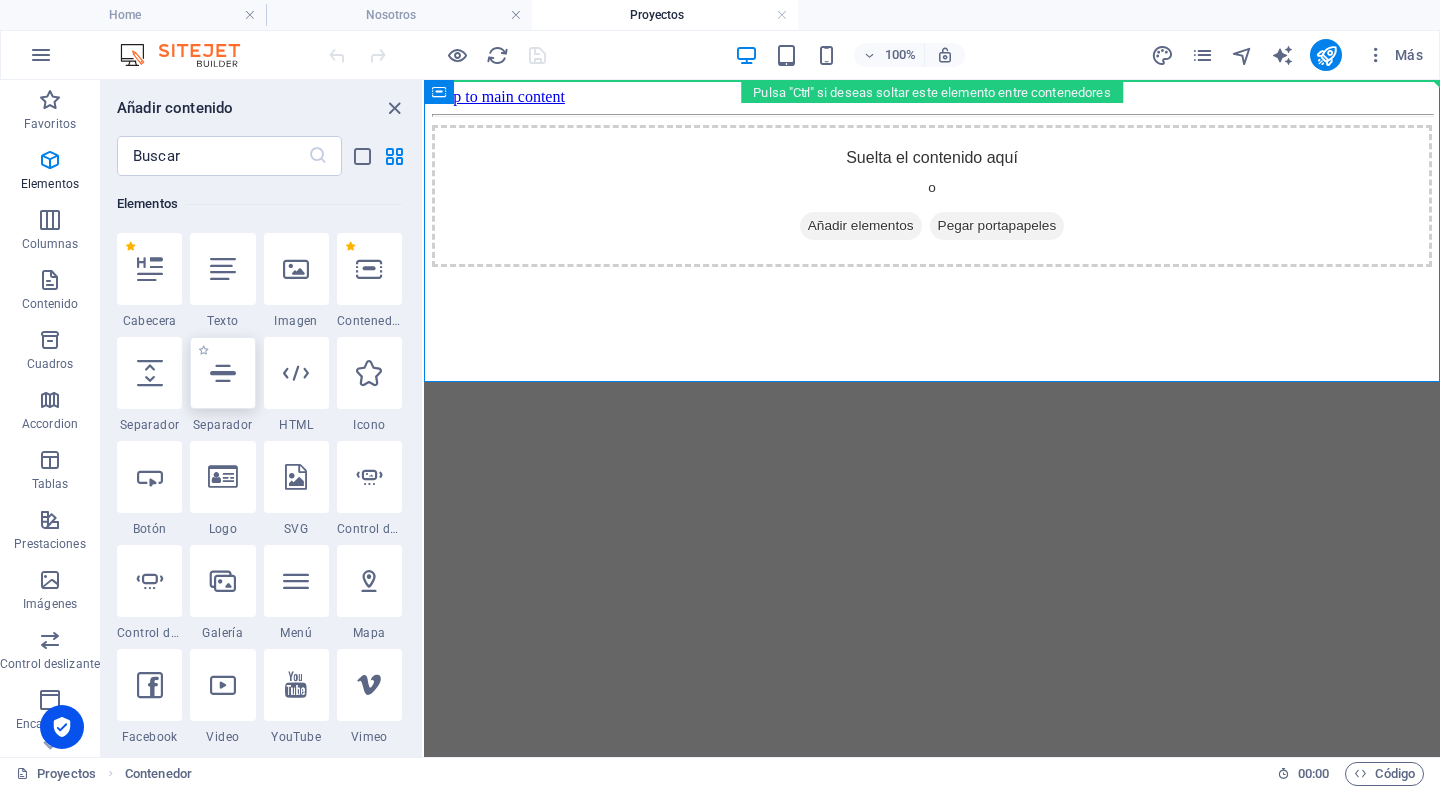 select on "%" 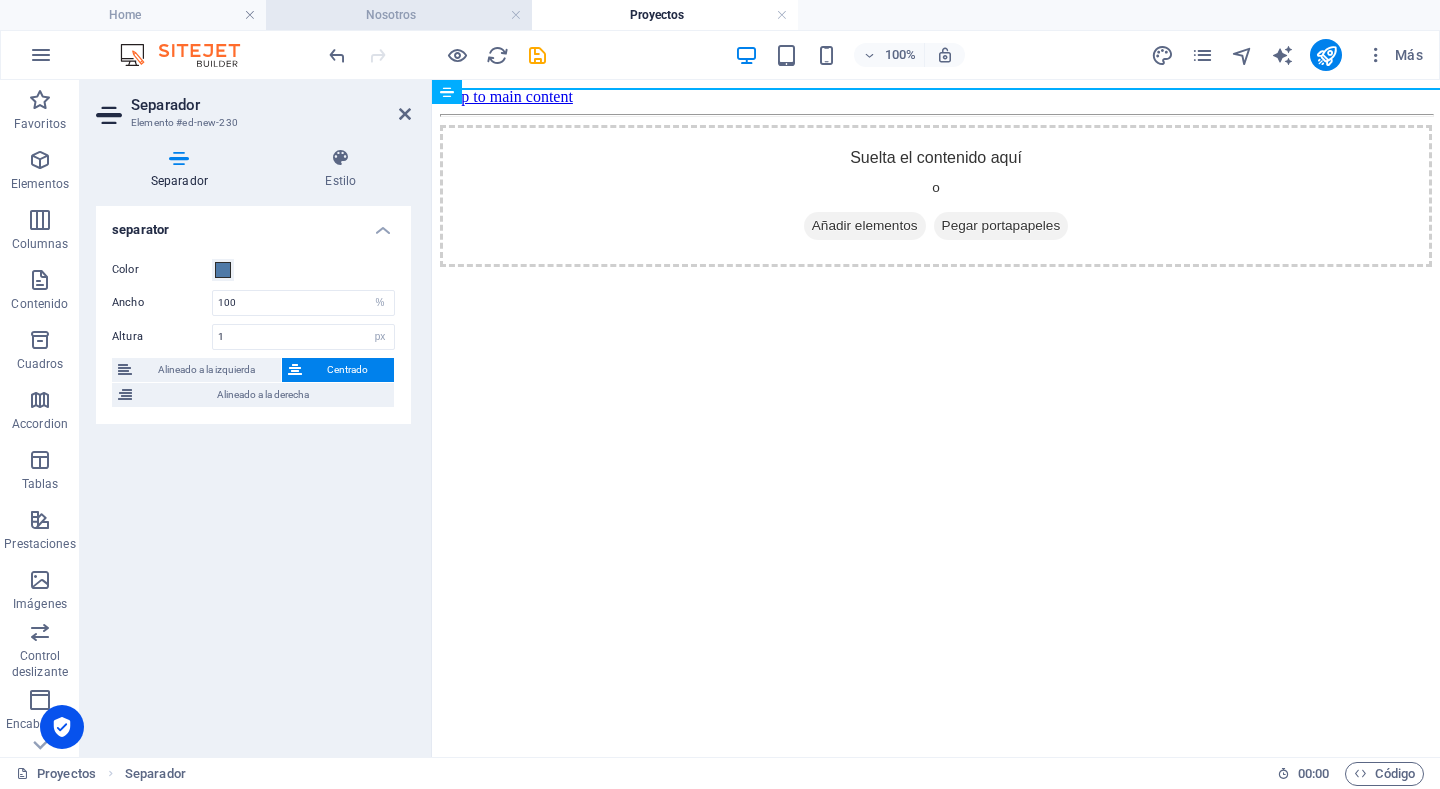 click on "Nosotros" at bounding box center (399, 15) 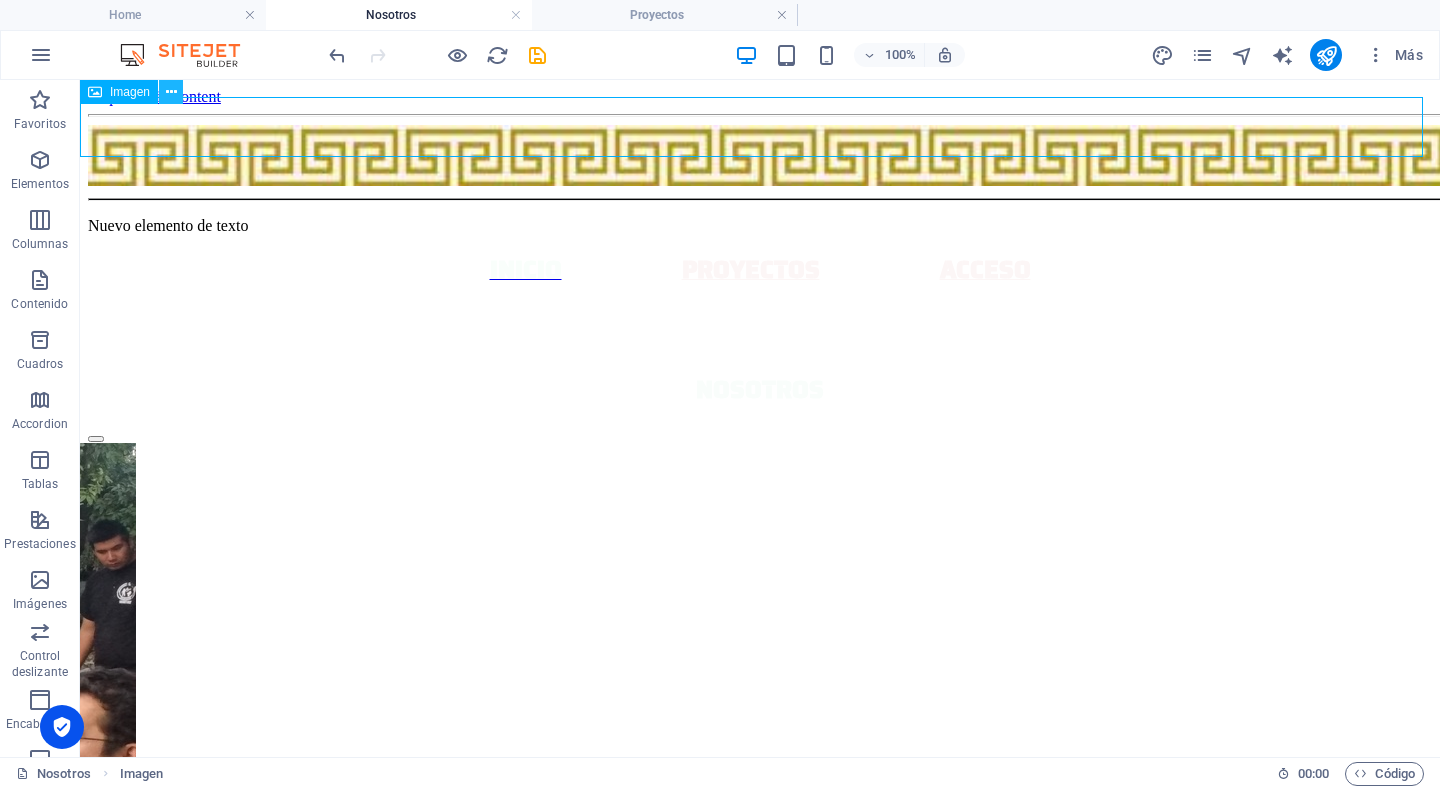 click at bounding box center [171, 92] 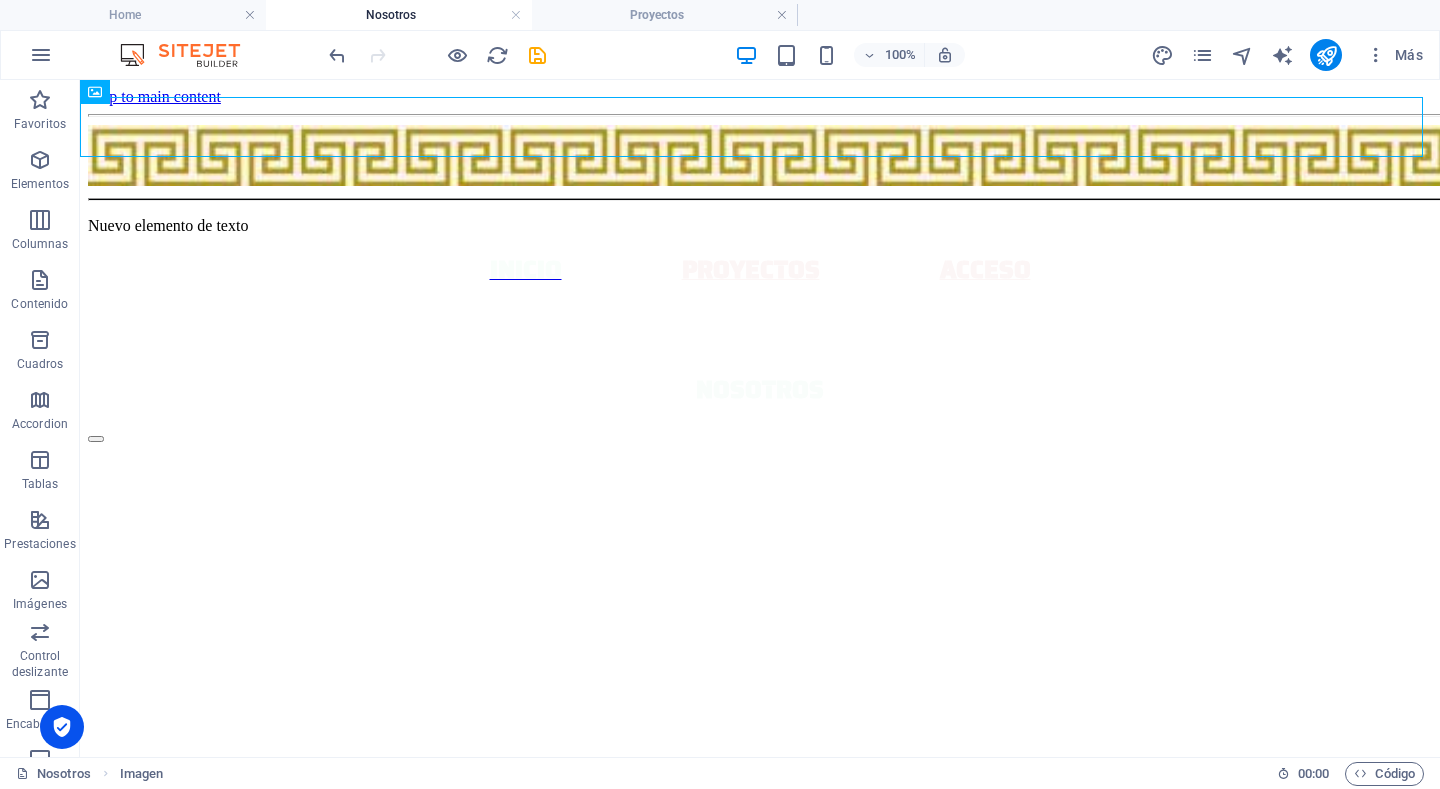 click on "Skip to main content
Nuevo elemento de texto INICIO                      PROYECTOS                      ACCESO NOSOTROS 1 2 3 QUIENES SOMOS Somo una organización de jóvenes que, con el paso de los años ha generado iniciativas, con el fin de solucionar las problemáticas sociales, a través de proyectos sociales como: •Vivienda •Comercio •Comunicación •Serigrafia M I S I O N Ser una empresa social y solidaria que funja como lucha frente a la solución de obtención de vivienda digna, de modo que sea accesible para cualquier persona física de la población mexicana que se encuentre ante cualquier situación de vulnerabilidad sin distinción de credo, orientación sexual o clase social. V I S I O N Suelta el contenido aquí o  Añadir elementos  Pegar portapapeles" at bounding box center (760, 1894) 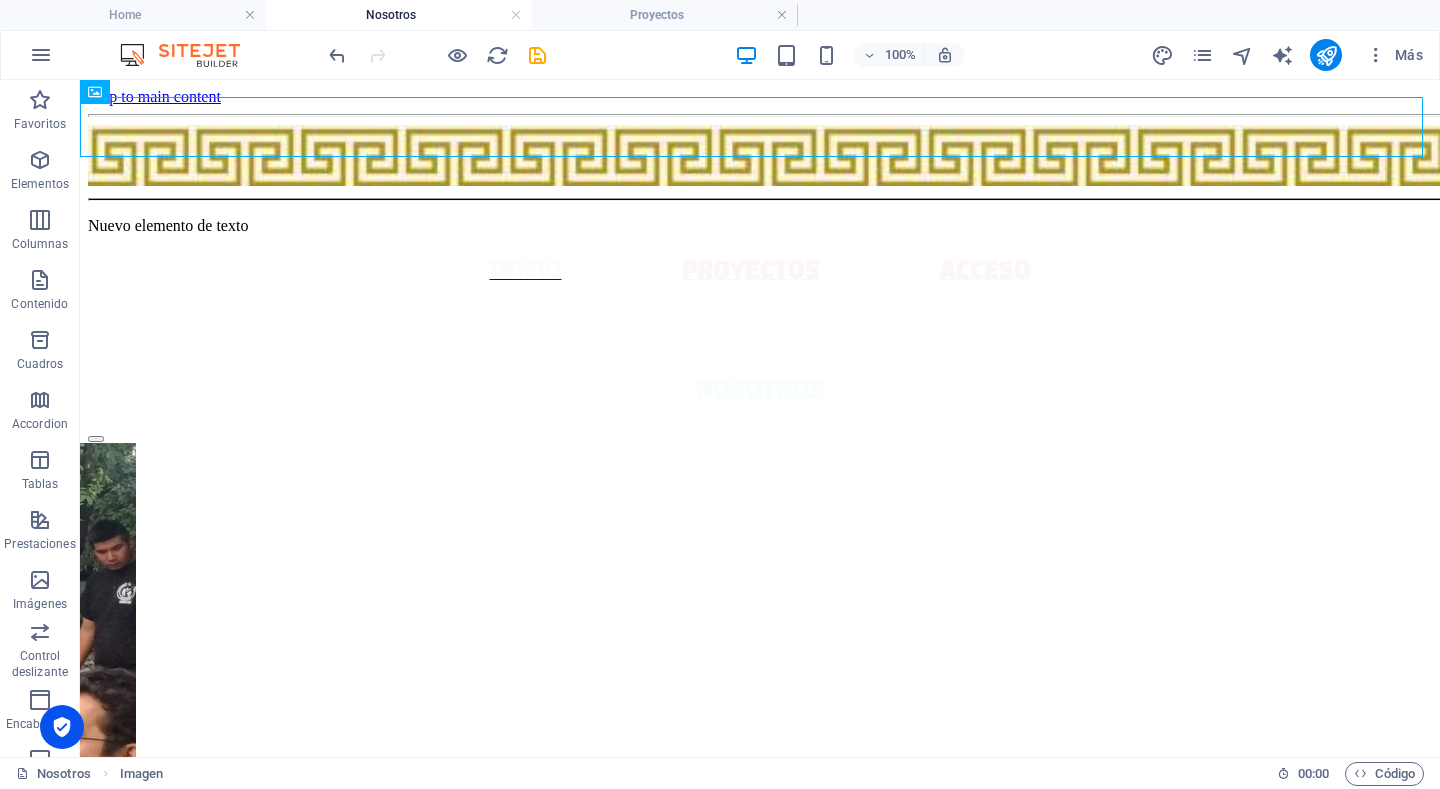 click on "Skip to main content
Nuevo elemento de texto INICIO                      PROYECTOS                      ACCESO NOSOTROS 1 2 3 QUIENES SOMOS Somo una organización de jóvenes que, con el paso de los años ha generado iniciativas, con el fin de solucionar las problemáticas sociales, a través de proyectos sociales como: •Vivienda •Comercio •Comunicación •Serigrafia M I S I O N Ser una empresa social y solidaria que funja como lucha frente a la solución de obtención de vivienda digna, de modo que sea accesible para cualquier persona física de la población mexicana que se encuentre ante cualquier situación de vulnerabilidad sin distinción de credo, orientación sexual o clase social. V I S I O N Suelta el contenido aquí o  Añadir elementos  Pegar portapapeles" at bounding box center [760, 1894] 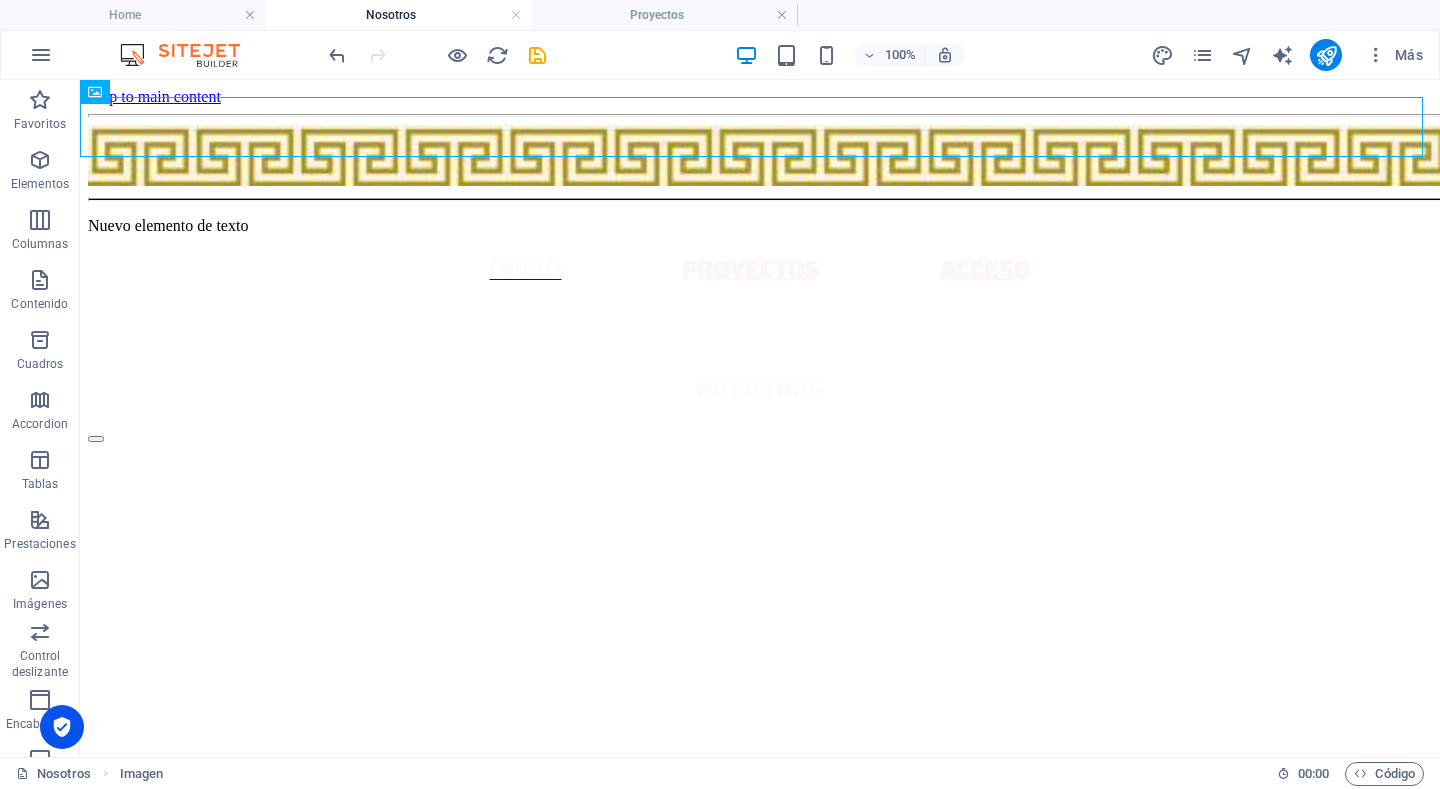 click on "Skip to main content
Nuevo elemento de texto INICIO                      PROYECTOS                      ACCESO NOSOTROS 1 2 3 QUIENES SOMOS Somo una organización de jóvenes que, con el paso de los años ha generado iniciativas, con el fin de solucionar las problemáticas sociales, a través de proyectos sociales como: •Vivienda •Comercio •Comunicación •Serigrafia M I S I O N Ser una empresa social y solidaria que funja como lucha frente a la solución de obtención de vivienda digna, de modo que sea accesible para cualquier persona física de la población mexicana que se encuentre ante cualquier situación de vulnerabilidad sin distinción de credo, orientación sexual o clase social. V I S I O N Suelta el contenido aquí o  Añadir elementos  Pegar portapapeles" at bounding box center [760, 1894] 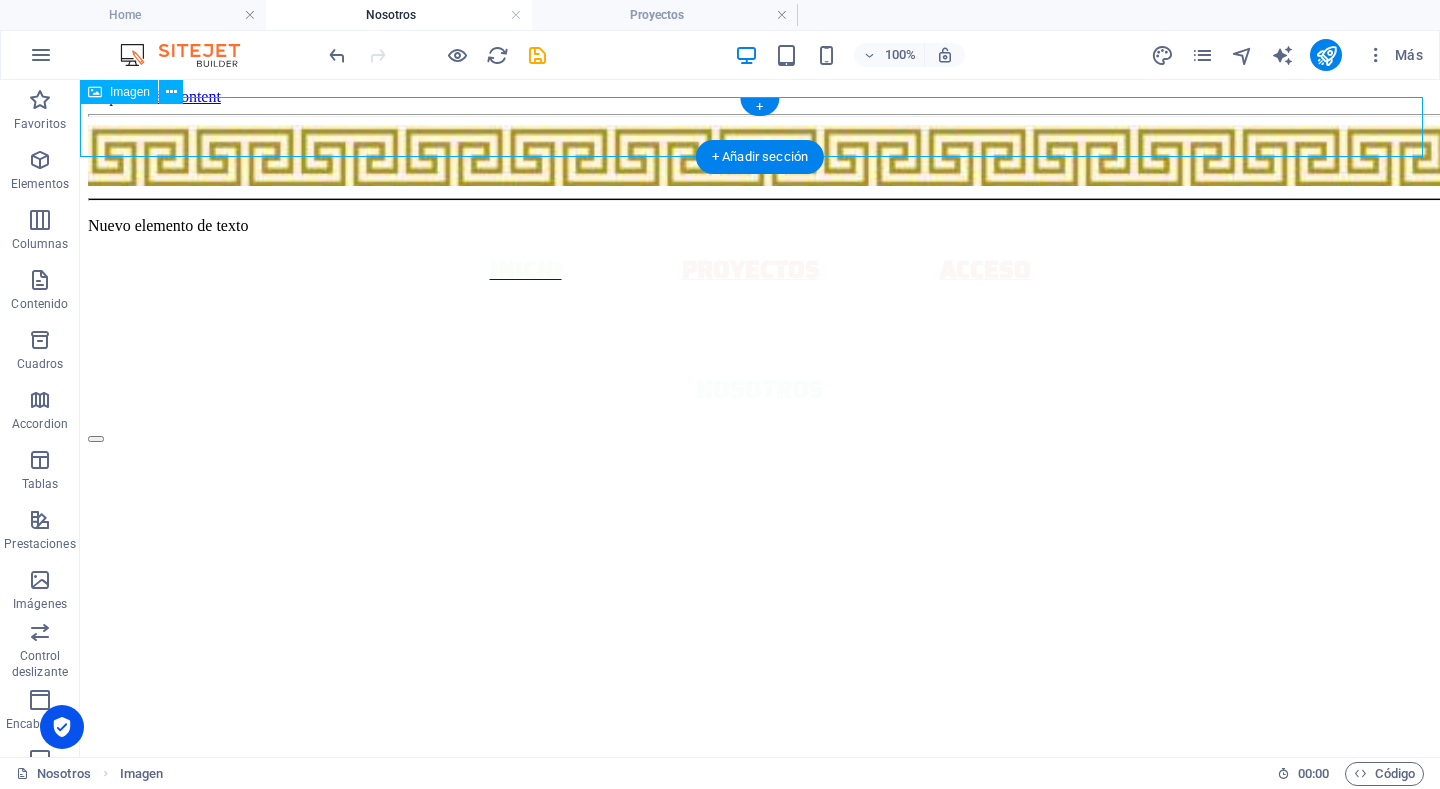 click at bounding box center (760, 157) 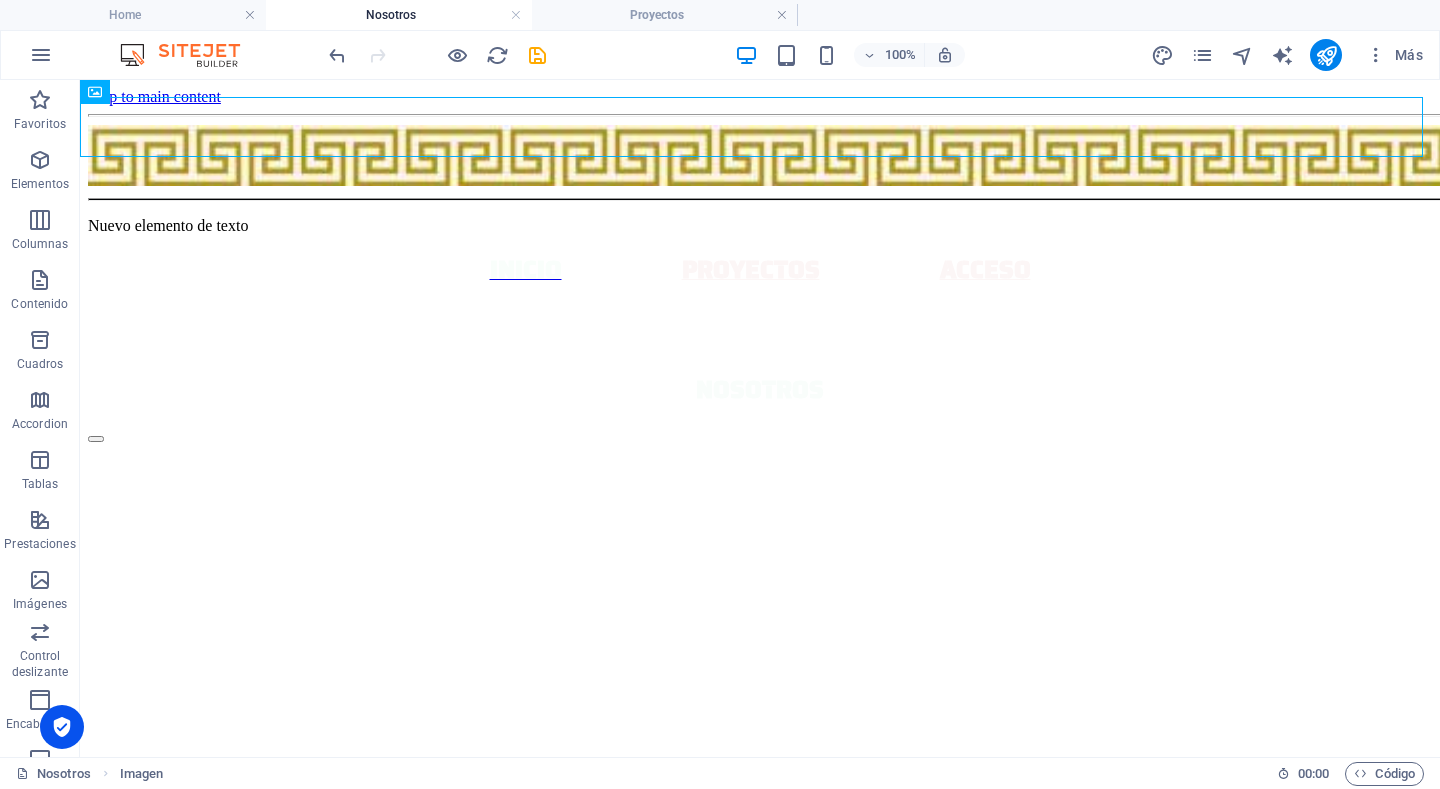 click on "Skip to main content
Nuevo elemento de texto INICIO                      PROYECTOS                      ACCESO NOSOTROS 1 2 3 QUIENES SOMOS Somo una organización de jóvenes que, con el paso de los años ha generado iniciativas, con el fin de solucionar las problemáticas sociales, a través de proyectos sociales como: •Vivienda •Comercio •Comunicación •Serigrafia M I S I O N Ser una empresa social y solidaria que funja como lucha frente a la solución de obtención de vivienda digna, de modo que sea accesible para cualquier persona física de la población mexicana que se encuentre ante cualquier situación de vulnerabilidad sin distinción de credo, orientación sexual o clase social. V I S I O N Suelta el contenido aquí o  Añadir elementos  Pegar portapapeles" at bounding box center [760, 1894] 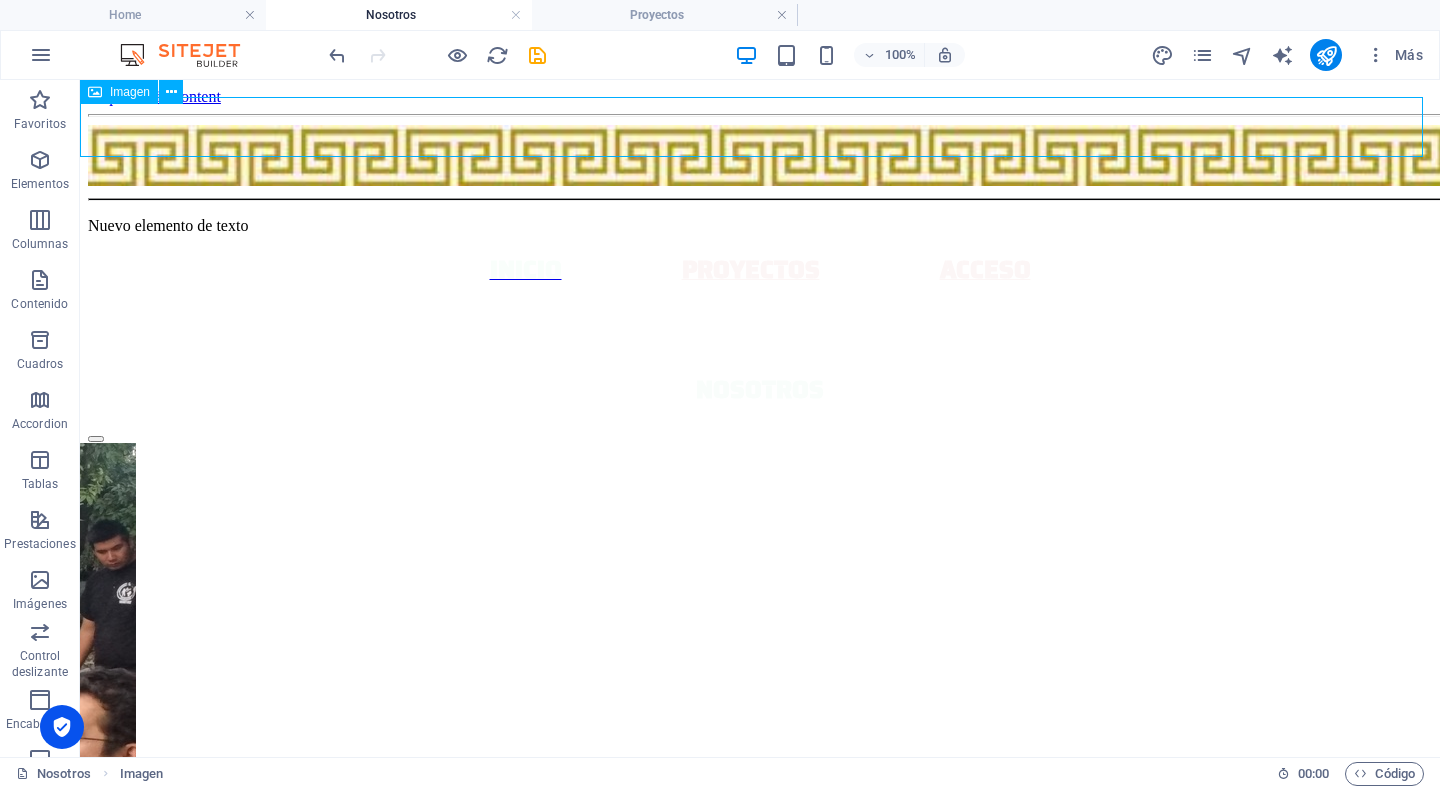 click on "Imagen" at bounding box center (138, 92) 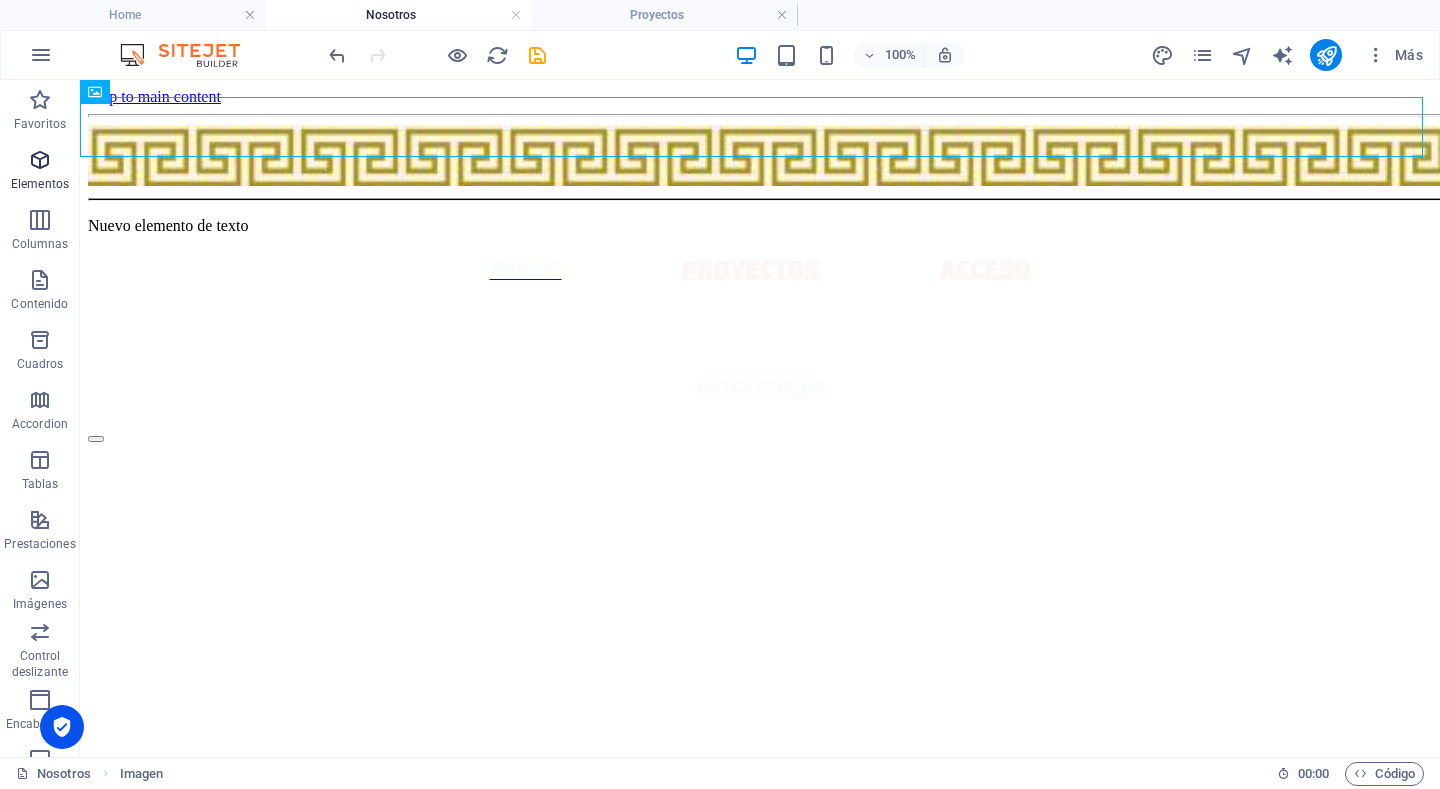 click on "Elementos" at bounding box center [40, 172] 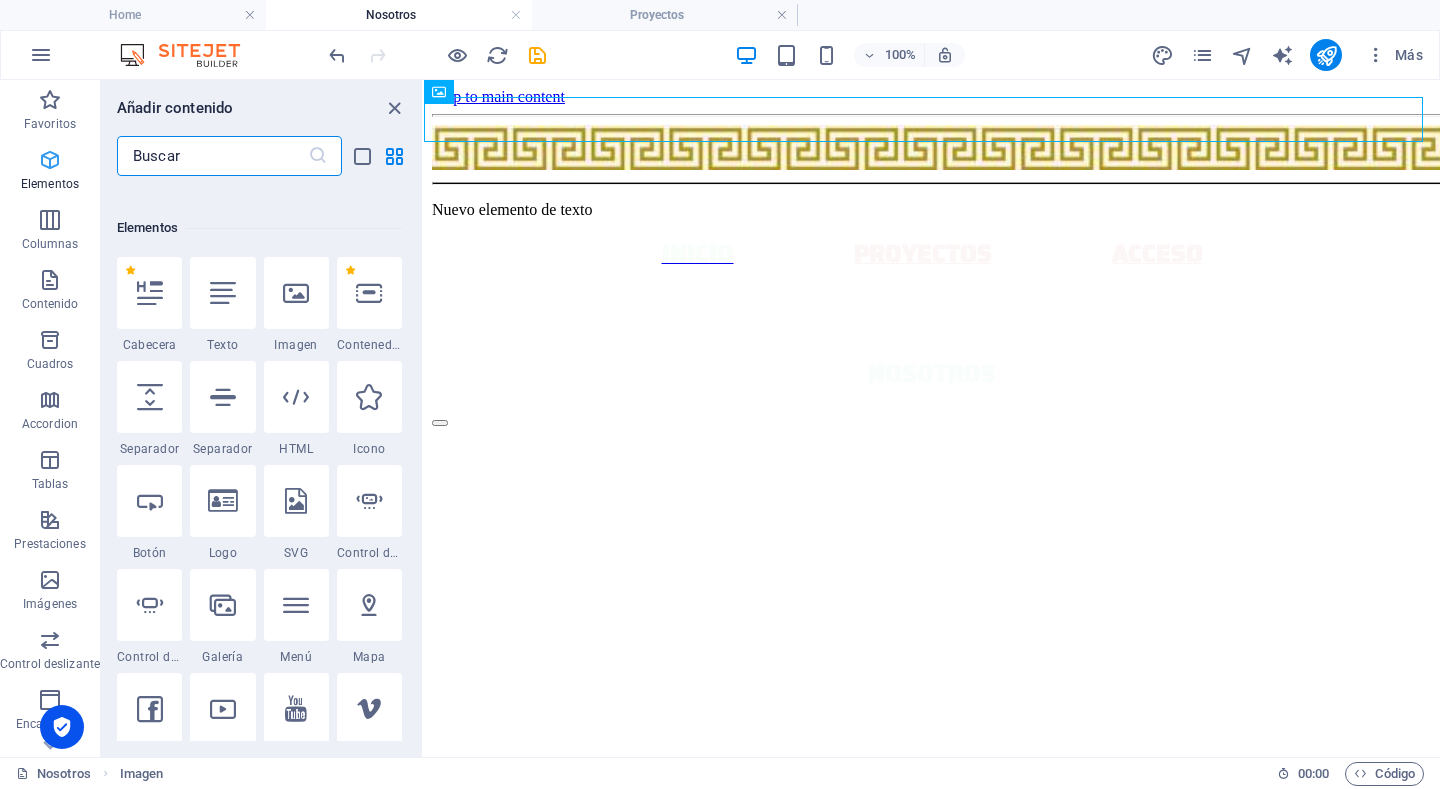 scroll, scrollTop: 377, scrollLeft: 0, axis: vertical 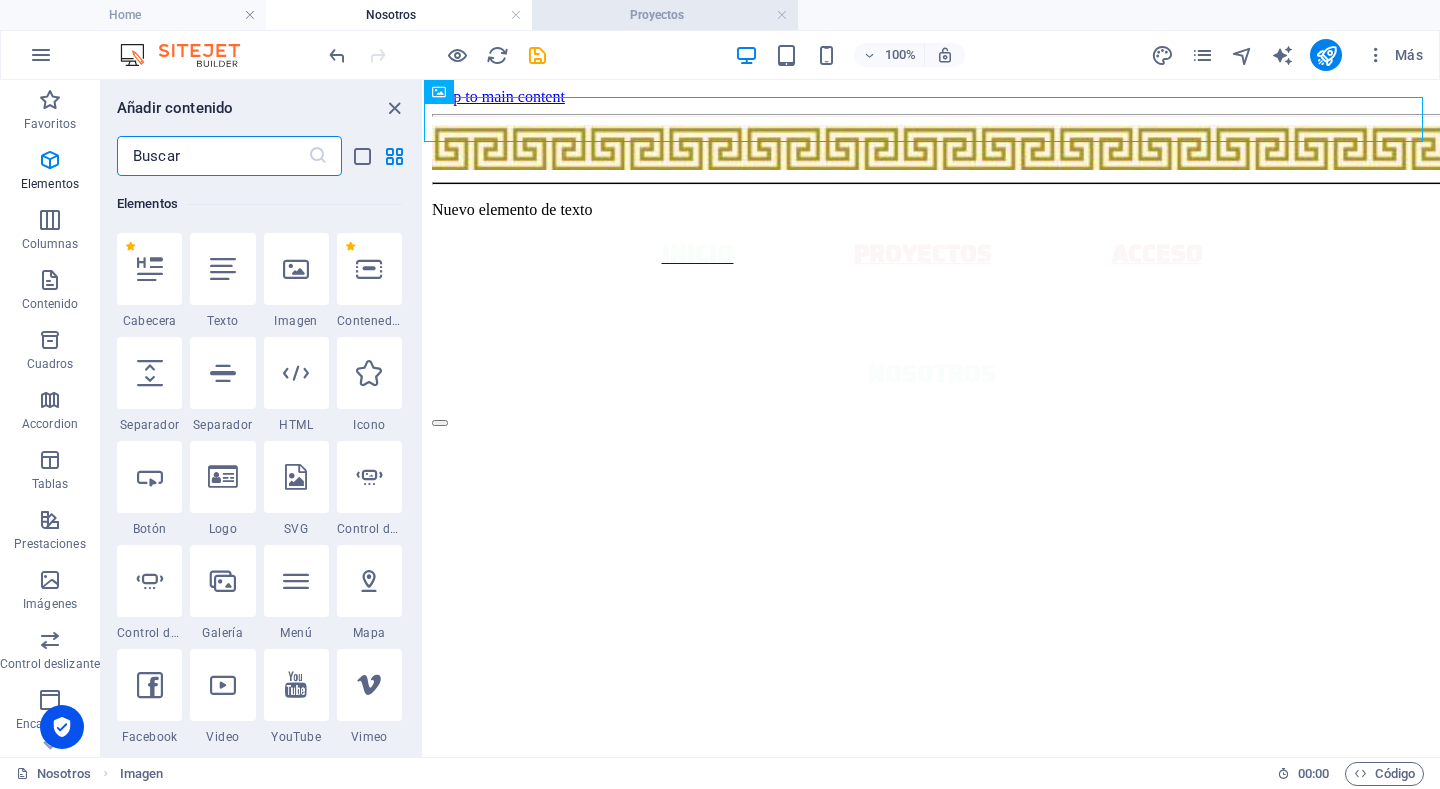click on "Proyectos" at bounding box center [665, 15] 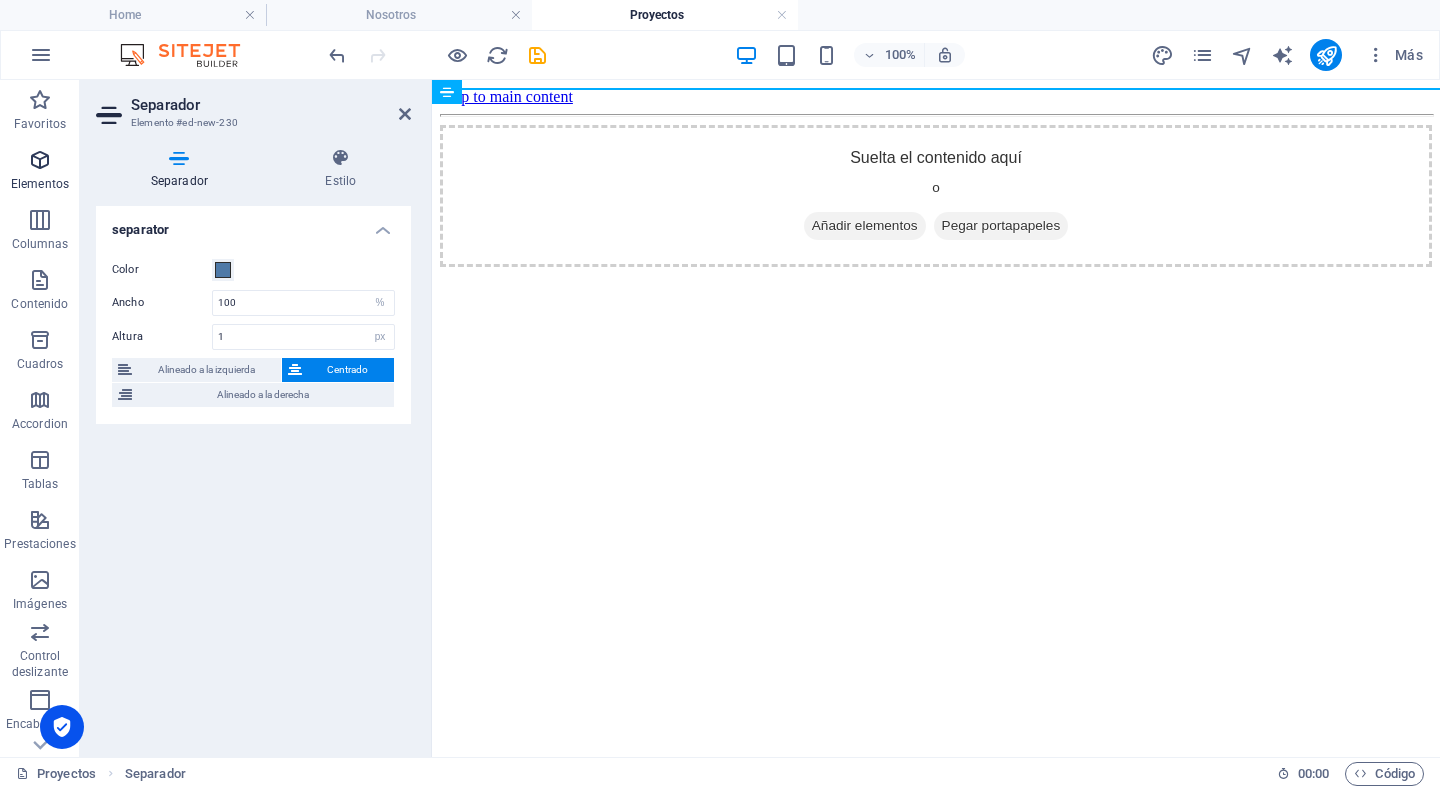 click at bounding box center [40, 160] 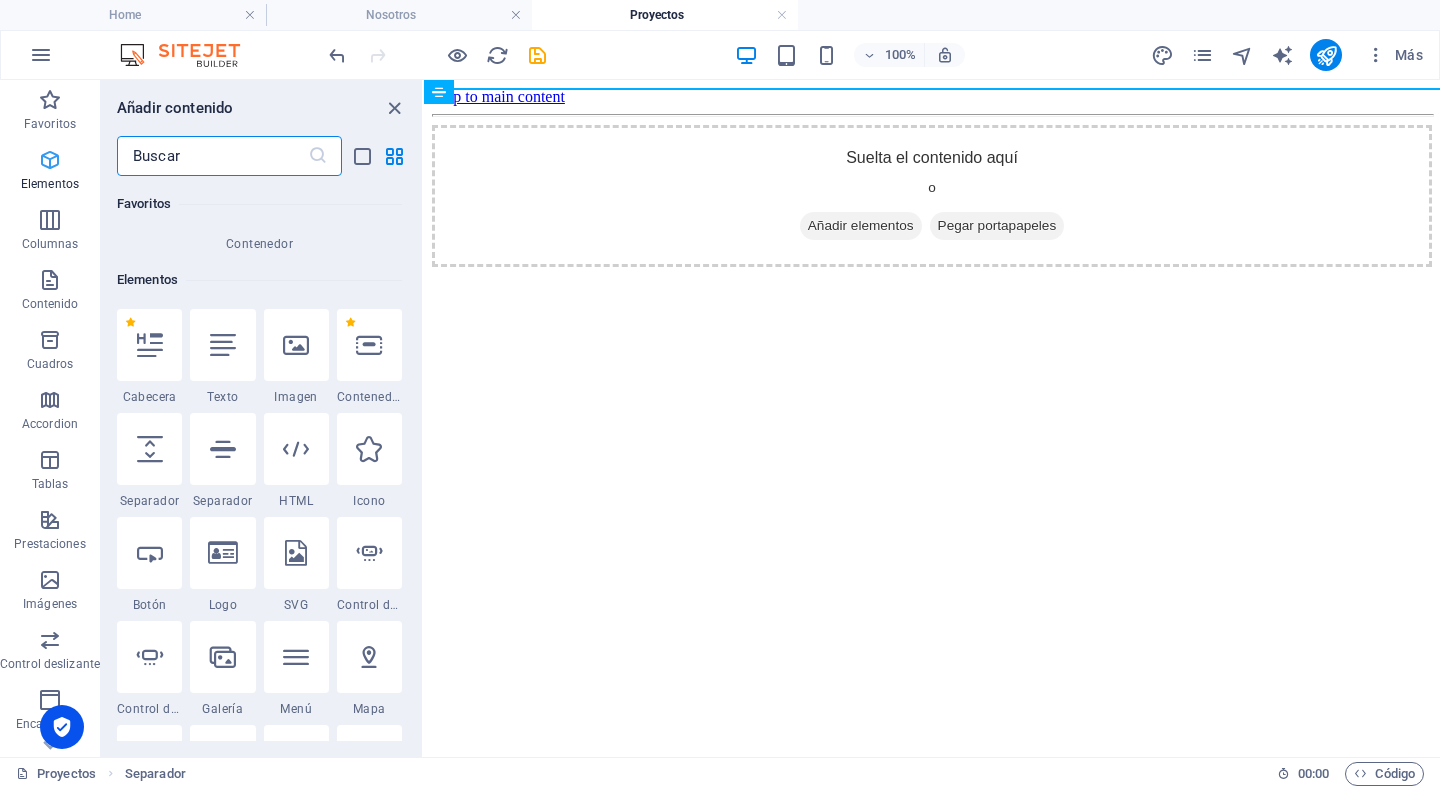 scroll, scrollTop: 377, scrollLeft: 0, axis: vertical 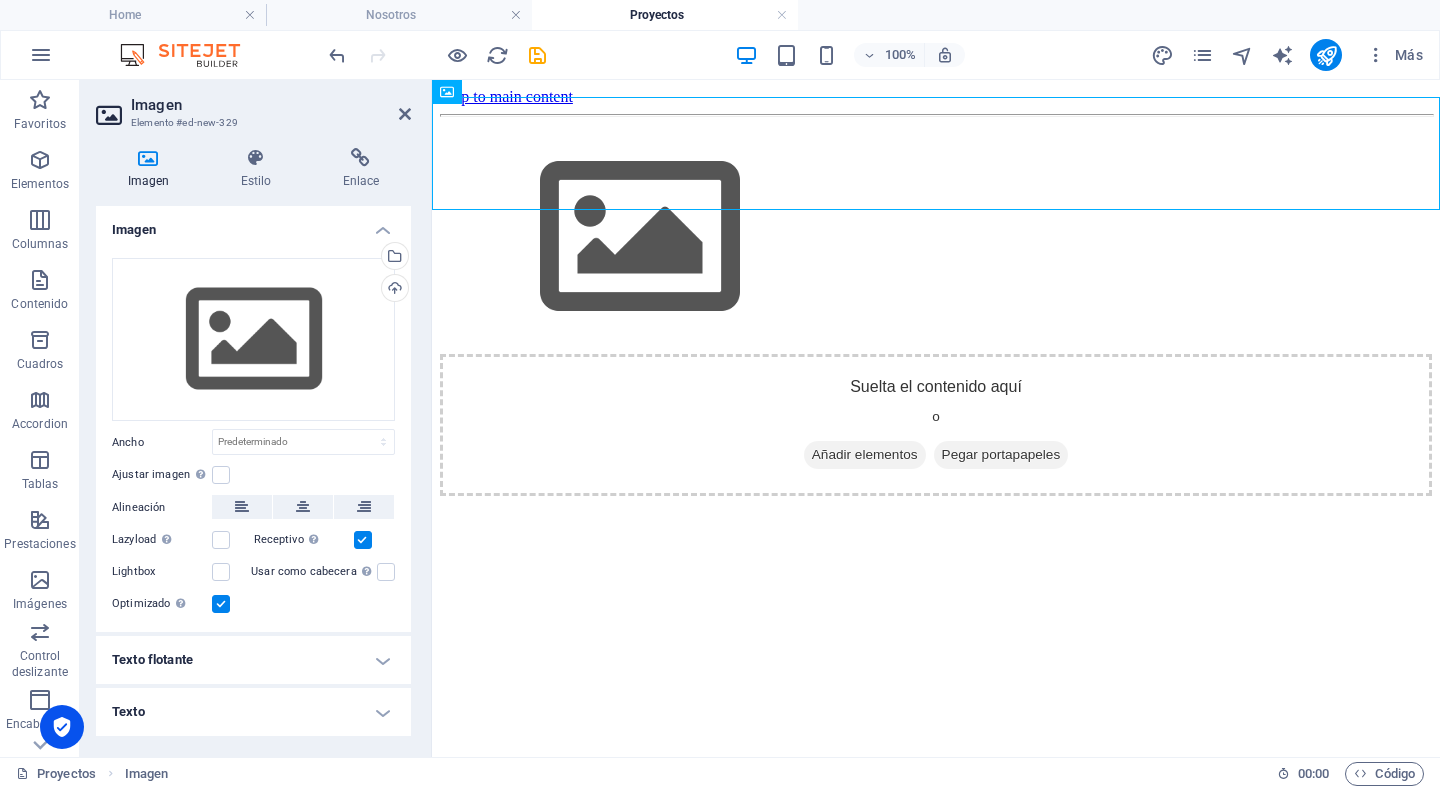 click on "Suelta el contenido aquí o  Añadir elementos  Pegar portapapeles" at bounding box center [936, 305] 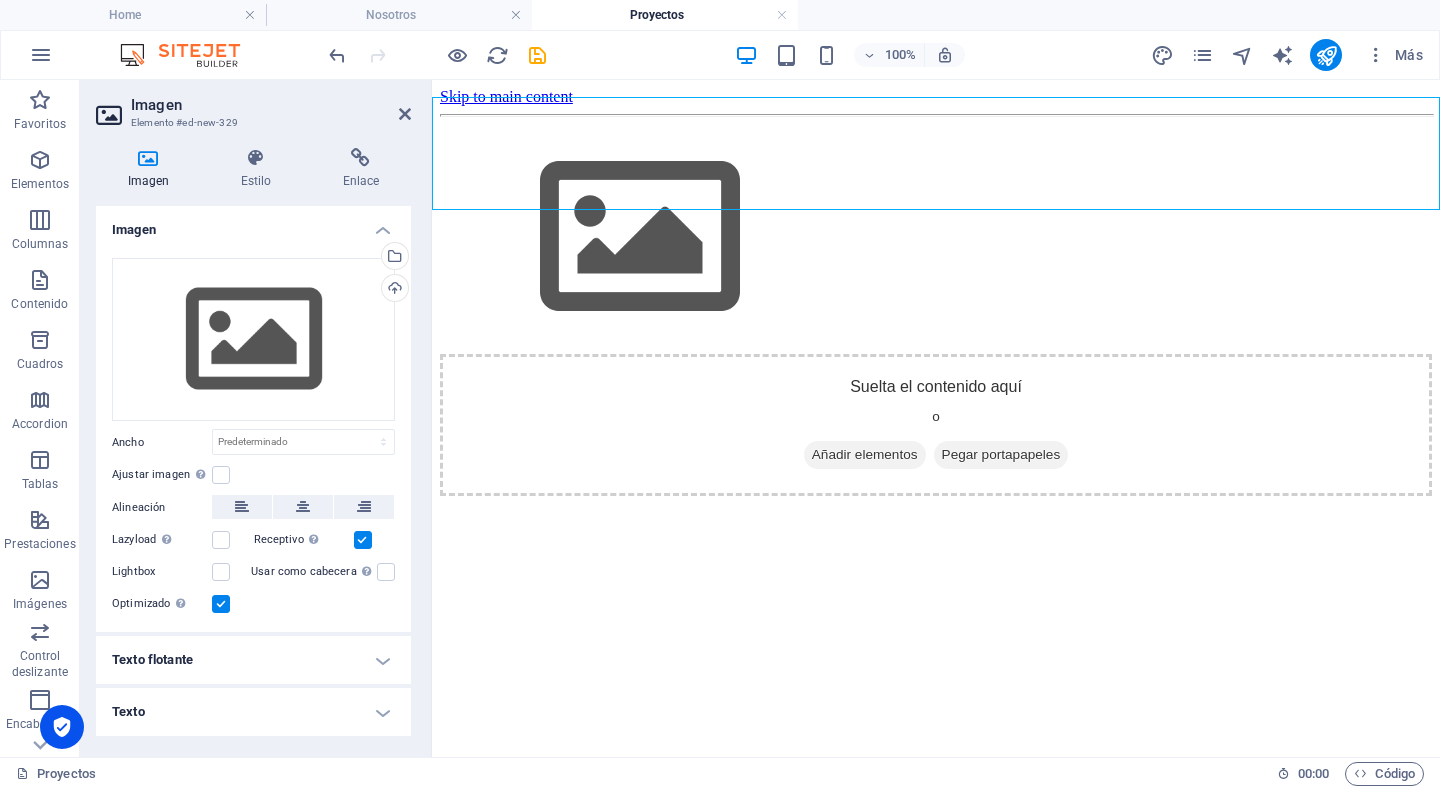click on "Suelta el contenido aquí o  Añadir elementos  Pegar portapapeles" at bounding box center (936, 305) 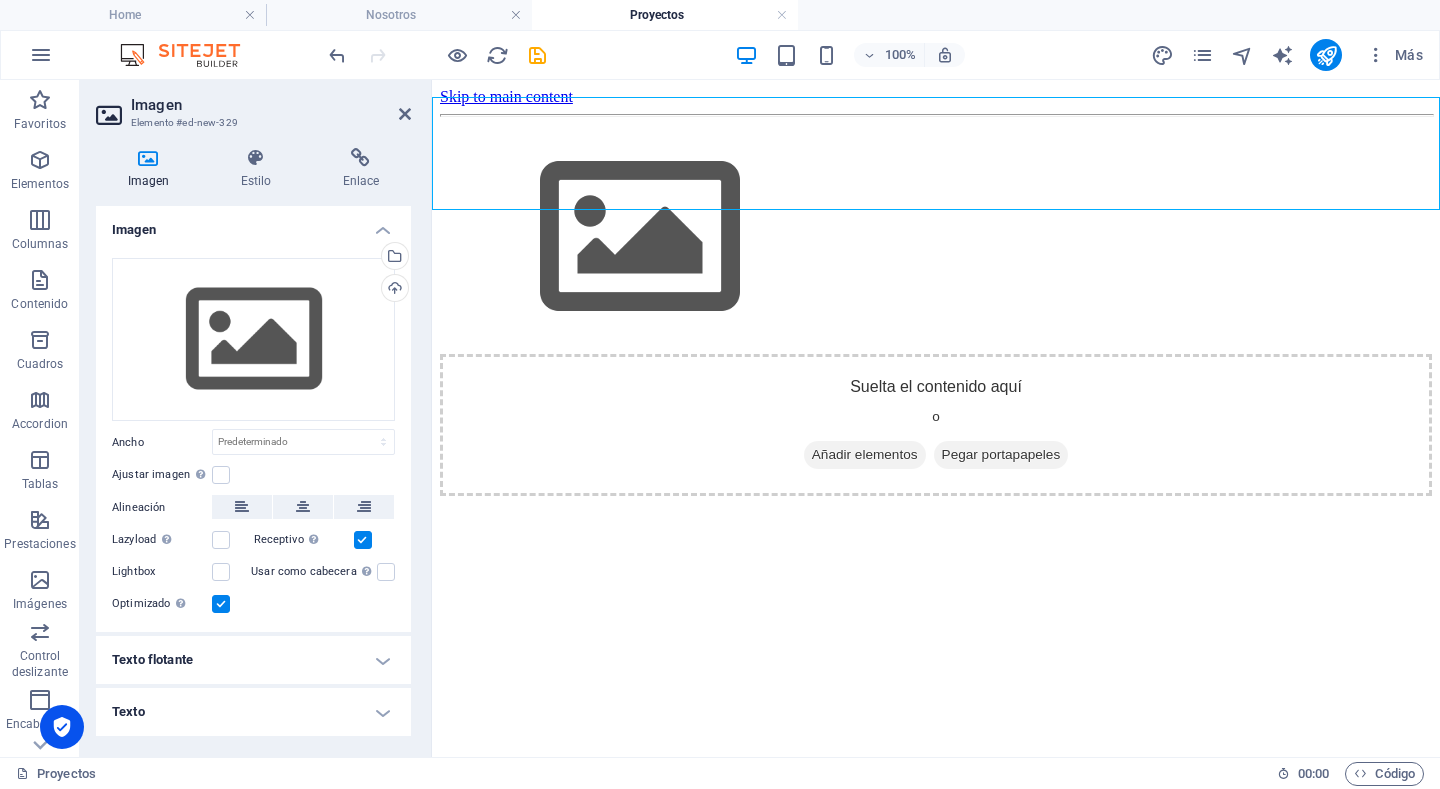 click on "Suelta el contenido aquí o  Añadir elementos  Pegar portapapeles" at bounding box center [936, 305] 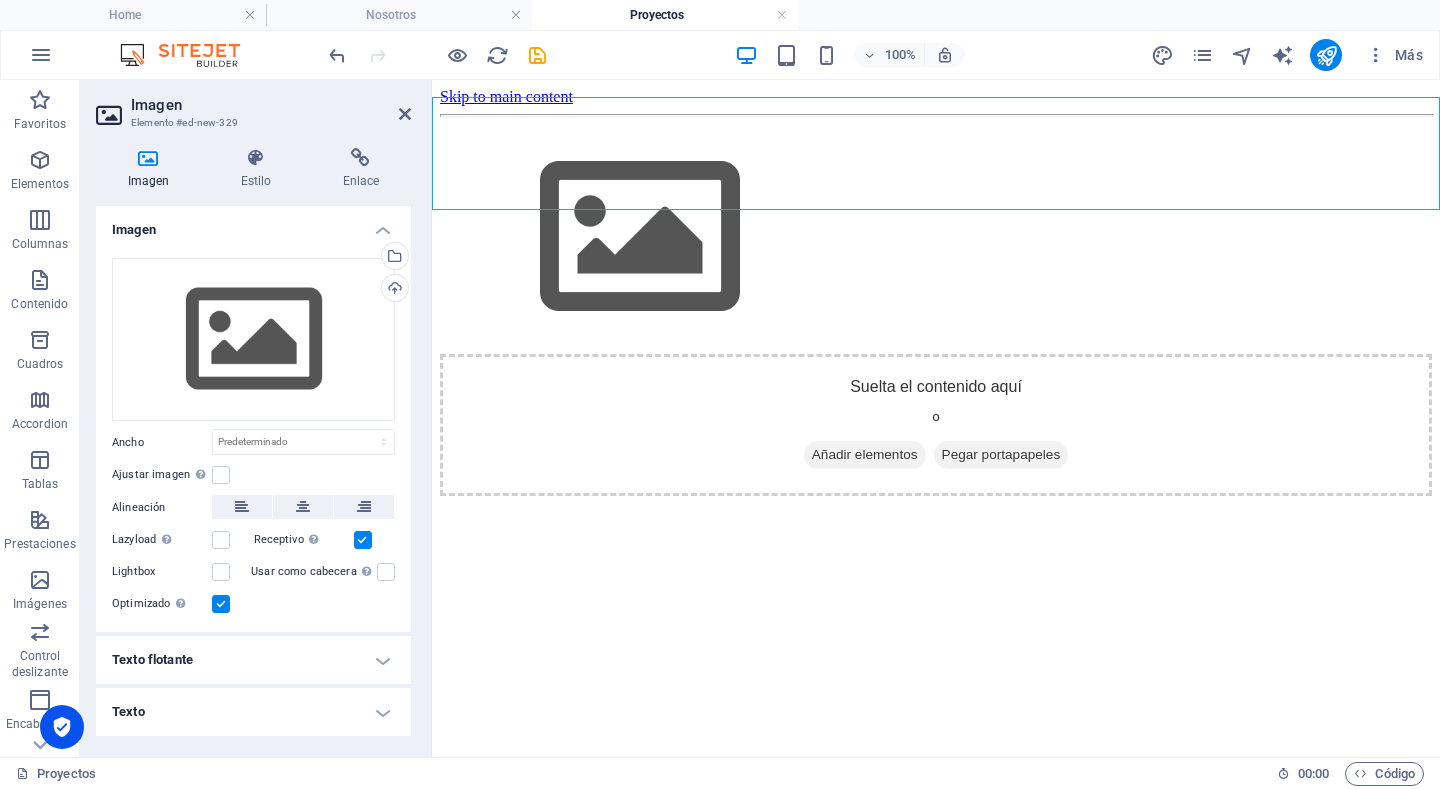 click on "Suelta el contenido aquí o  Añadir elementos  Pegar portapapeles" at bounding box center (936, 305) 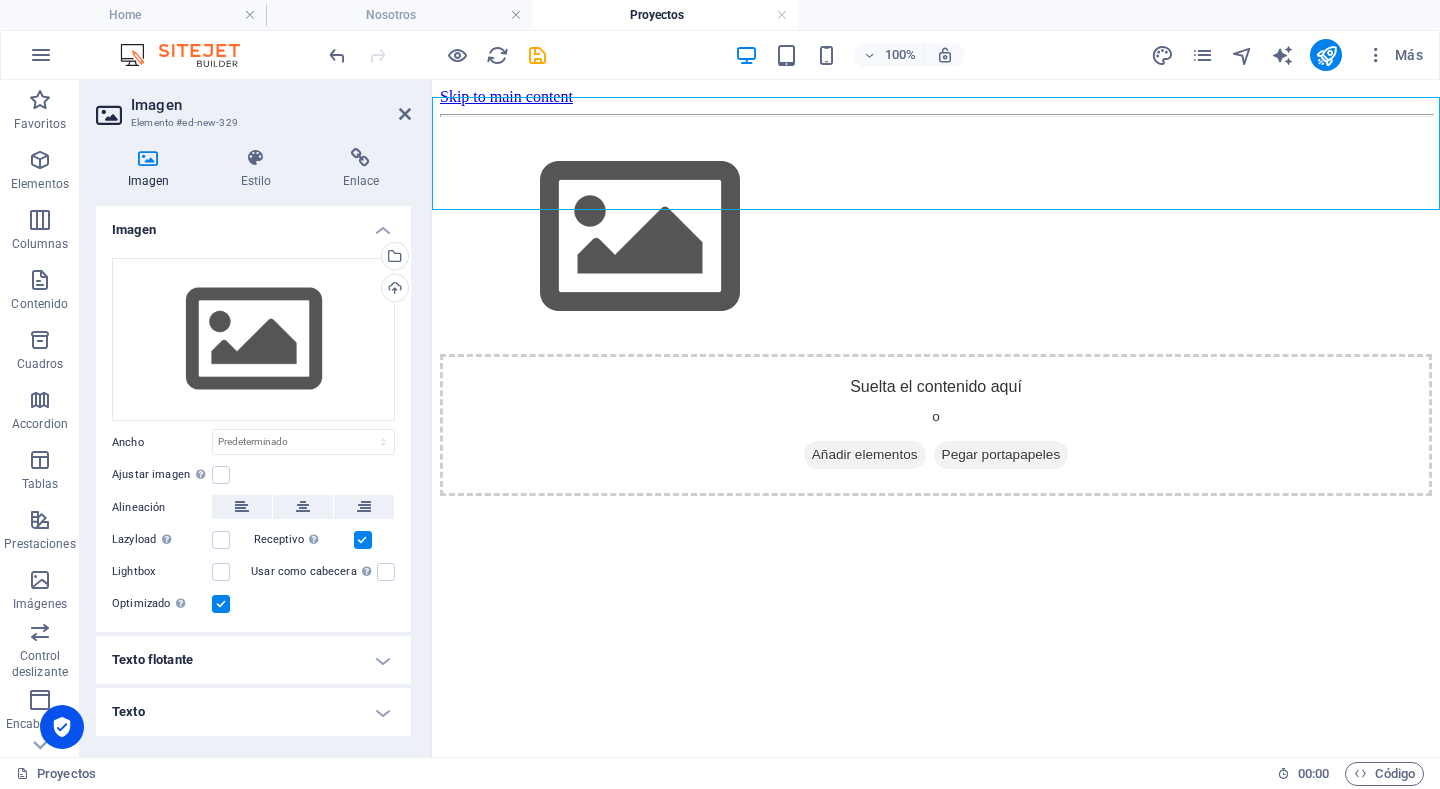 click on "Skip to main content
Suelta el contenido aquí o  Añadir elementos  Pegar portapapeles" at bounding box center [936, 292] 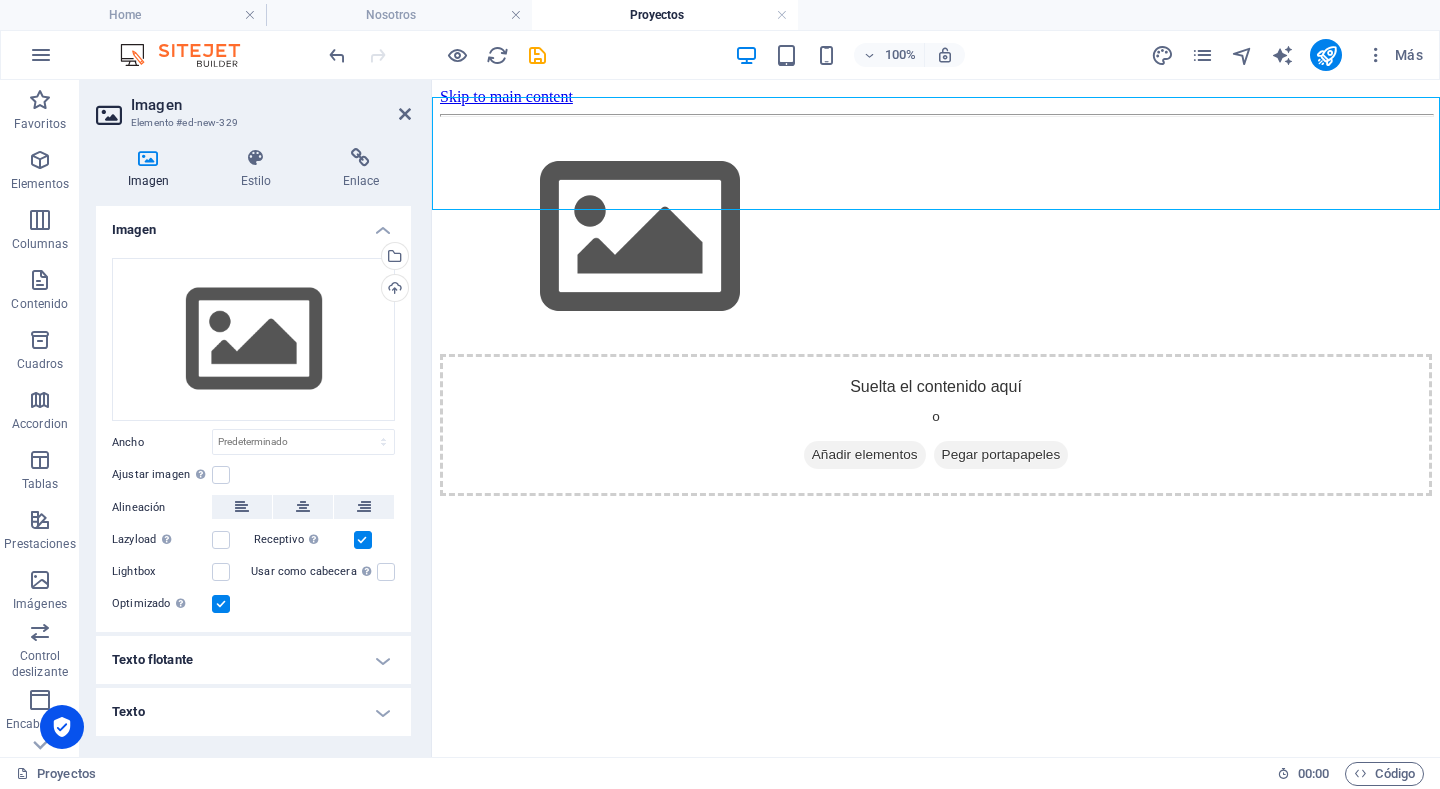 click on "Skip to main content
Suelta el contenido aquí o  Añadir elementos  Pegar portapapeles" at bounding box center (936, 292) 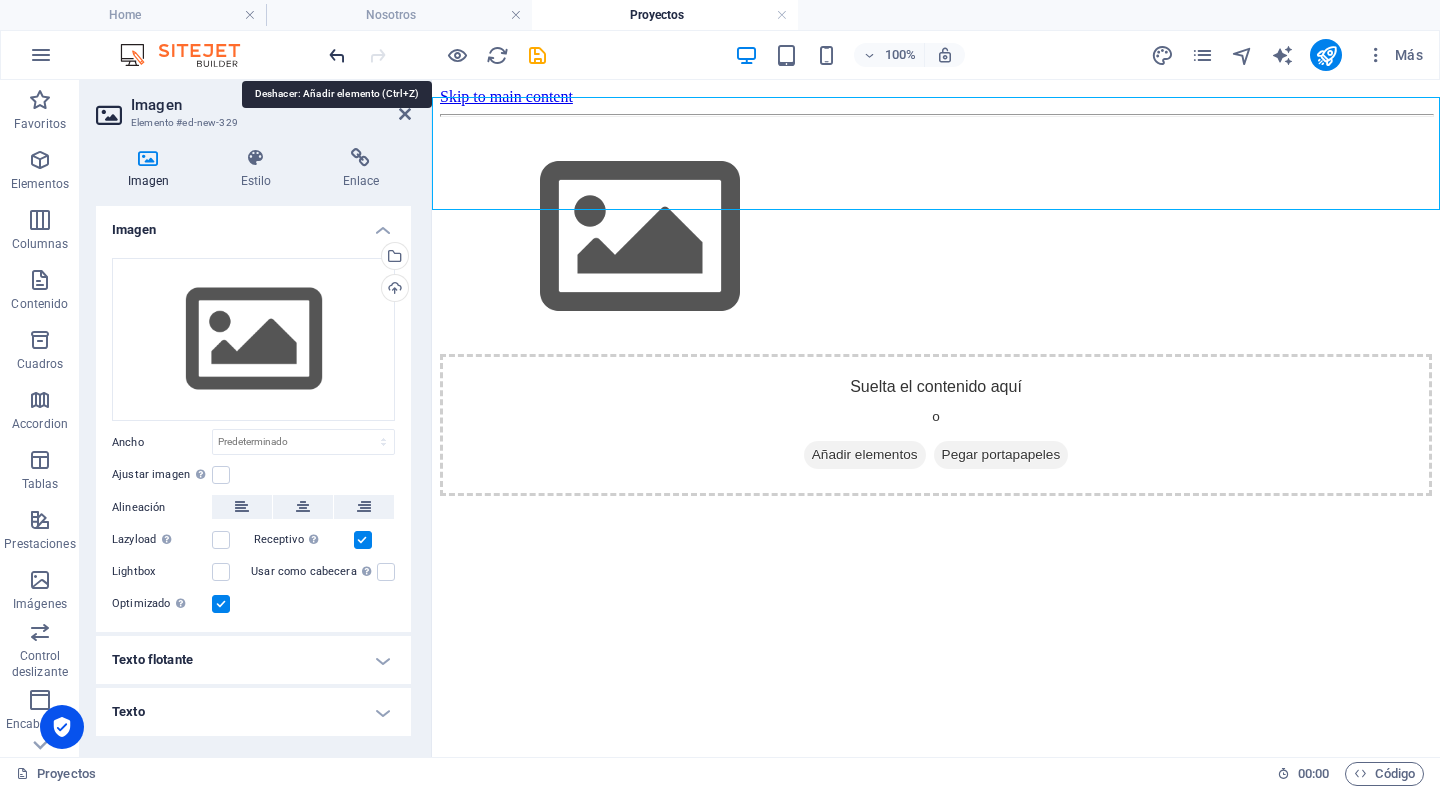 click at bounding box center [337, 55] 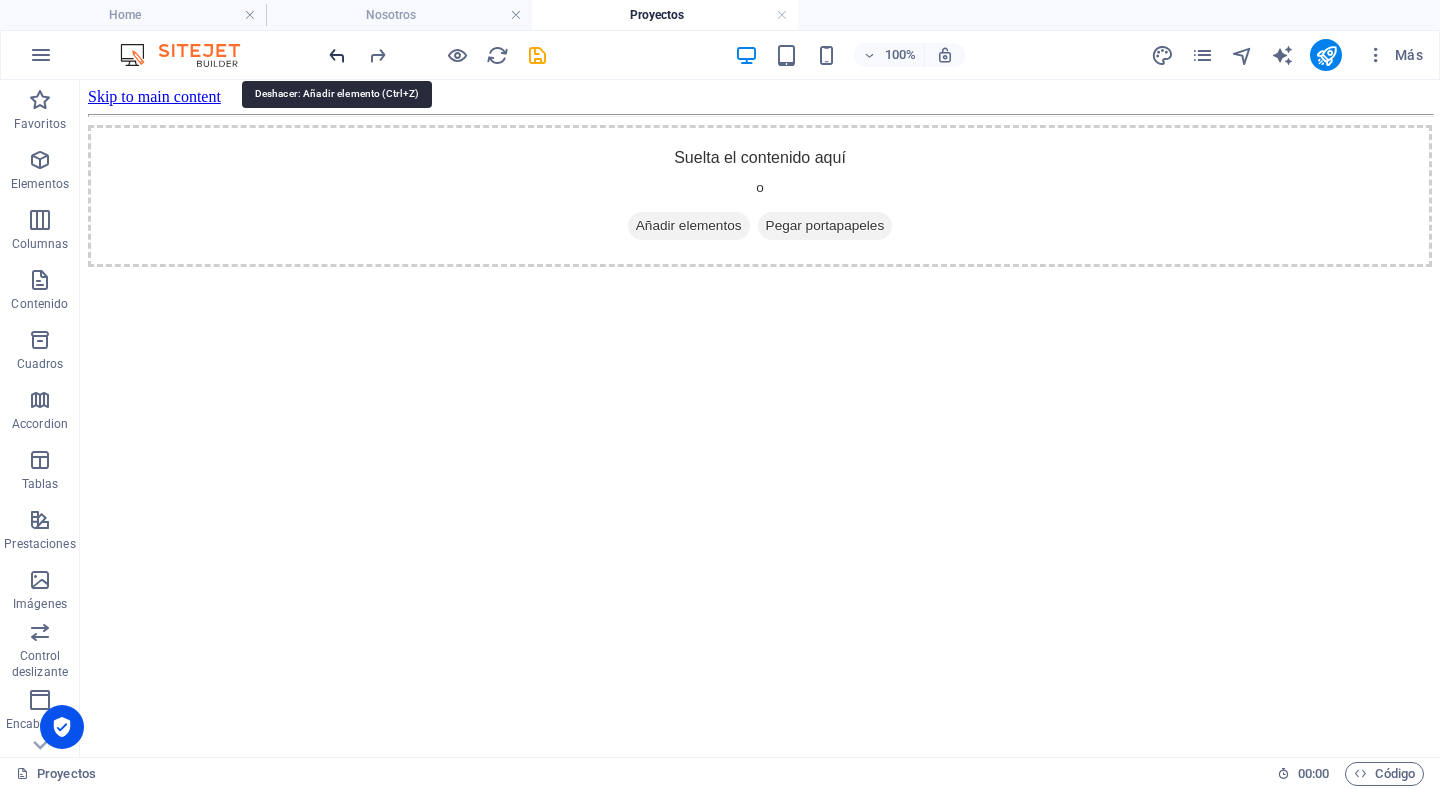 click at bounding box center [337, 55] 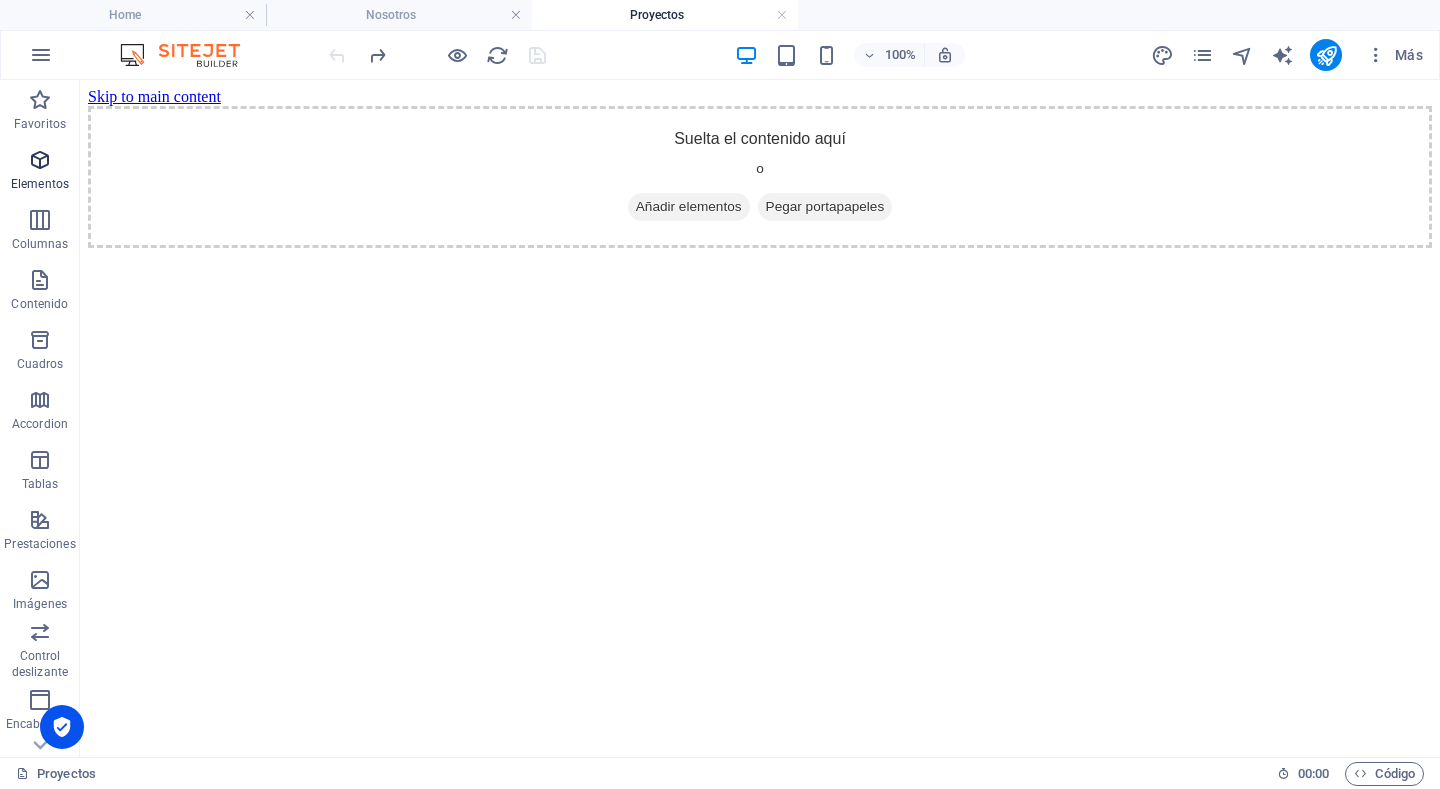 click at bounding box center (40, 160) 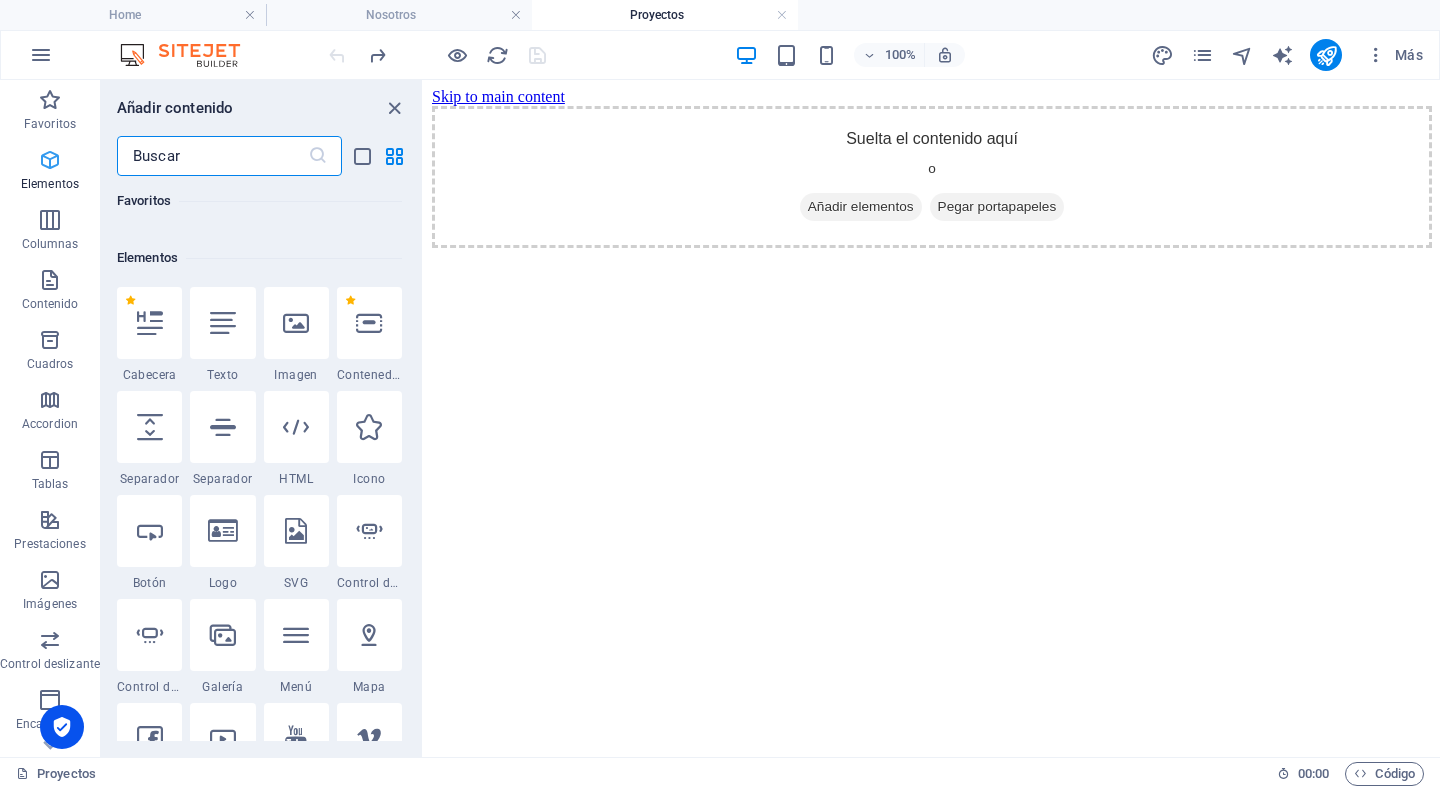 scroll, scrollTop: 377, scrollLeft: 0, axis: vertical 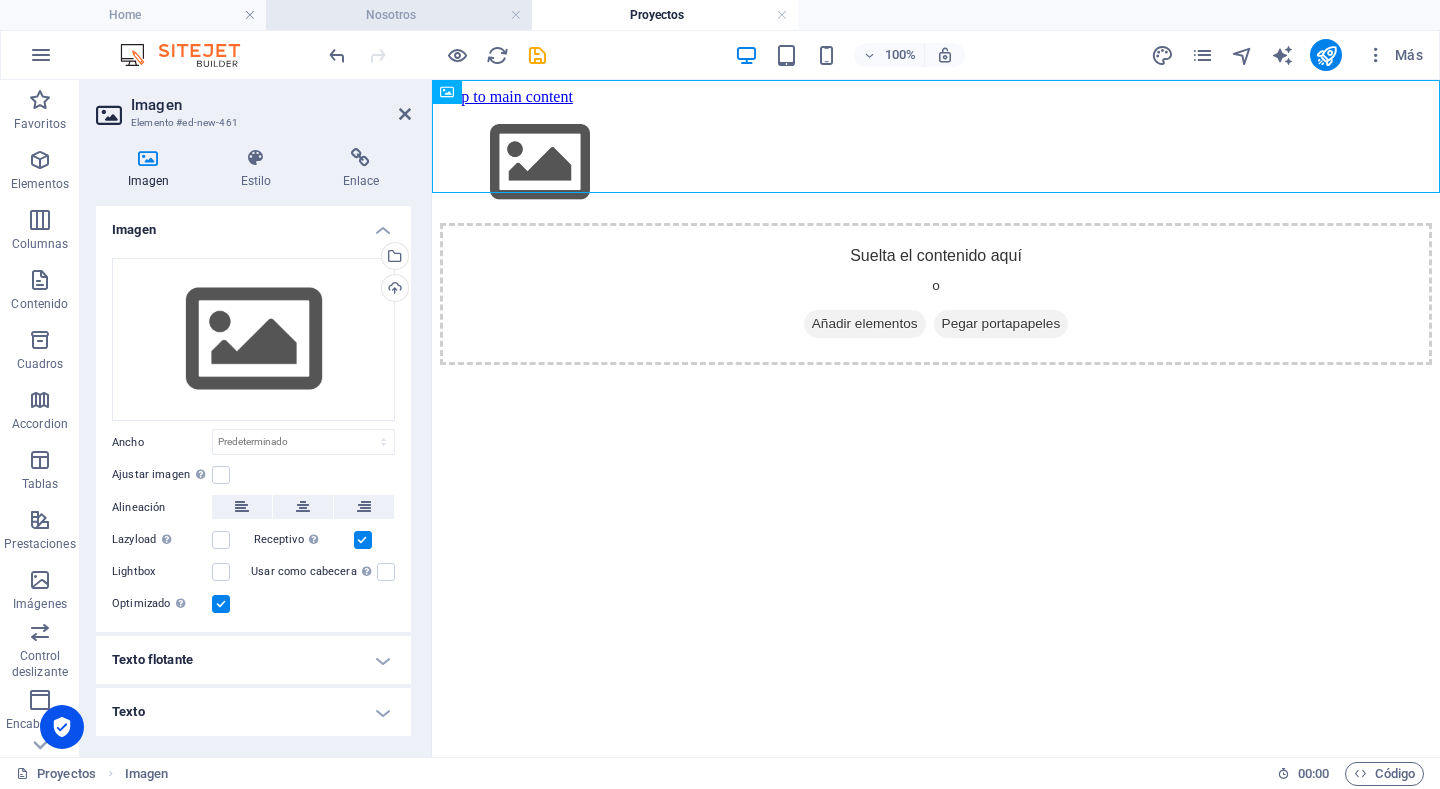click on "Nosotros" at bounding box center [399, 15] 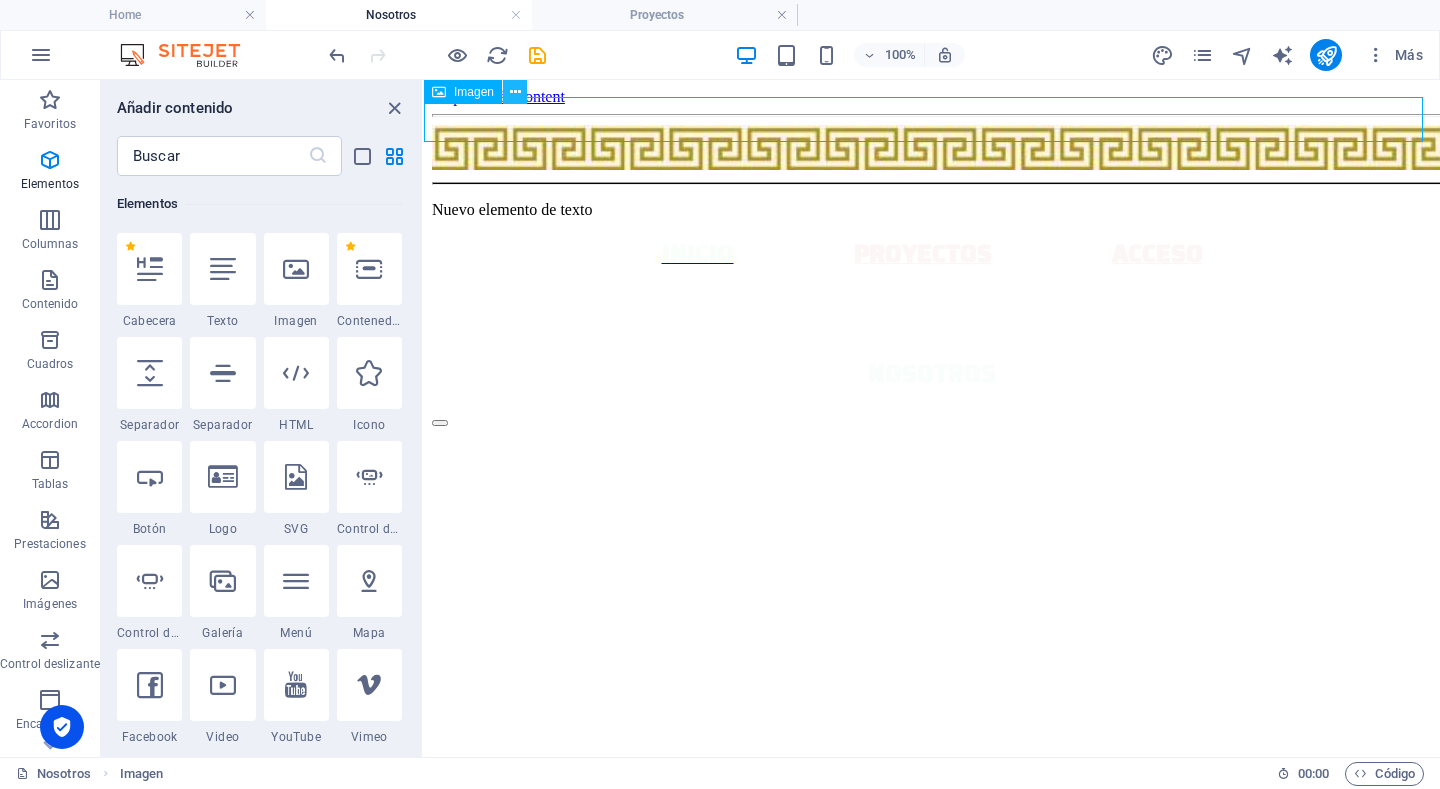 click at bounding box center [515, 92] 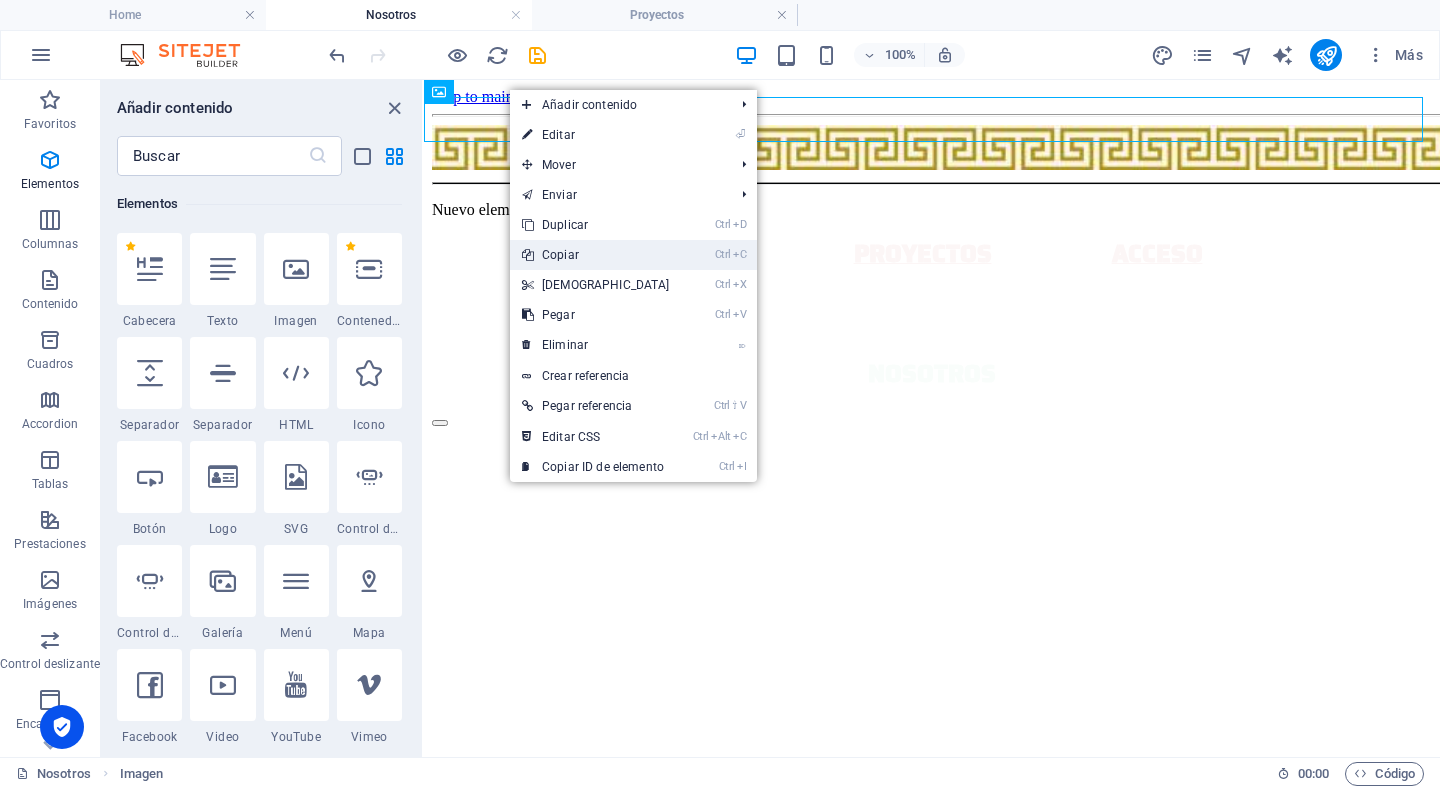 click on "Ctrl C  Copiar" at bounding box center [596, 255] 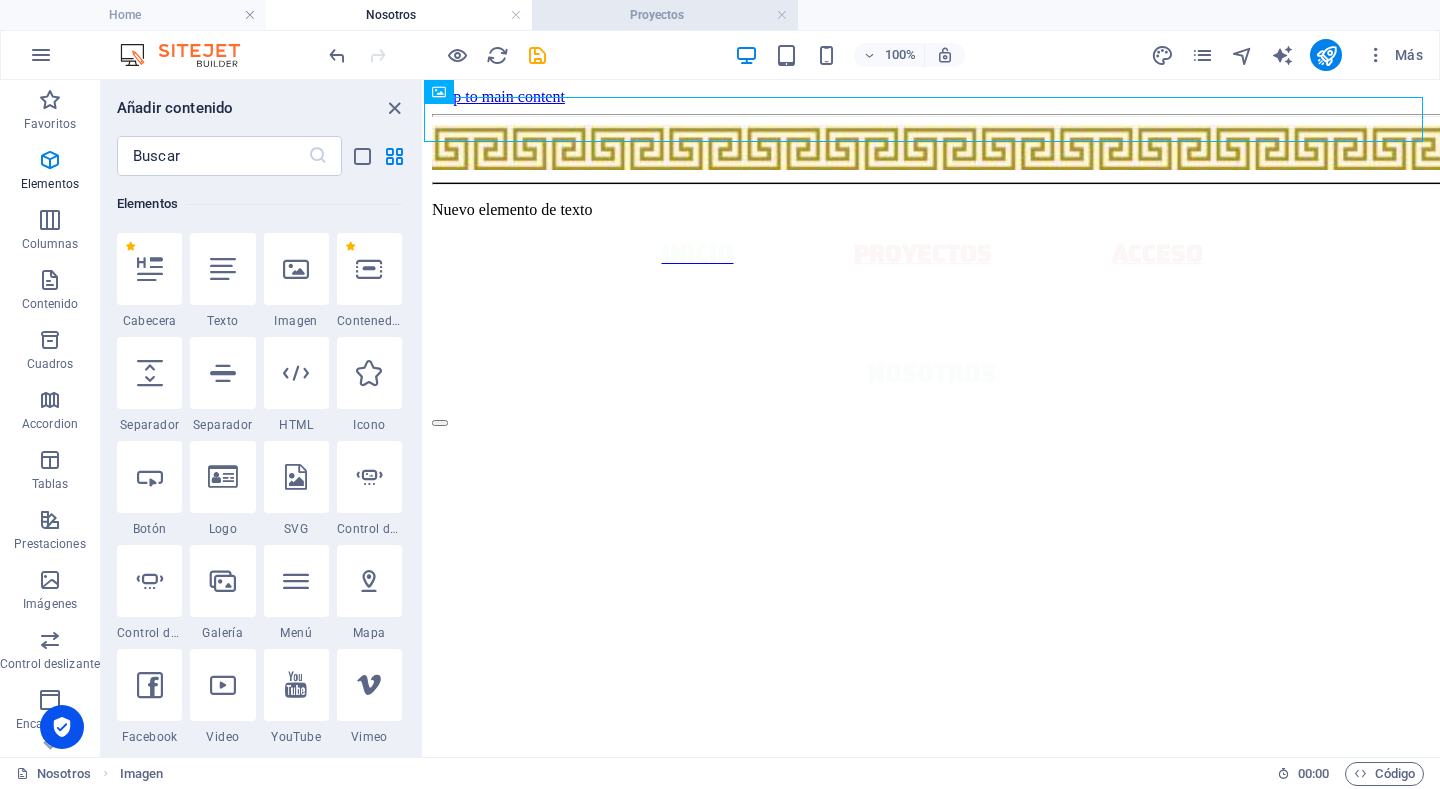 click on "Proyectos" at bounding box center (665, 15) 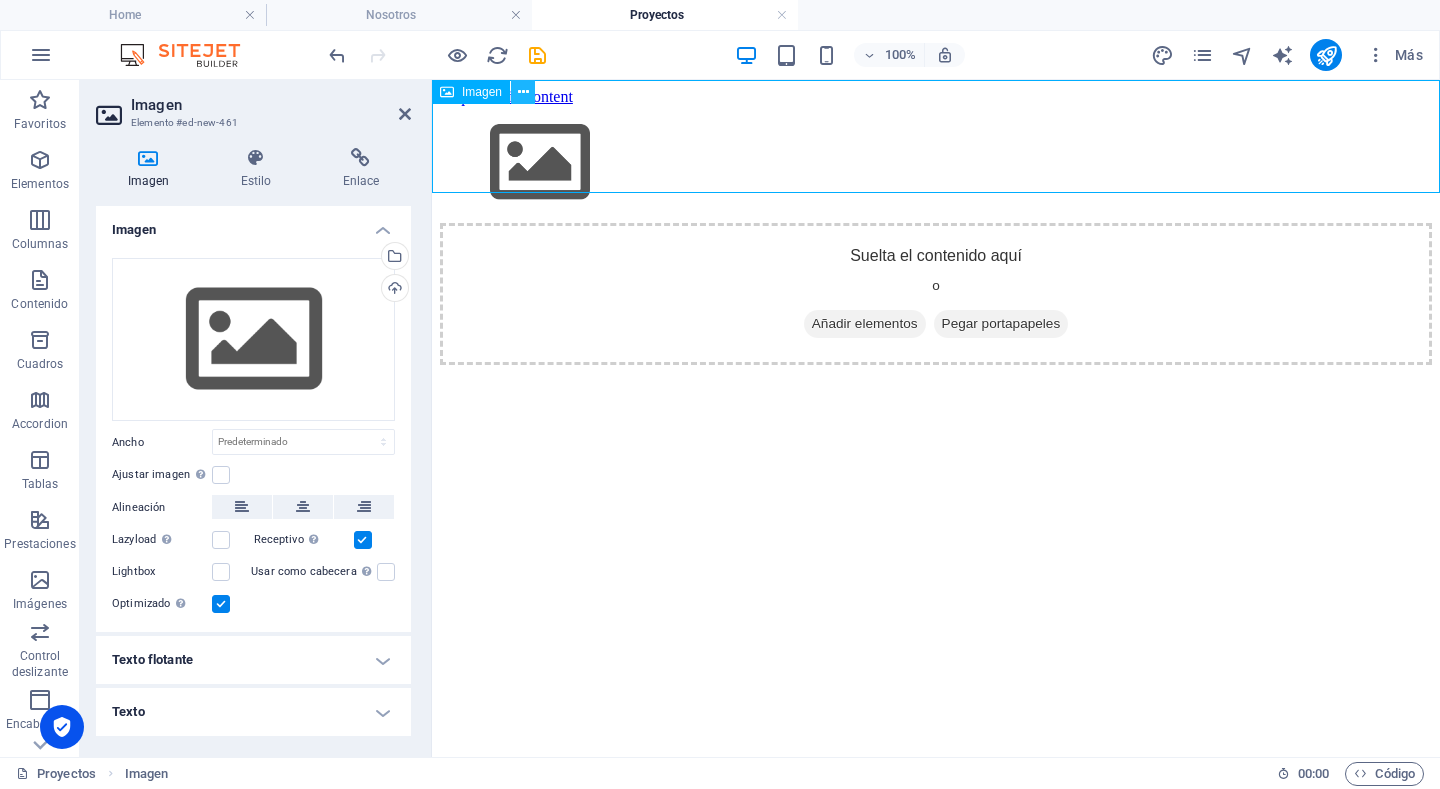 click at bounding box center (523, 92) 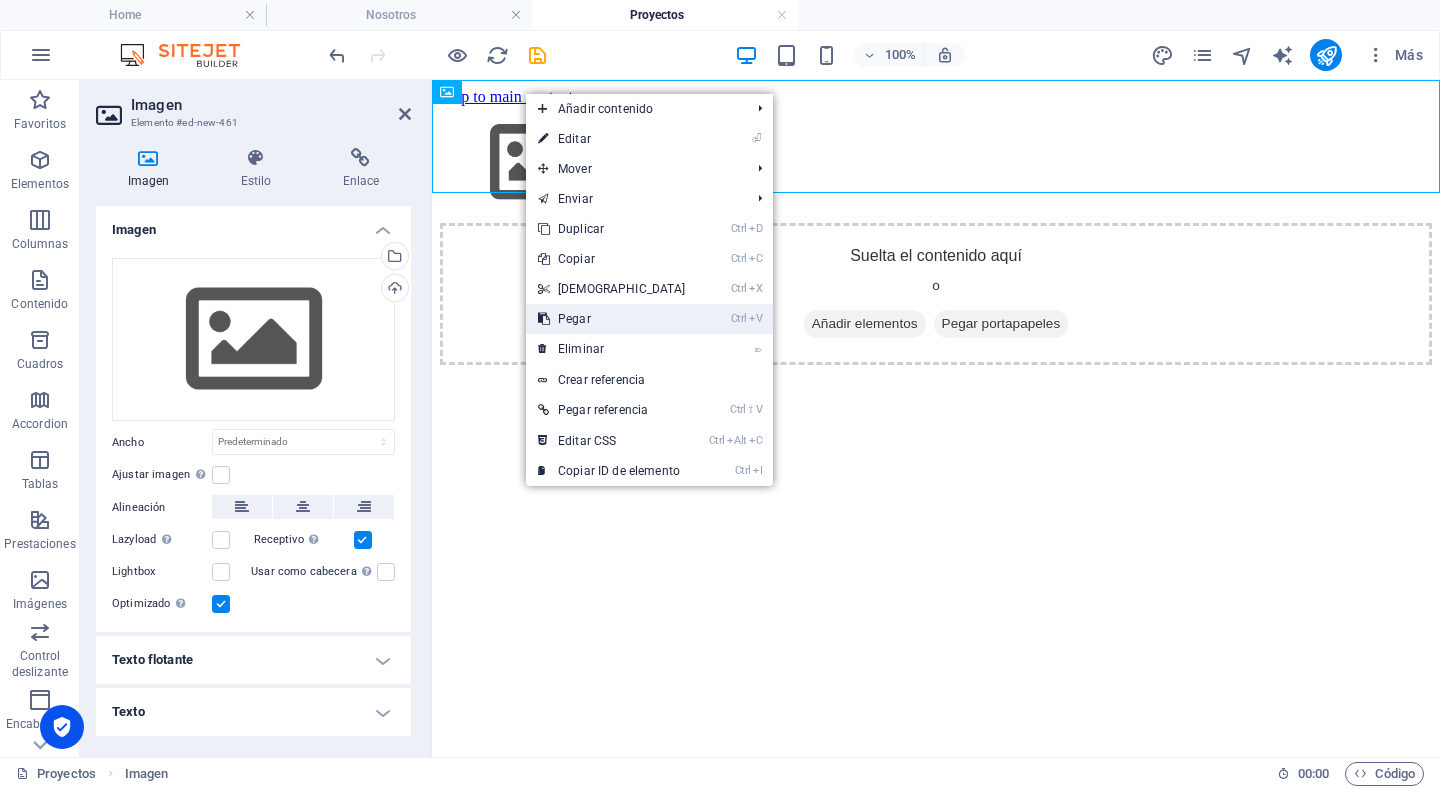 click on "Ctrl V  Pegar" at bounding box center (612, 319) 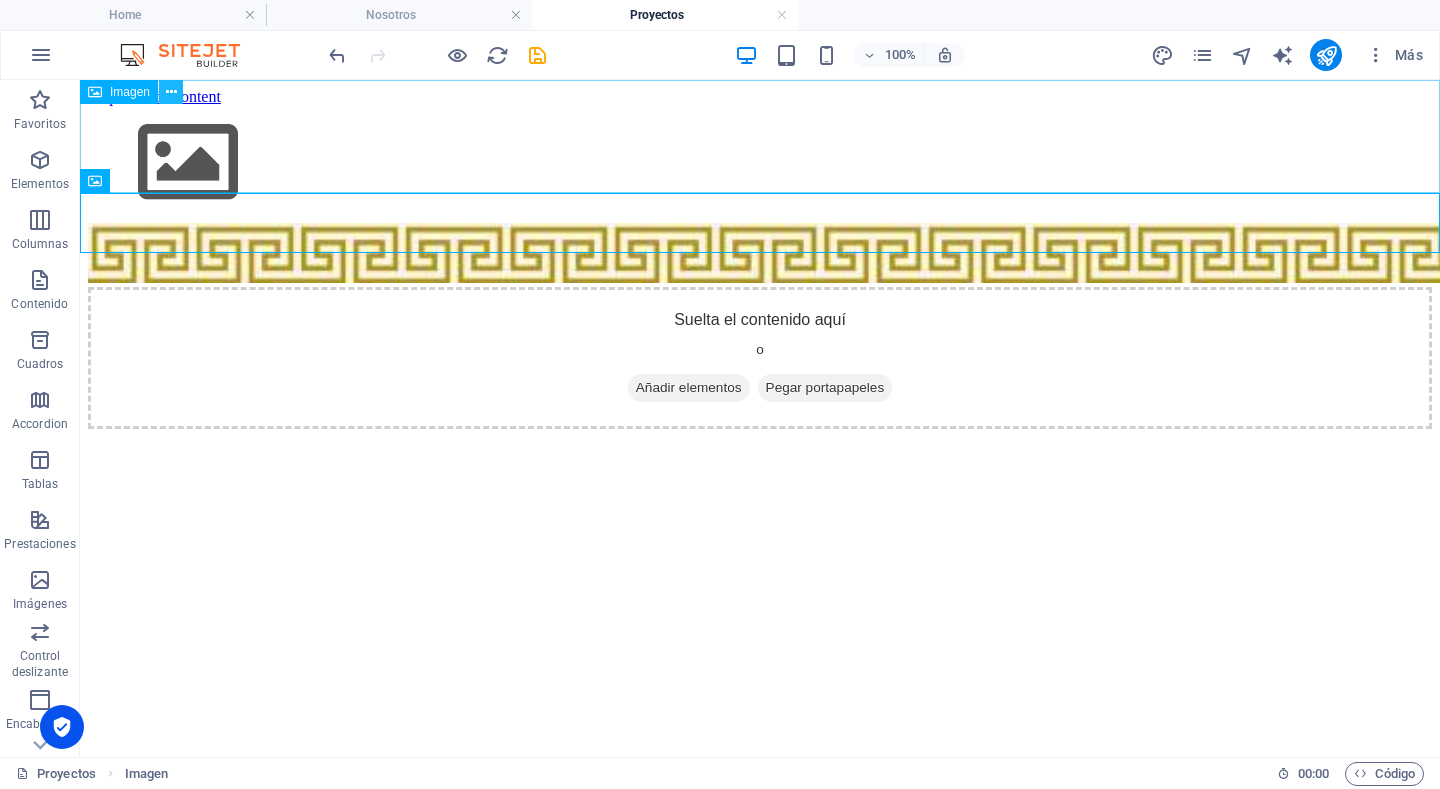 click at bounding box center (171, 92) 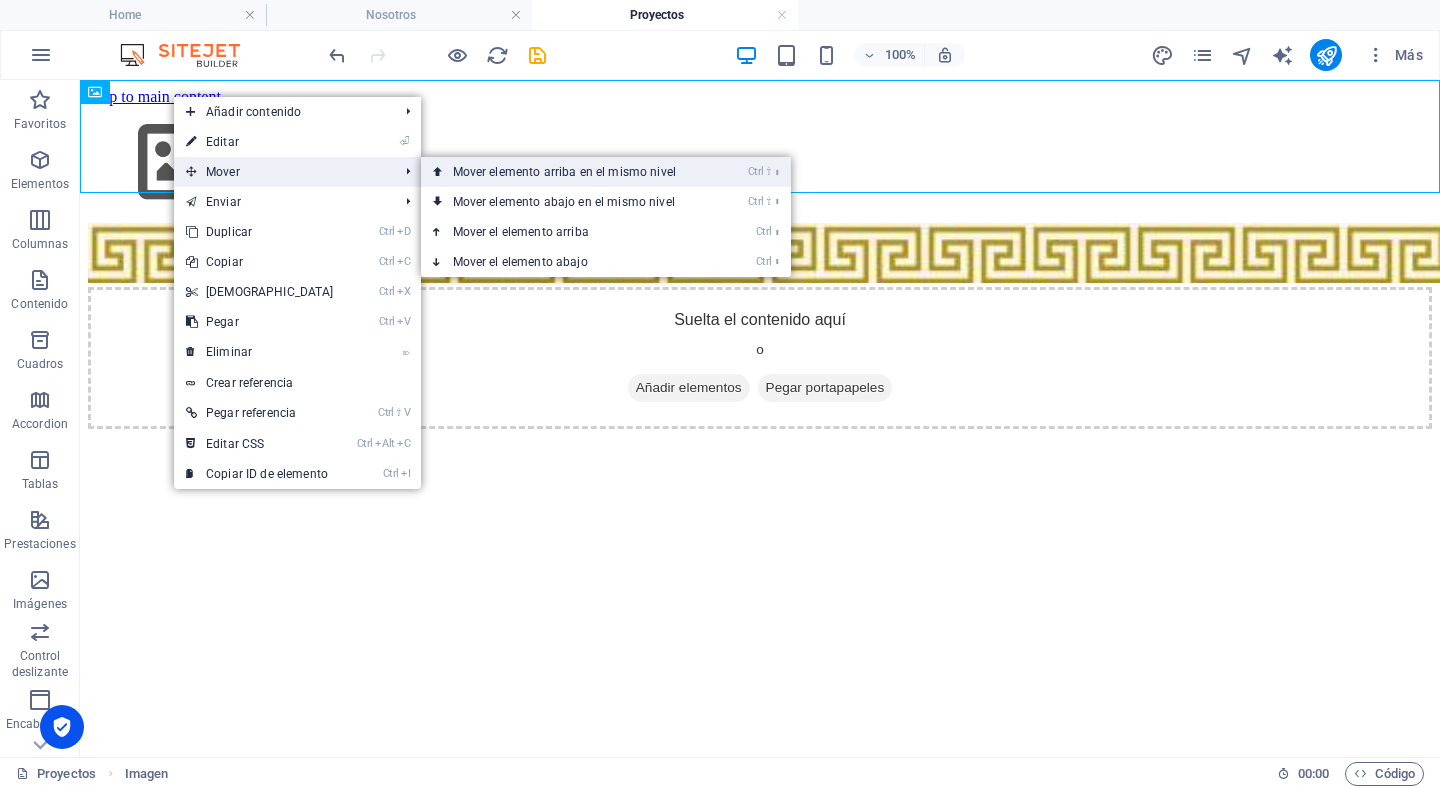 click on "Ctrl ⇧ ⬆  Mover elemento arriba en el mismo nivel" at bounding box center (568, 172) 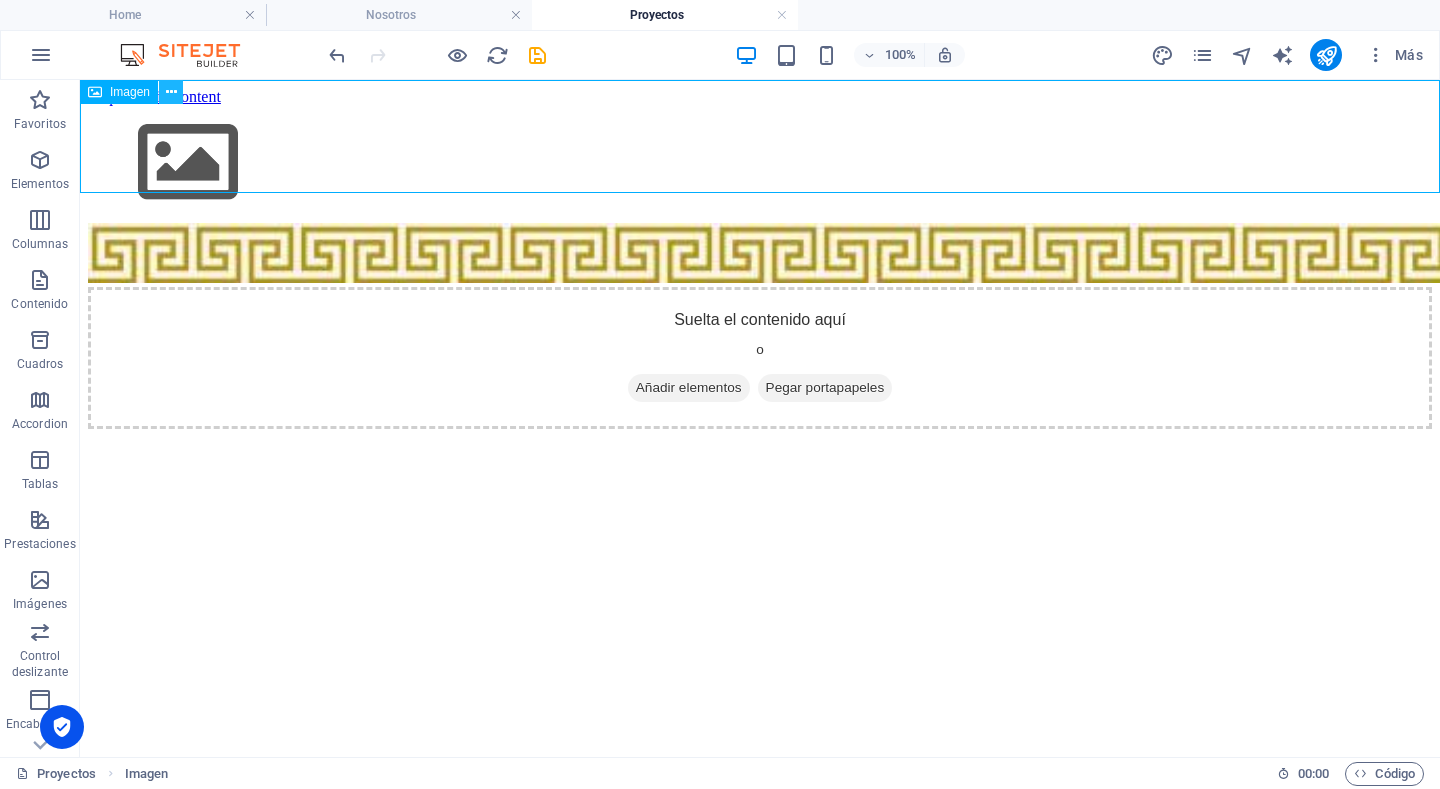click at bounding box center [171, 92] 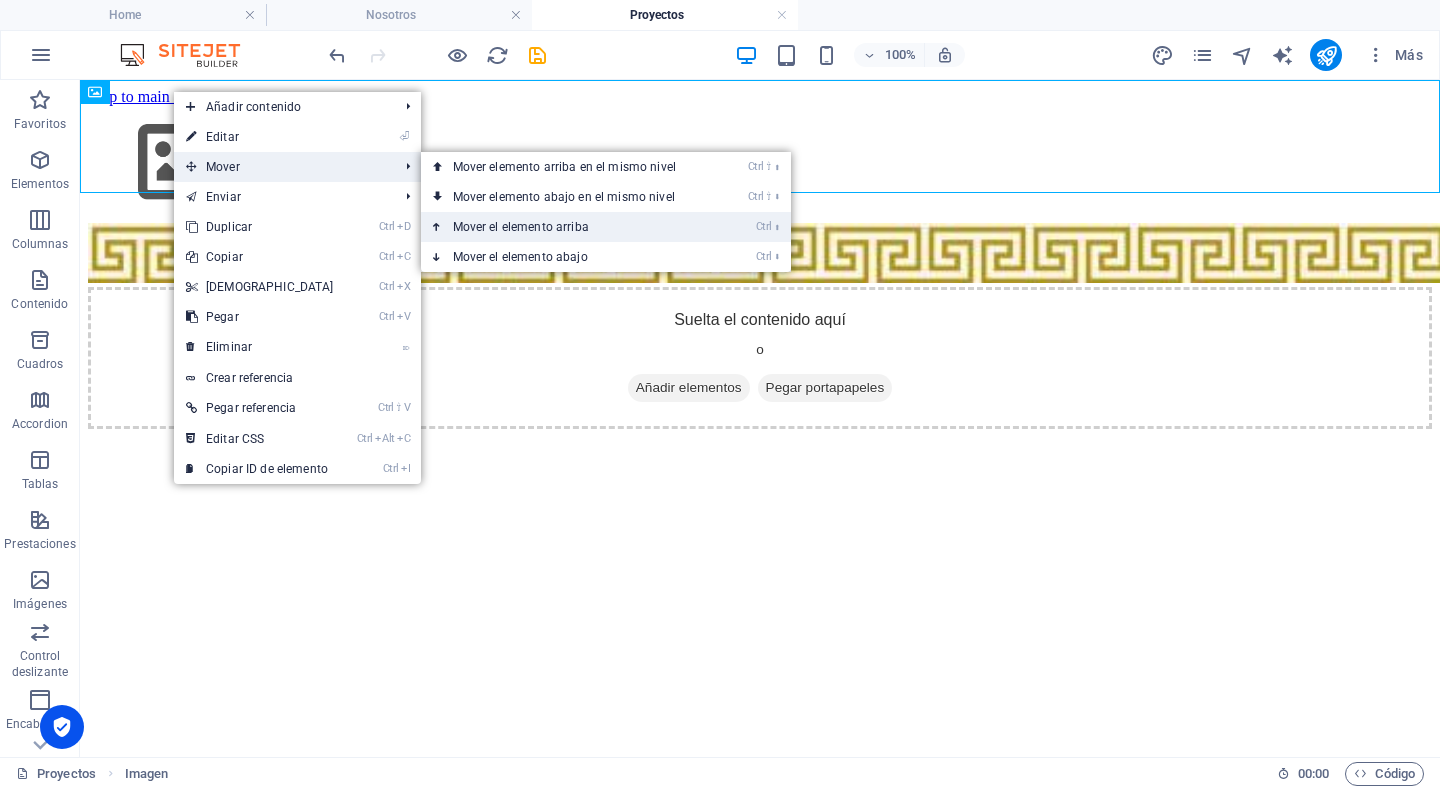 click on "Ctrl ⬆  Mover el elemento arriba" at bounding box center [568, 227] 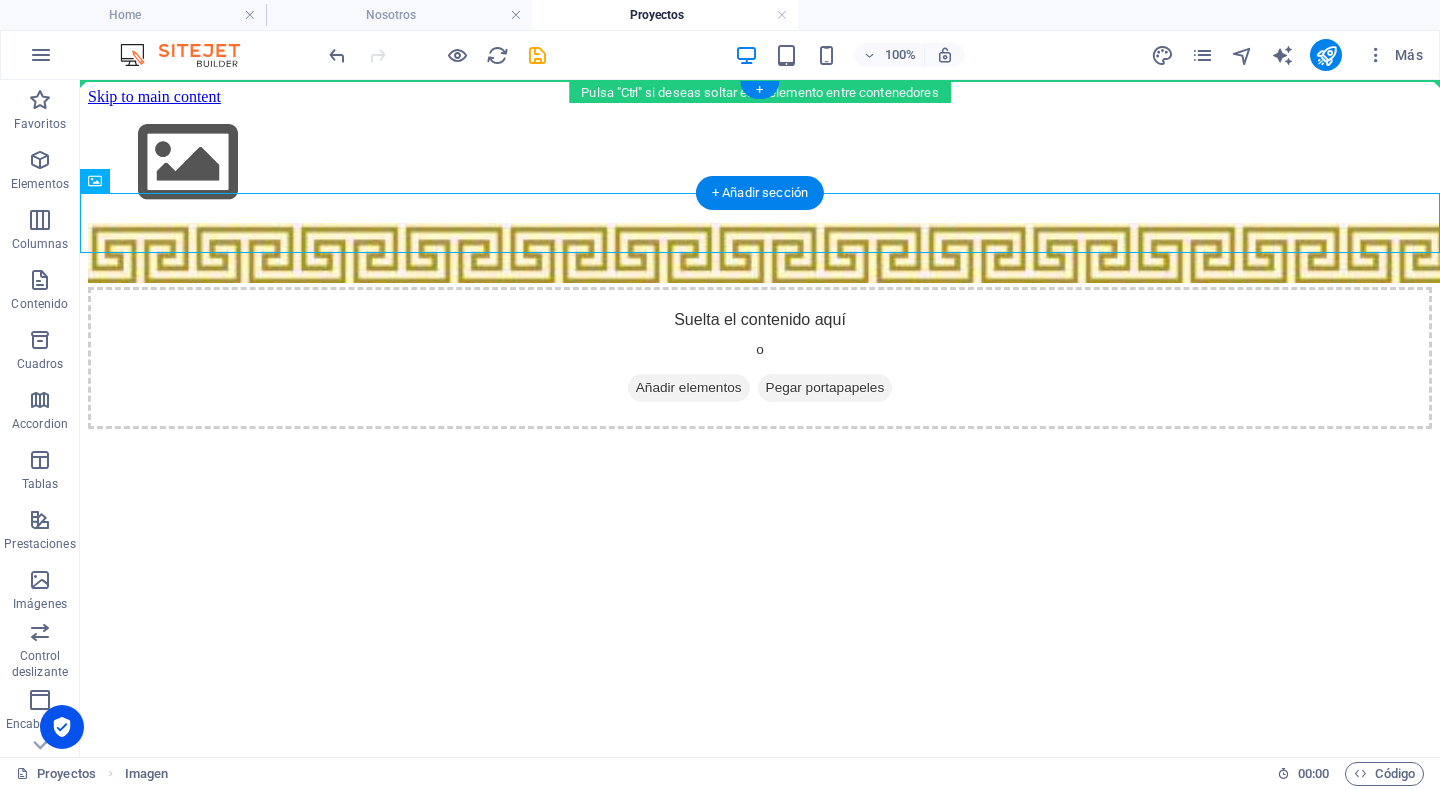 drag, startPoint x: 210, startPoint y: 263, endPoint x: 140, endPoint y: 96, distance: 181.07733 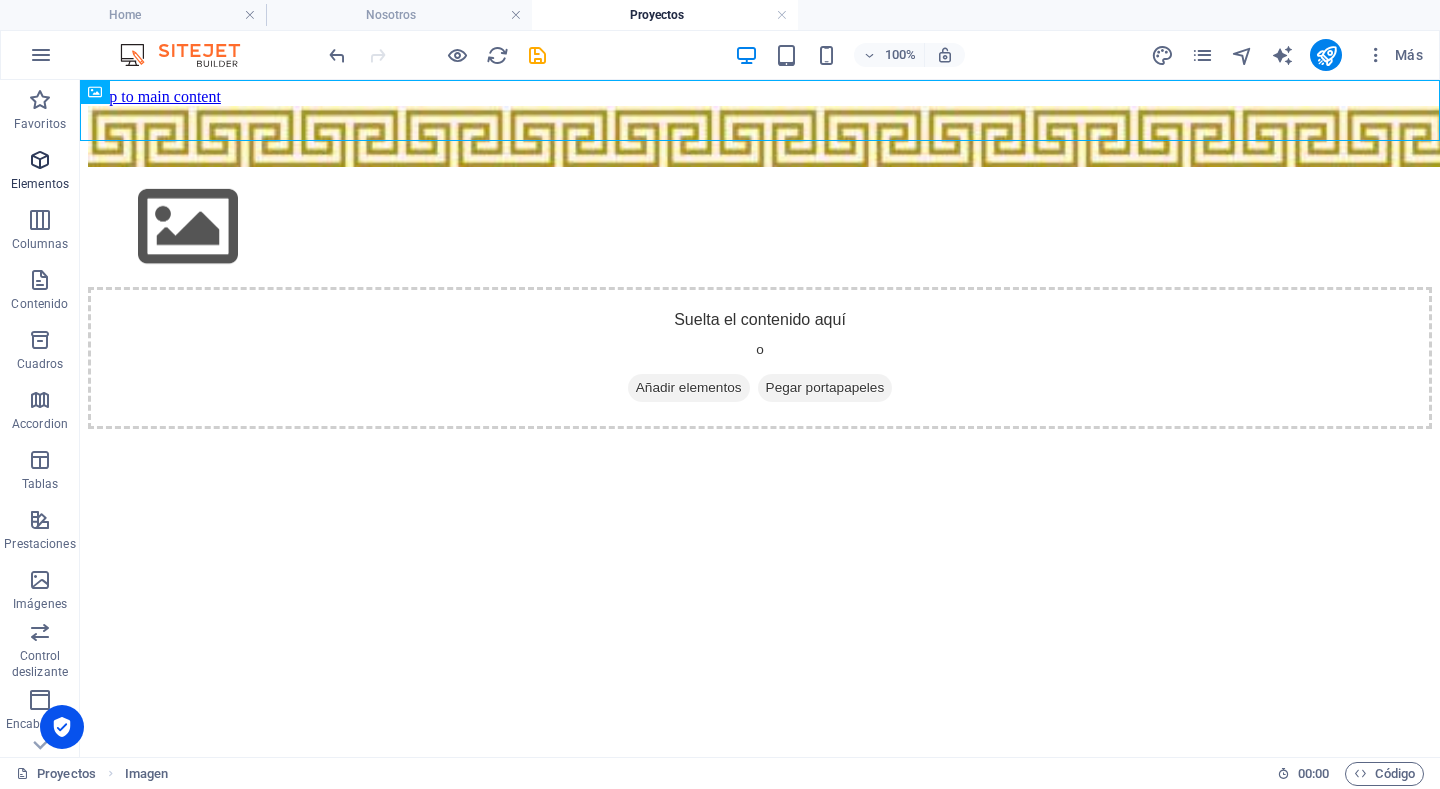 click on "Elementos" at bounding box center (40, 184) 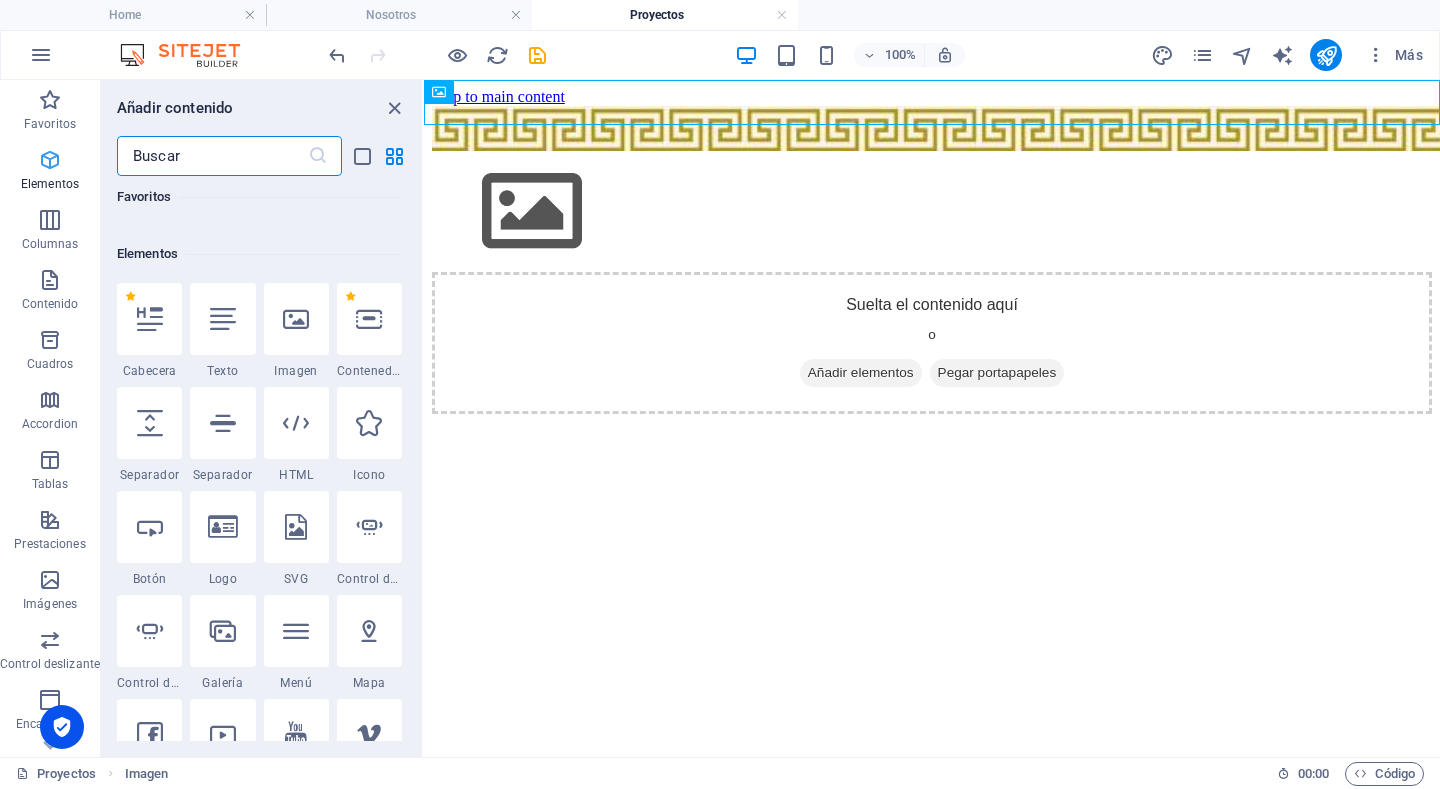 scroll, scrollTop: 377, scrollLeft: 0, axis: vertical 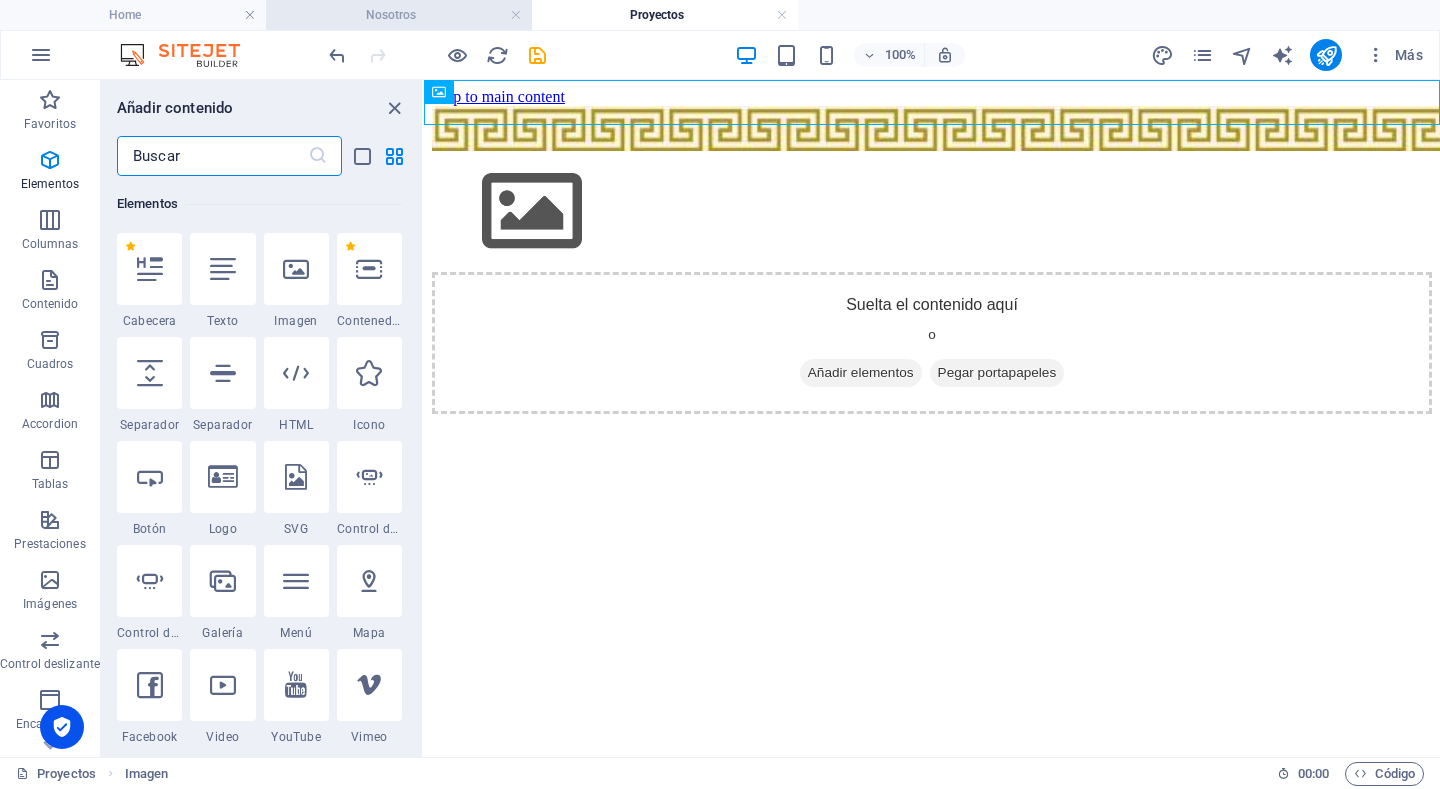 click on "Nosotros" at bounding box center [399, 15] 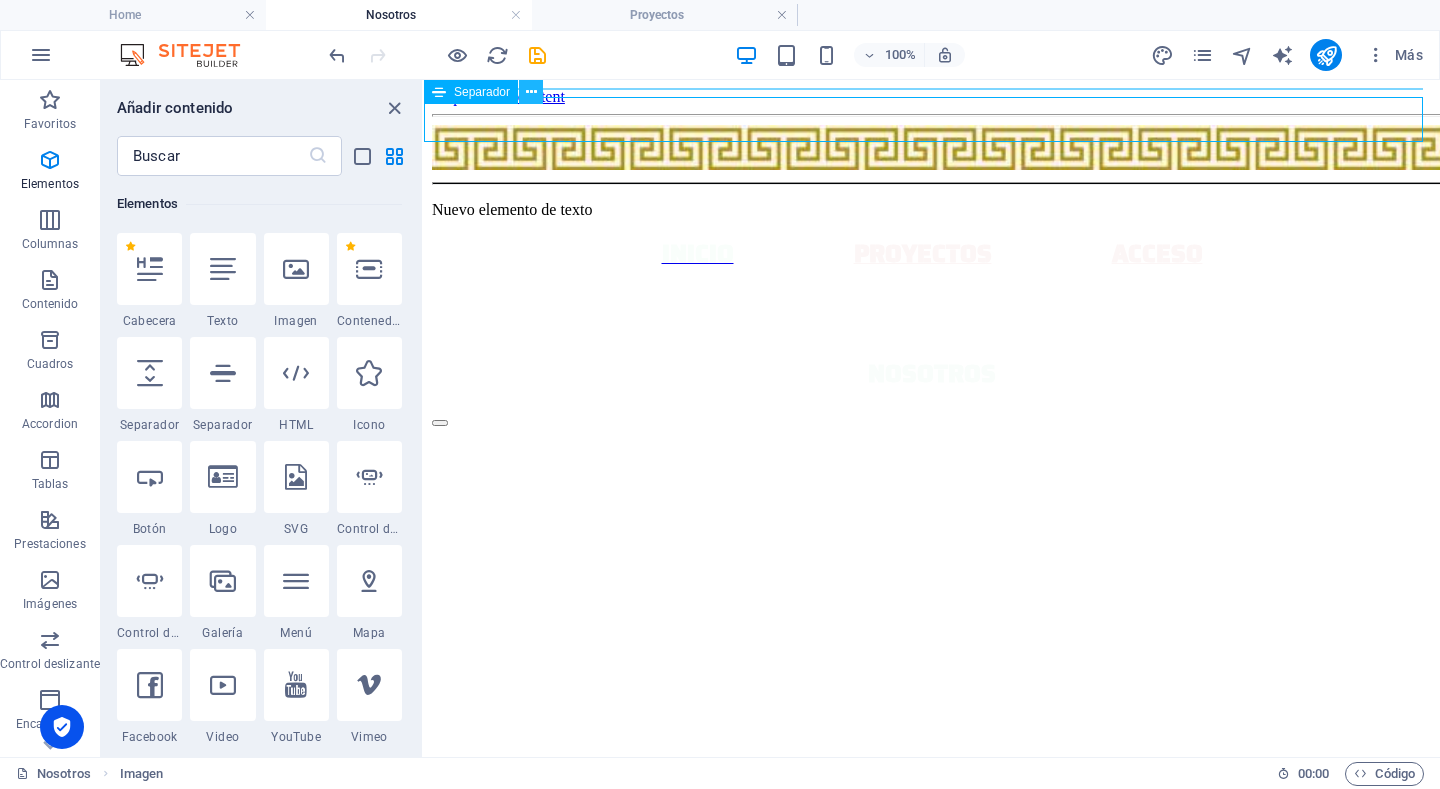 click at bounding box center (531, 92) 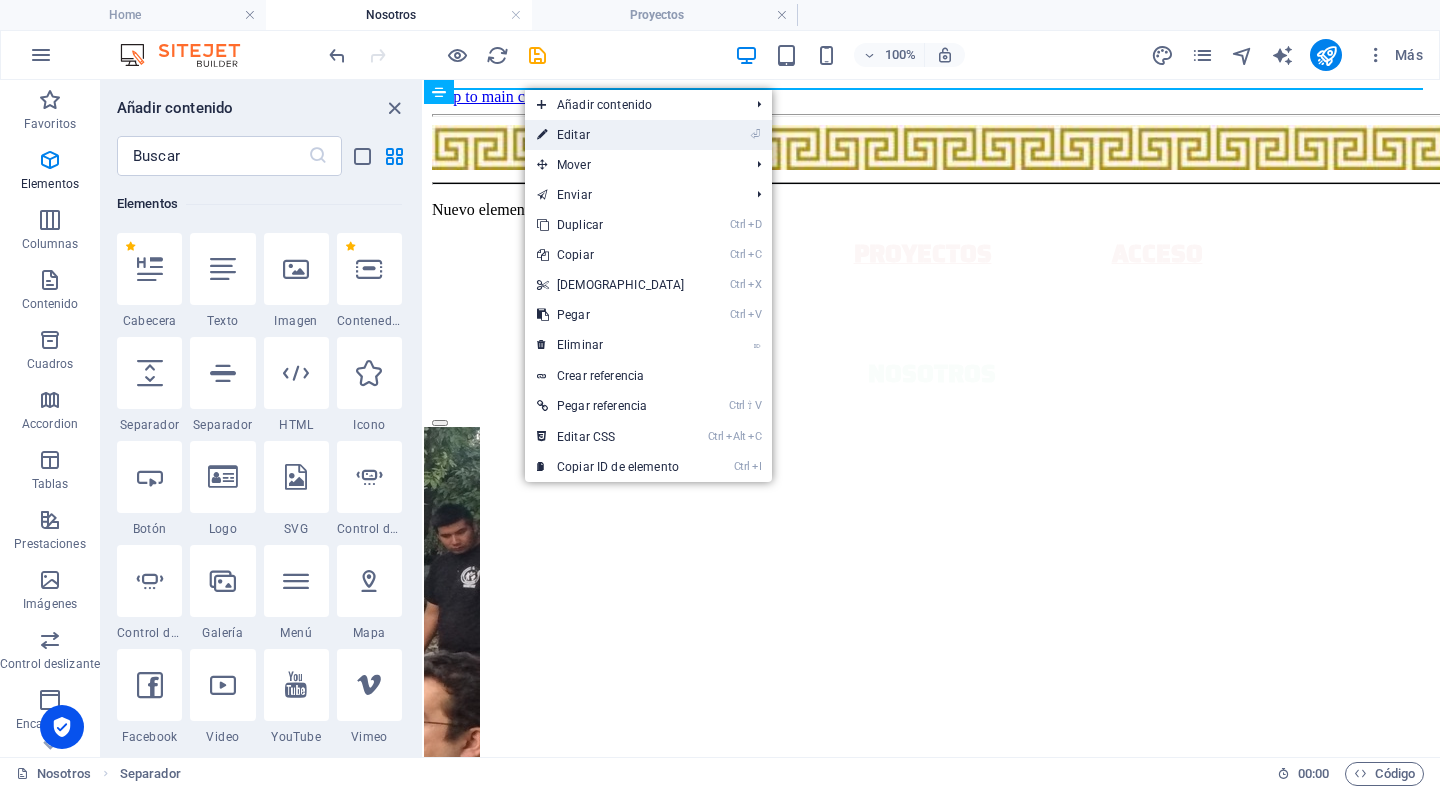 click on "⏎  Editar" at bounding box center [611, 135] 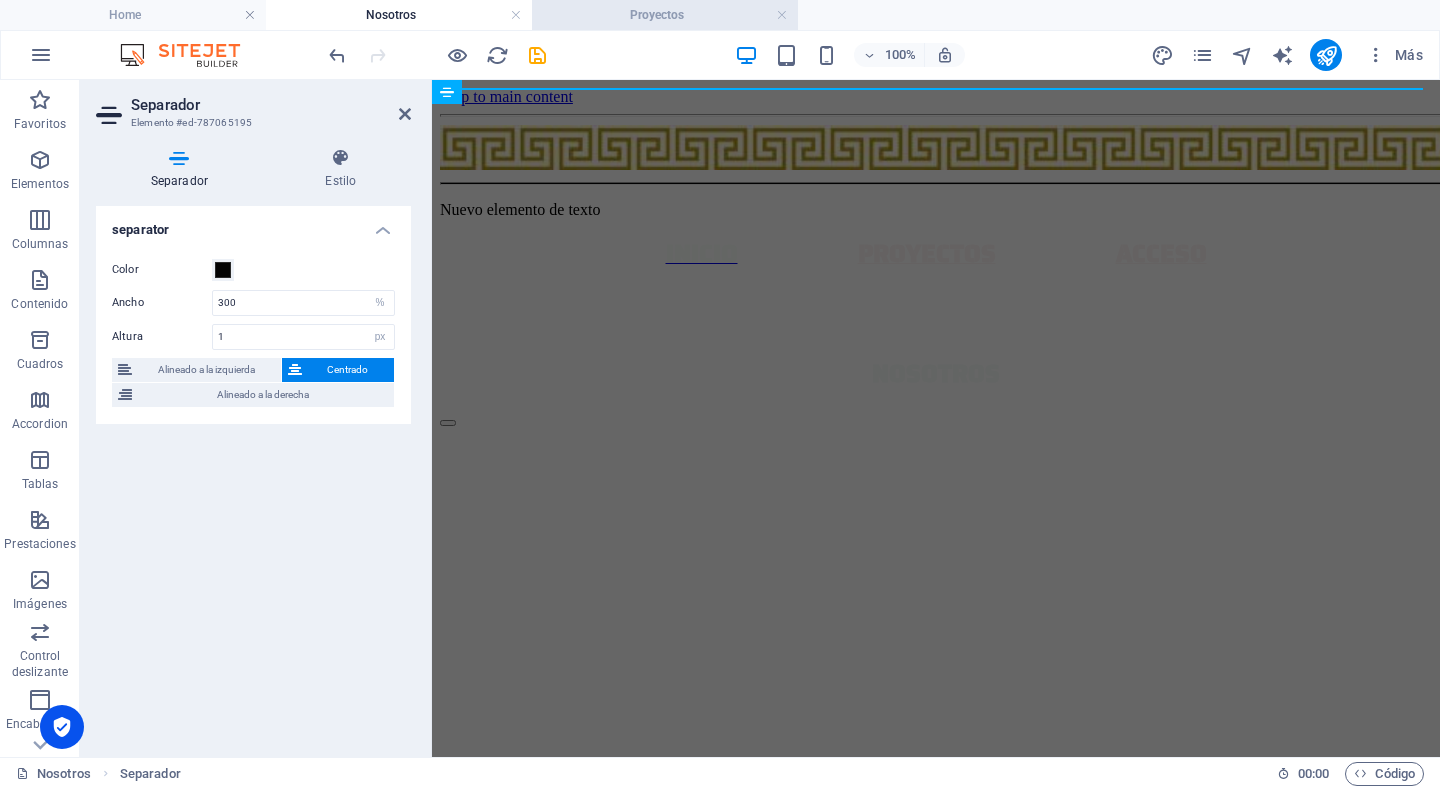 click on "Proyectos" at bounding box center (665, 15) 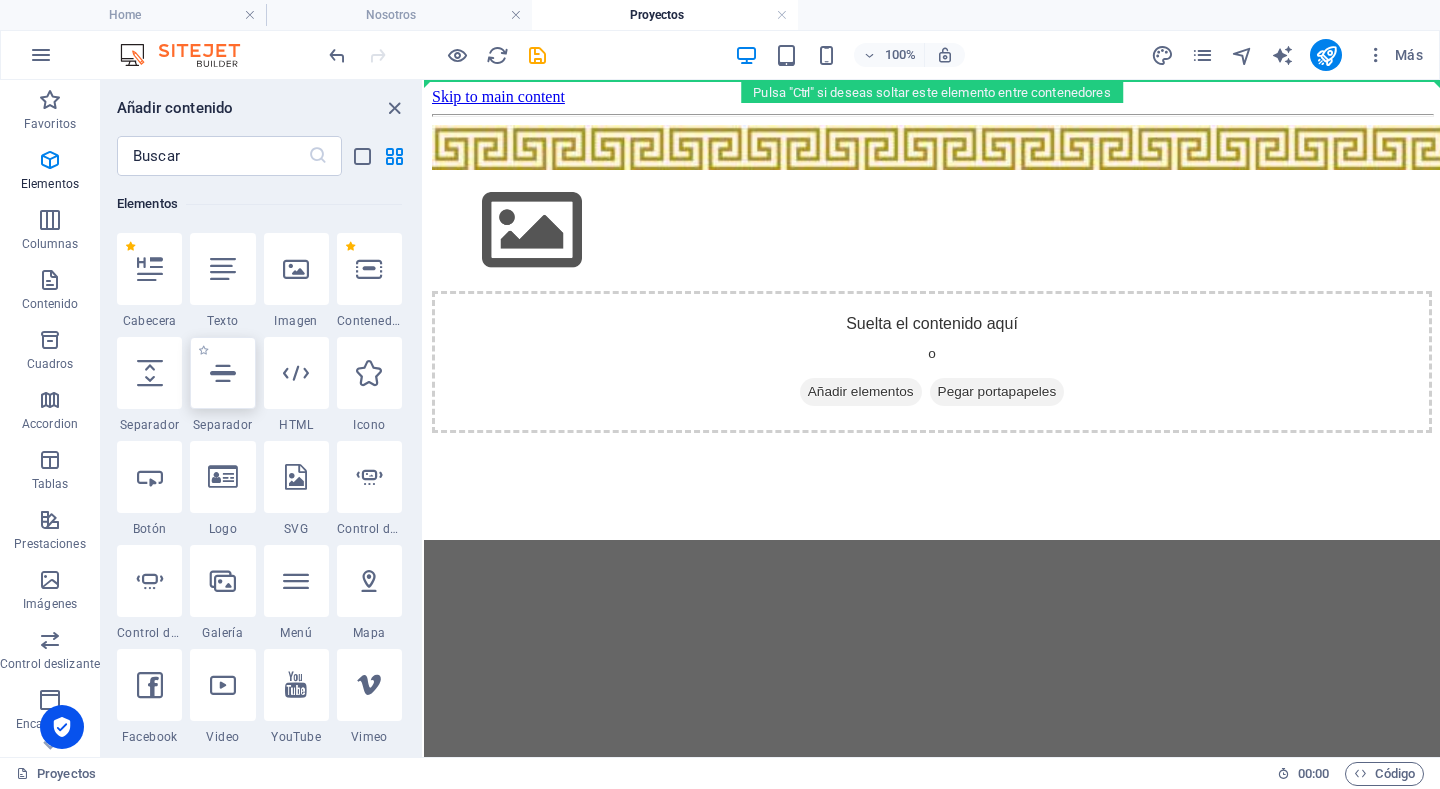 select on "%" 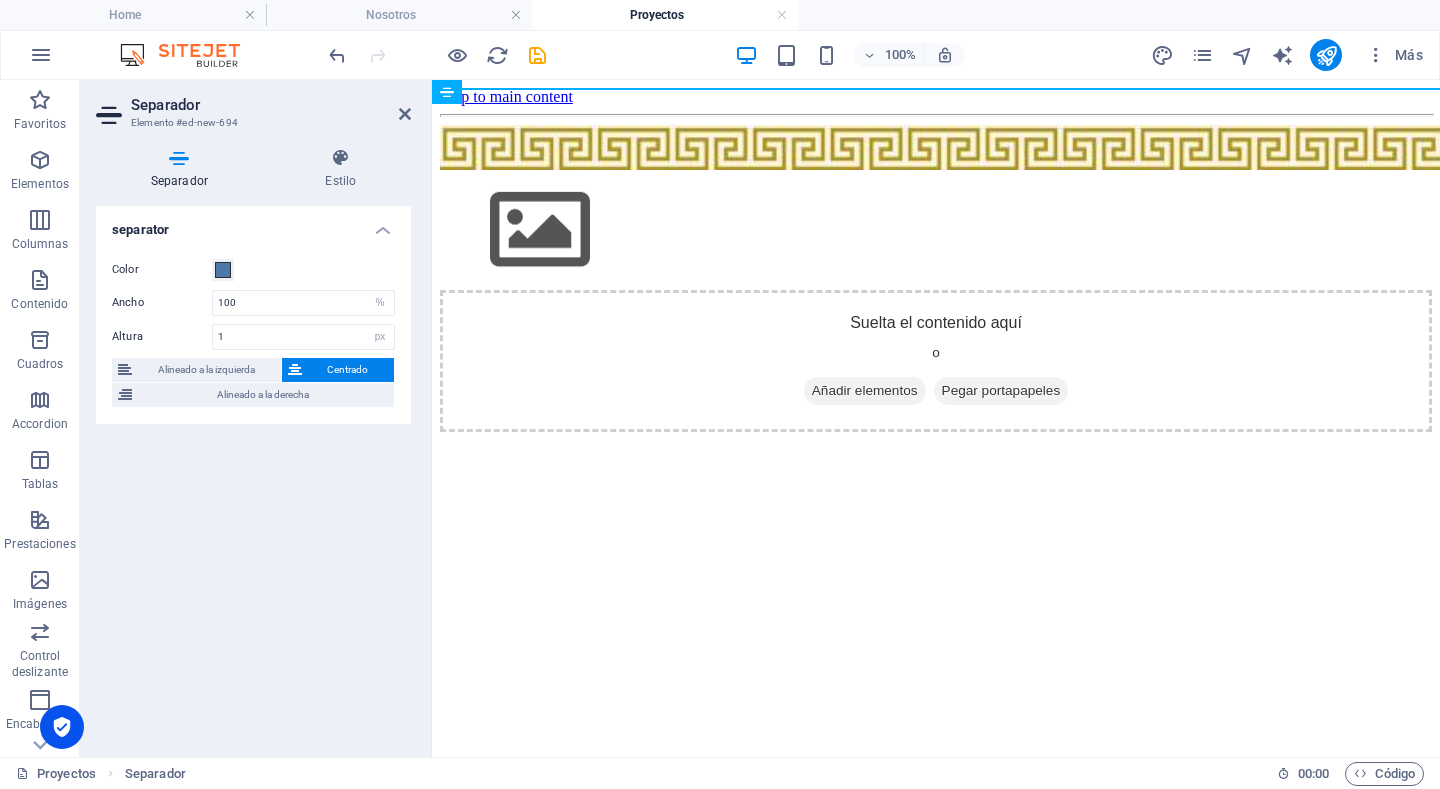 click on "Skip to main content
Suelta el contenido aquí o  Añadir elementos  Pegar portapapeles" at bounding box center [936, 260] 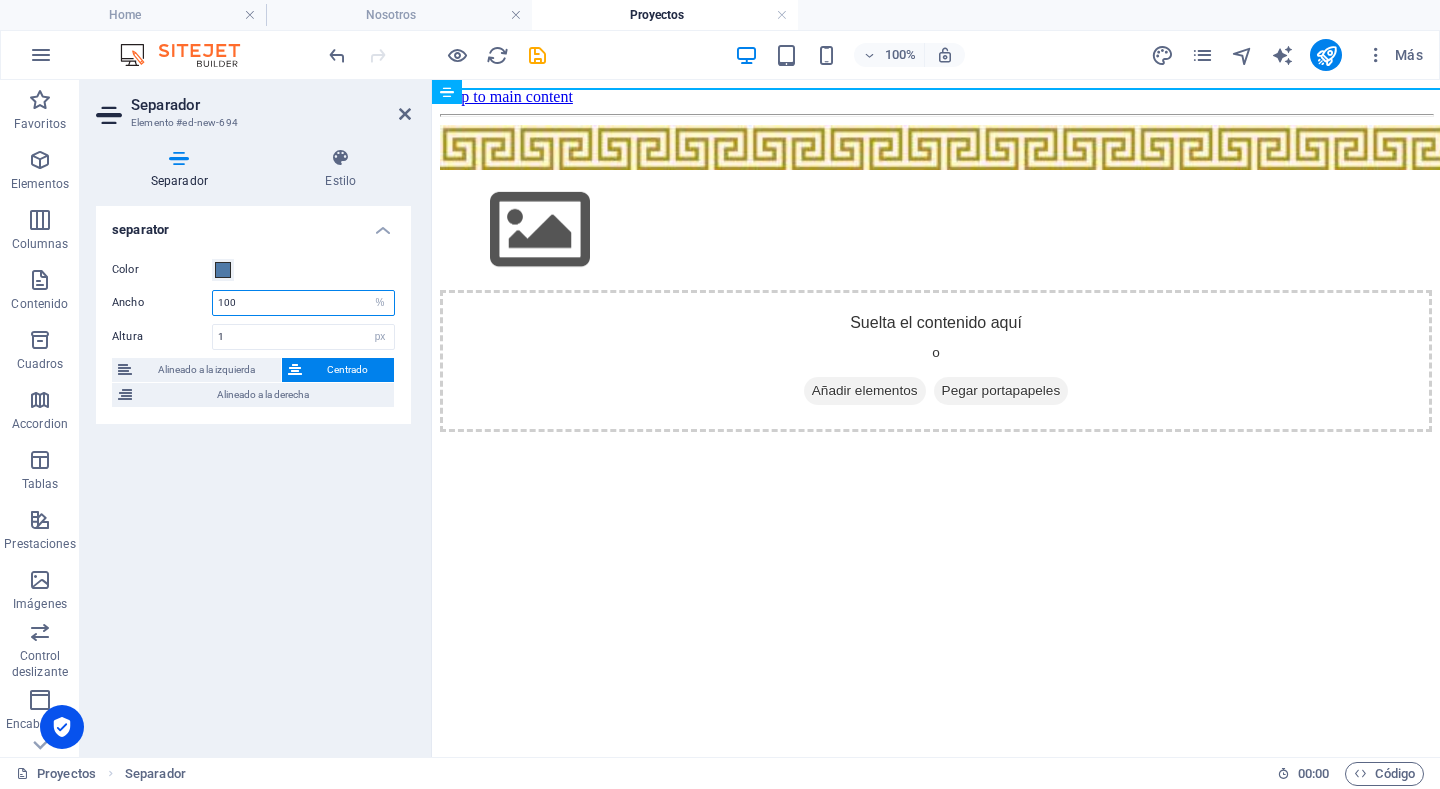 click on "100" at bounding box center [303, 303] 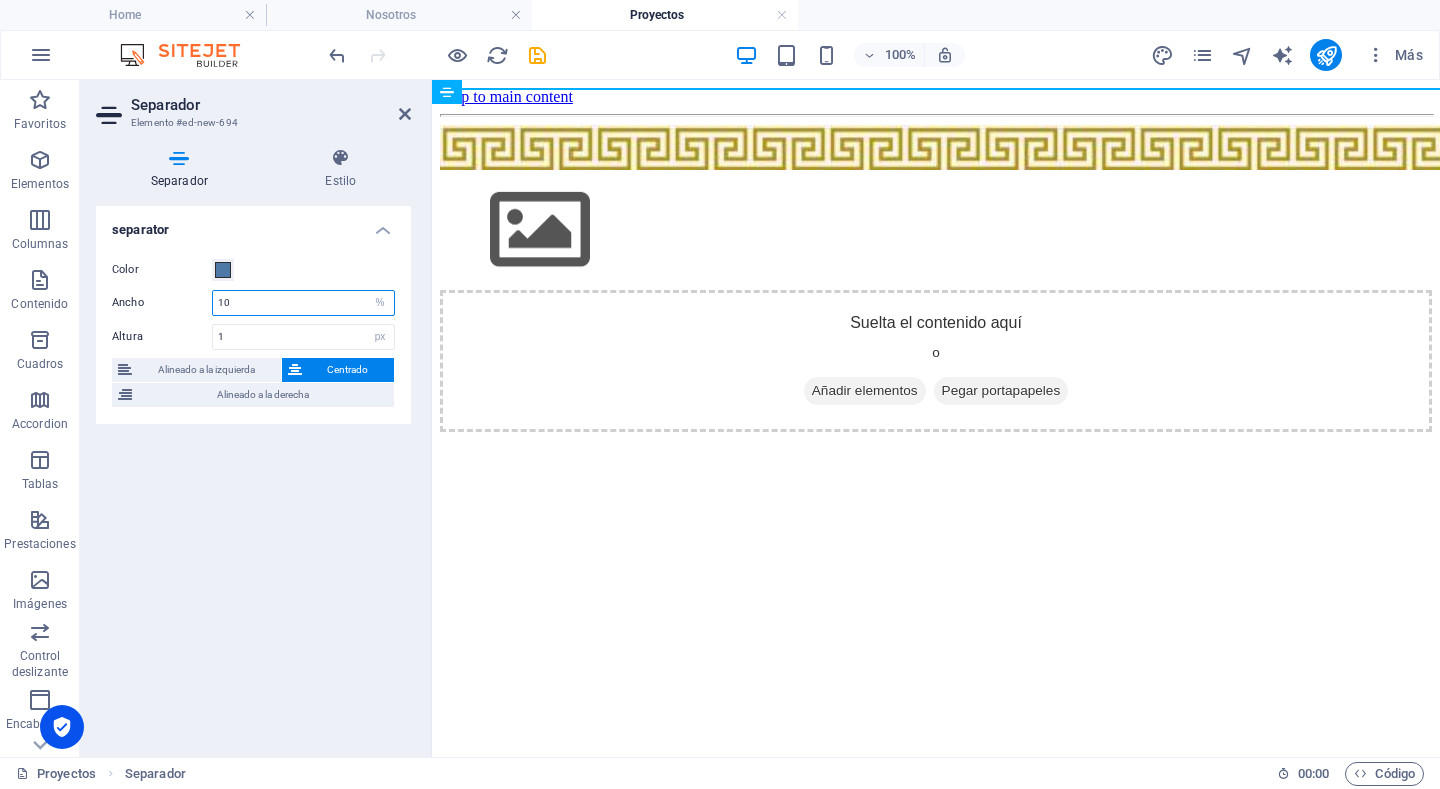 type on "1" 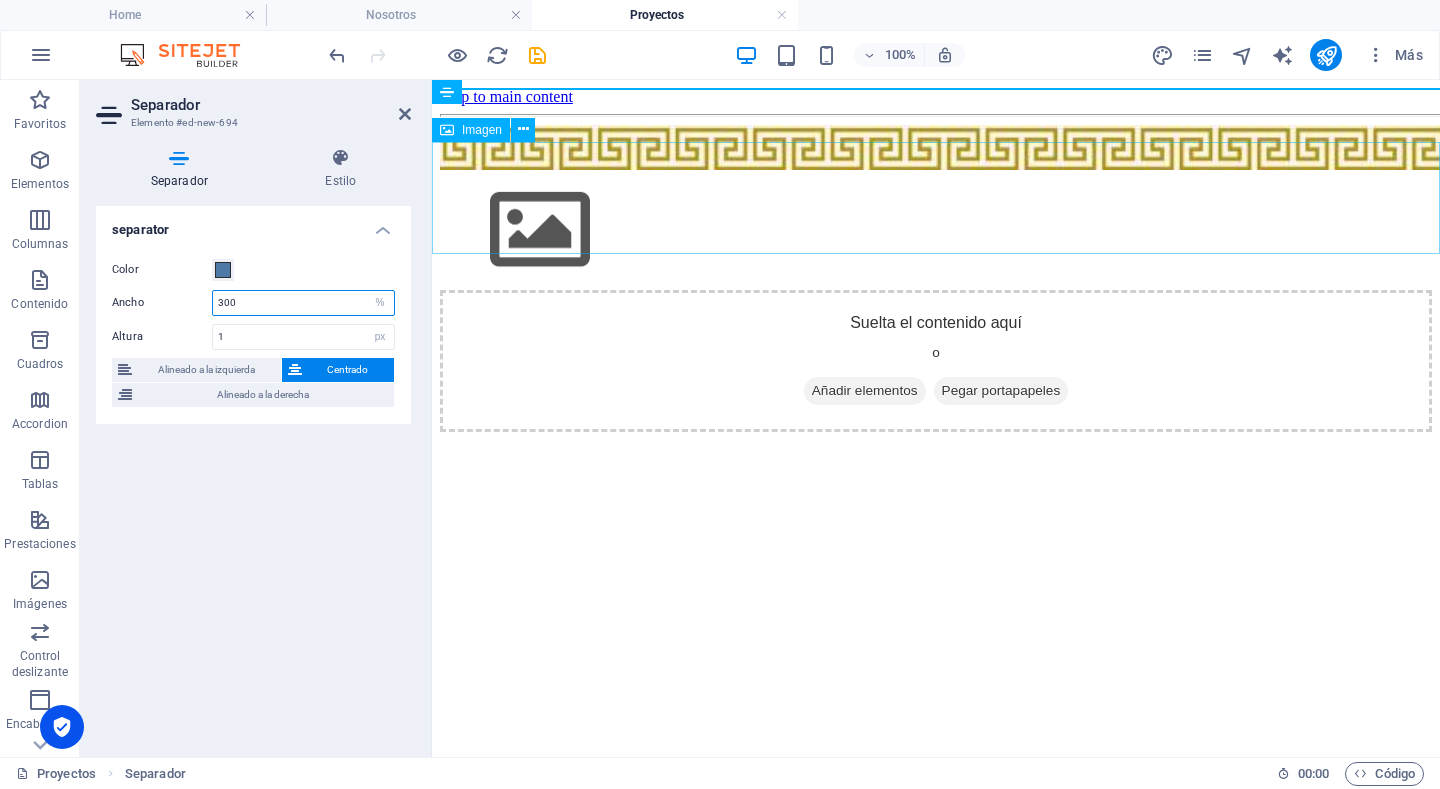 type on "300" 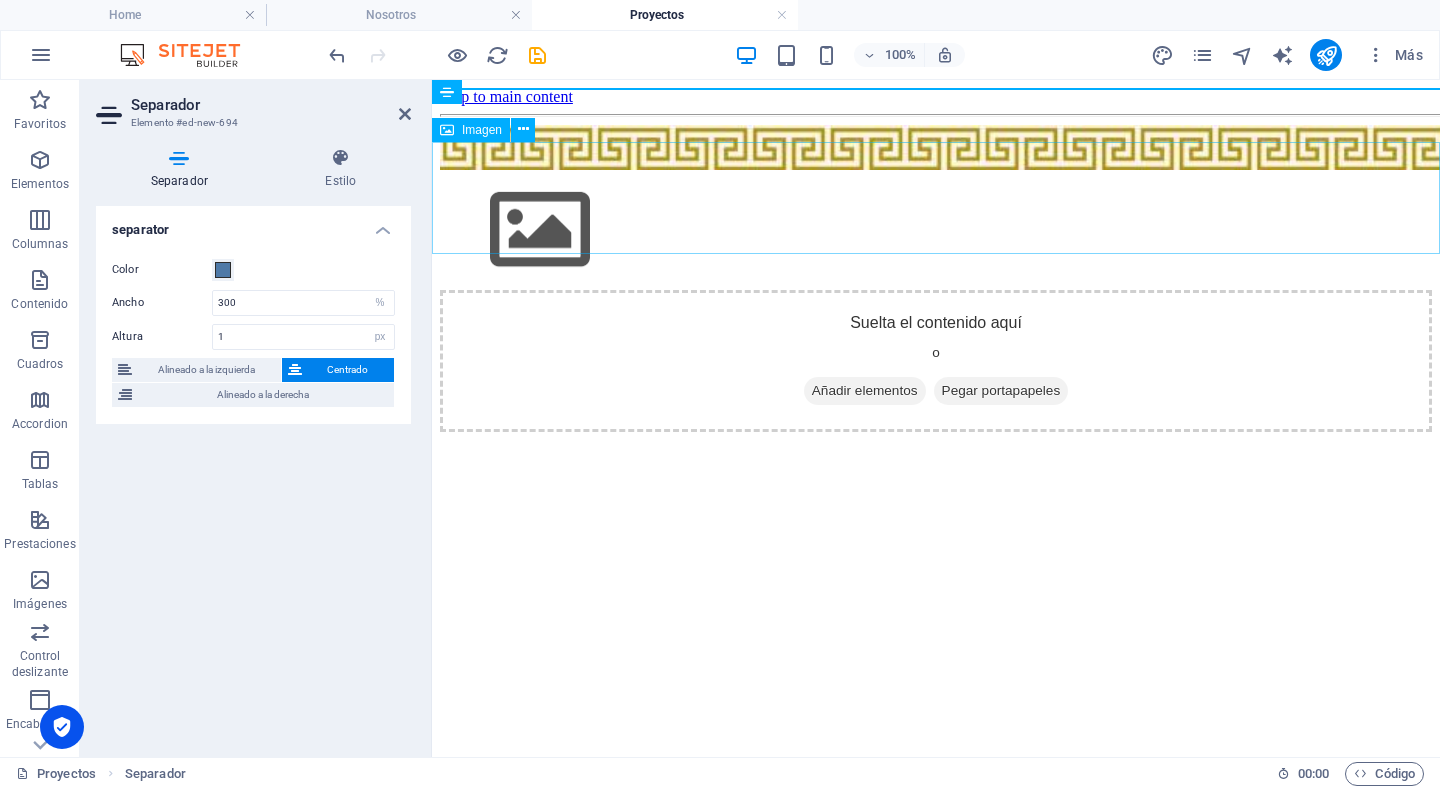 click at bounding box center (936, 232) 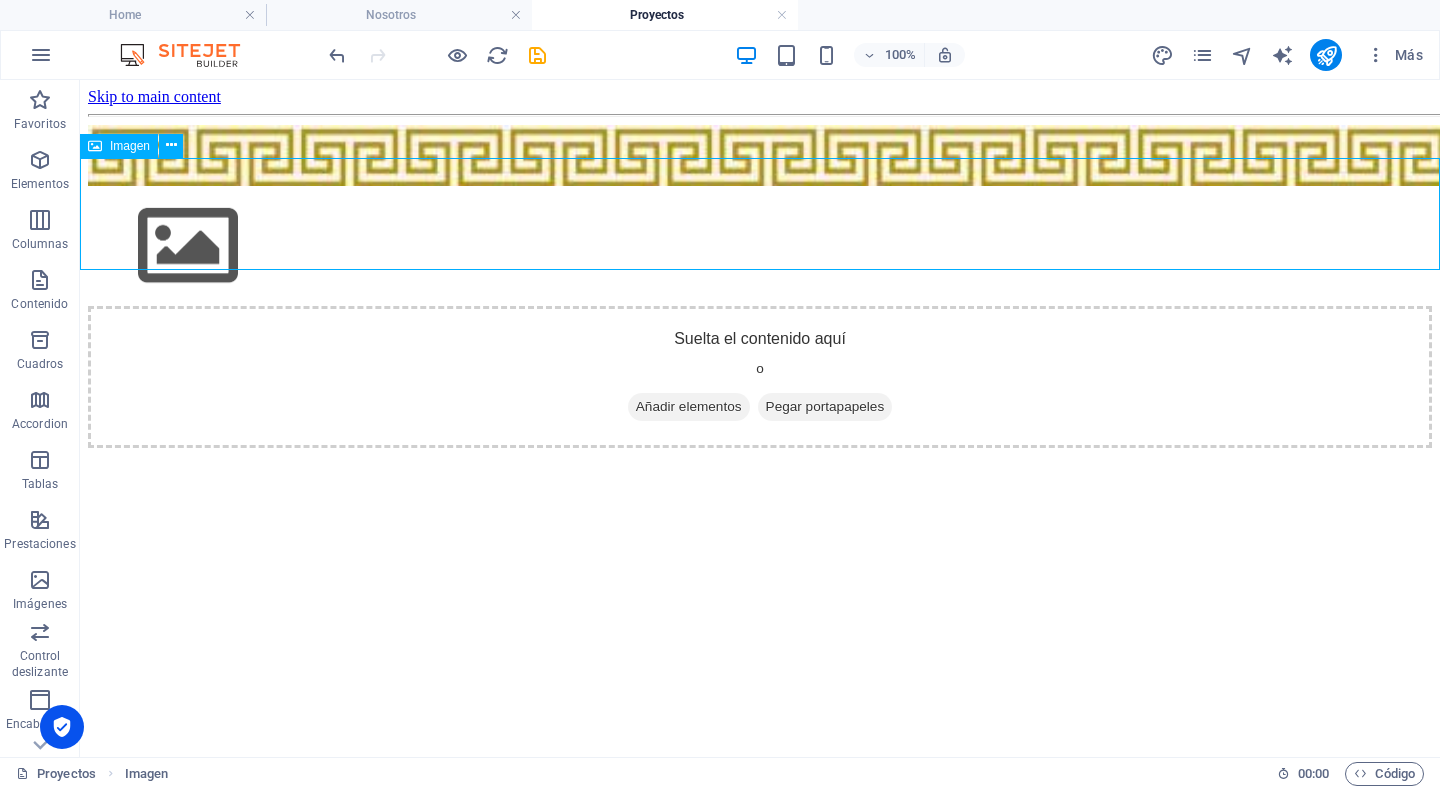 click at bounding box center [760, 248] 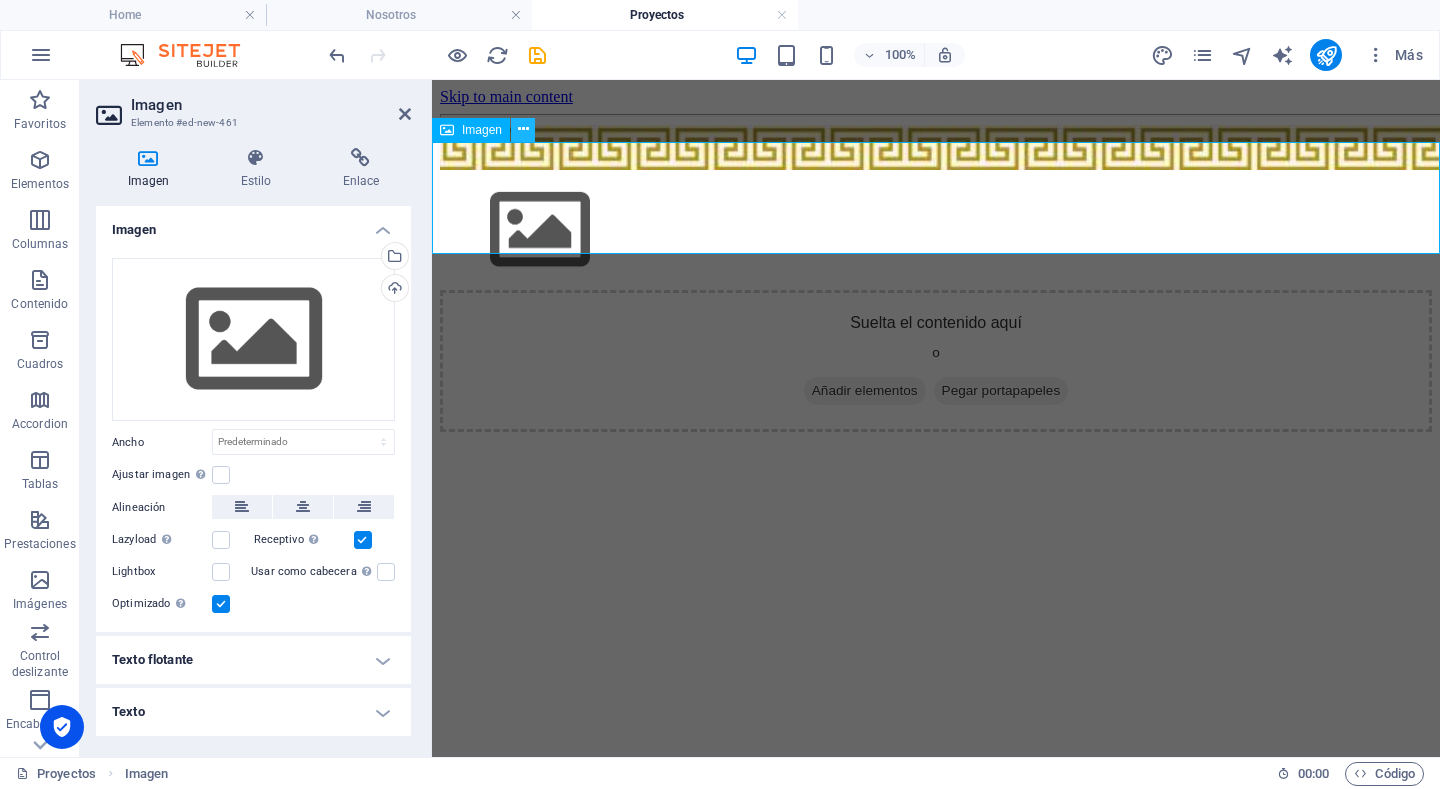 click at bounding box center [523, 129] 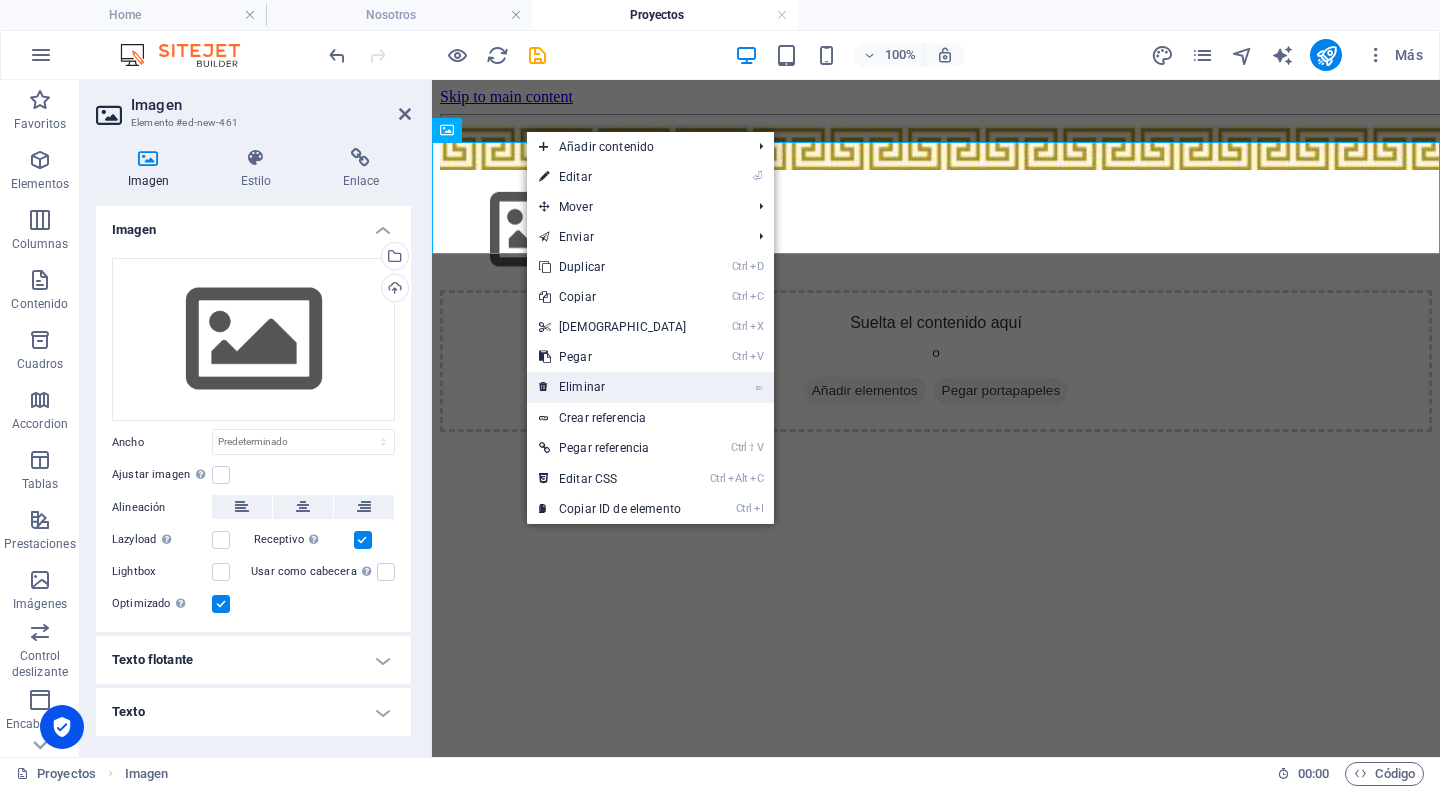 click on "⌦  Eliminar" at bounding box center [613, 387] 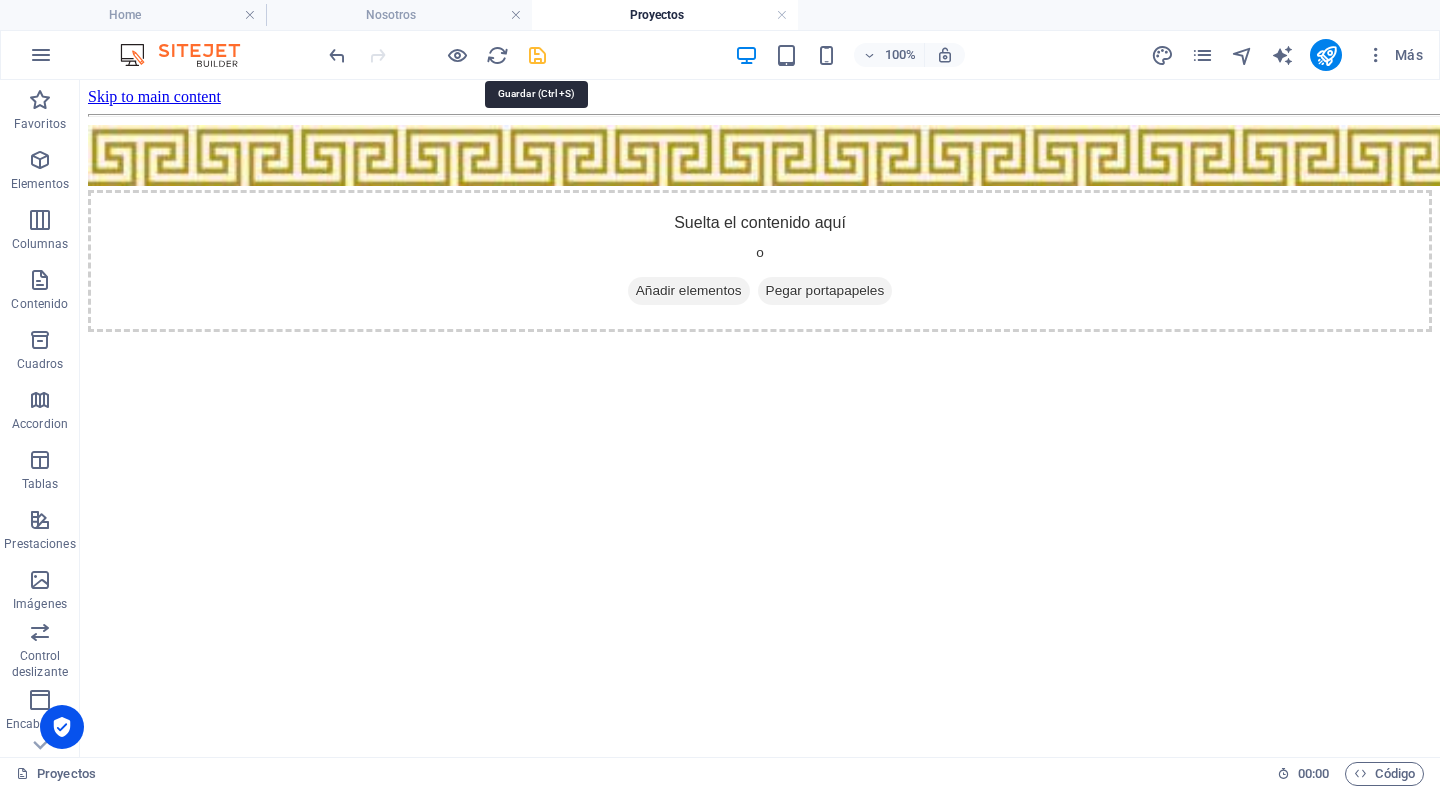 click at bounding box center (537, 55) 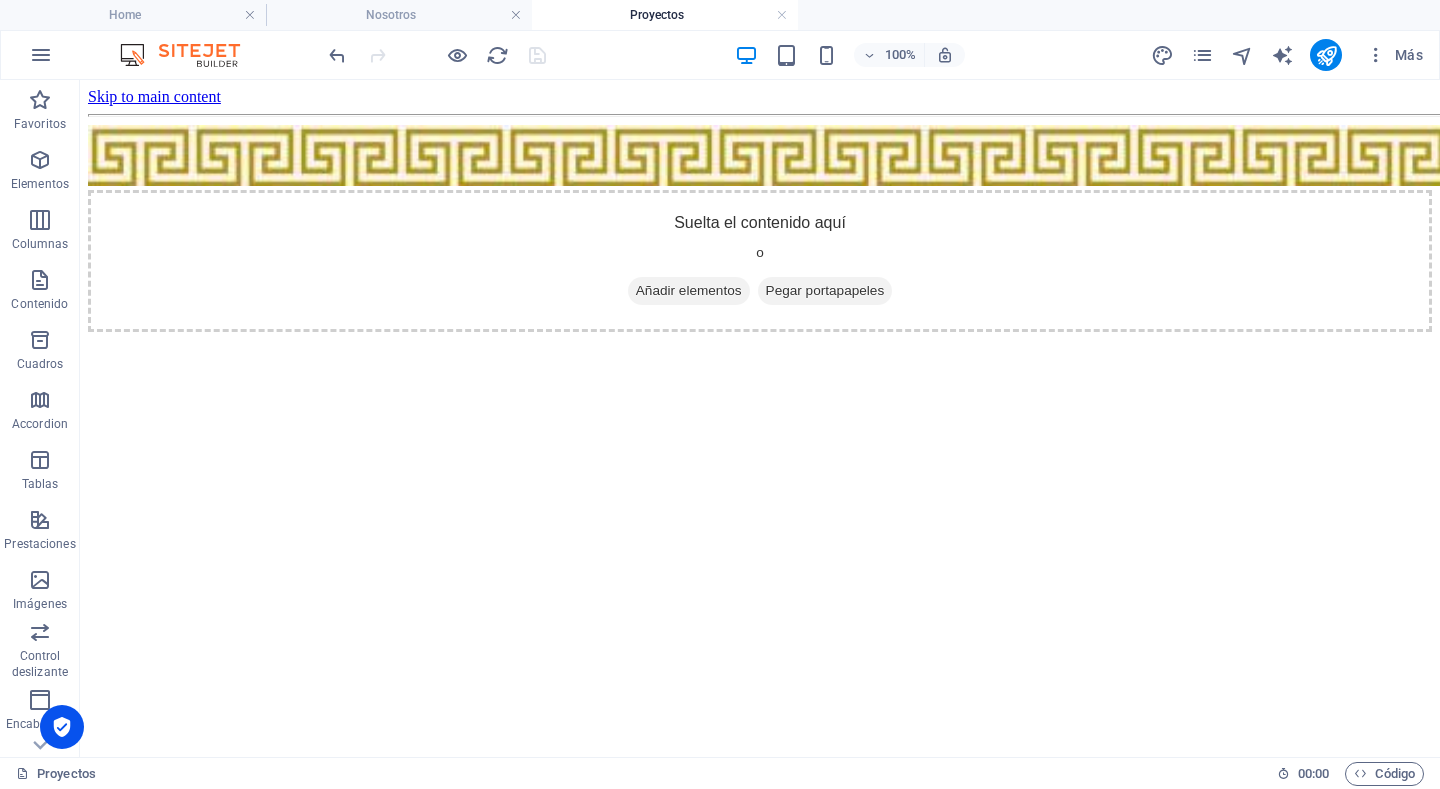 click on "Skip to main content
Suelta el contenido aquí o  Añadir elementos  Pegar portapapeles" at bounding box center (760, 210) 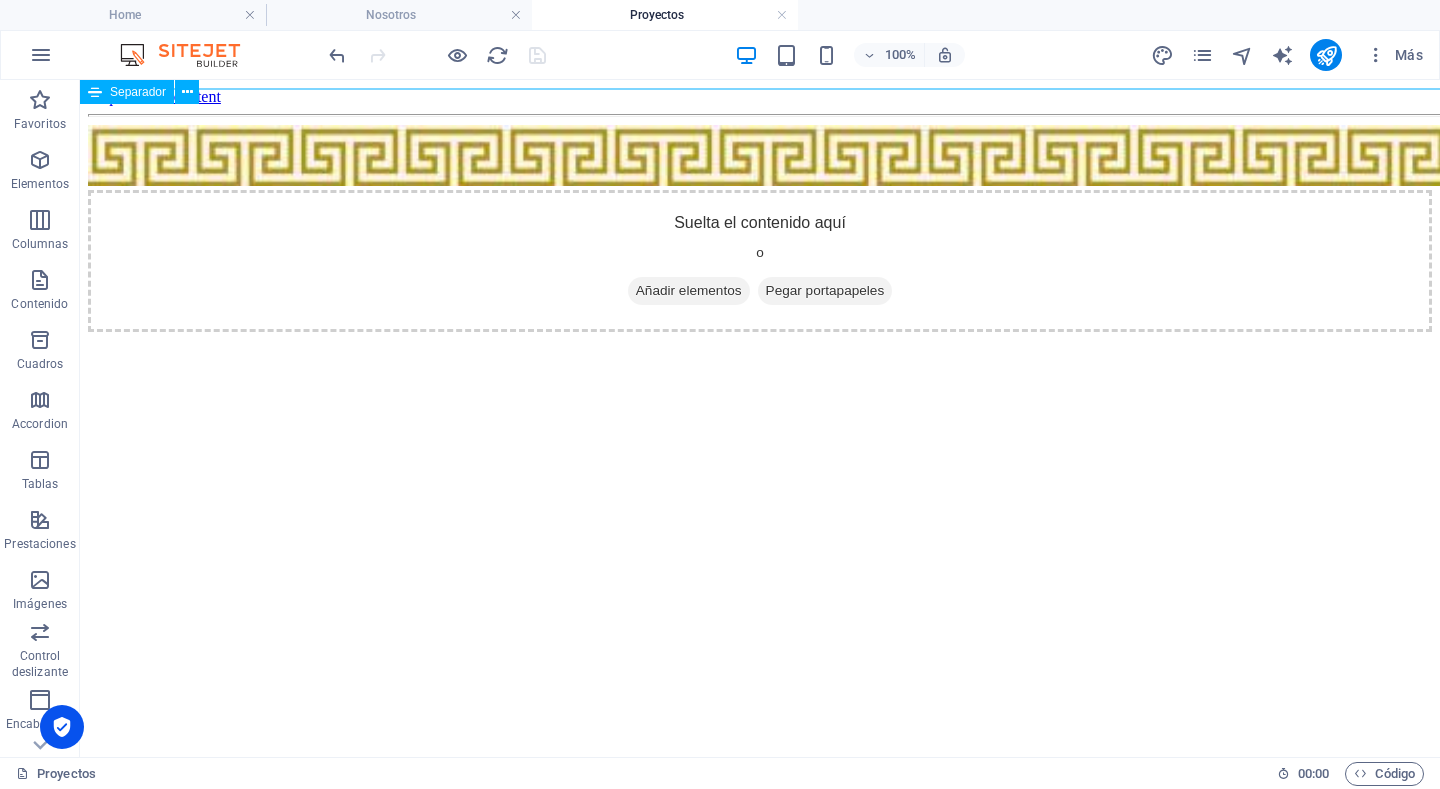 click on "Separador" at bounding box center (138, 92) 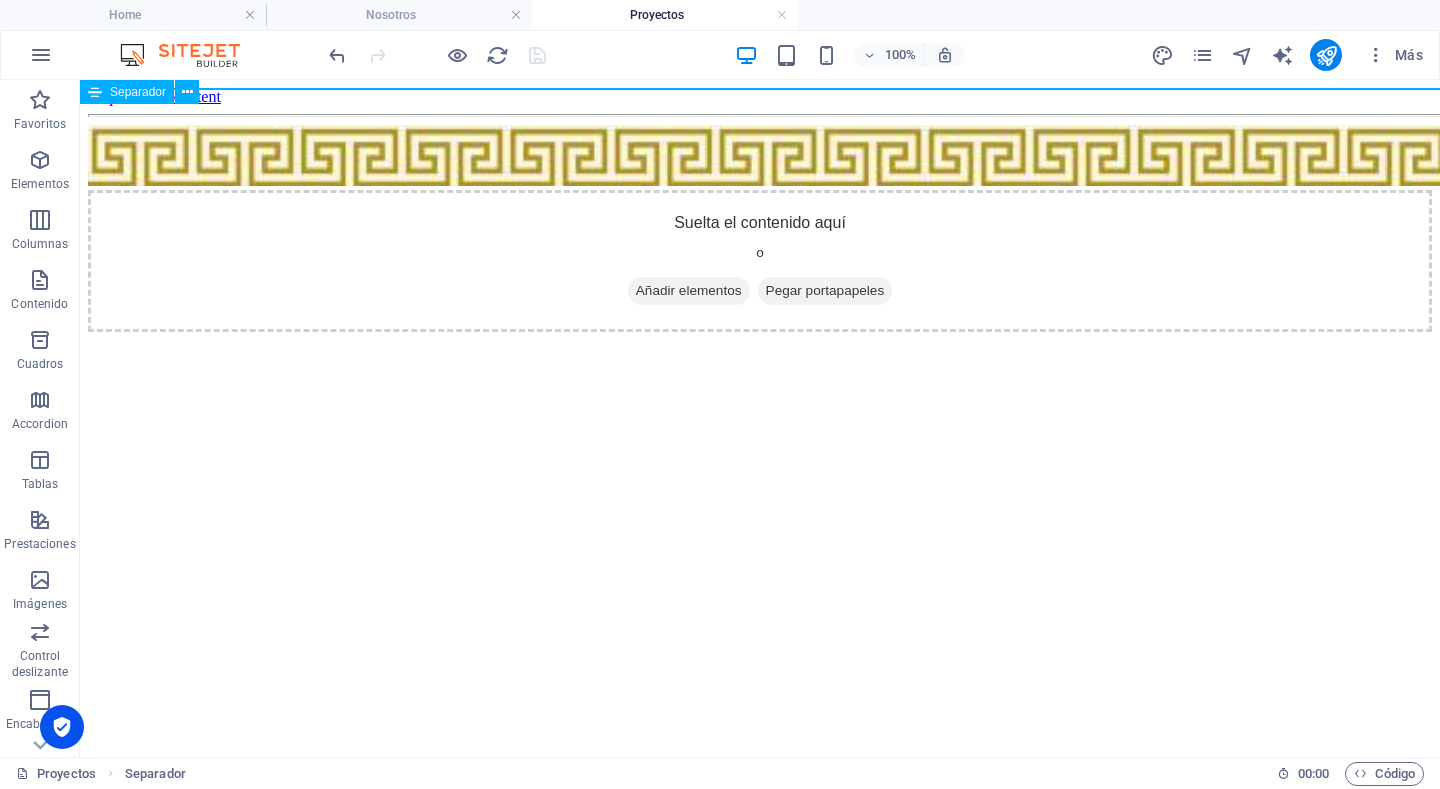 click on "Separador" at bounding box center [138, 92] 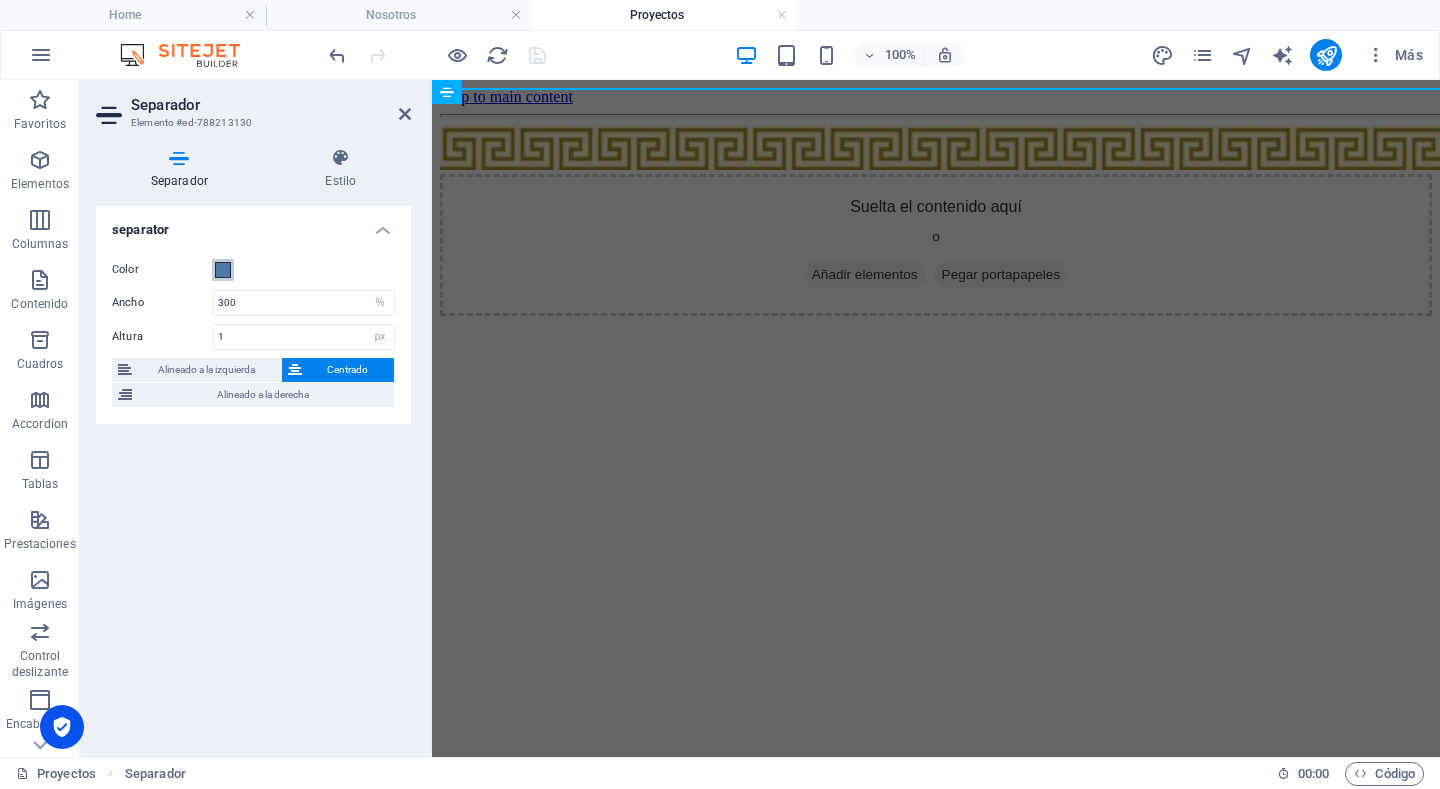 click at bounding box center [223, 270] 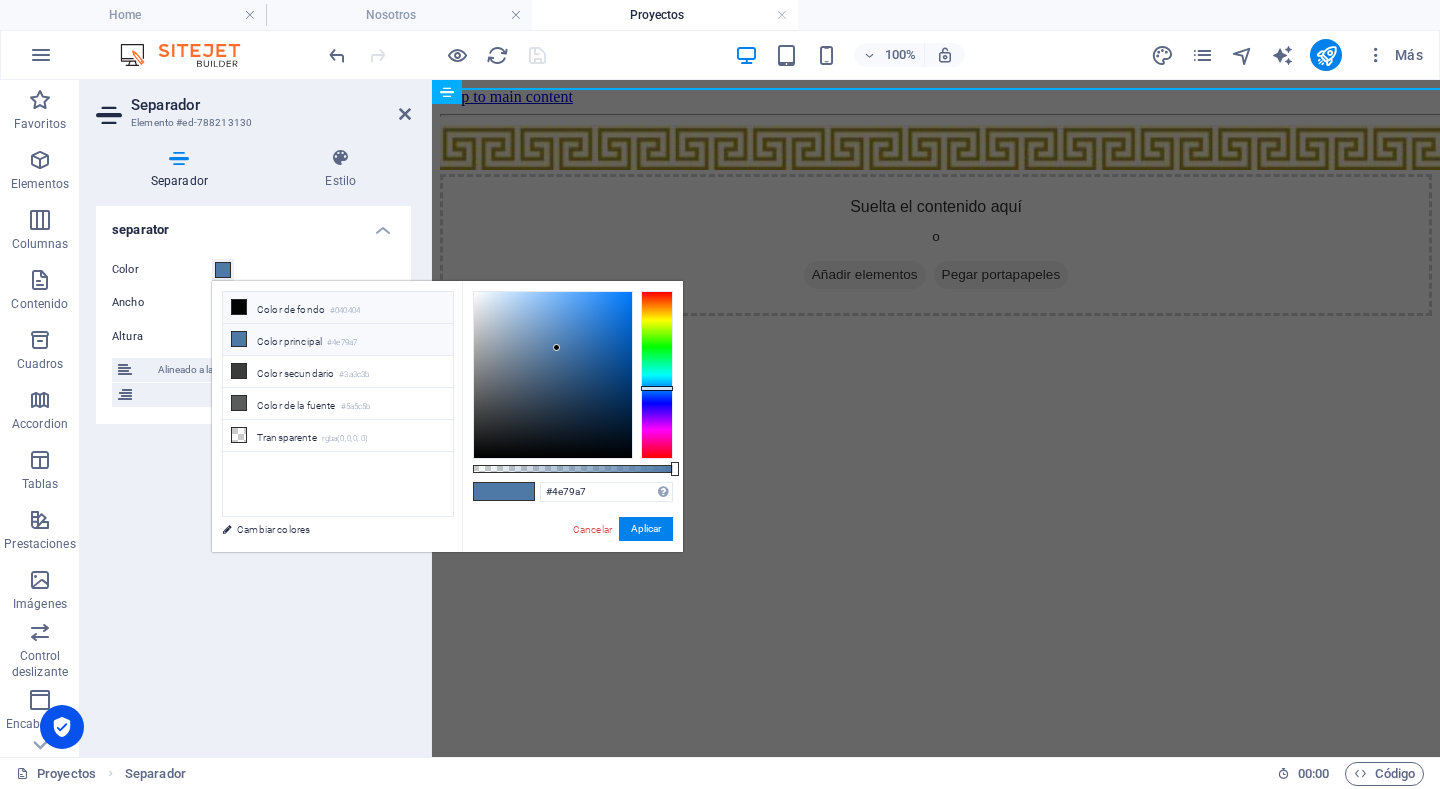 click at bounding box center [239, 307] 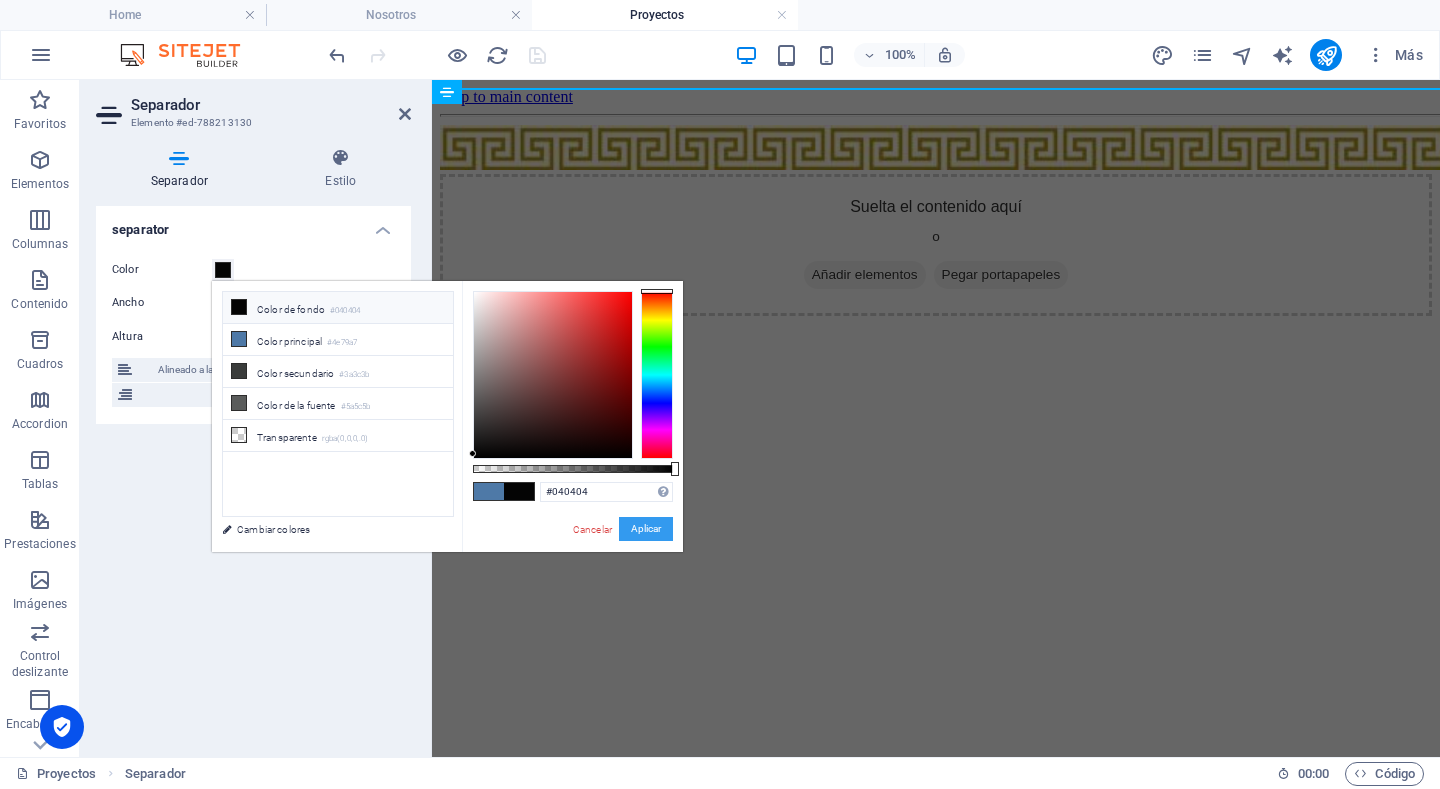 click on "Aplicar" at bounding box center [646, 529] 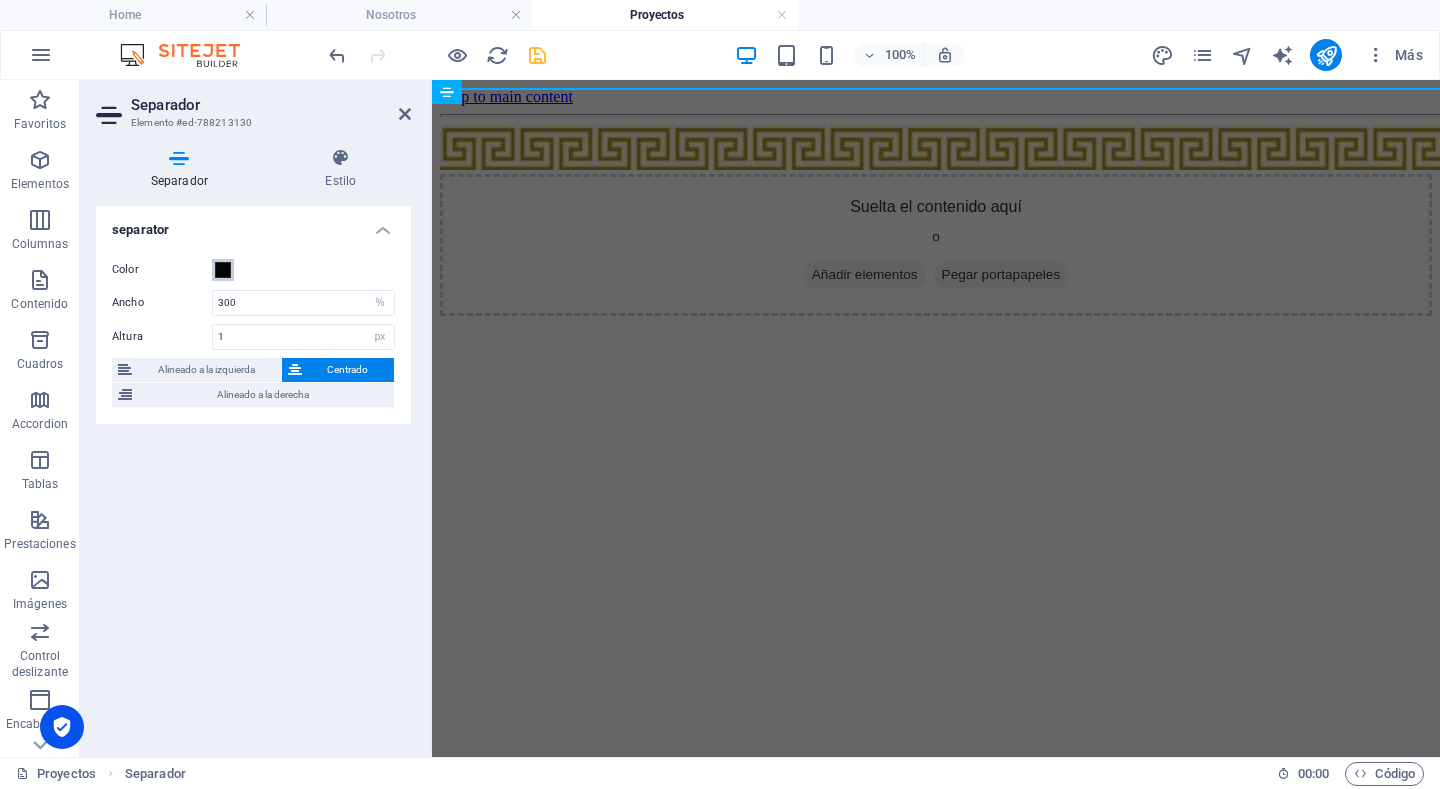 click at bounding box center [223, 270] 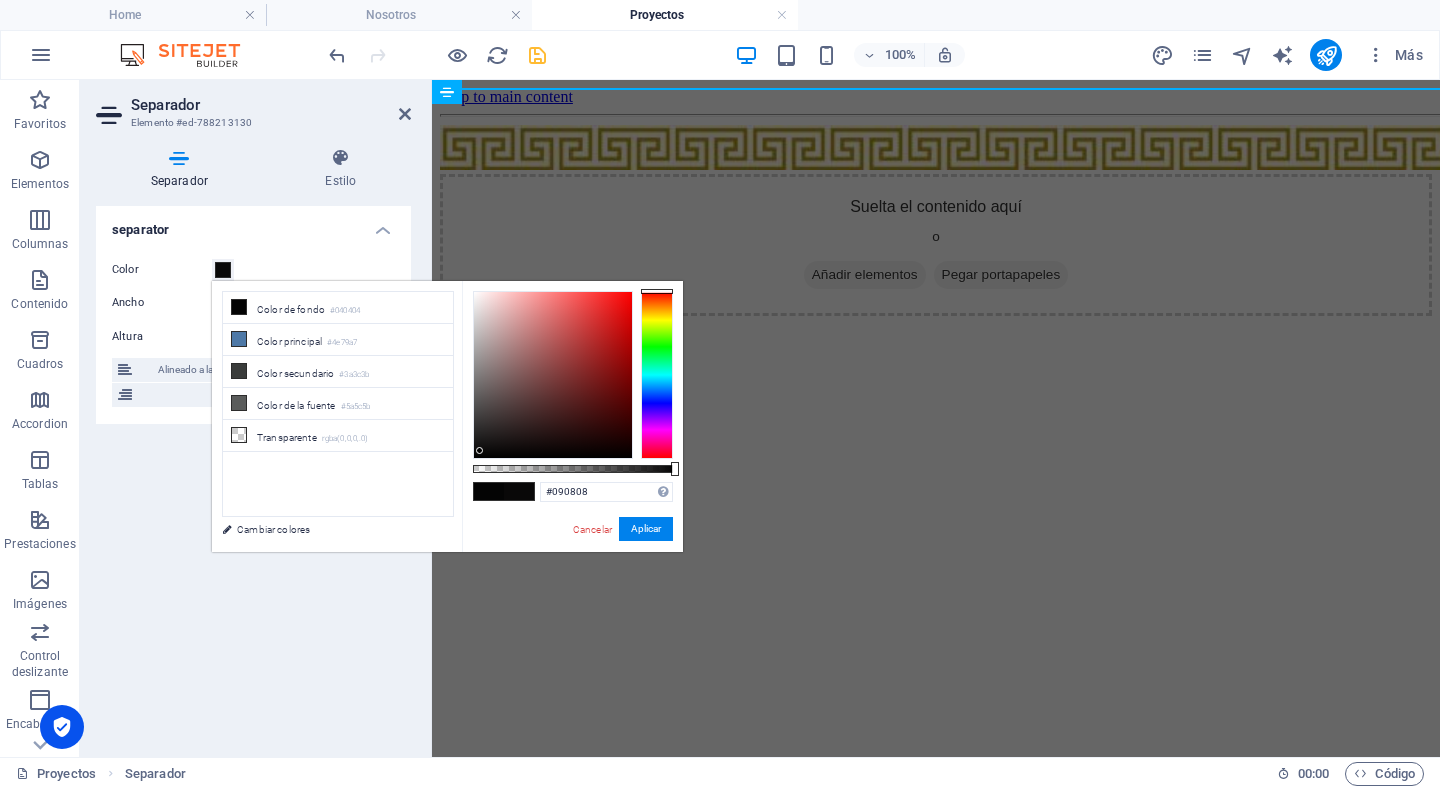 click at bounding box center [553, 375] 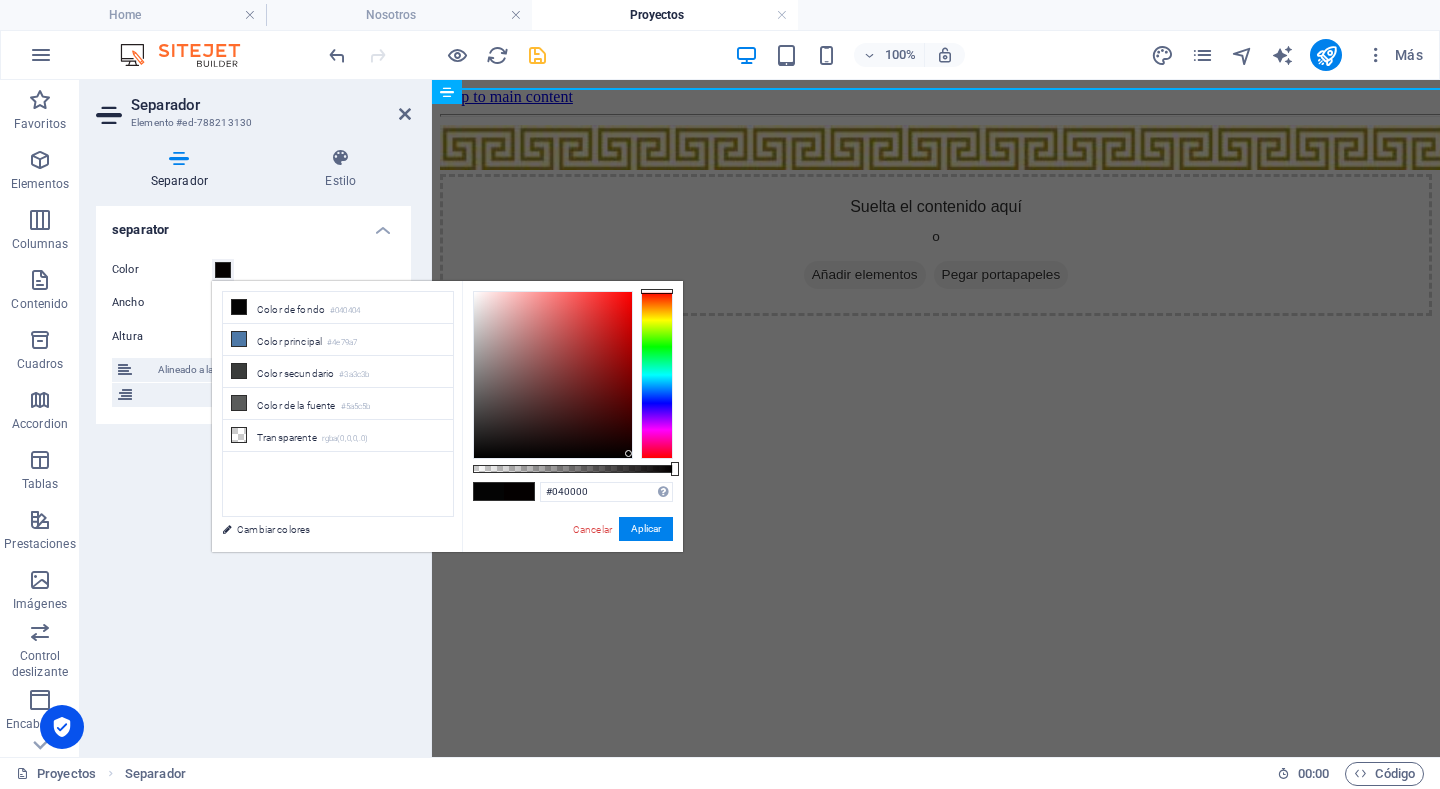 click at bounding box center (553, 375) 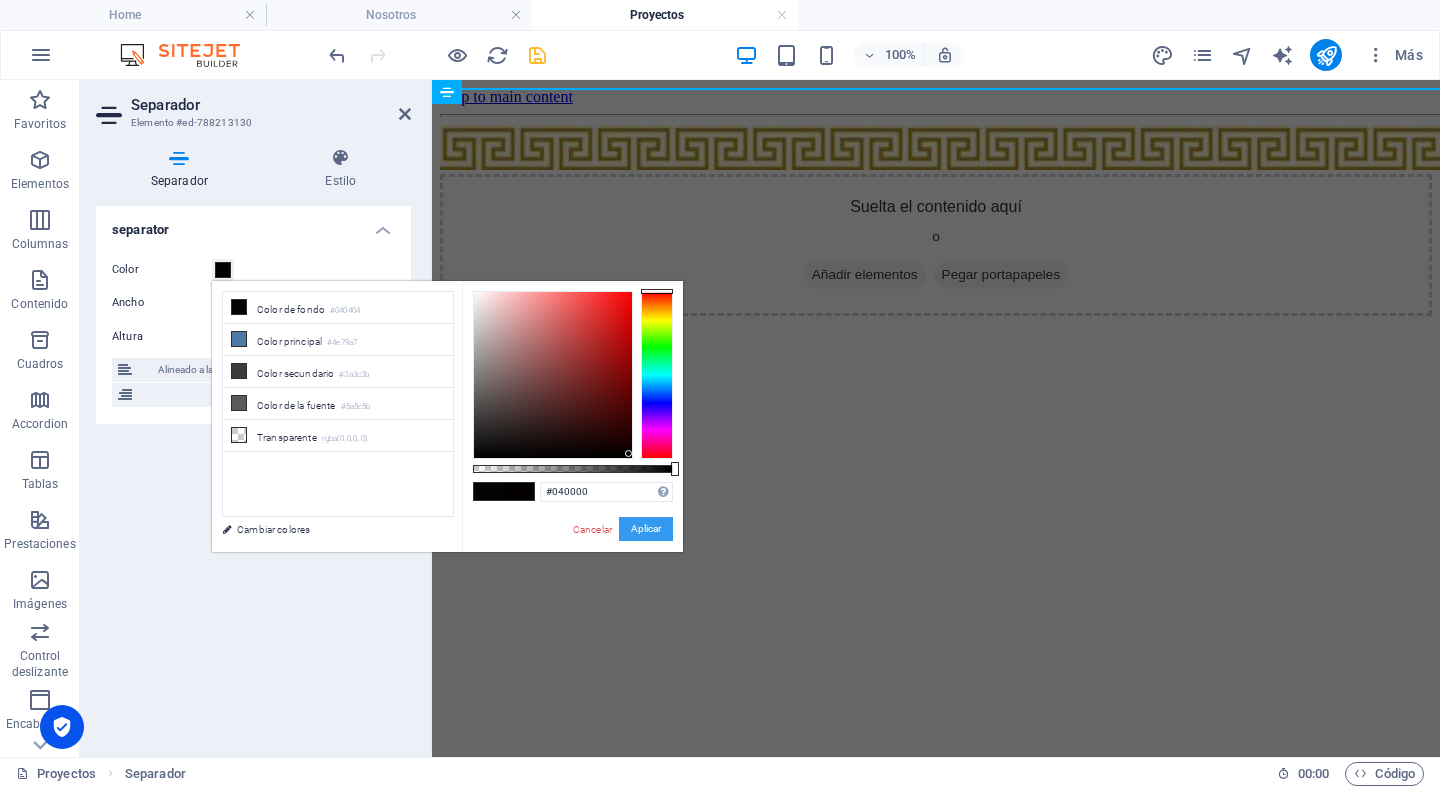 click on "Aplicar" at bounding box center (646, 529) 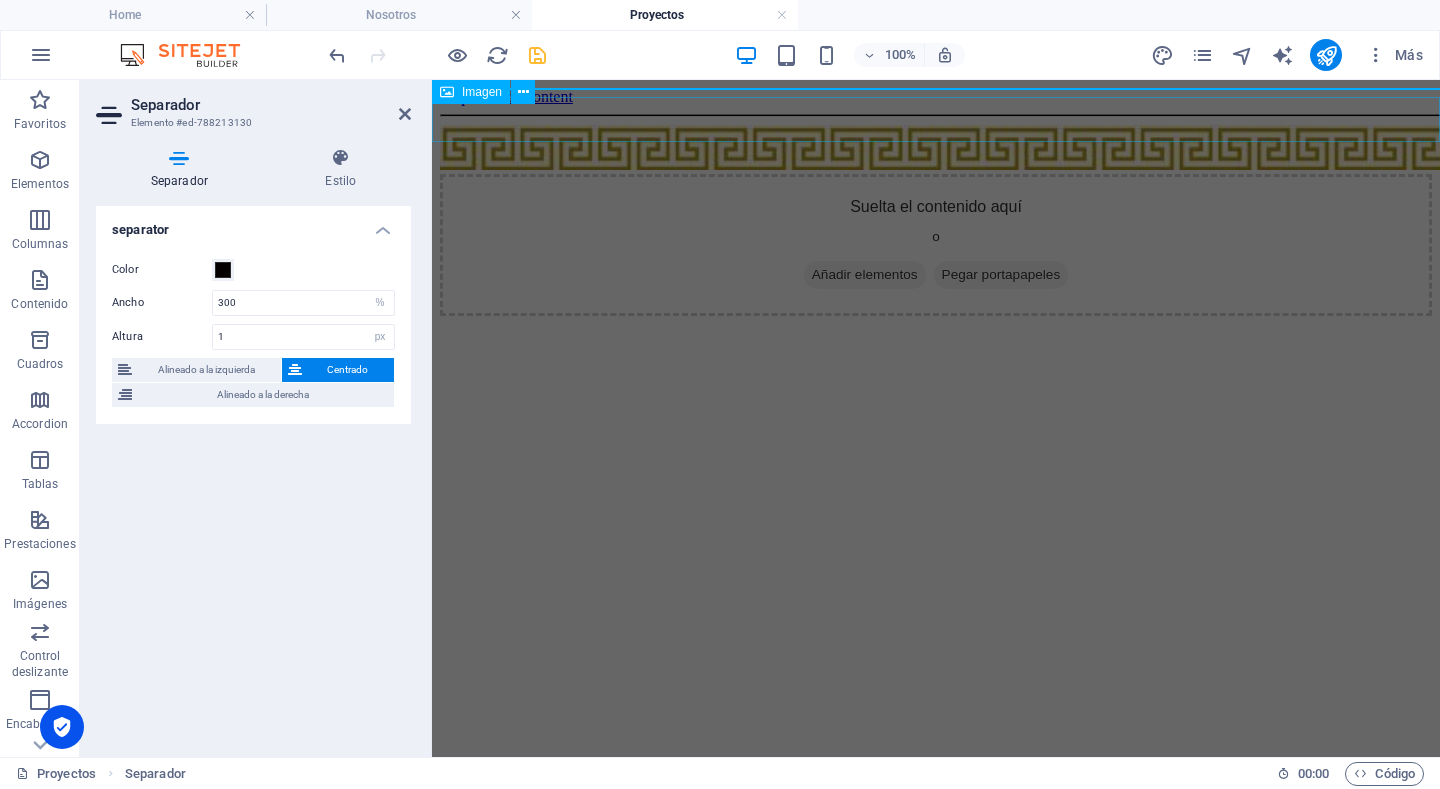 click at bounding box center (936, 149) 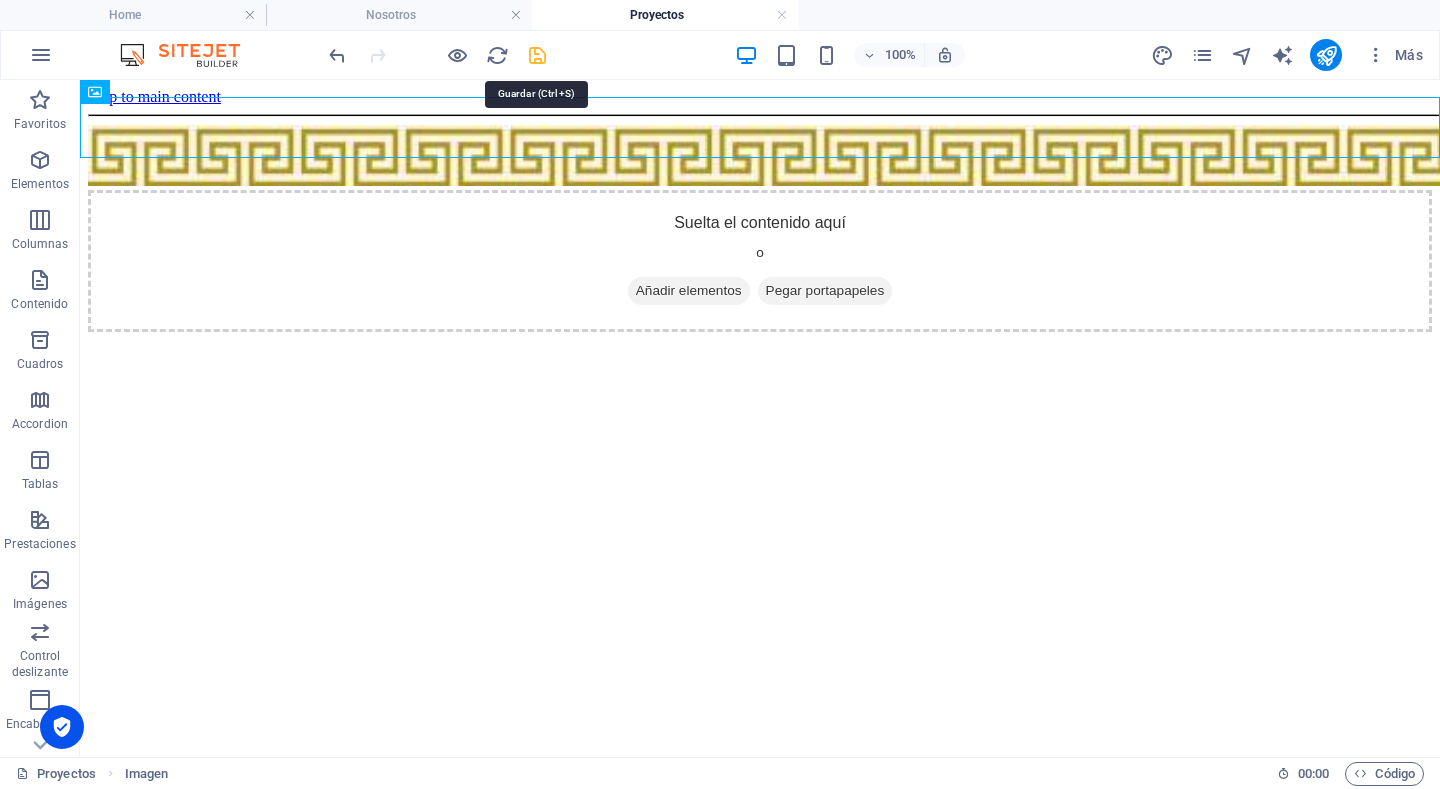 click at bounding box center [537, 55] 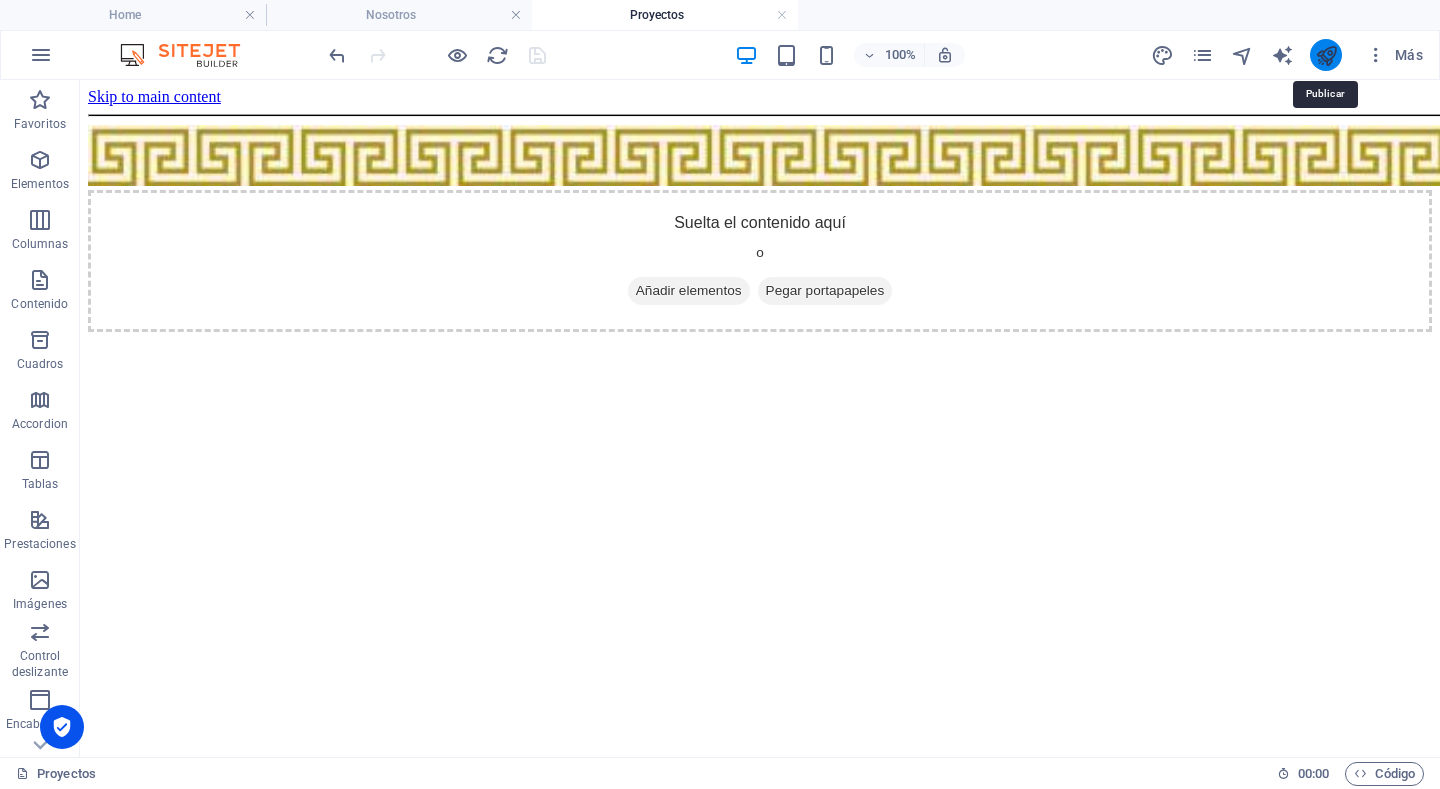 click at bounding box center [1326, 55] 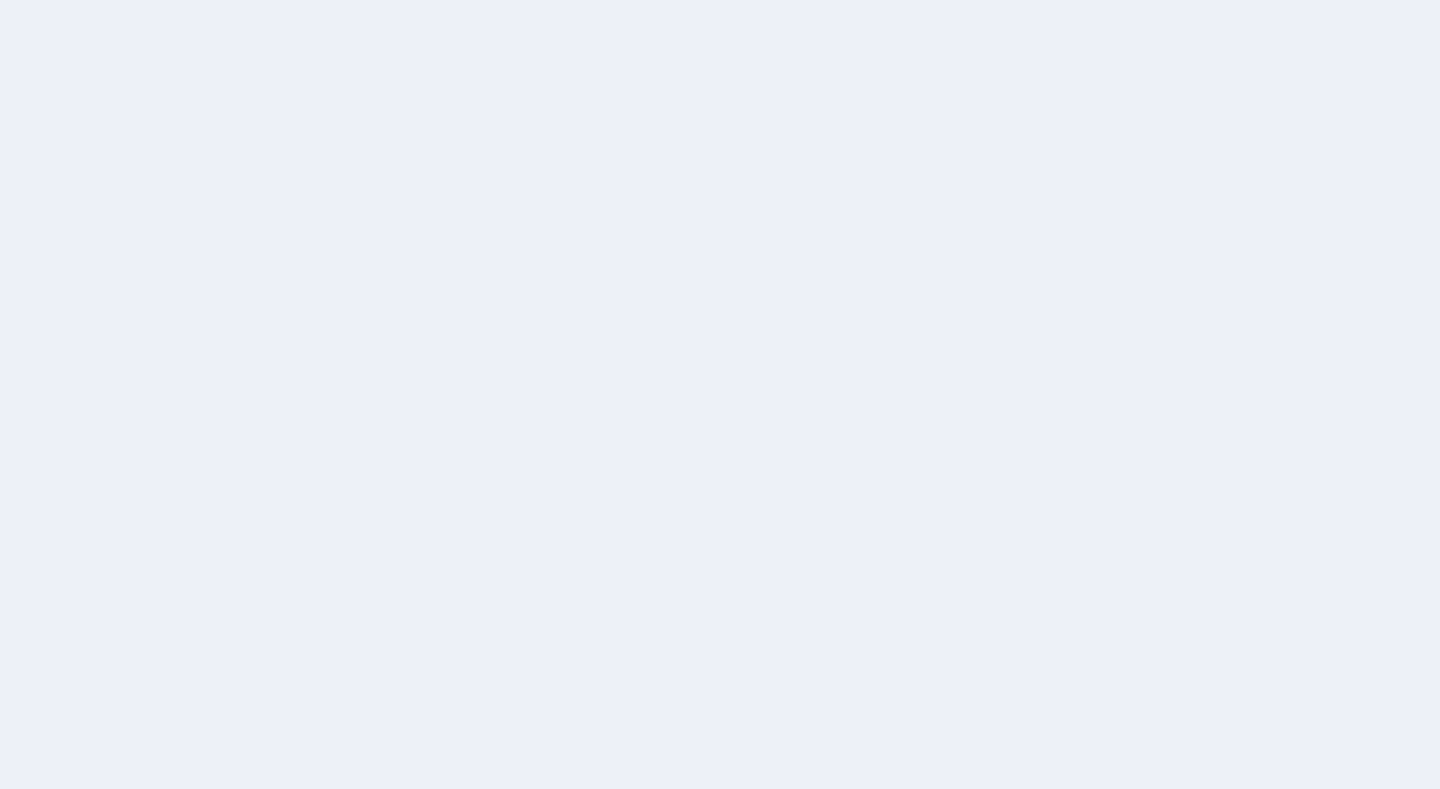 scroll, scrollTop: 0, scrollLeft: 0, axis: both 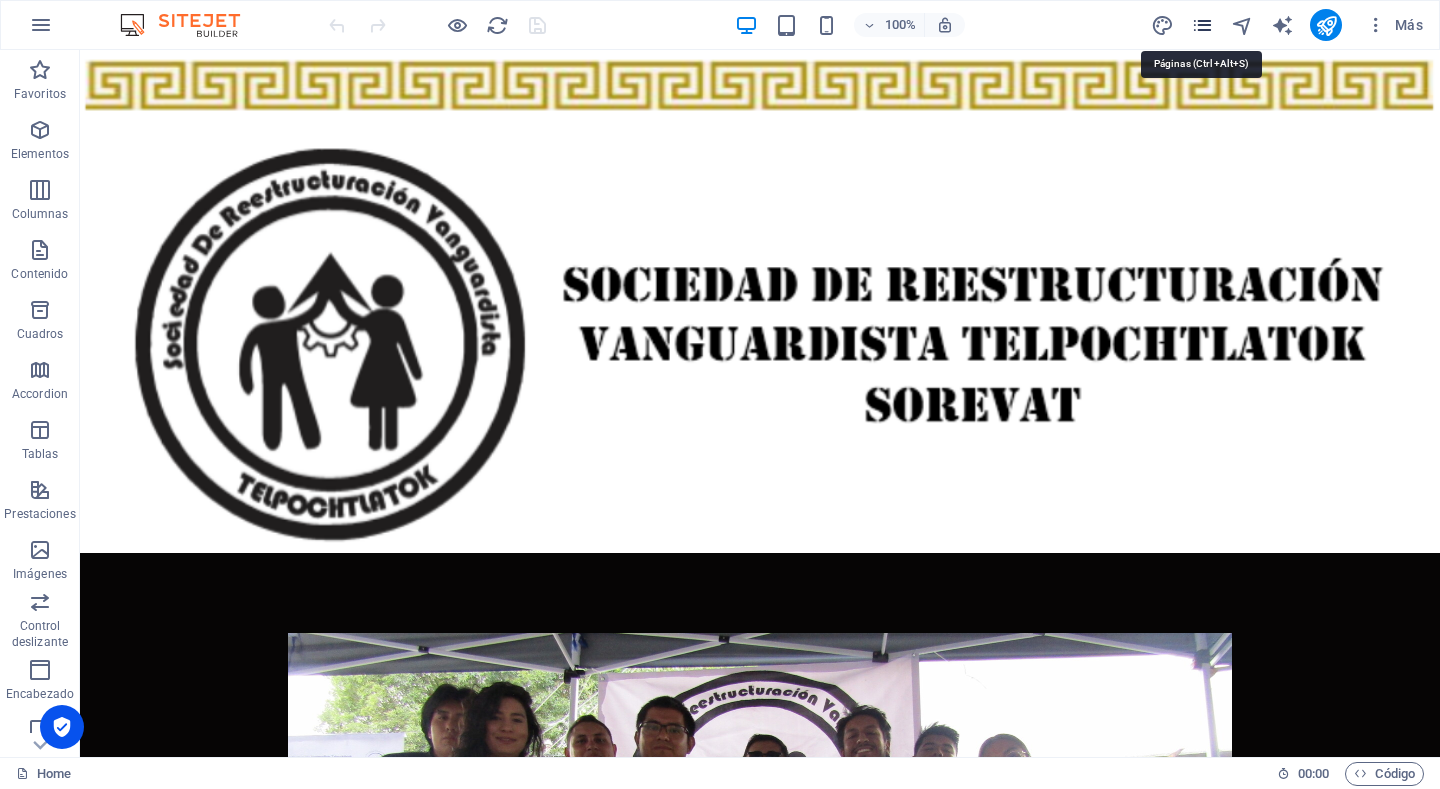 click at bounding box center (1202, 25) 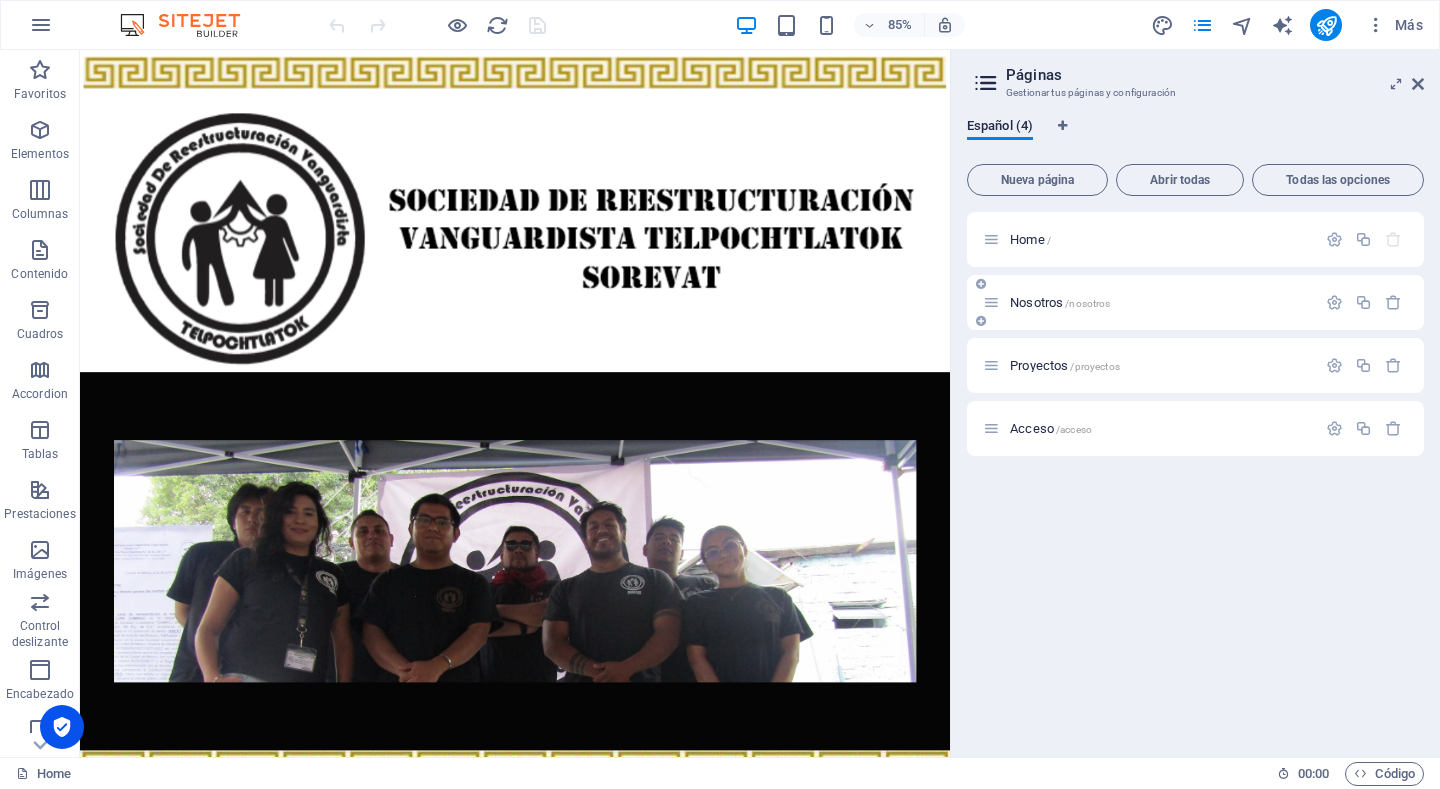 click on "Nosotros /nosotros" at bounding box center (1149, 302) 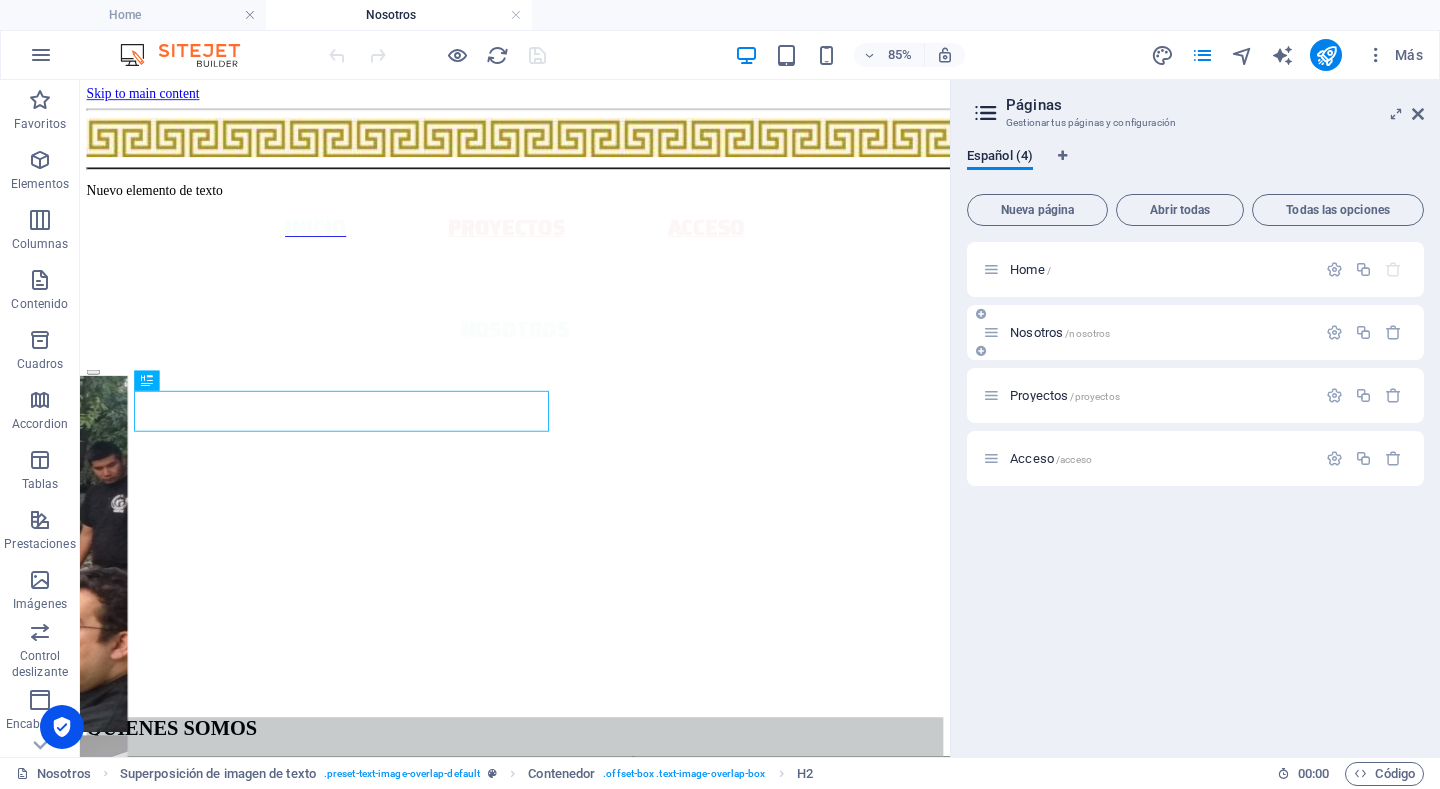 scroll, scrollTop: 531, scrollLeft: 0, axis: vertical 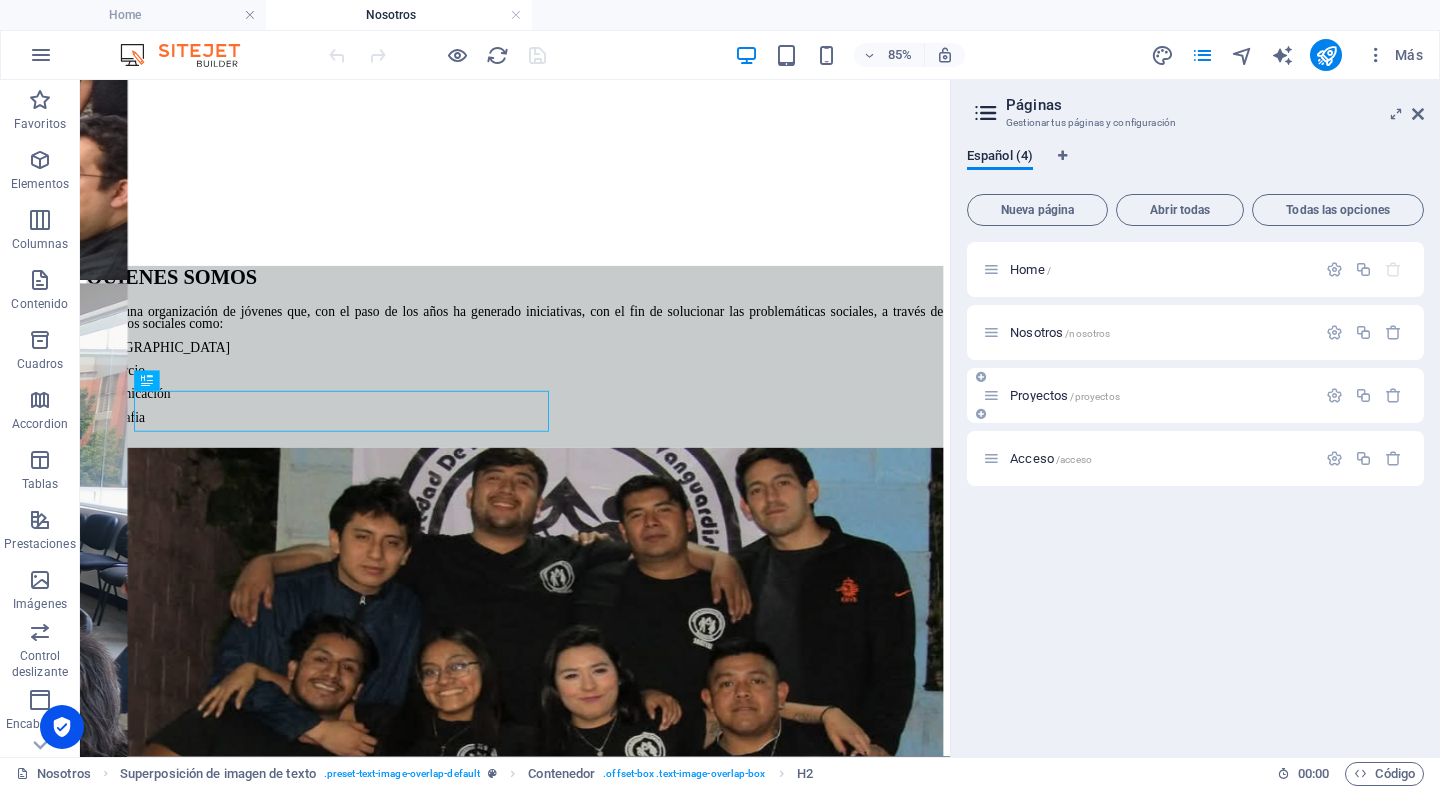 click on "Proyectos /proyectos" at bounding box center (1065, 395) 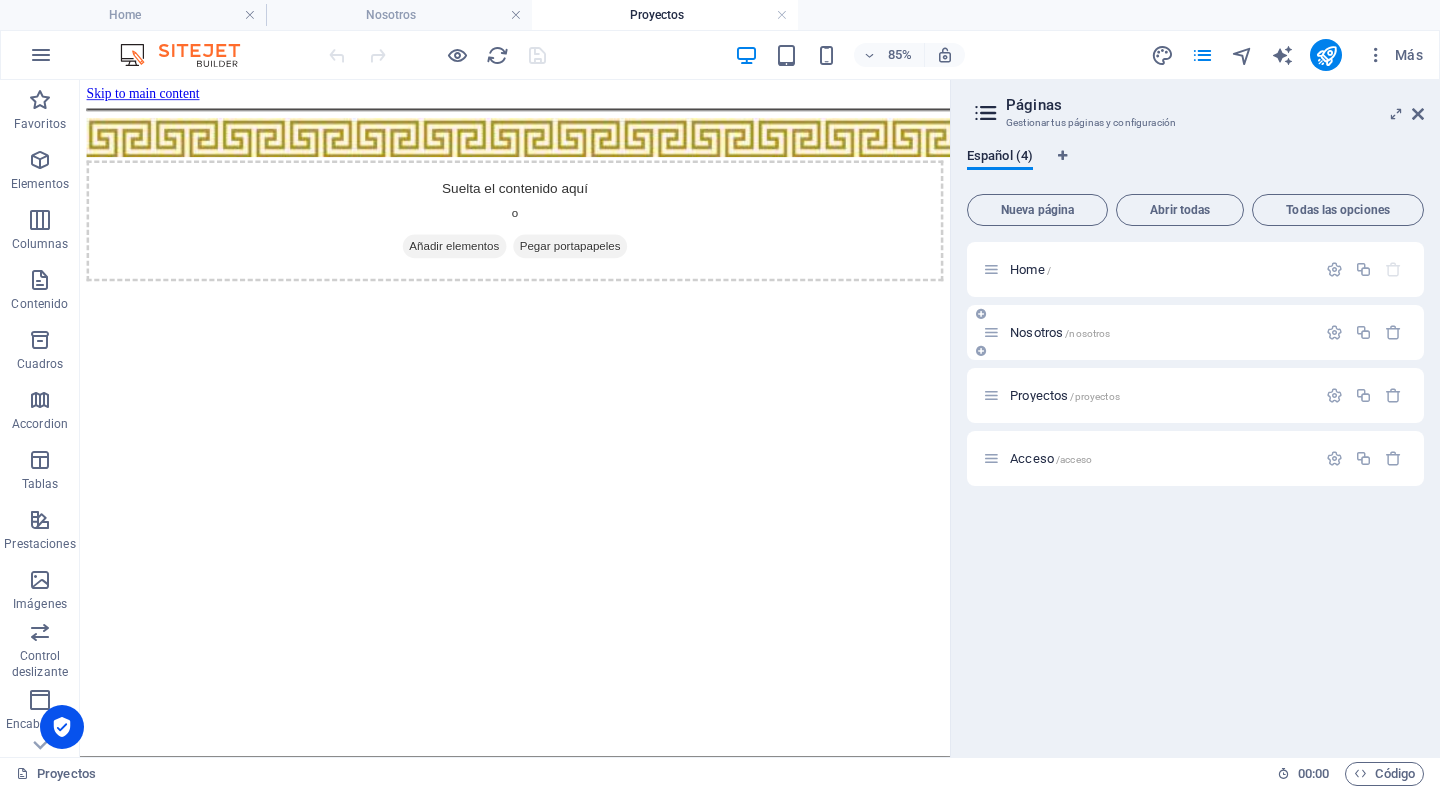 scroll, scrollTop: 0, scrollLeft: 0, axis: both 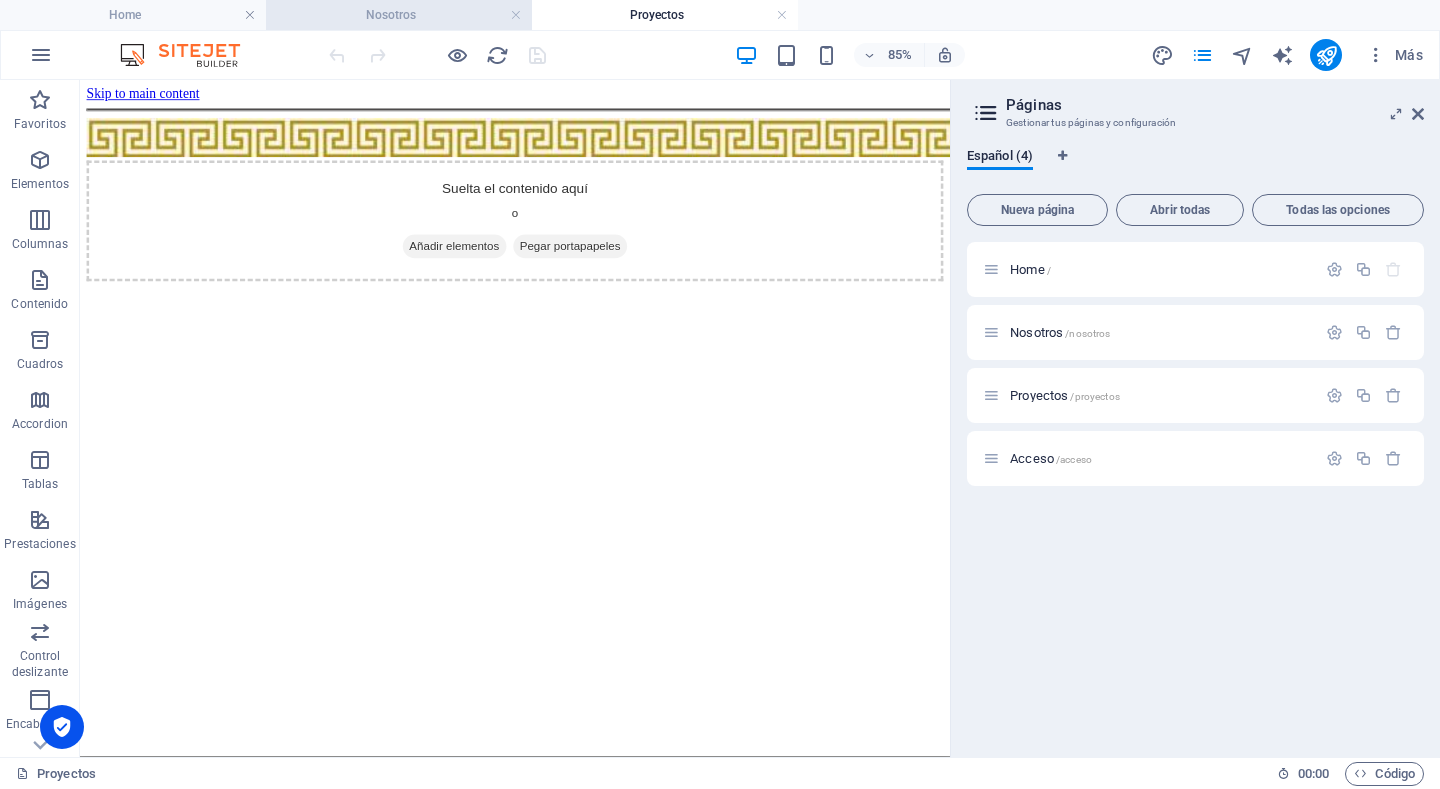 click on "Nosotros" at bounding box center (399, 15) 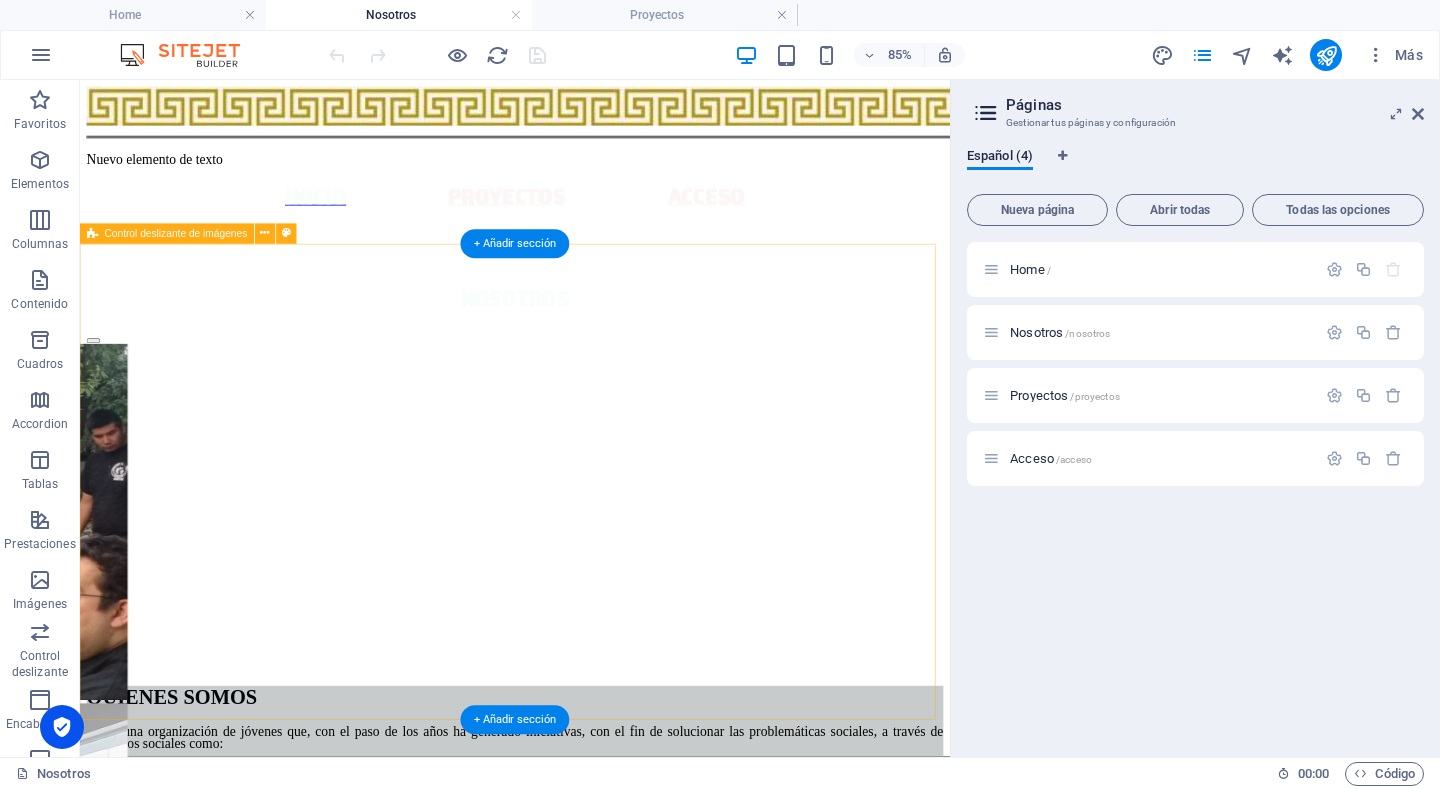 scroll, scrollTop: 0, scrollLeft: 0, axis: both 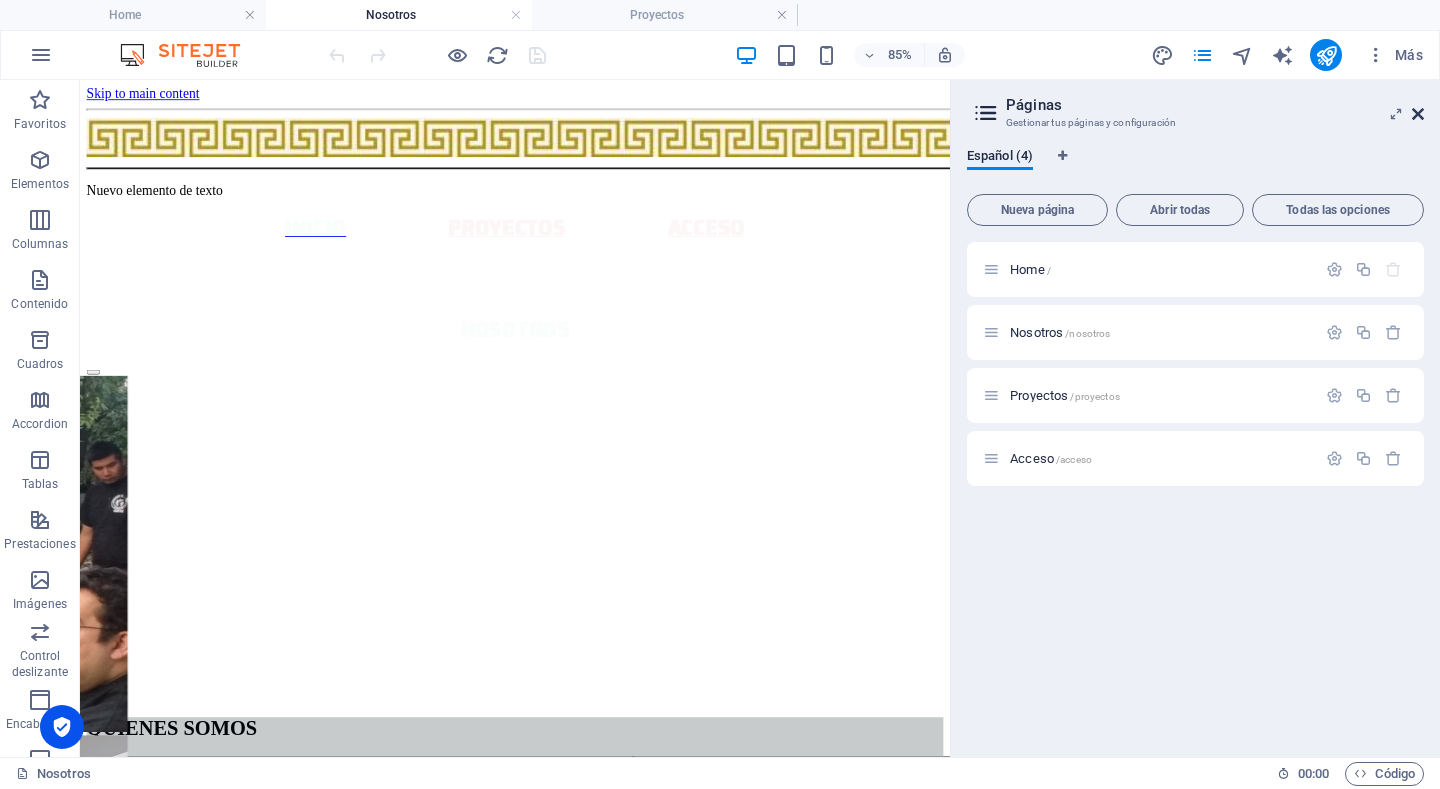 click at bounding box center (1418, 114) 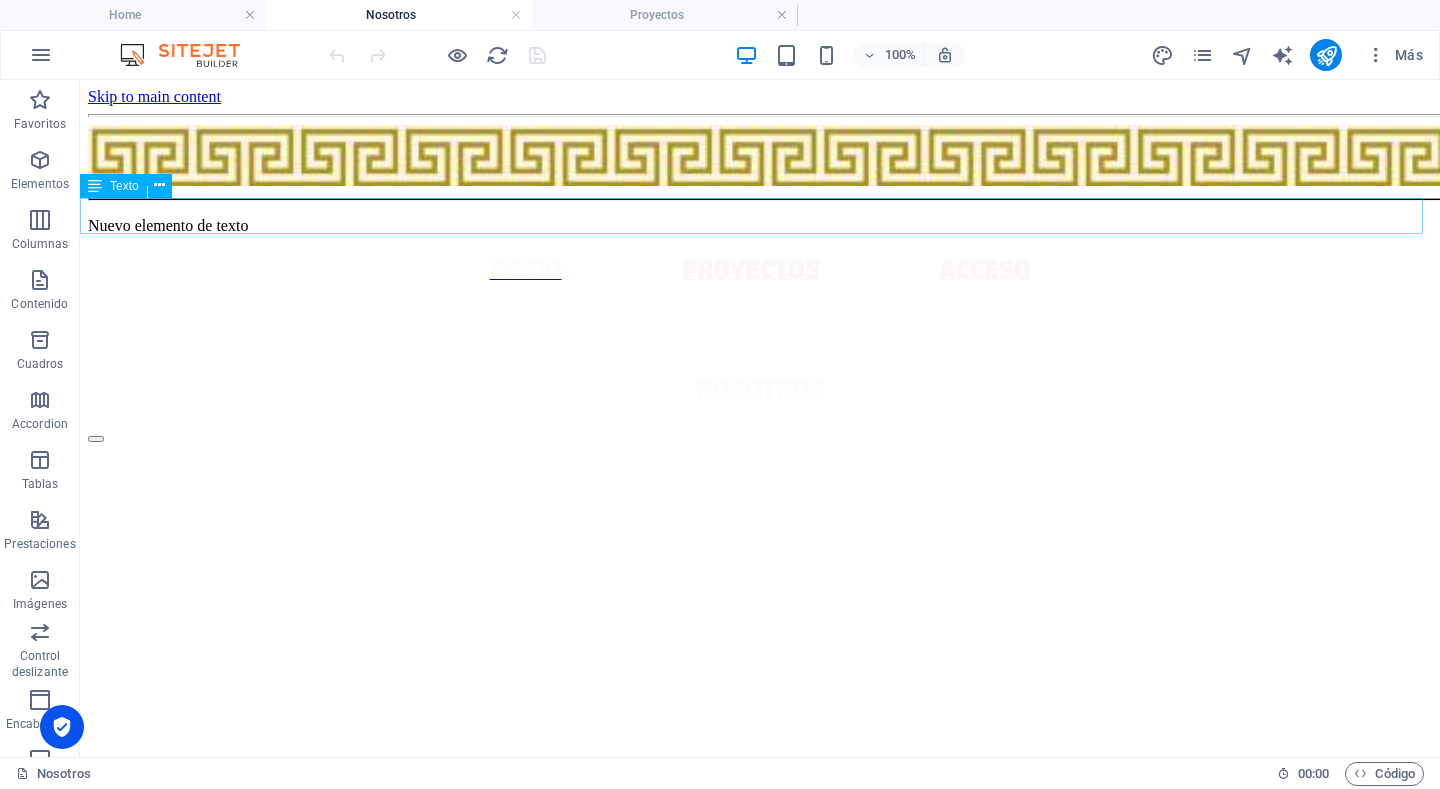 click on "INICIO                      PROYECTOS                      ACCESO" at bounding box center (760, 270) 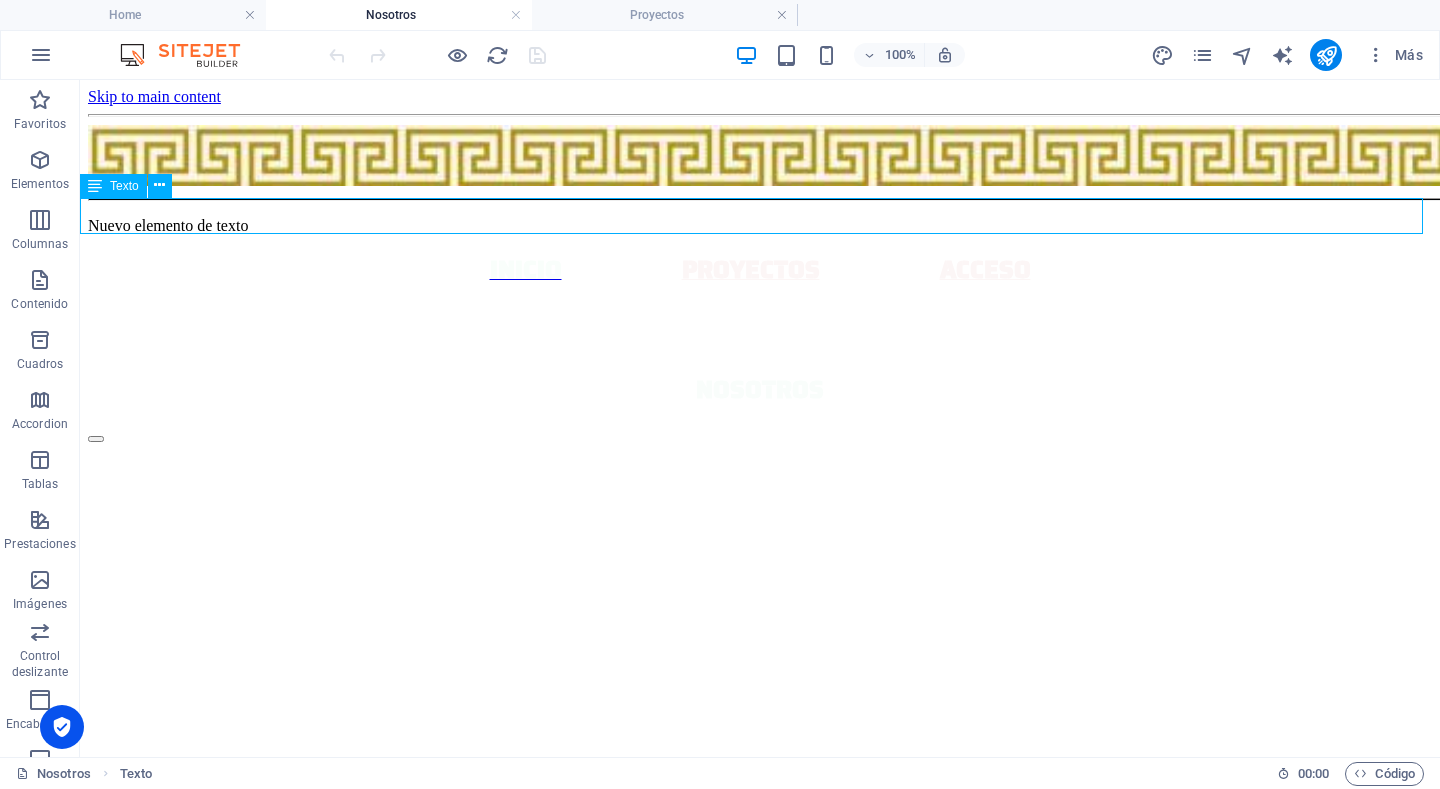 click on "INICIO                      PROYECTOS                      ACCESO" at bounding box center (760, 270) 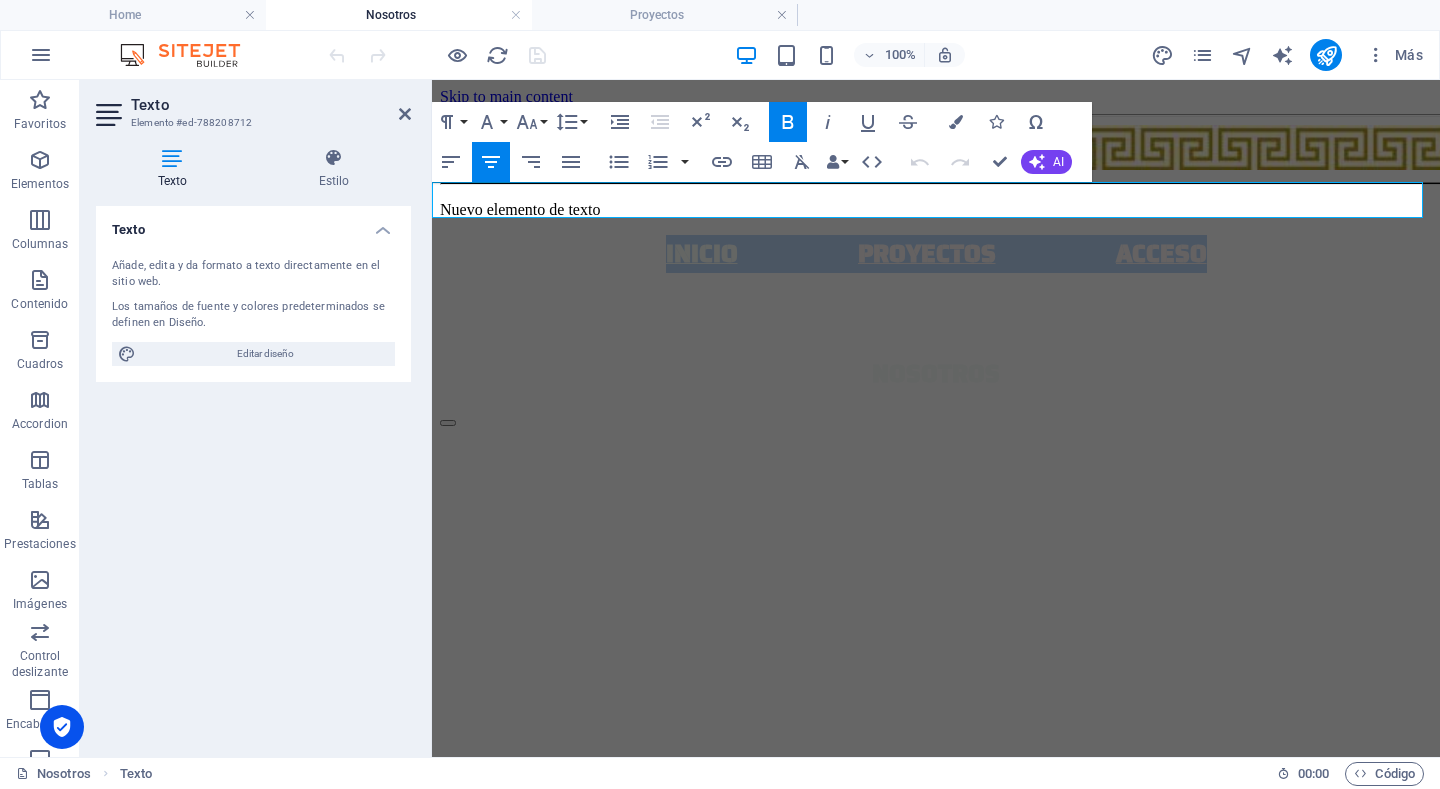 drag, startPoint x: 651, startPoint y: 201, endPoint x: 1232, endPoint y: 199, distance: 581.0034 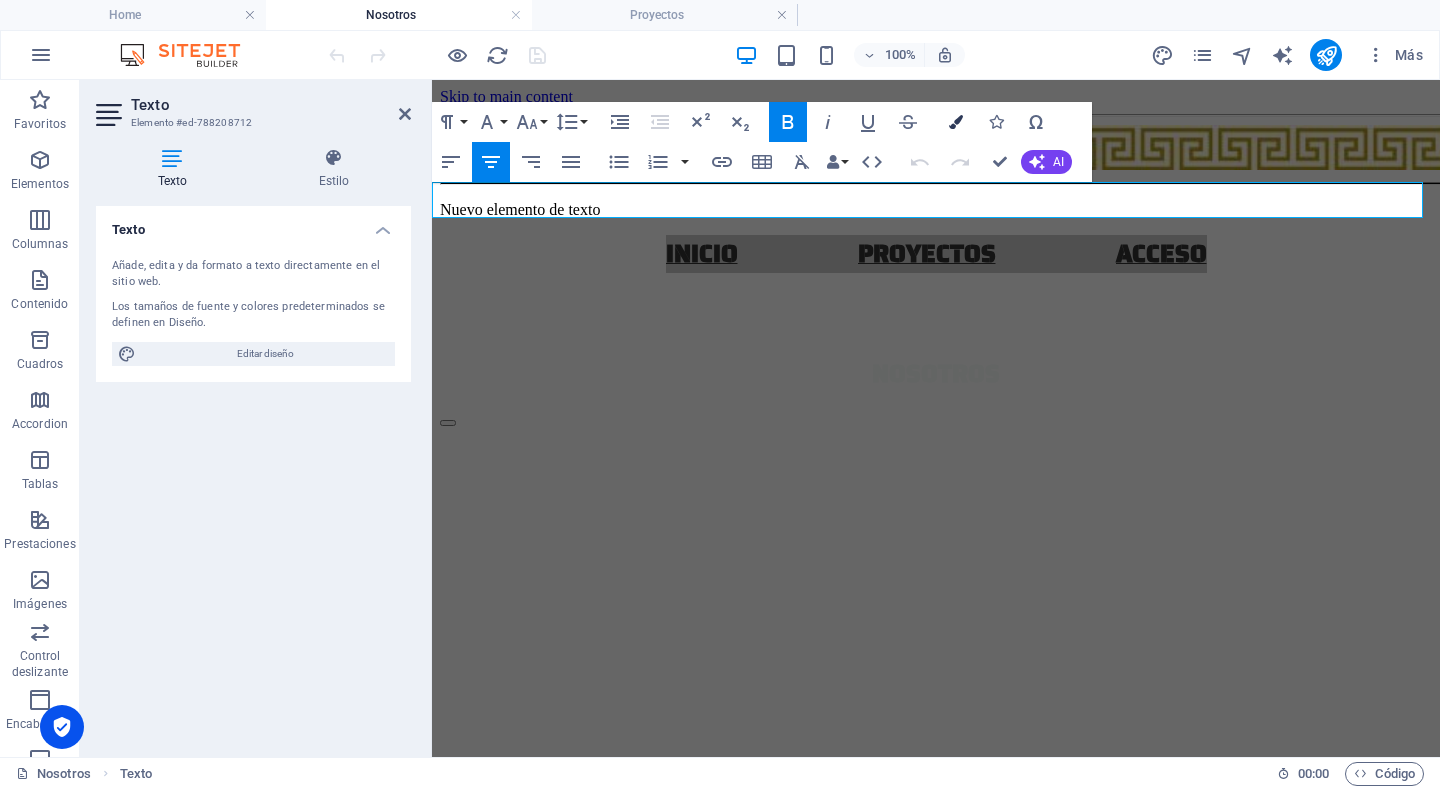 click at bounding box center [956, 122] 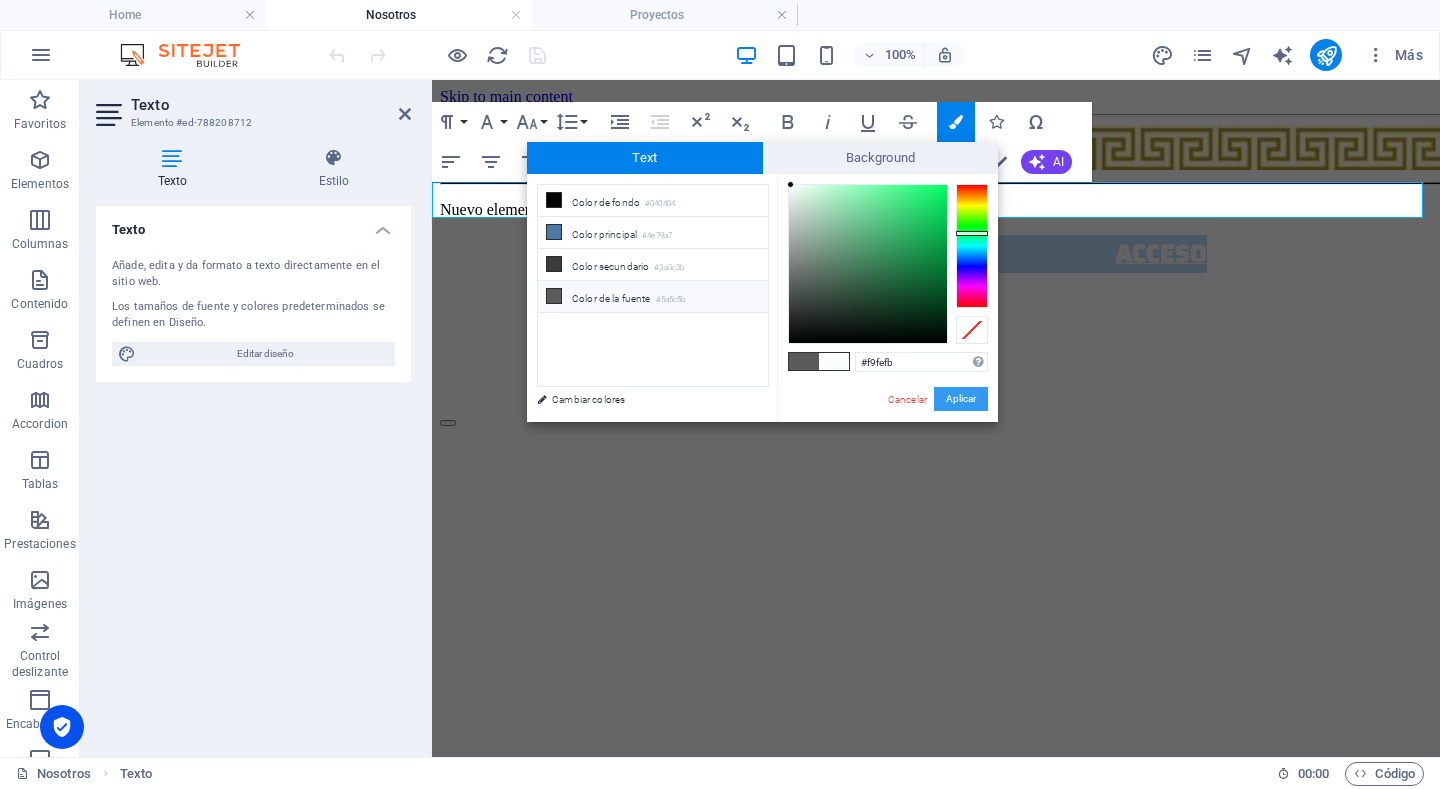 click on "Aplicar" at bounding box center [961, 399] 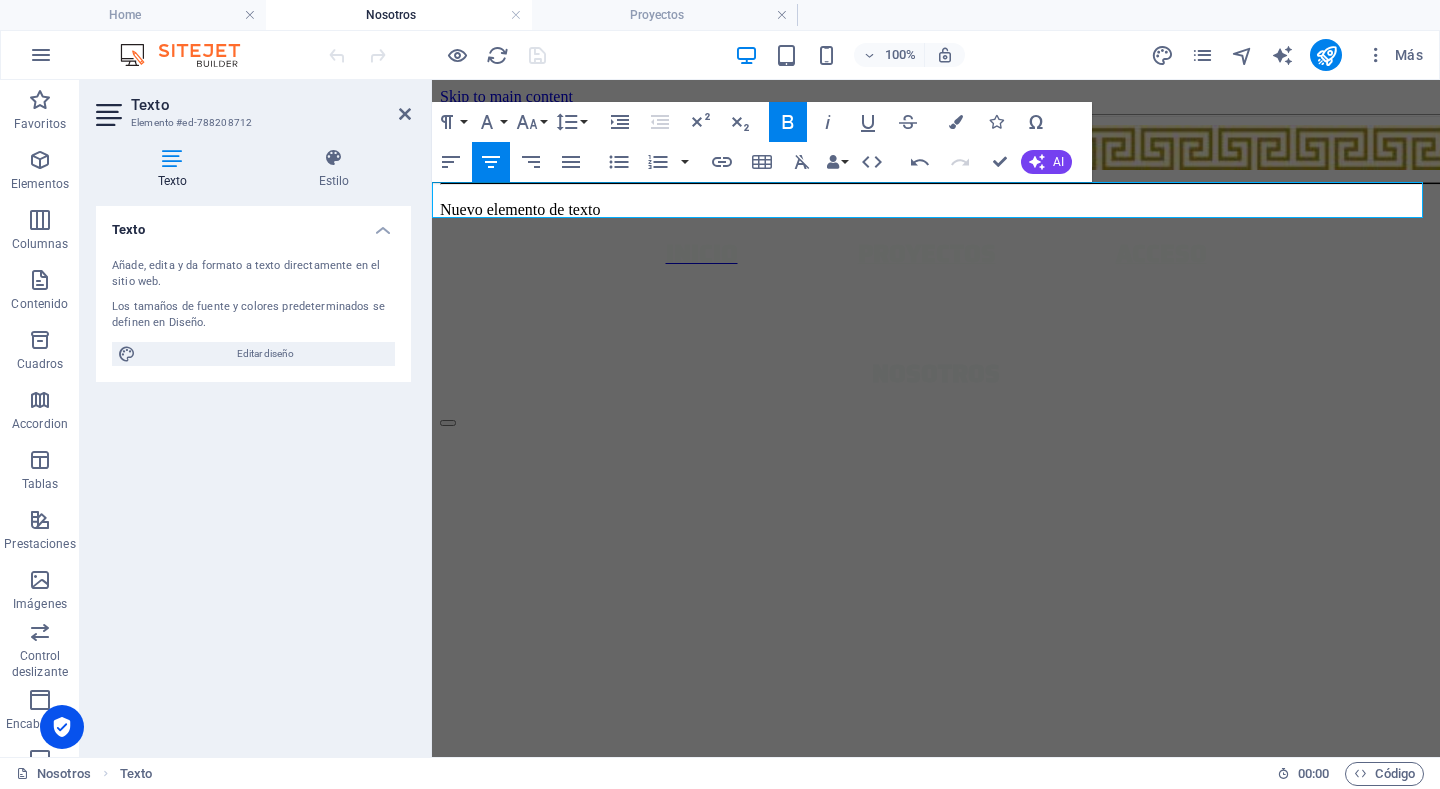 click on "Nuevo elemento de texto INICIO                      PROYECTOS                      ACCESO NOSOTROS 1 2 3 QUIENES SOMOS Somo una organización de jóvenes que, con el paso de los años ha generado iniciativas, con el fin de solucionar las problemáticas sociales, a través de proyectos sociales como: •[GEOGRAPHIC_DATA] •Comercio •Comunicación •Serigrafia M I S I O N Ser una empresa social y solidaria que funja como lucha frente a la solución de obtención de vivienda digna, de modo que sea accesible para cualquier persona física de la población [DEMOGRAPHIC_DATA] que se encuentre ante cualquier situación de vulnerabilidad sin distinción de credo, orientación sexual o clase social. V I S I O N Suelta el contenido aquí o  Añadir elementos  Pegar portapapeles" at bounding box center (936, 1627) 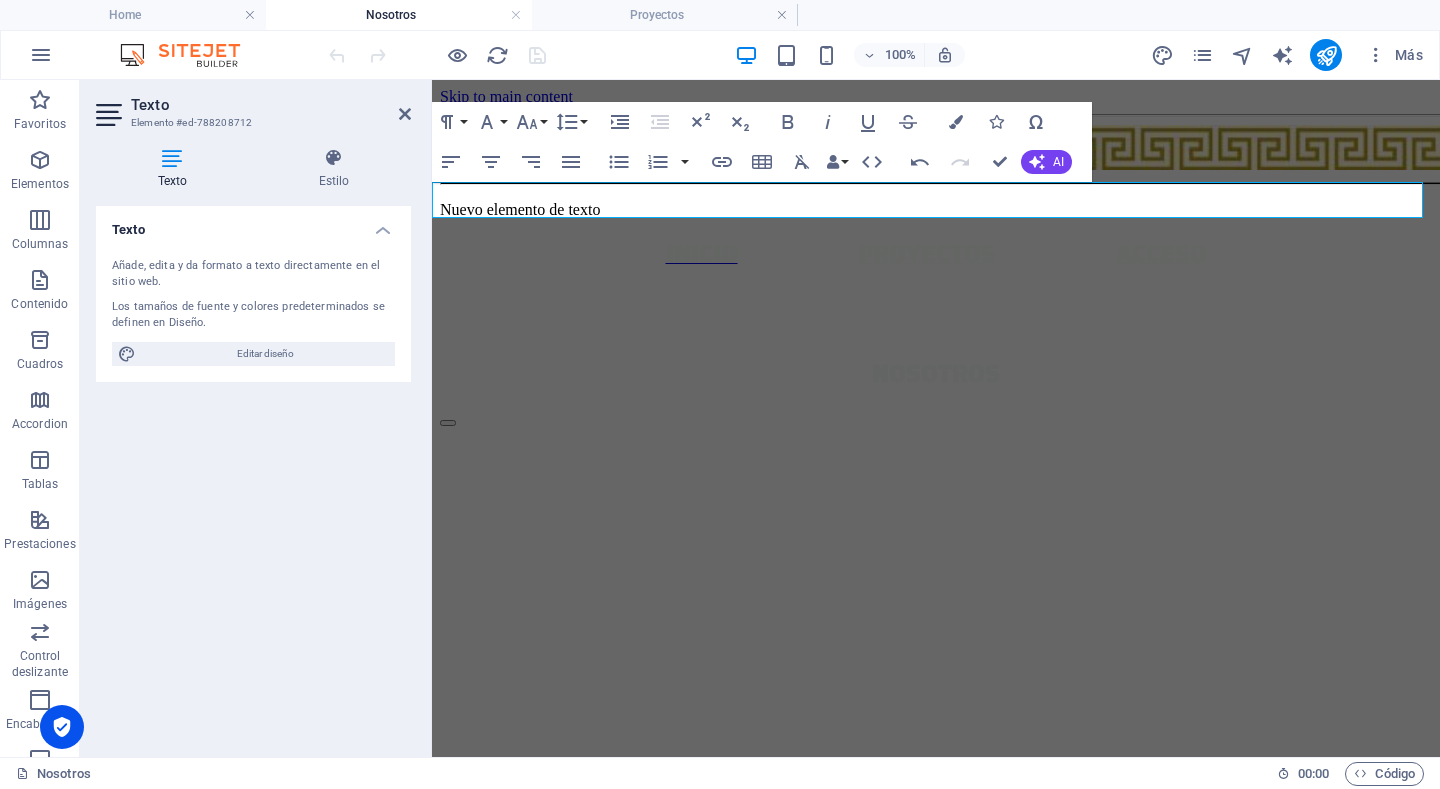 click on "Nuevo elemento de texto INICIO                      PROYECTOS                      ACCESO NOSOTROS 1 2 3 QUIENES SOMOS Somo una organización de jóvenes que, con el paso de los años ha generado iniciativas, con el fin de solucionar las problemáticas sociales, a través de proyectos sociales como: •[GEOGRAPHIC_DATA] •Comercio •Comunicación •Serigrafia M I S I O N Ser una empresa social y solidaria que funja como lucha frente a la solución de obtención de vivienda digna, de modo que sea accesible para cualquier persona física de la población [DEMOGRAPHIC_DATA] que se encuentre ante cualquier situación de vulnerabilidad sin distinción de credo, orientación sexual o clase social. V I S I O N Suelta el contenido aquí o  Añadir elementos  Pegar portapapeles" at bounding box center (936, 1627) 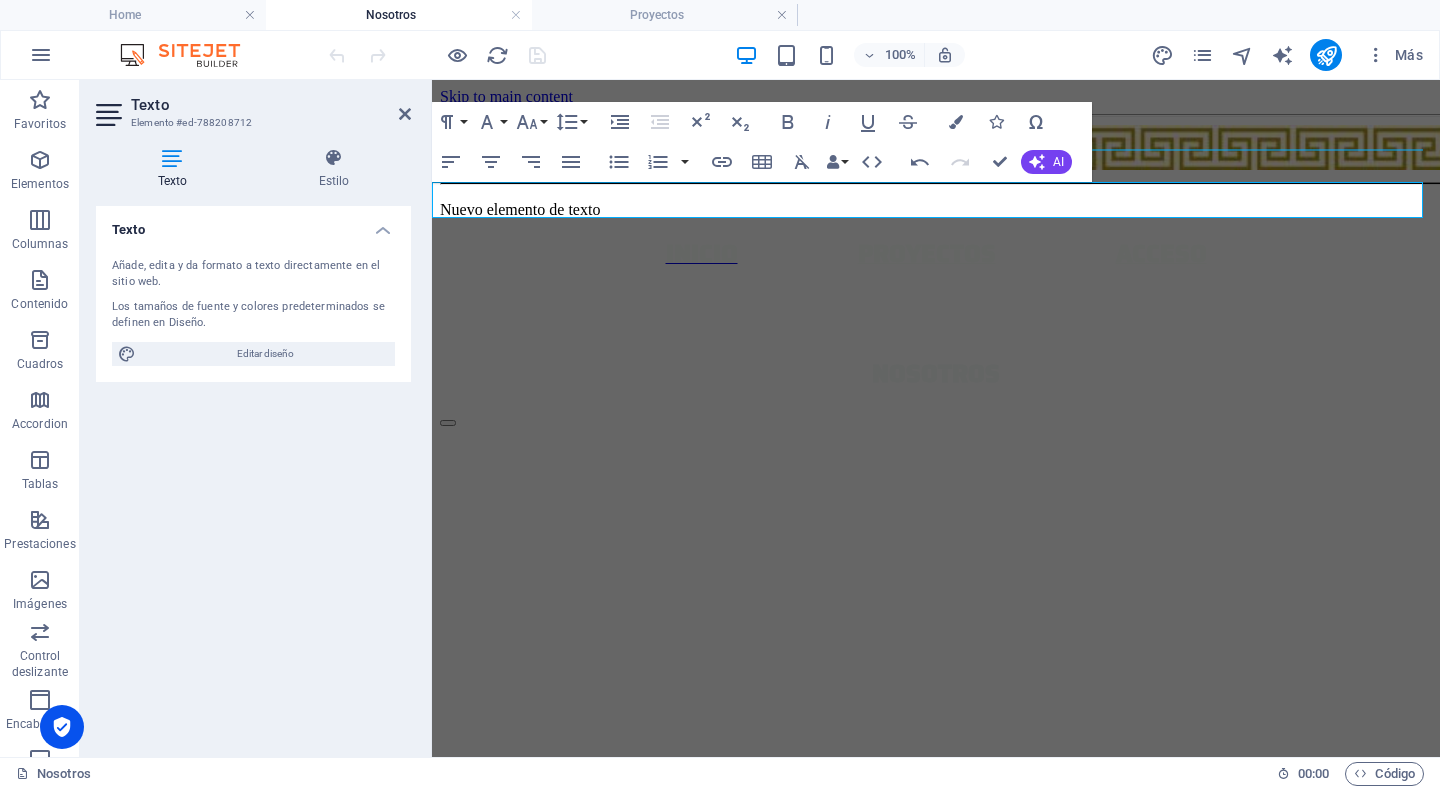 click at bounding box center [936, 183] 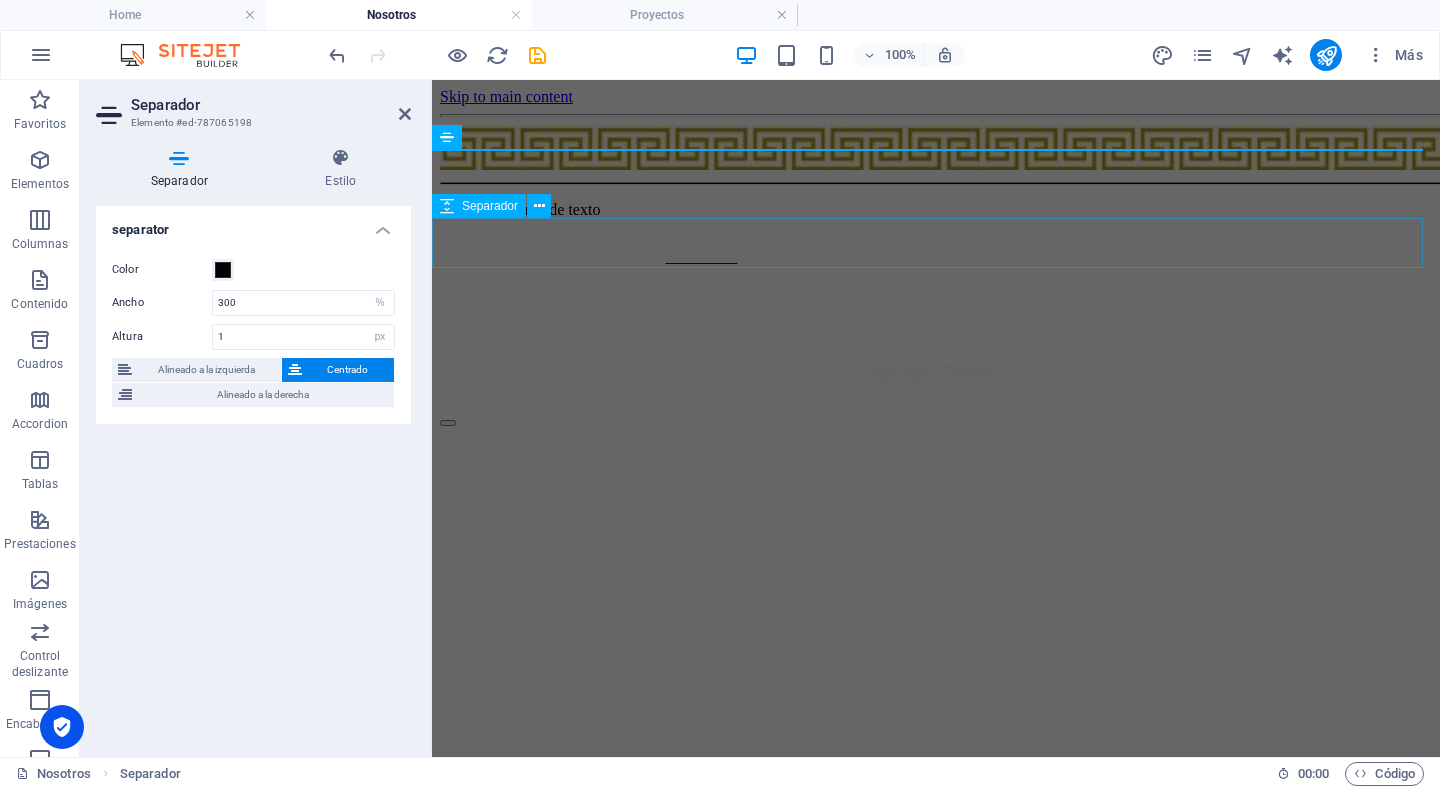 click at bounding box center [936, 314] 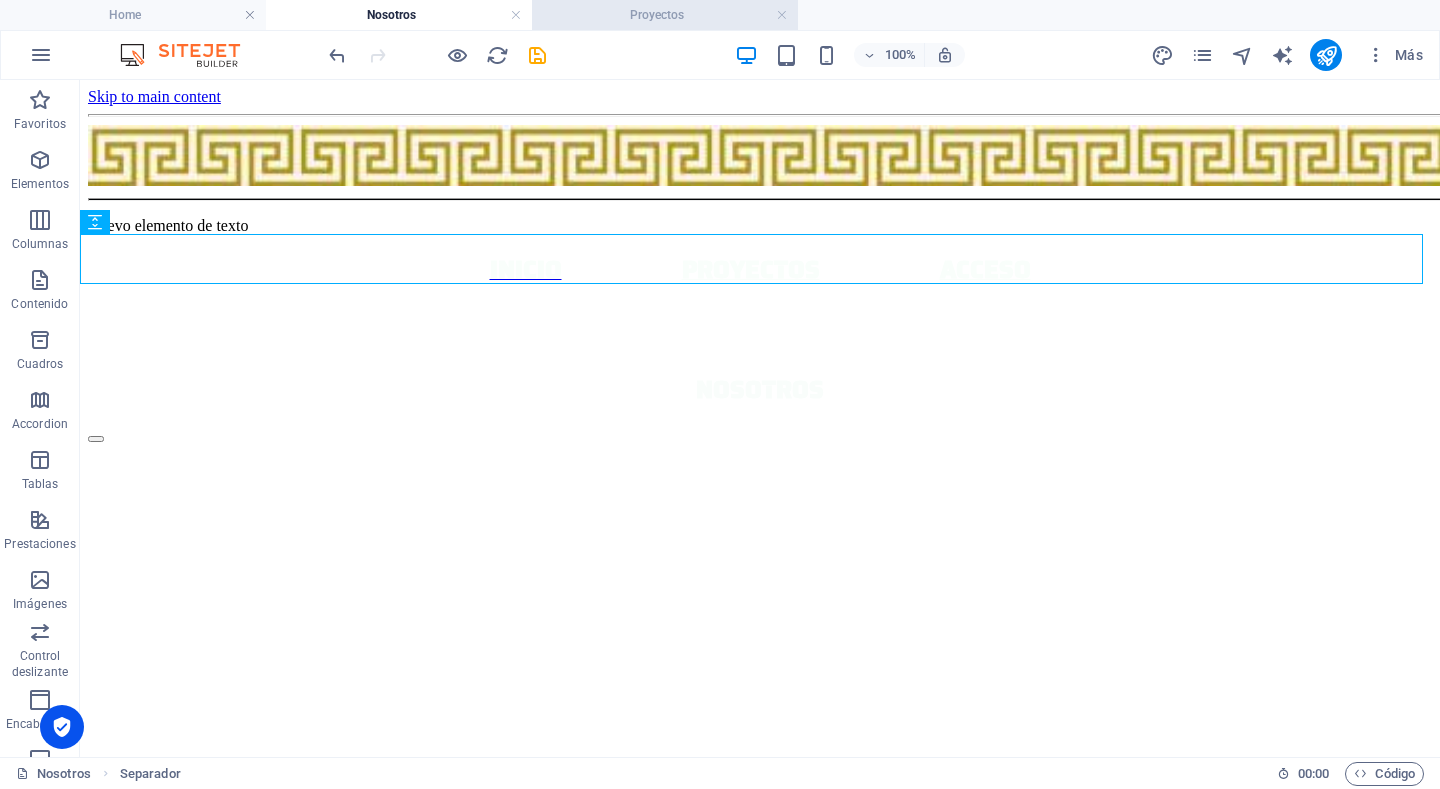 click on "Proyectos" at bounding box center (665, 15) 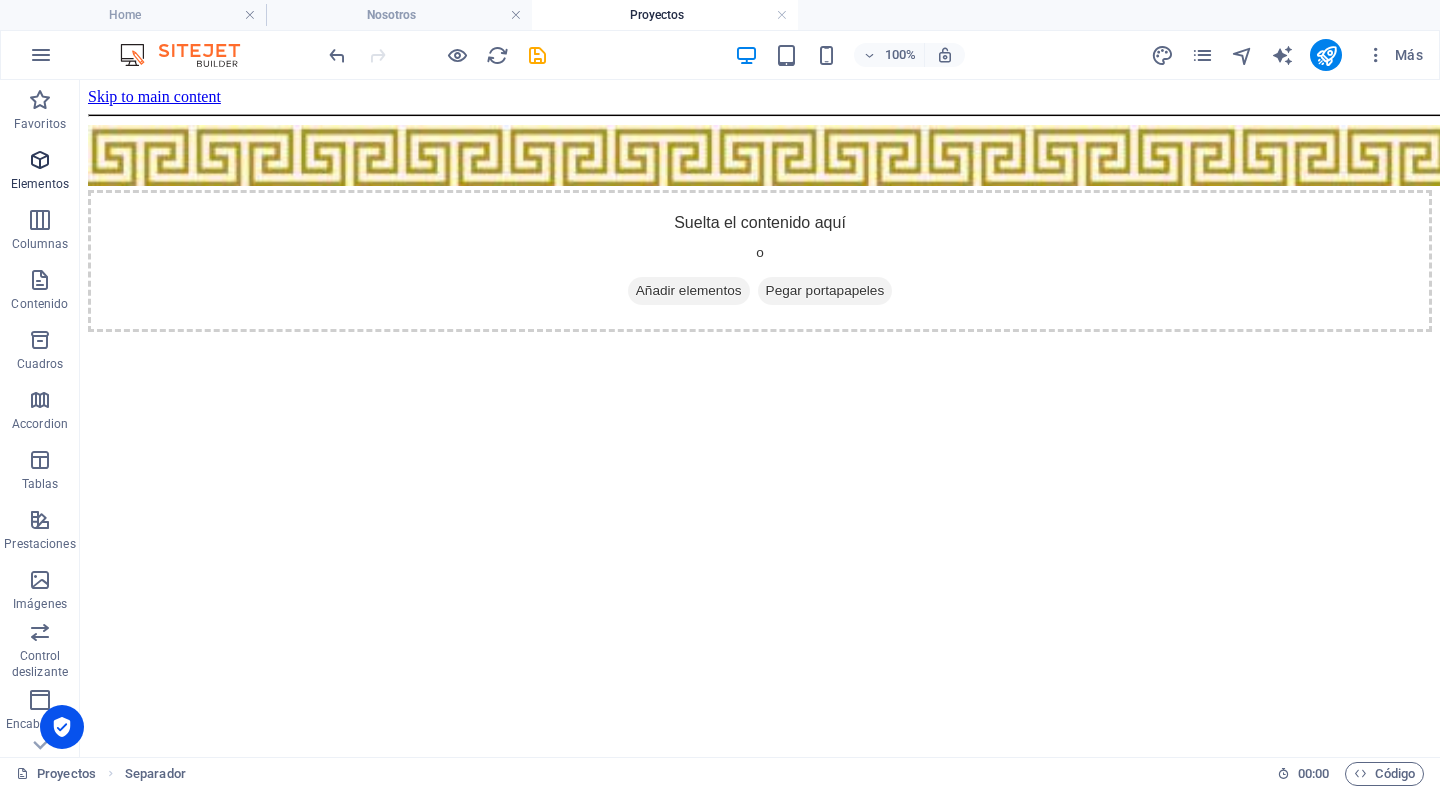 click on "Elementos" at bounding box center [40, 172] 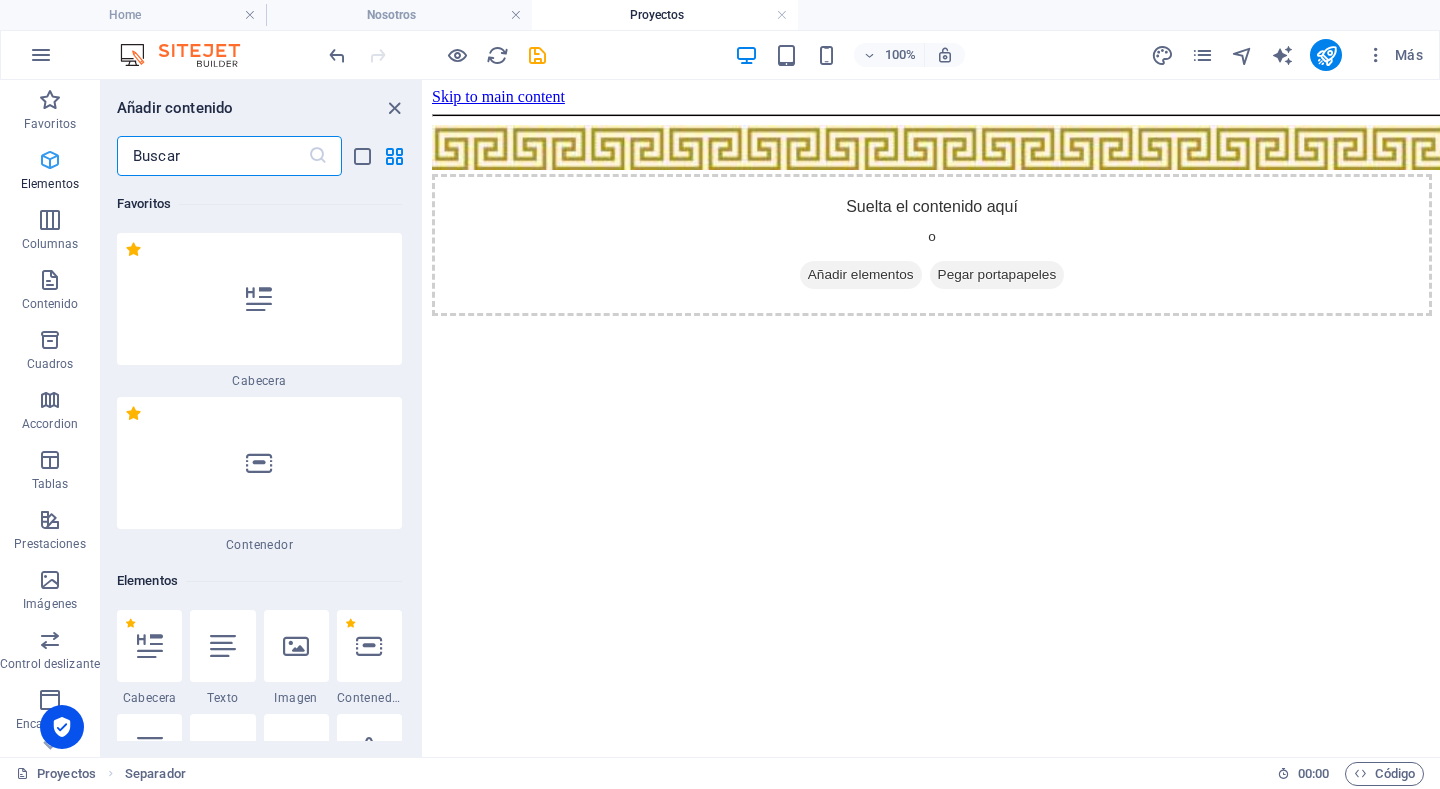 scroll, scrollTop: 377, scrollLeft: 0, axis: vertical 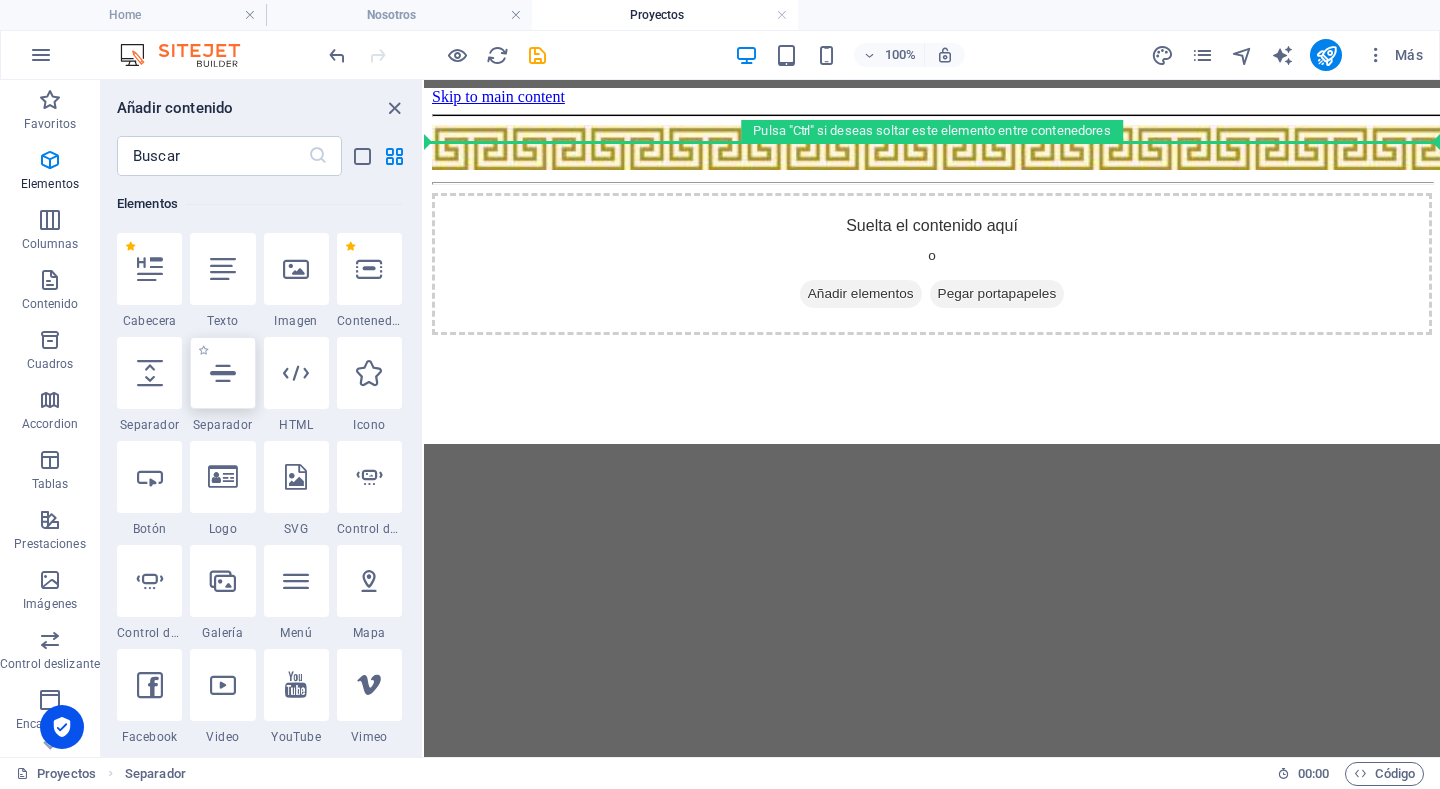 select on "%" 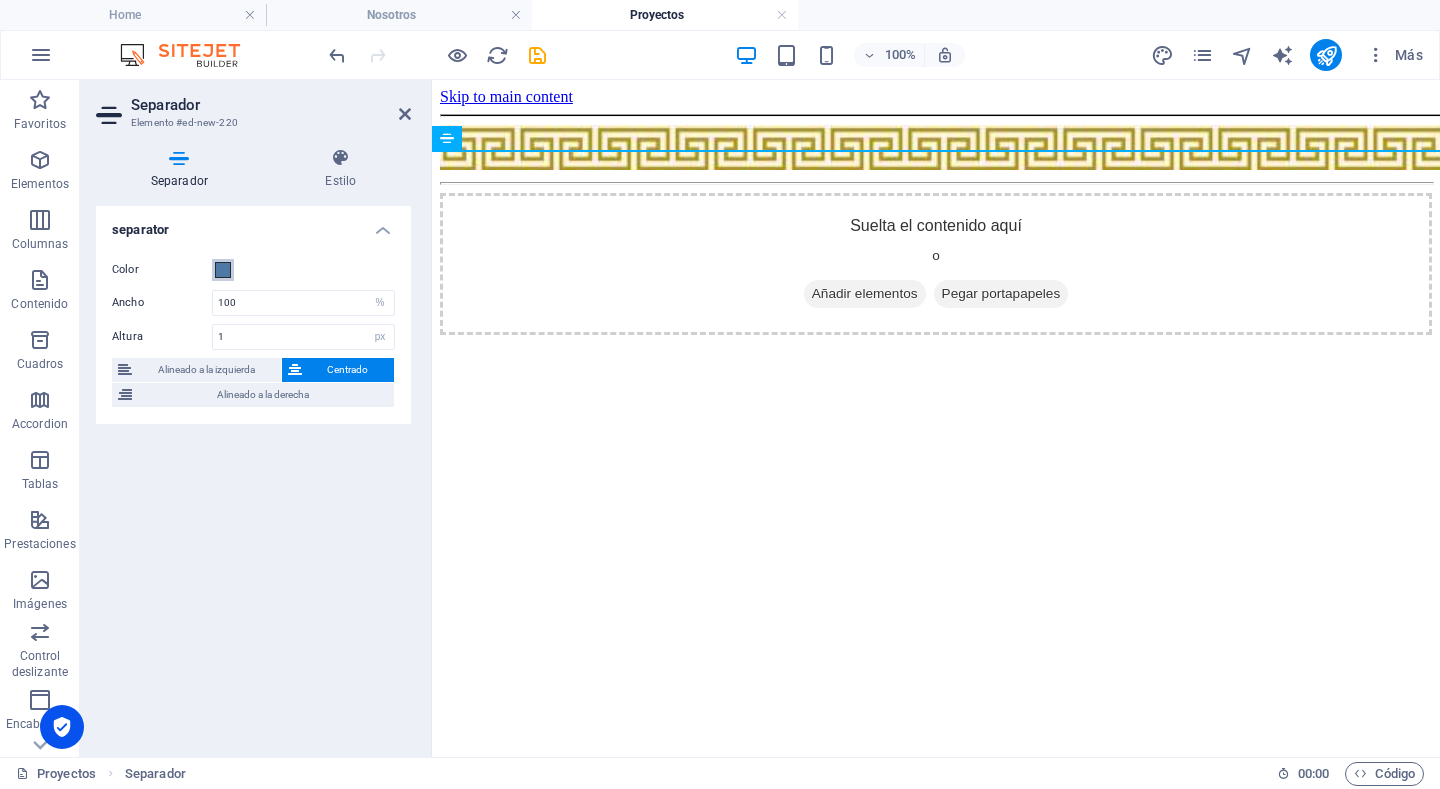 click at bounding box center [223, 270] 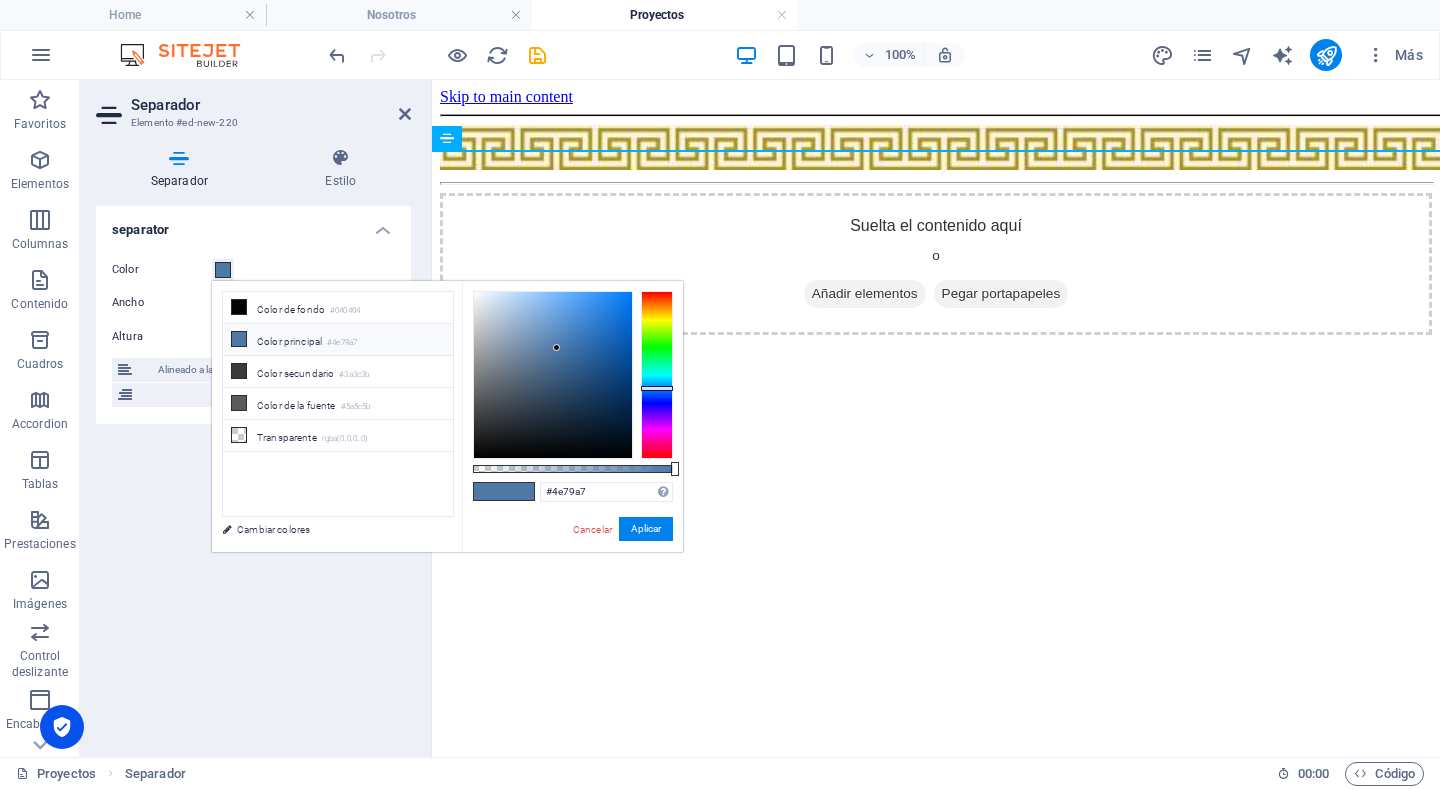 type on "#000204" 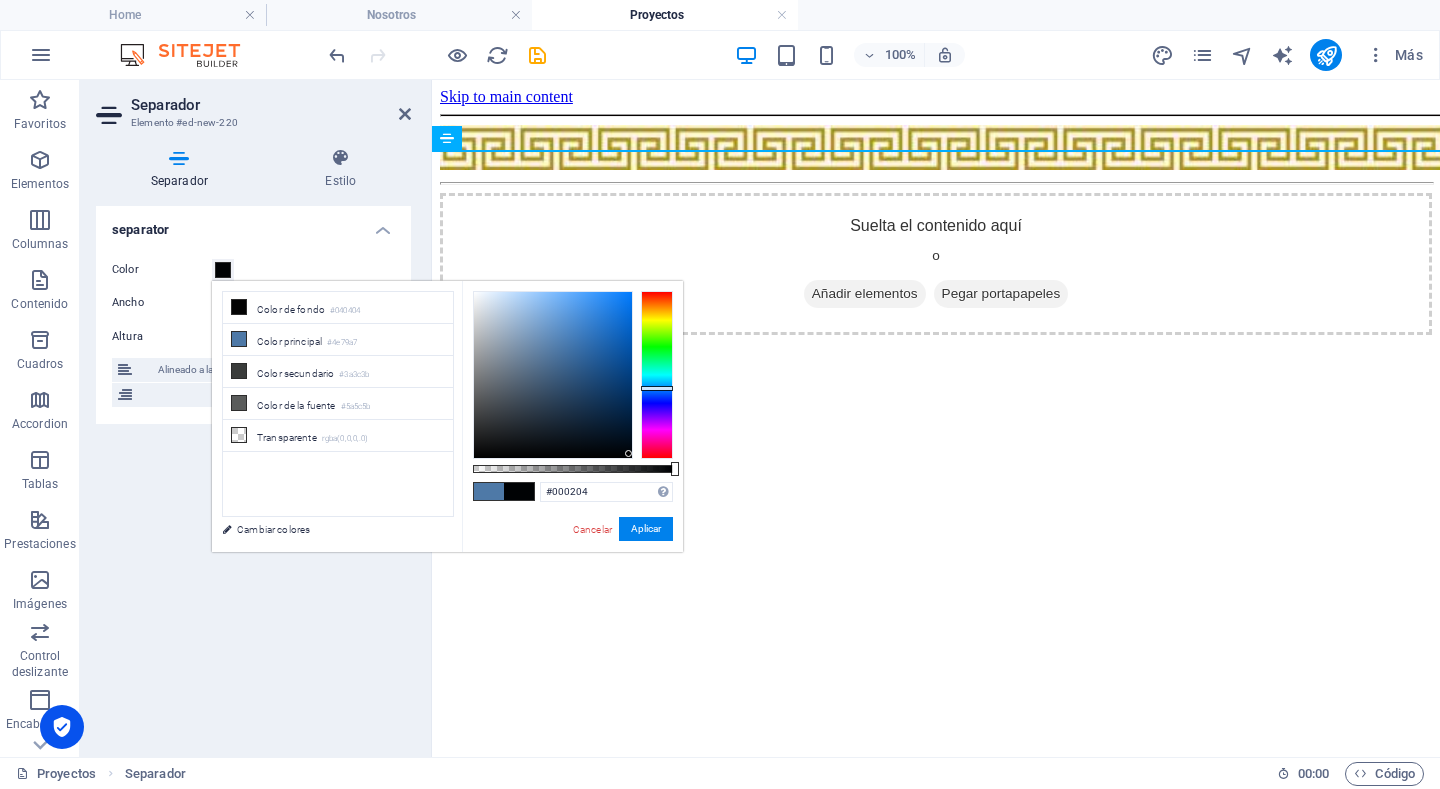 click at bounding box center (553, 375) 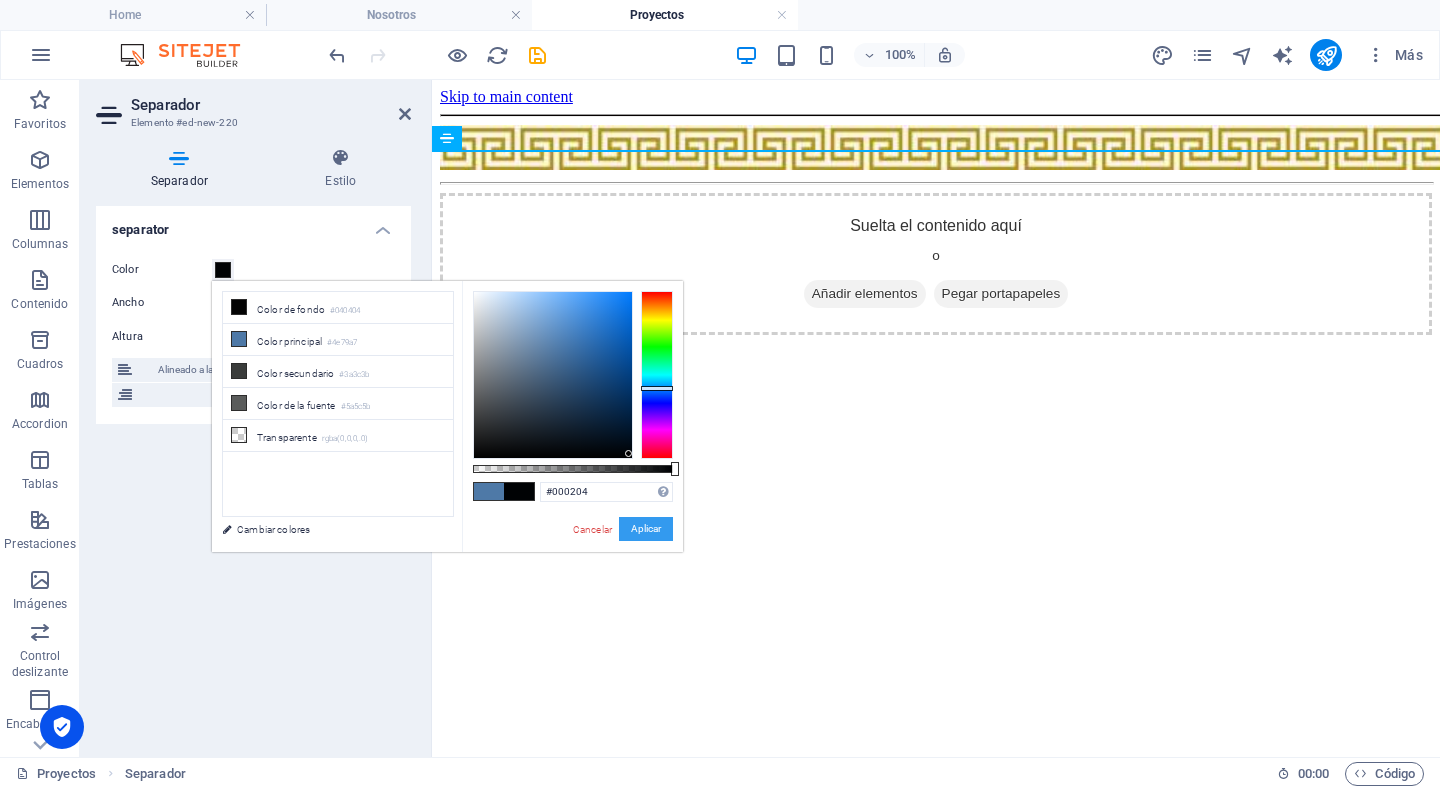 click on "Aplicar" at bounding box center (646, 529) 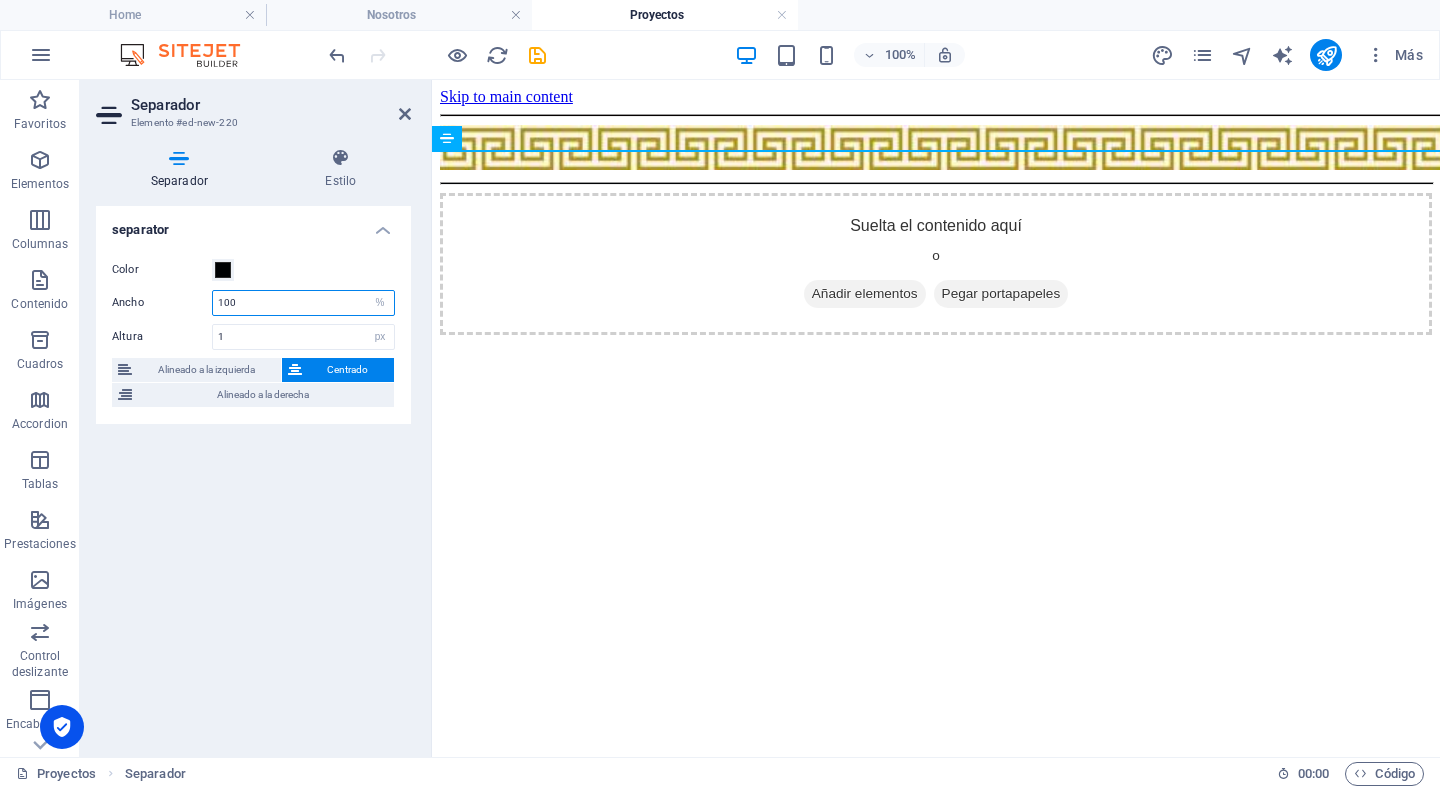 click on "100" at bounding box center (303, 303) 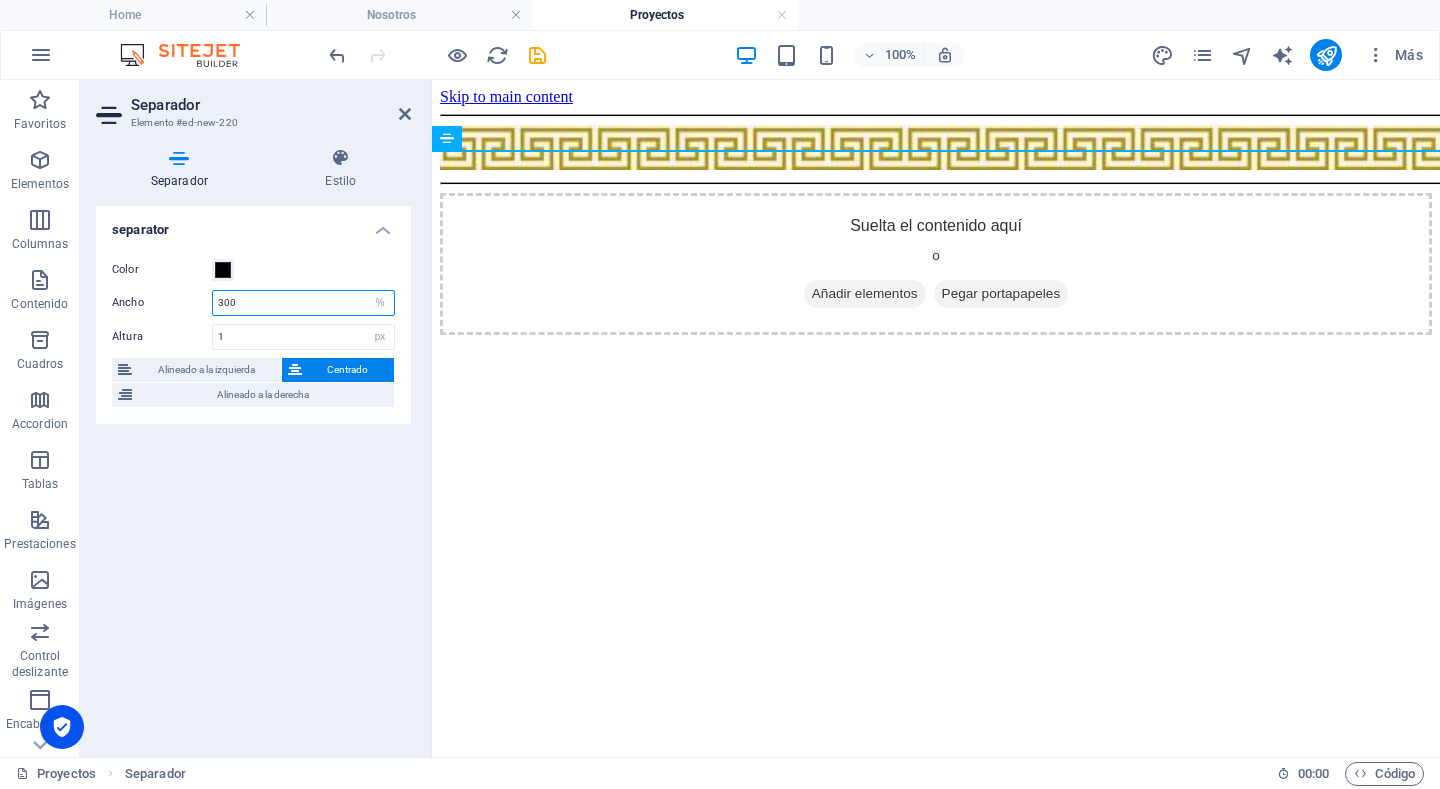 type on "300" 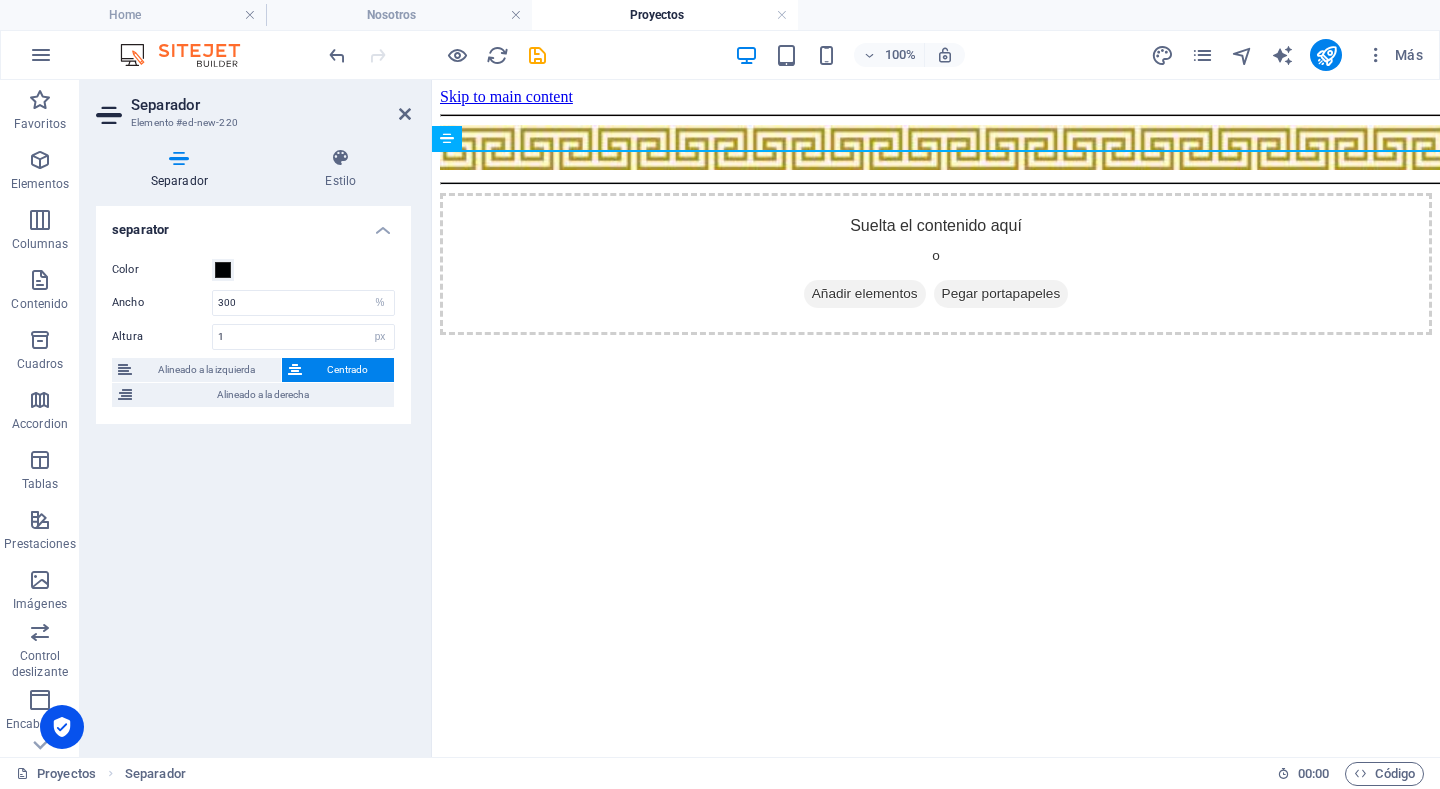 click on "Skip to main content
Suelta el contenido aquí o  Añadir elementos  Pegar portapapeles" at bounding box center (936, 211) 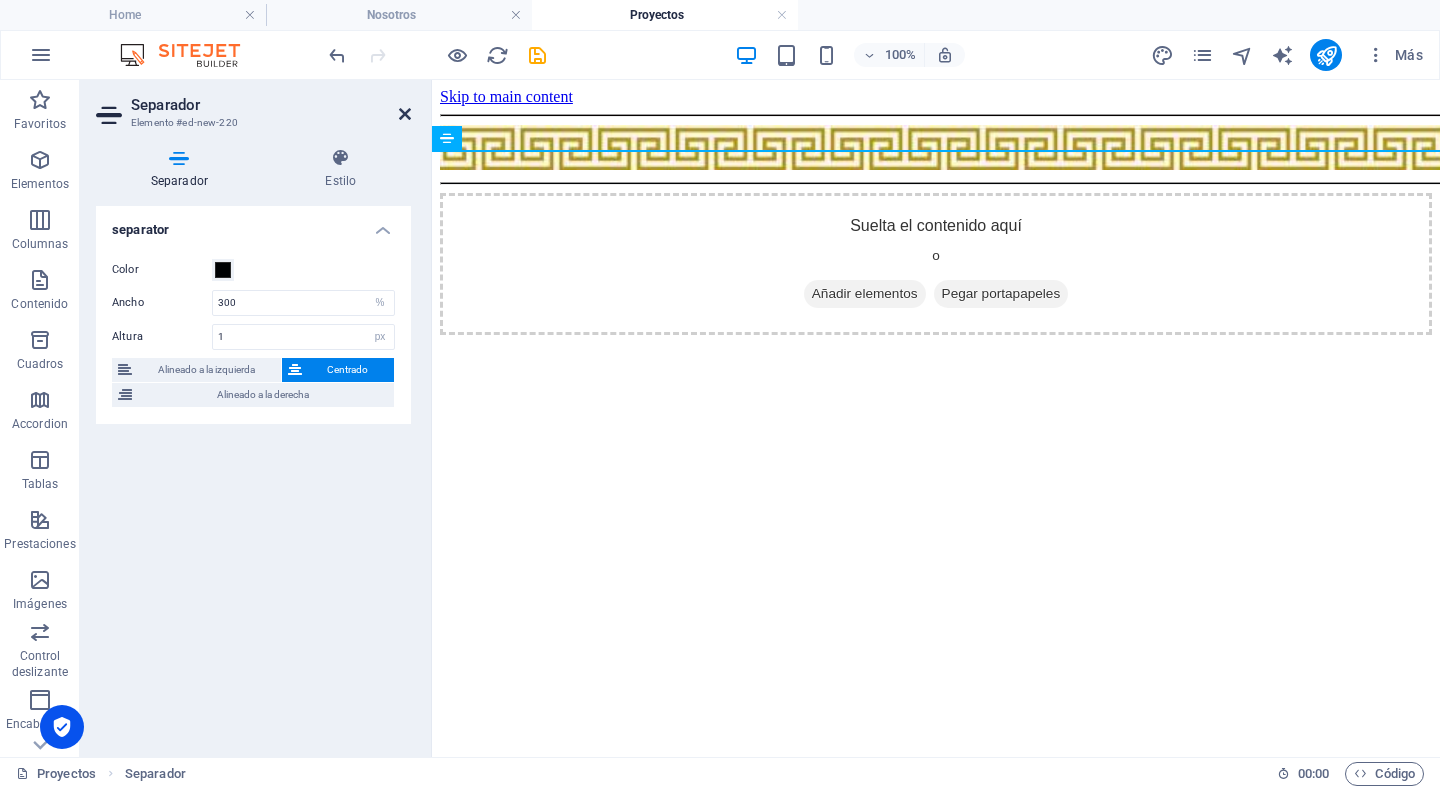 click at bounding box center (405, 114) 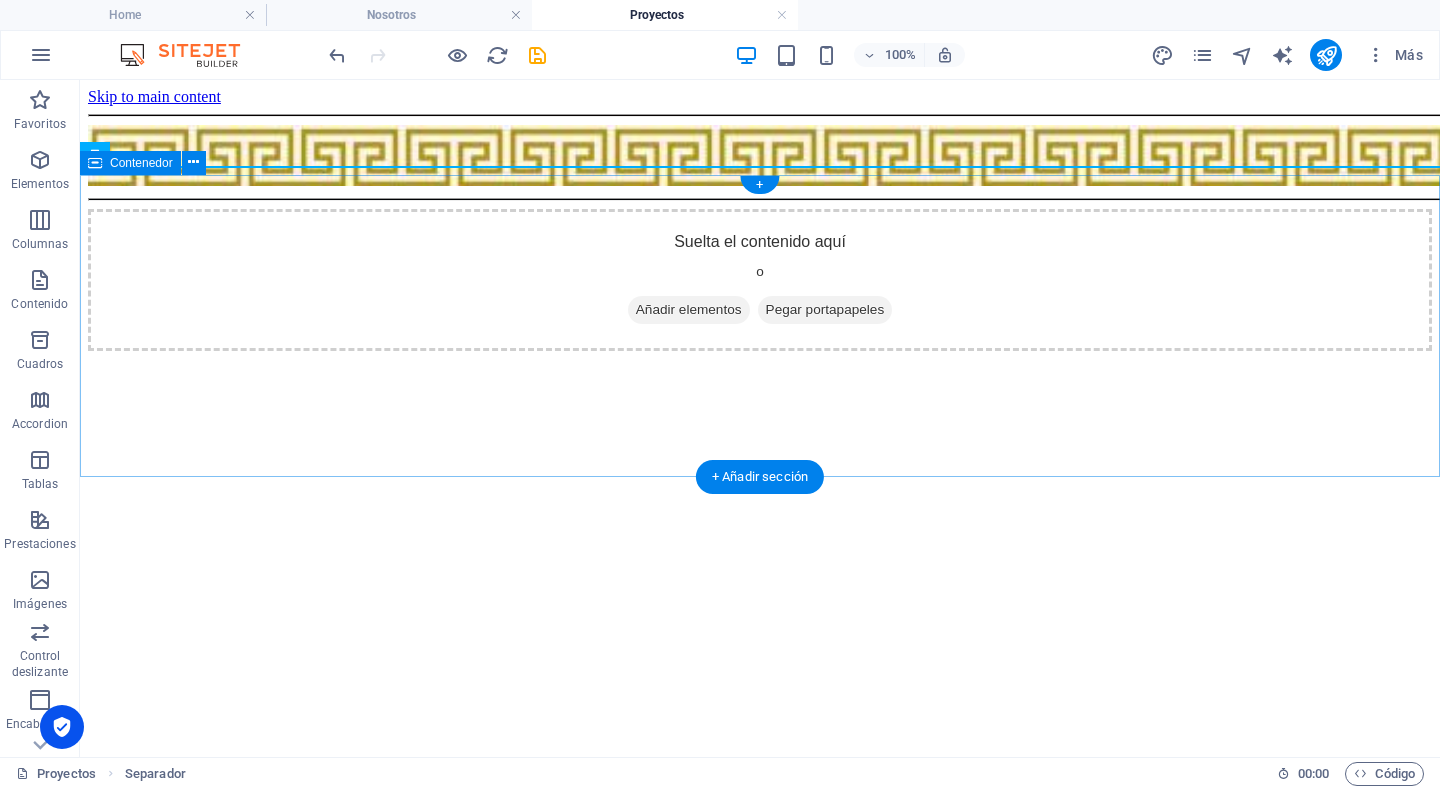click on "Suelta el contenido aquí o  Añadir elementos  Pegar portapapeles" at bounding box center [760, 280] 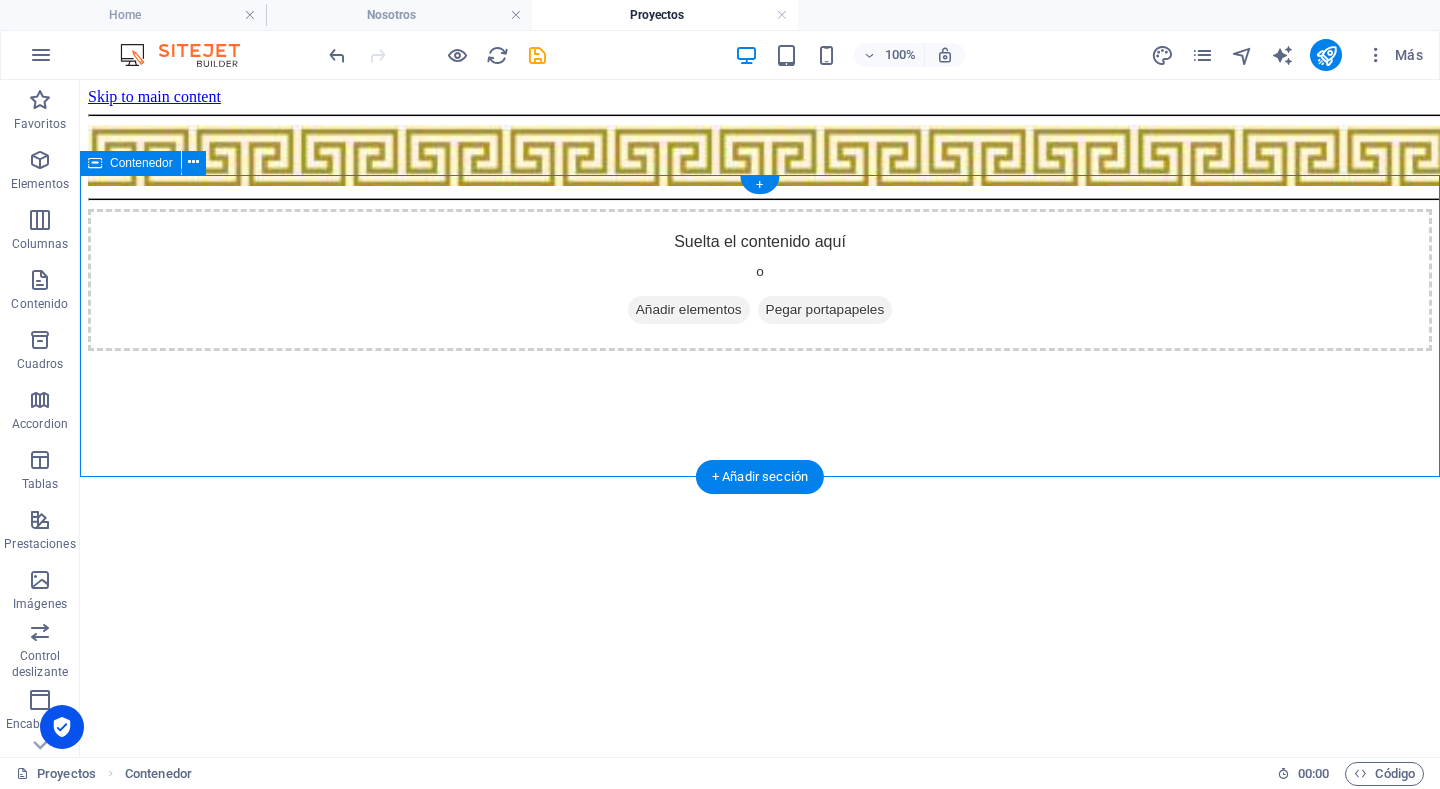 click on "Suelta el contenido aquí o  Añadir elementos  Pegar portapapeles" at bounding box center (760, 280) 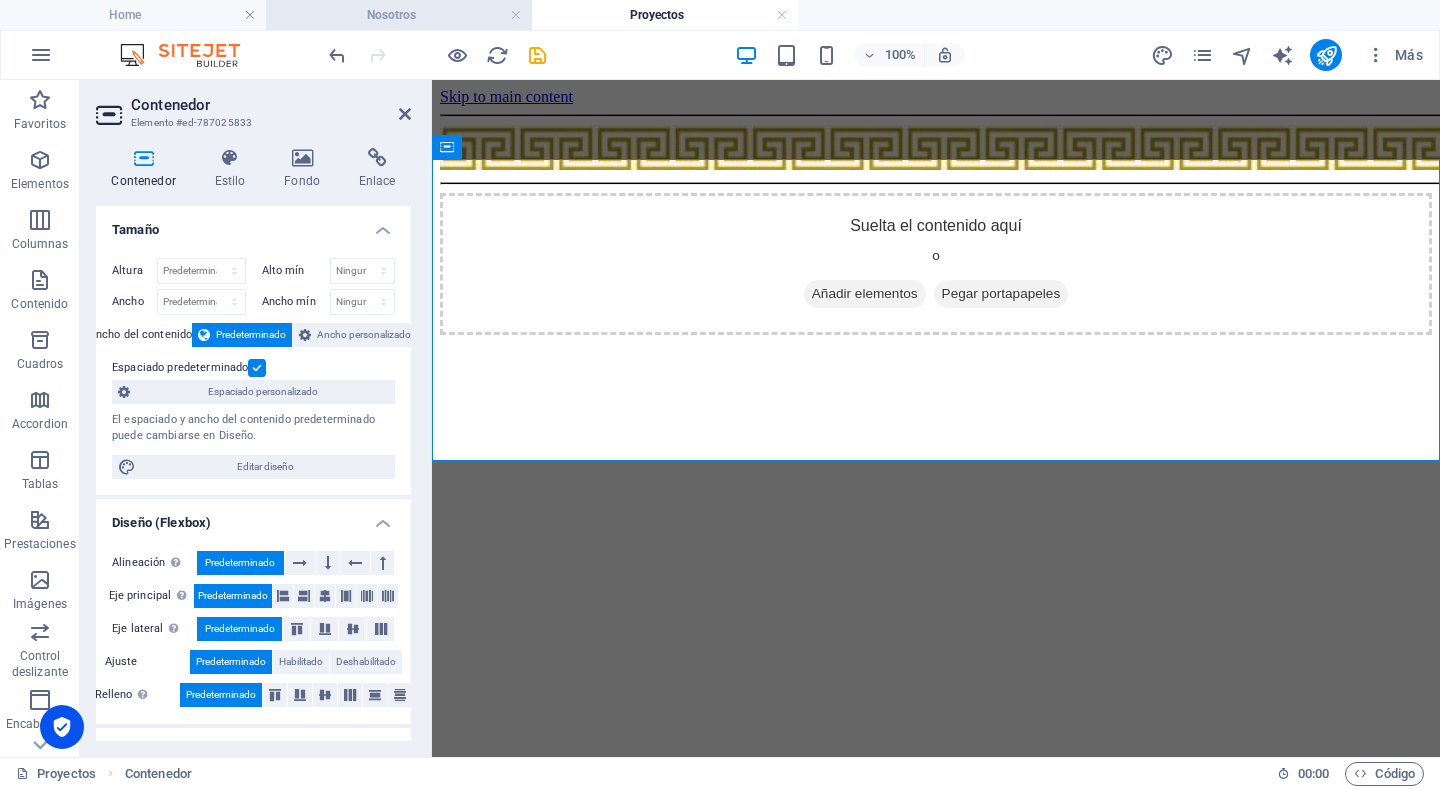 click on "Nosotros" at bounding box center (399, 15) 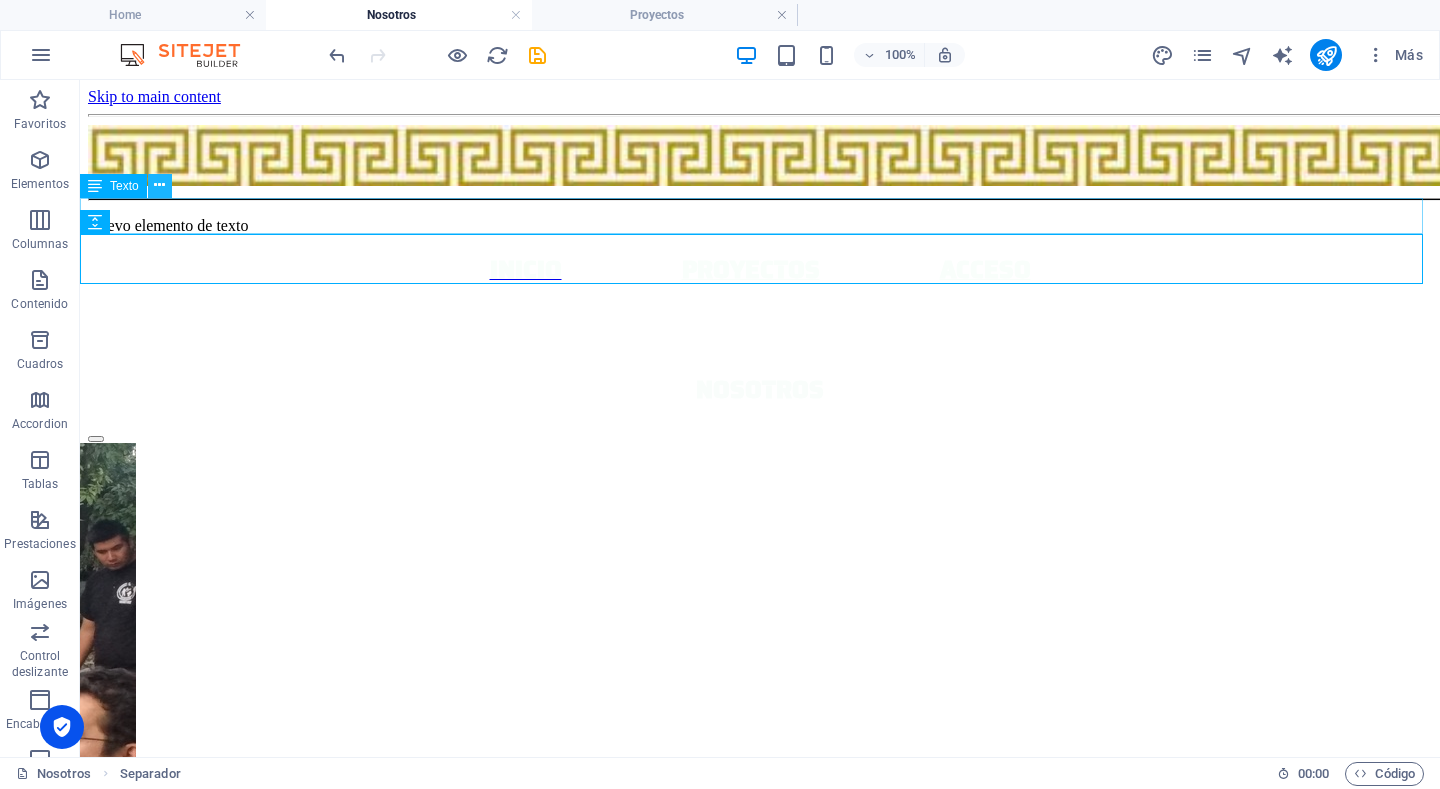 click at bounding box center (160, 186) 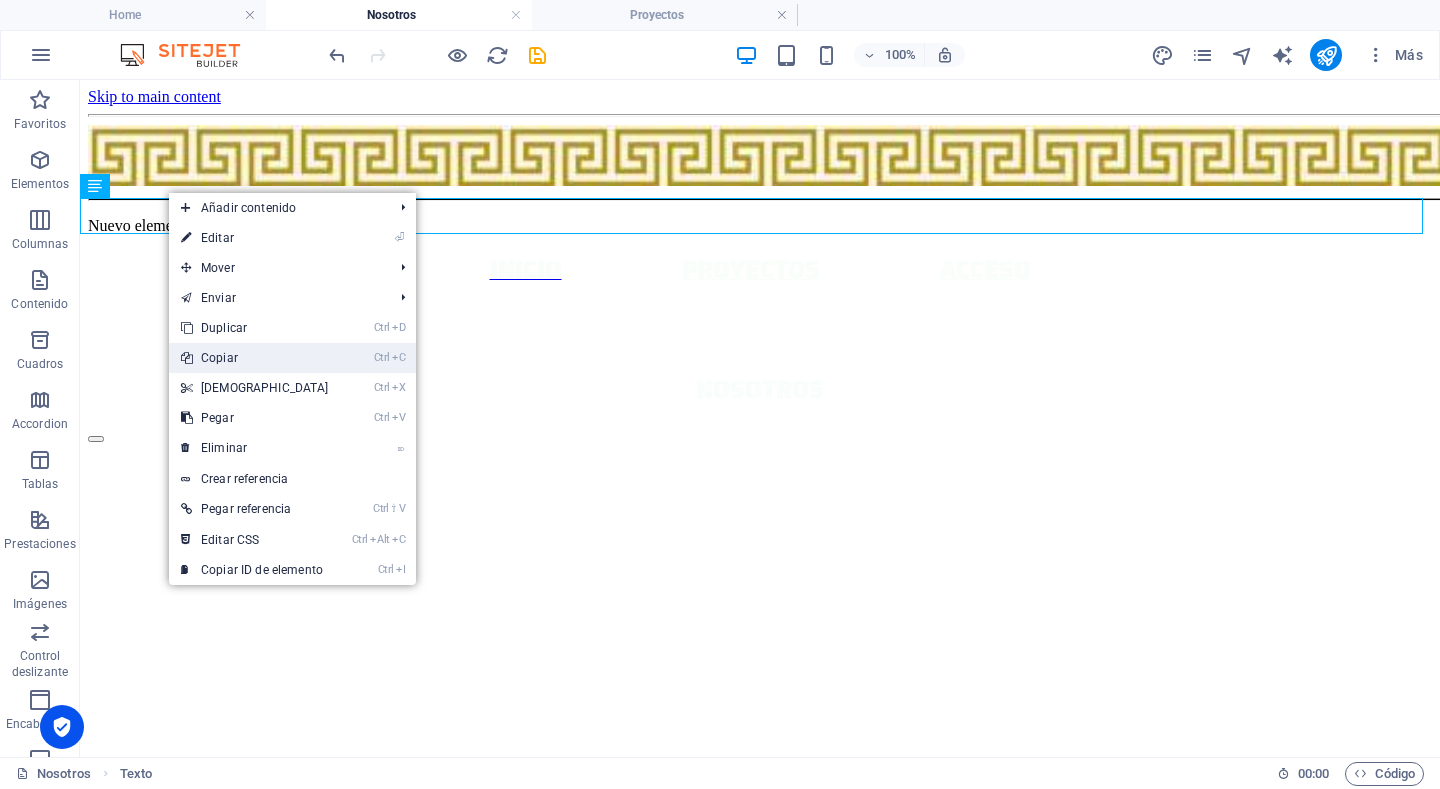 click on "Ctrl C  Copiar" at bounding box center (255, 358) 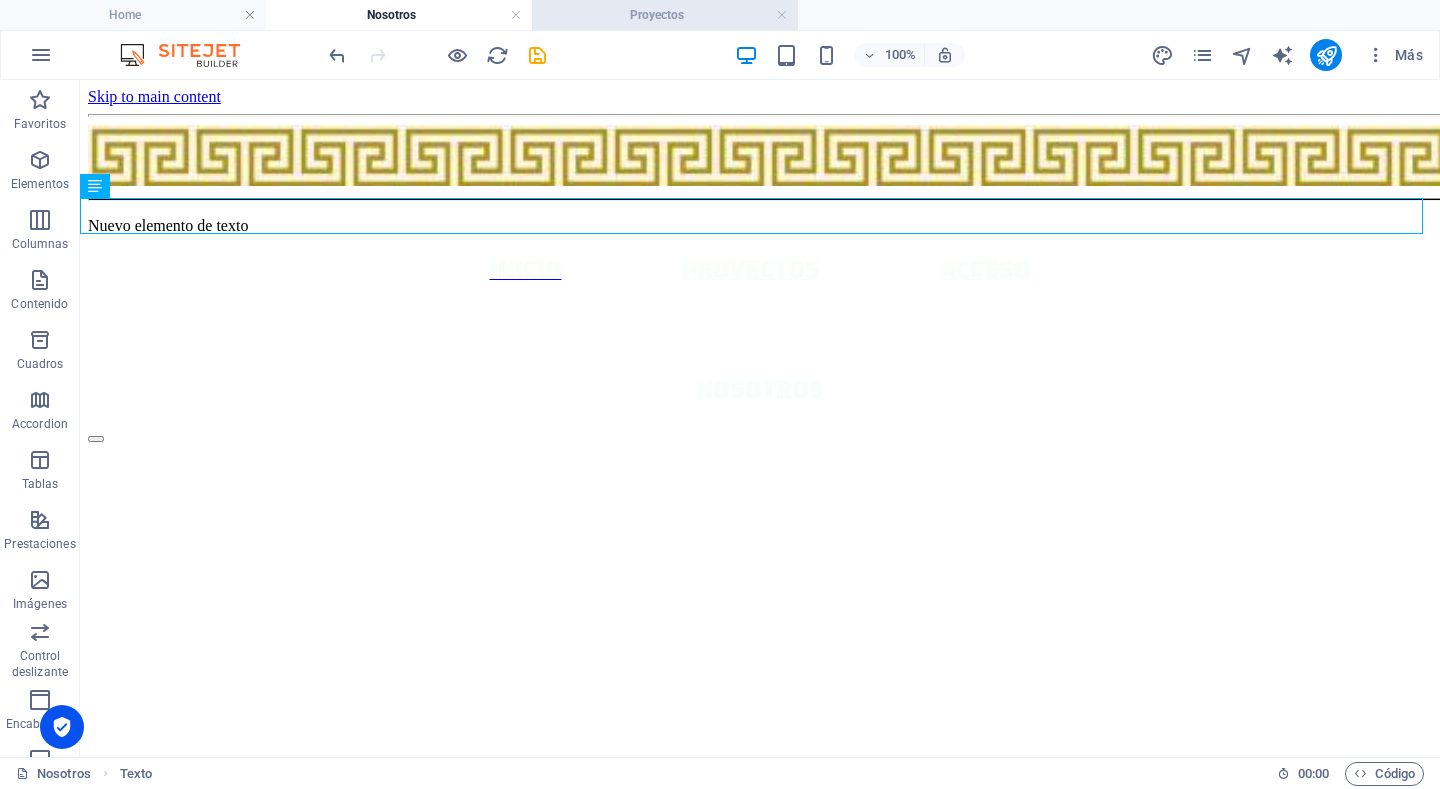 click on "Proyectos" at bounding box center (665, 15) 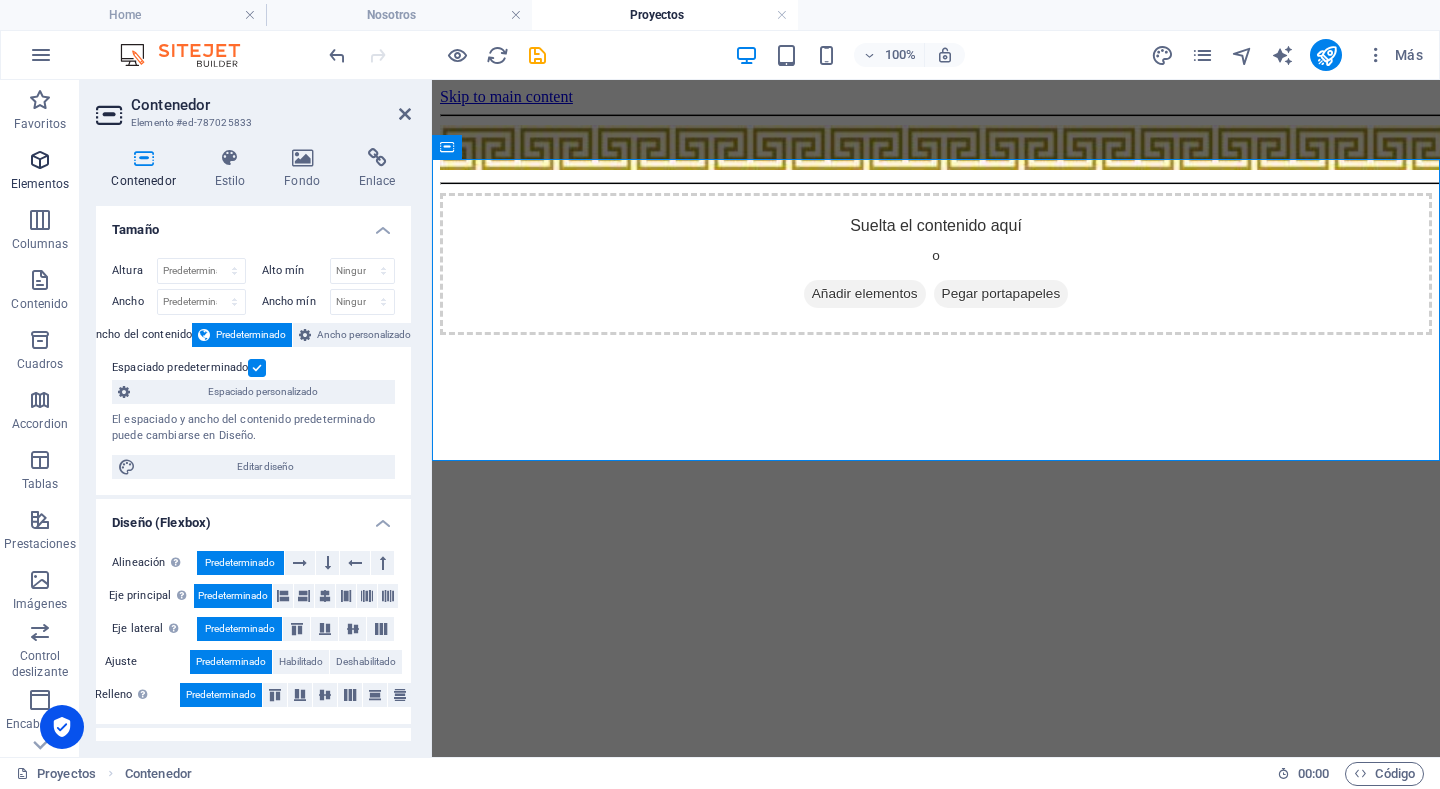 click on "Elementos" at bounding box center (40, 172) 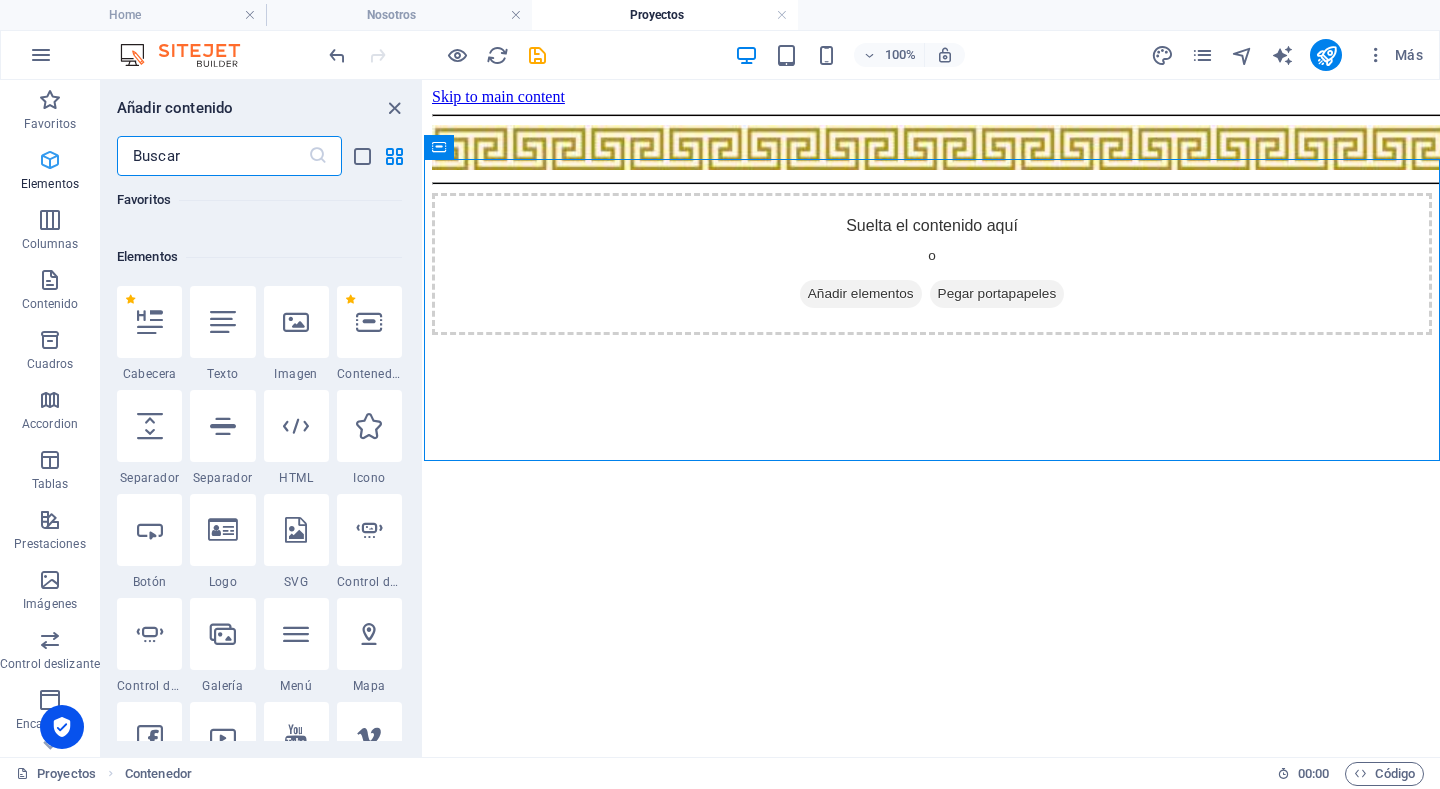 scroll, scrollTop: 377, scrollLeft: 0, axis: vertical 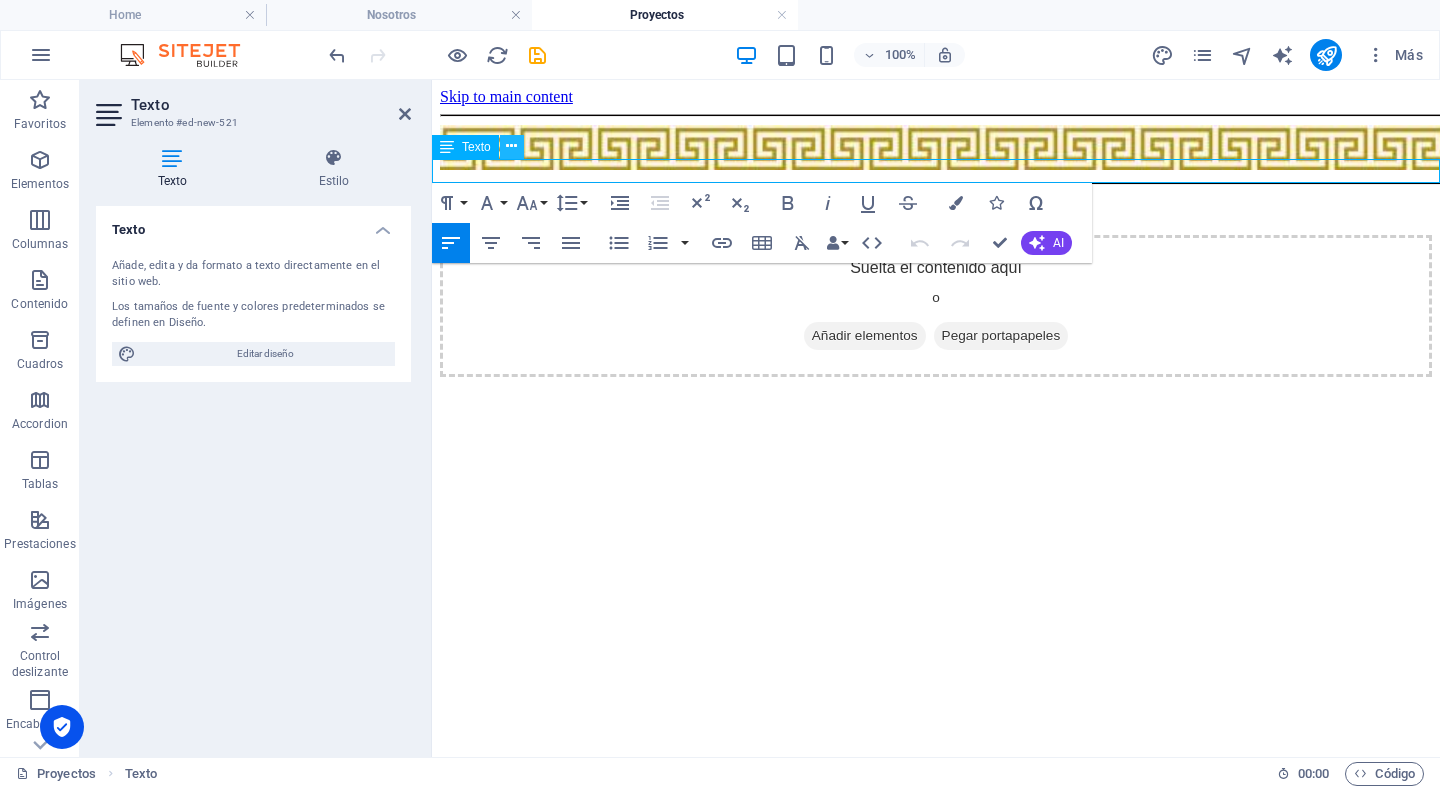 click at bounding box center [511, 146] 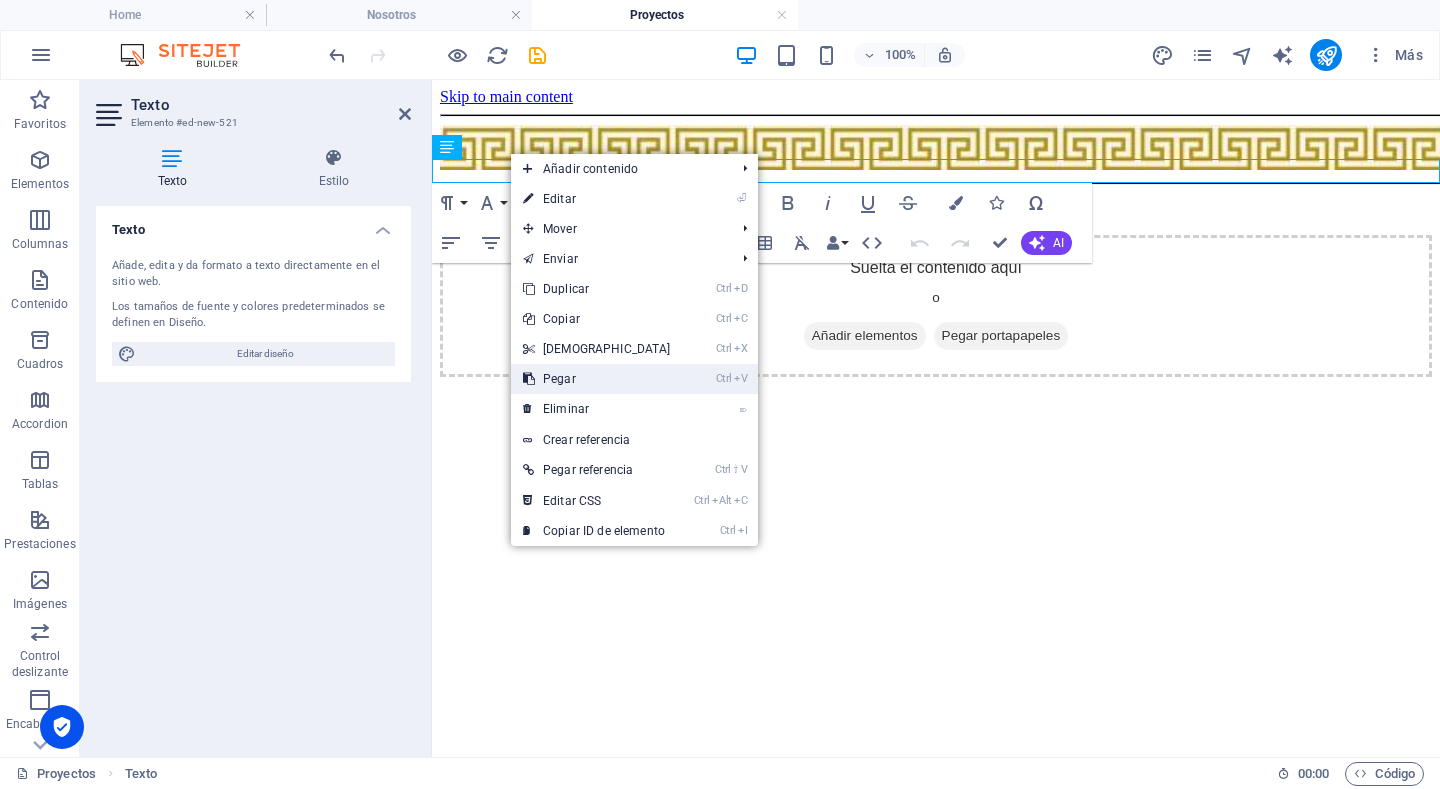 click on "Ctrl V  Pegar" at bounding box center (597, 379) 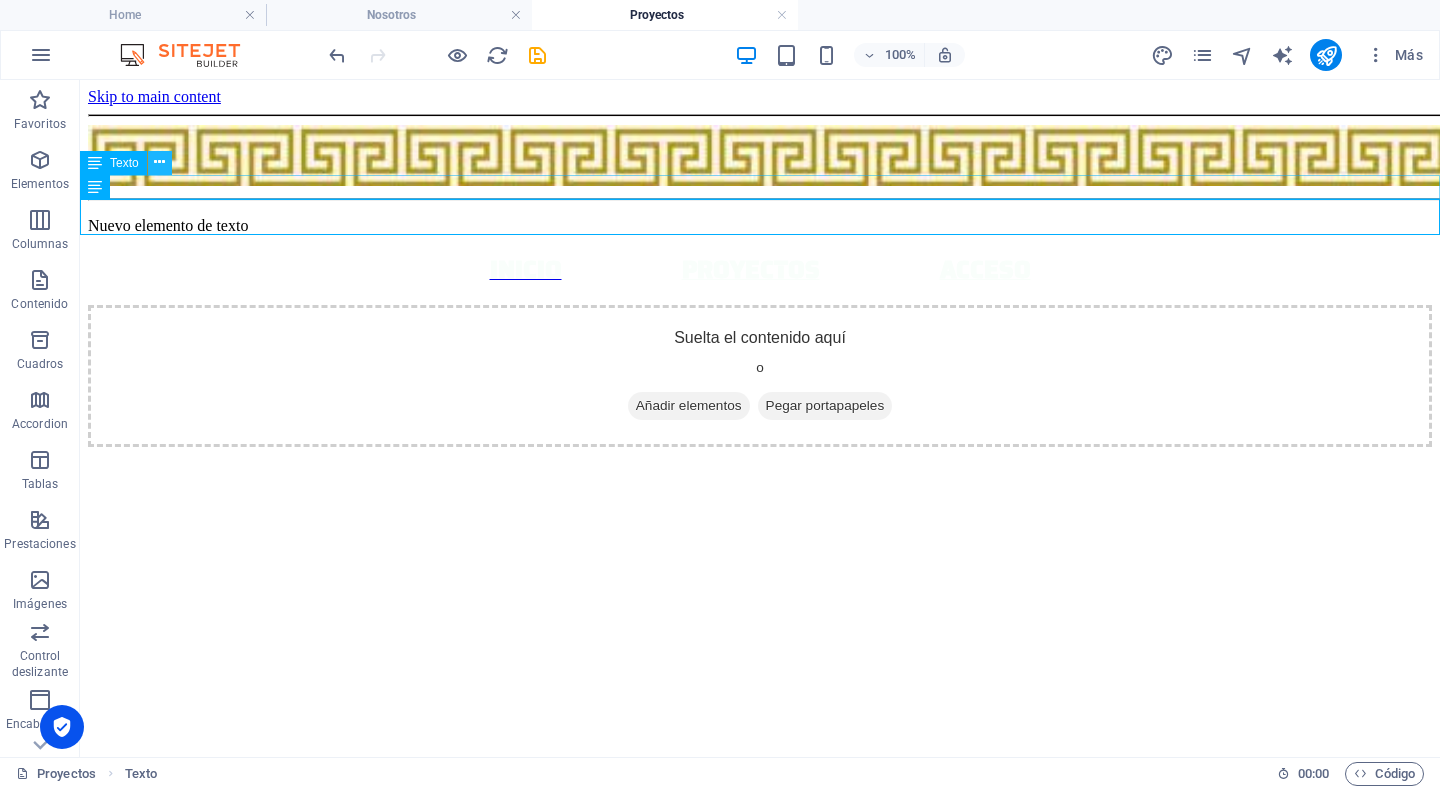 click at bounding box center [159, 162] 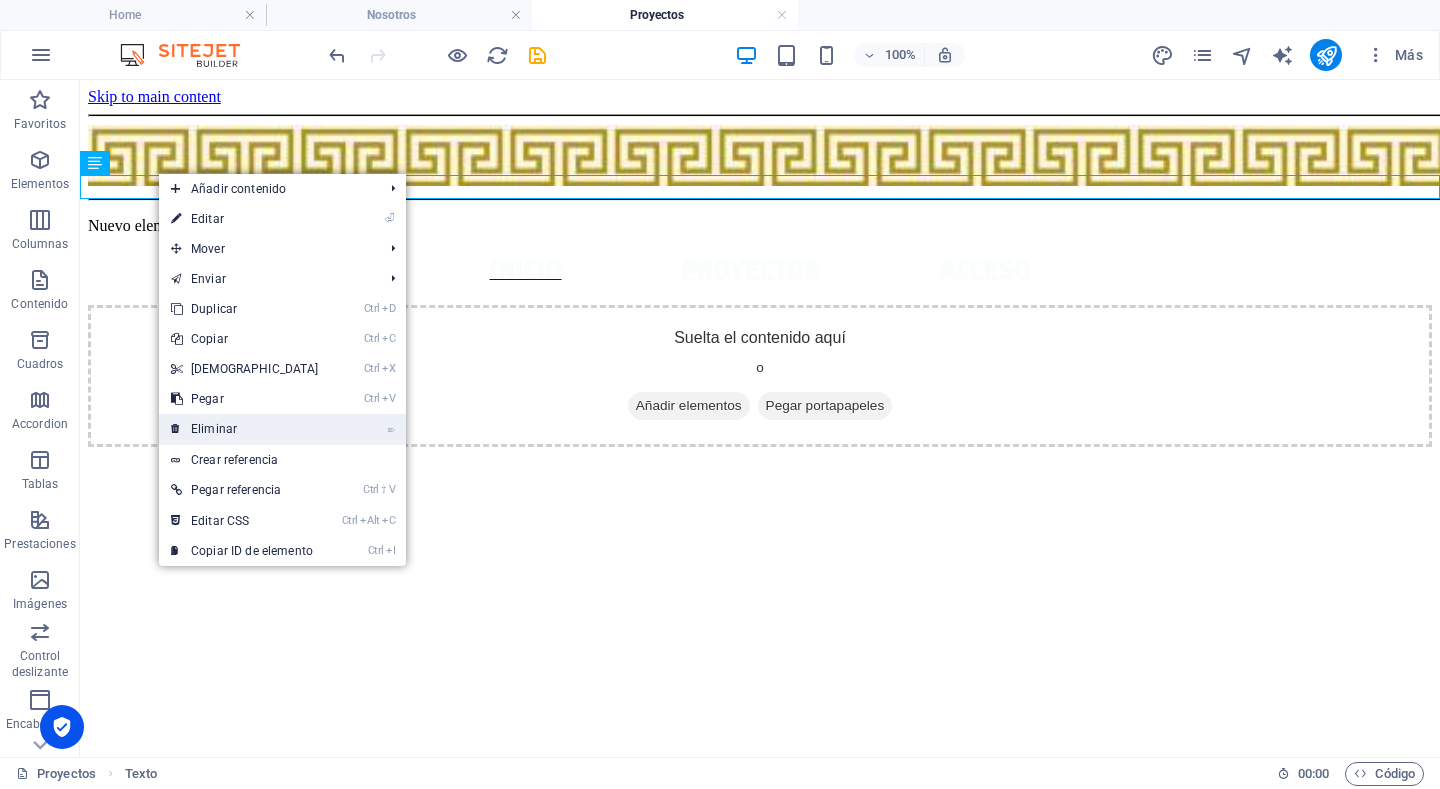 click on "⌦  Eliminar" at bounding box center (245, 429) 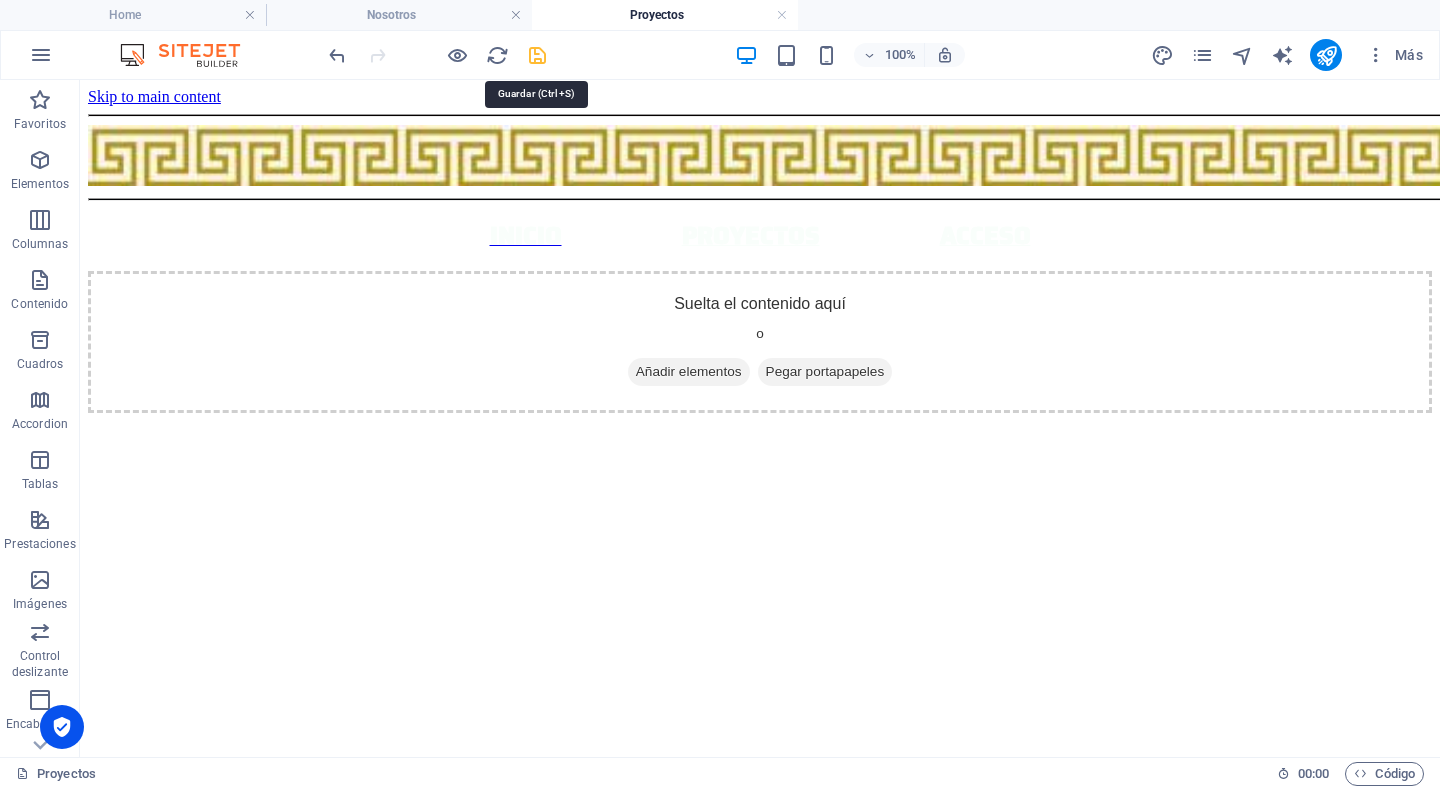 click at bounding box center [537, 55] 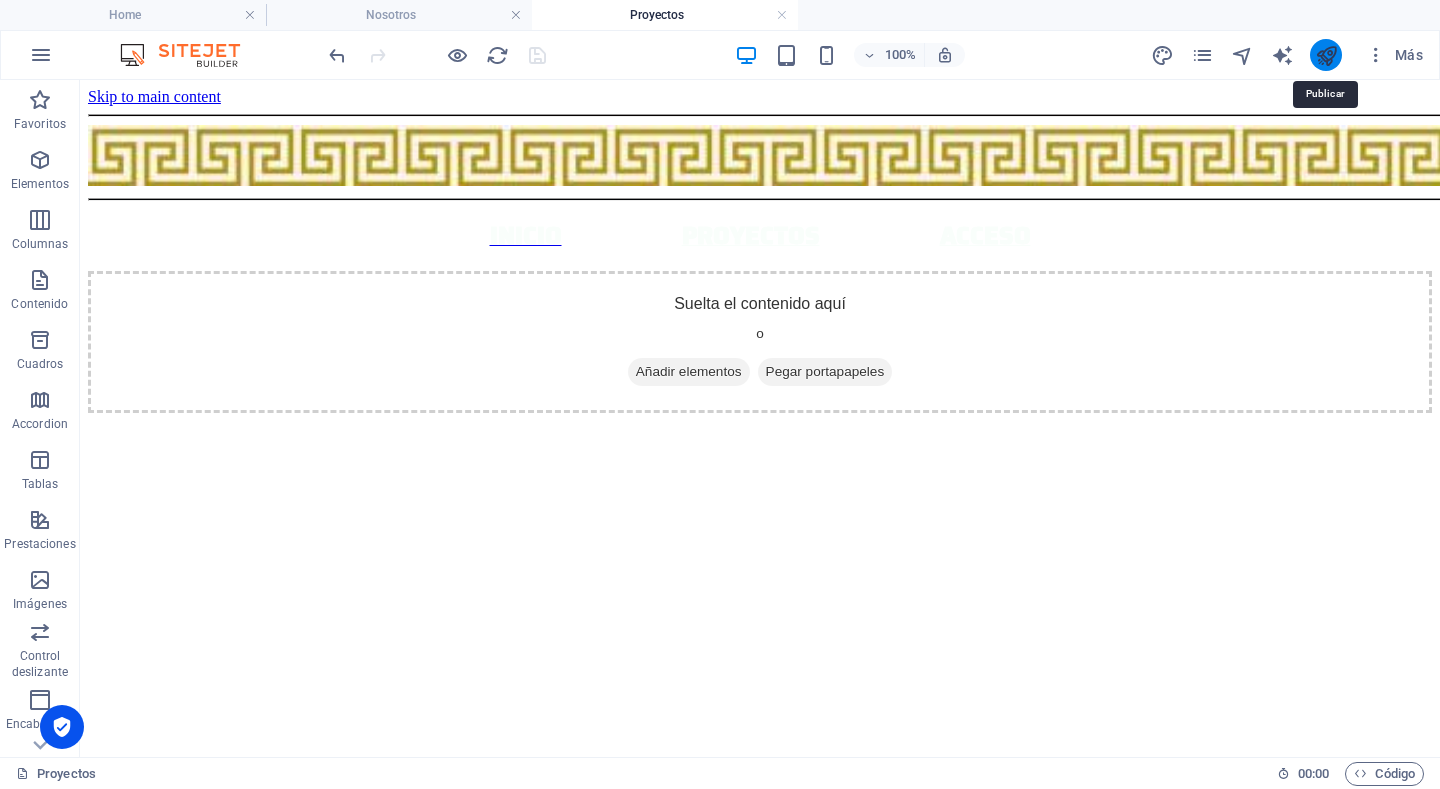 click at bounding box center [1326, 55] 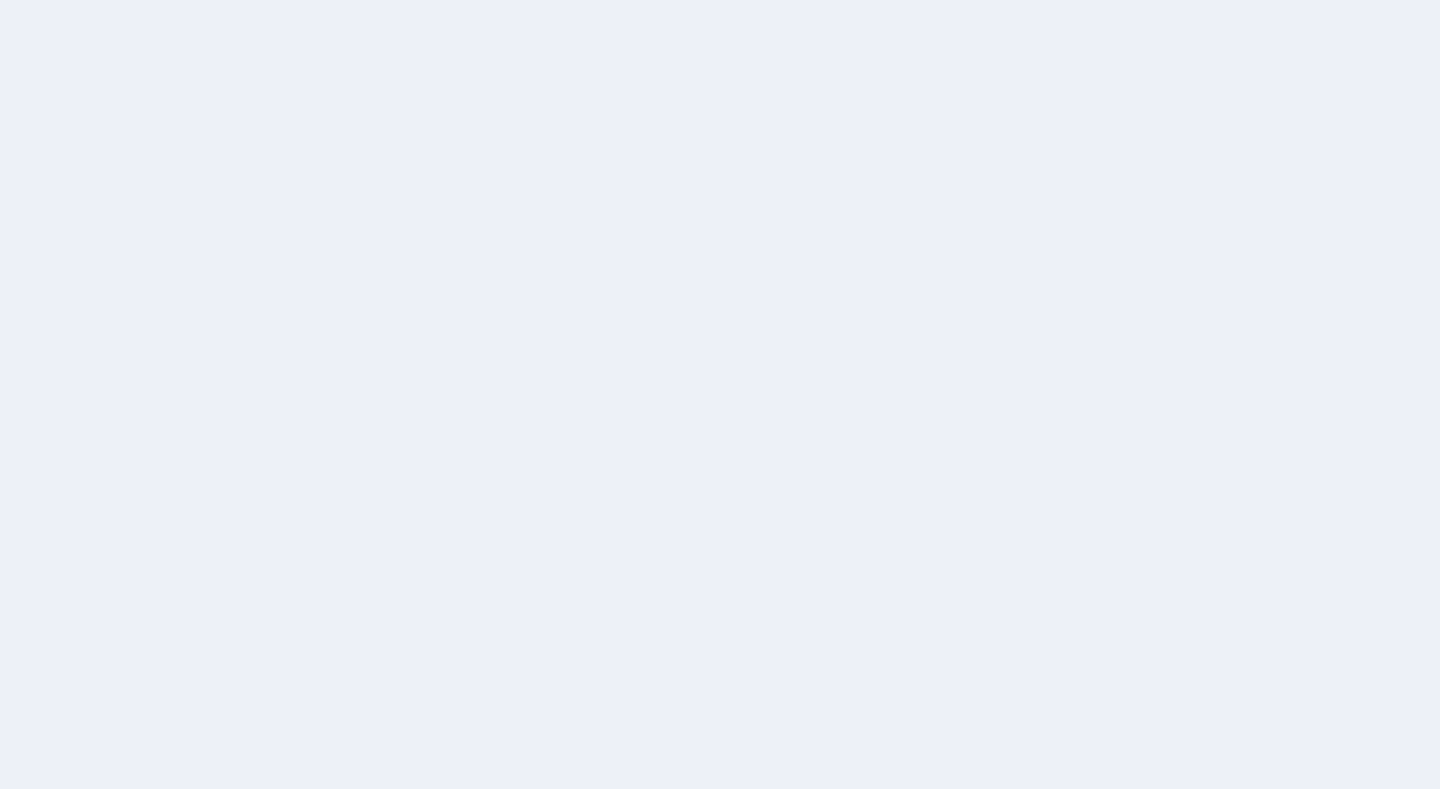 scroll, scrollTop: 0, scrollLeft: 0, axis: both 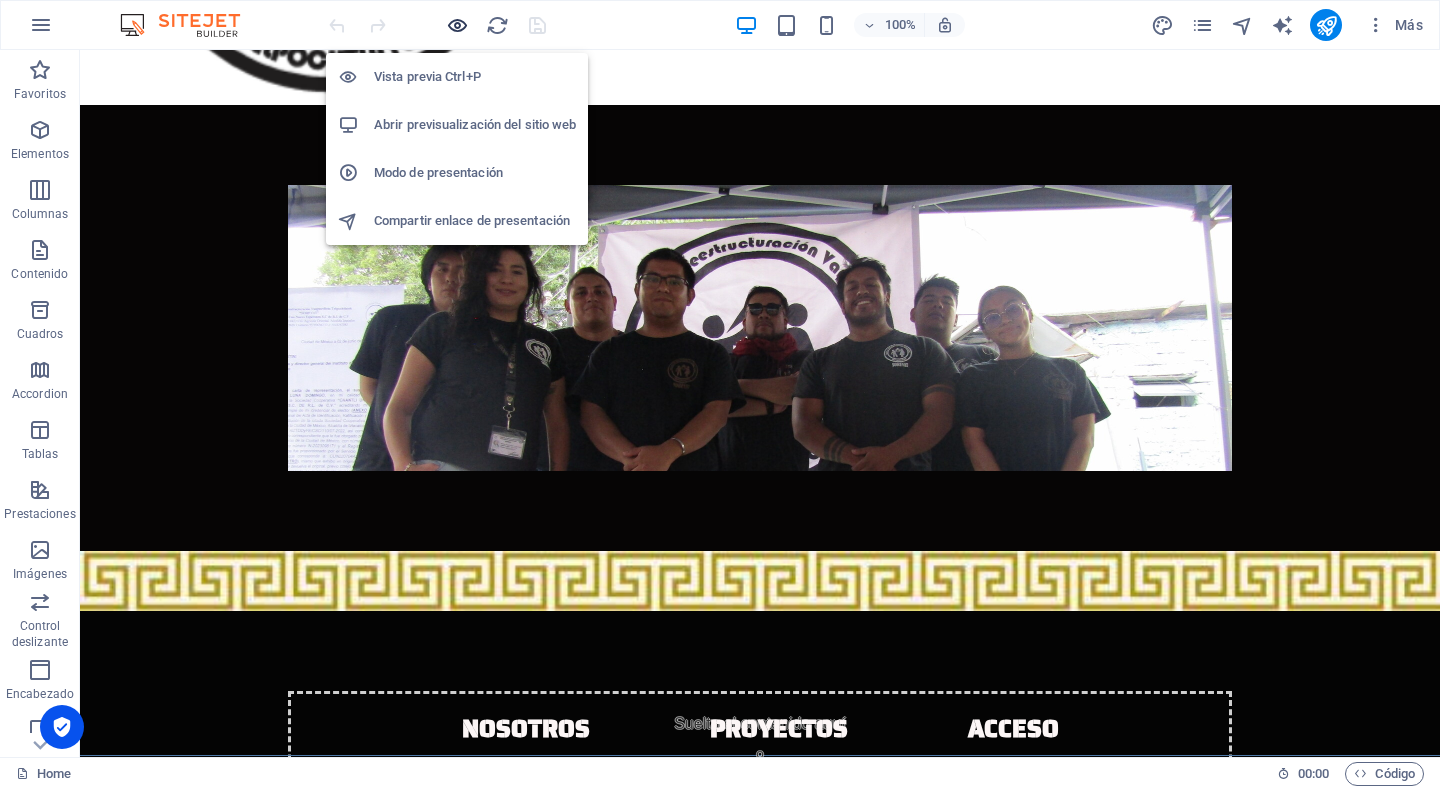 click at bounding box center [457, 25] 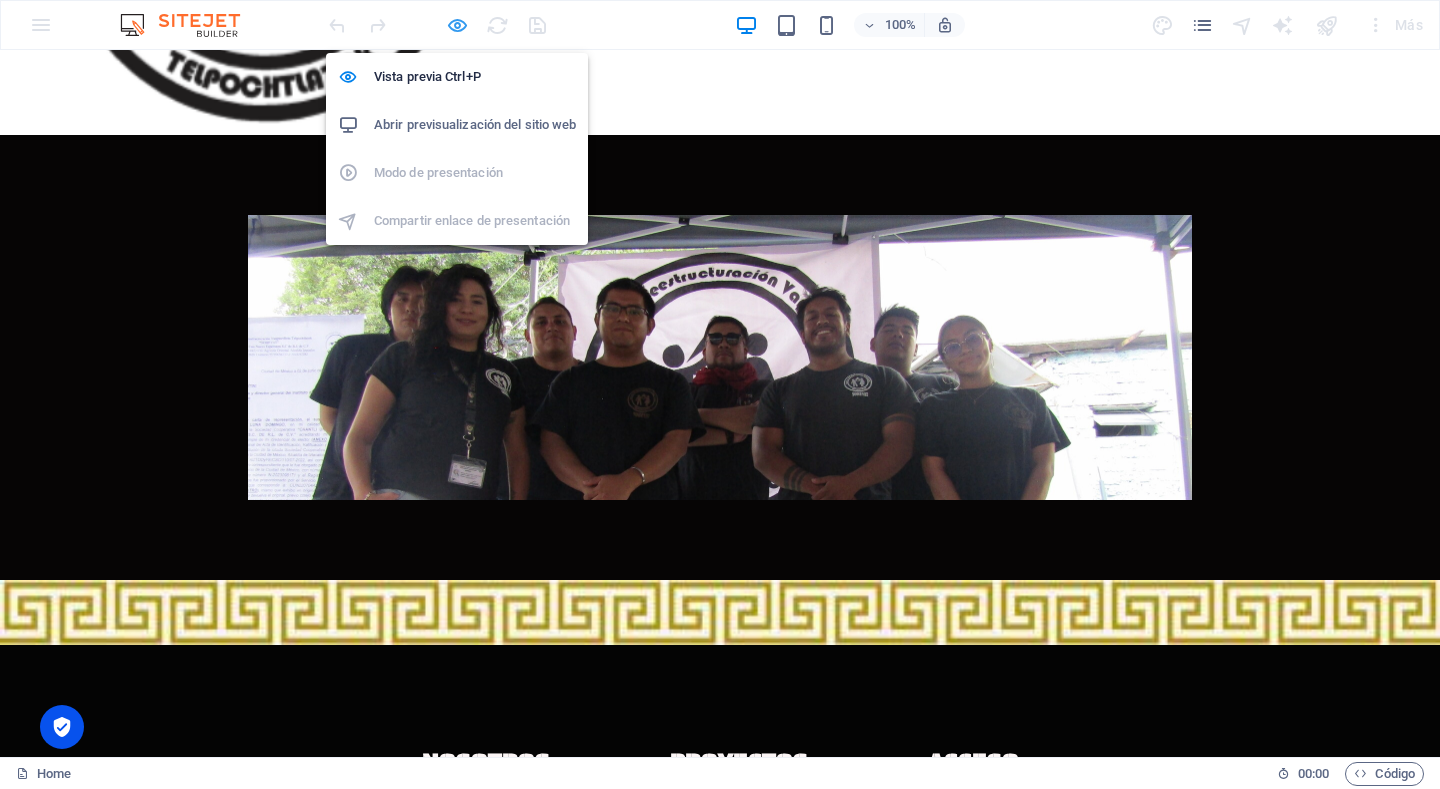 click at bounding box center (457, 25) 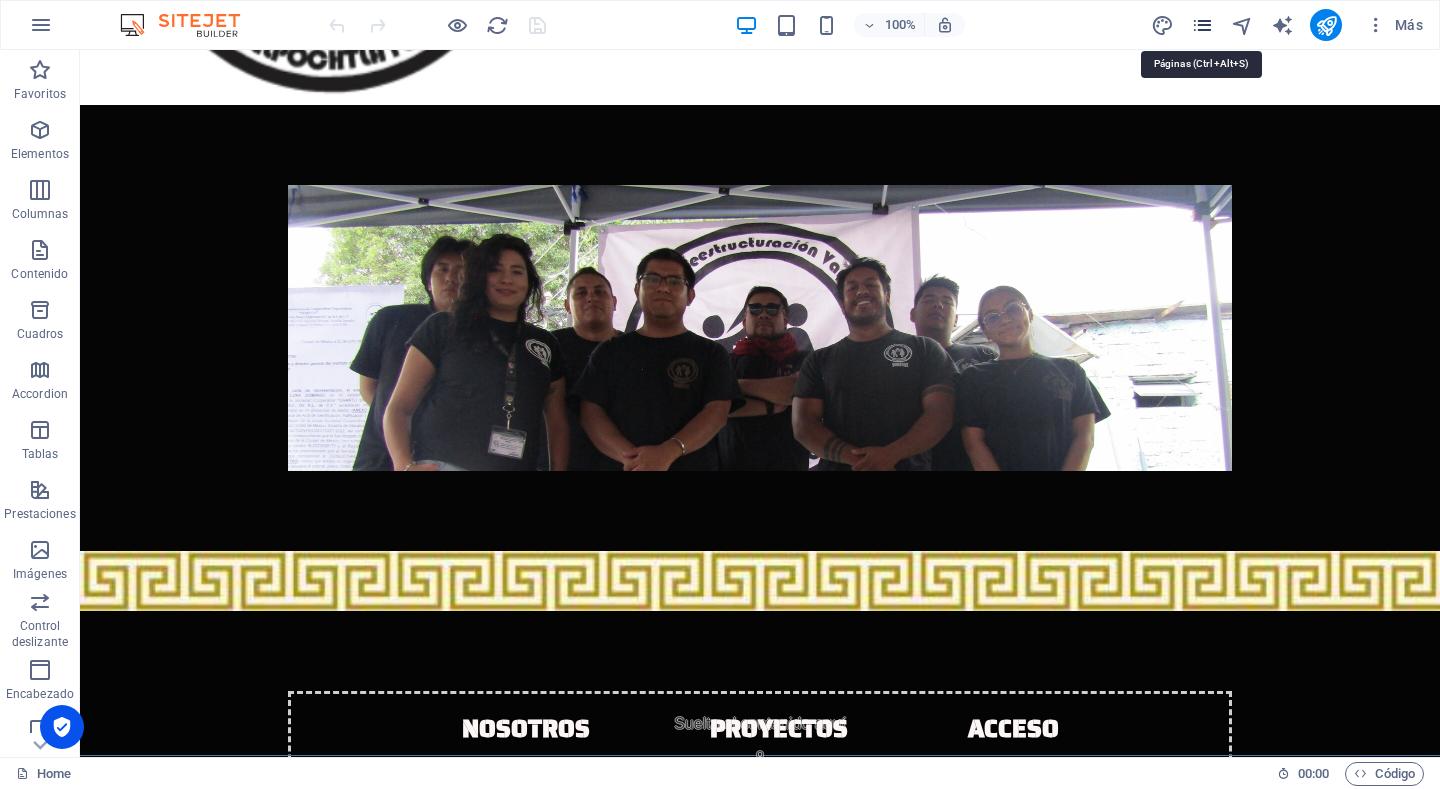 click at bounding box center [1202, 25] 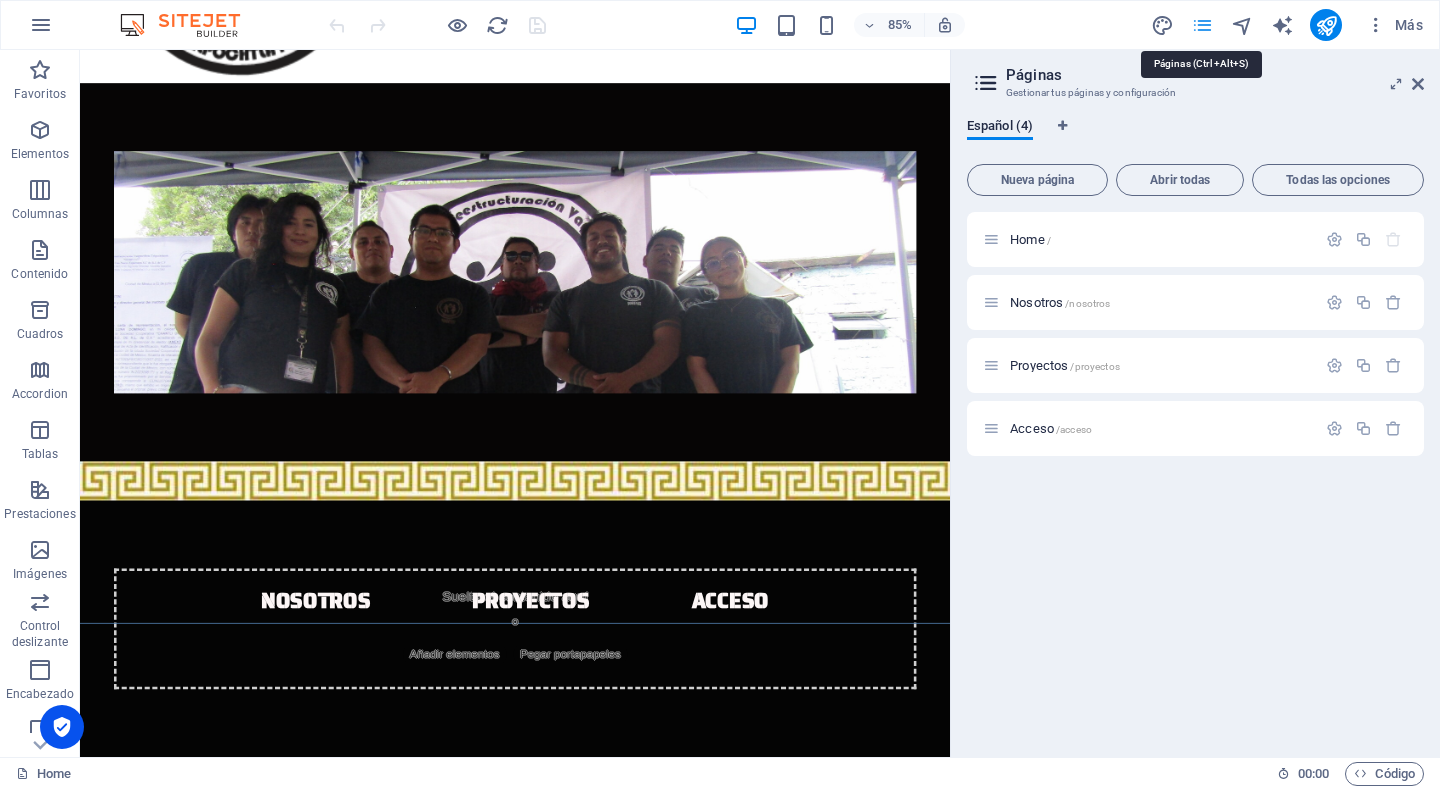 scroll, scrollTop: 184, scrollLeft: 0, axis: vertical 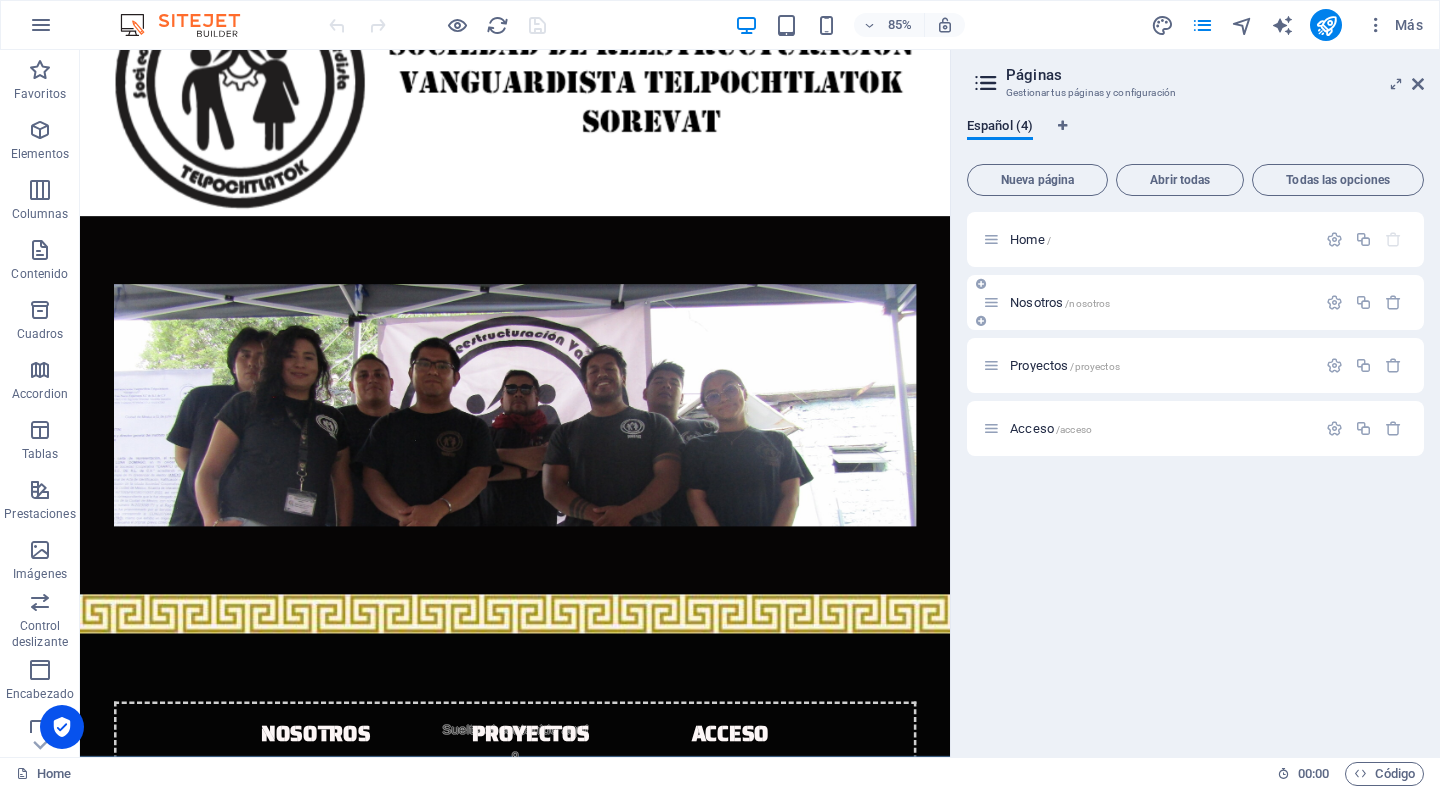 click on "Nosotros /nosotros" at bounding box center [1060, 302] 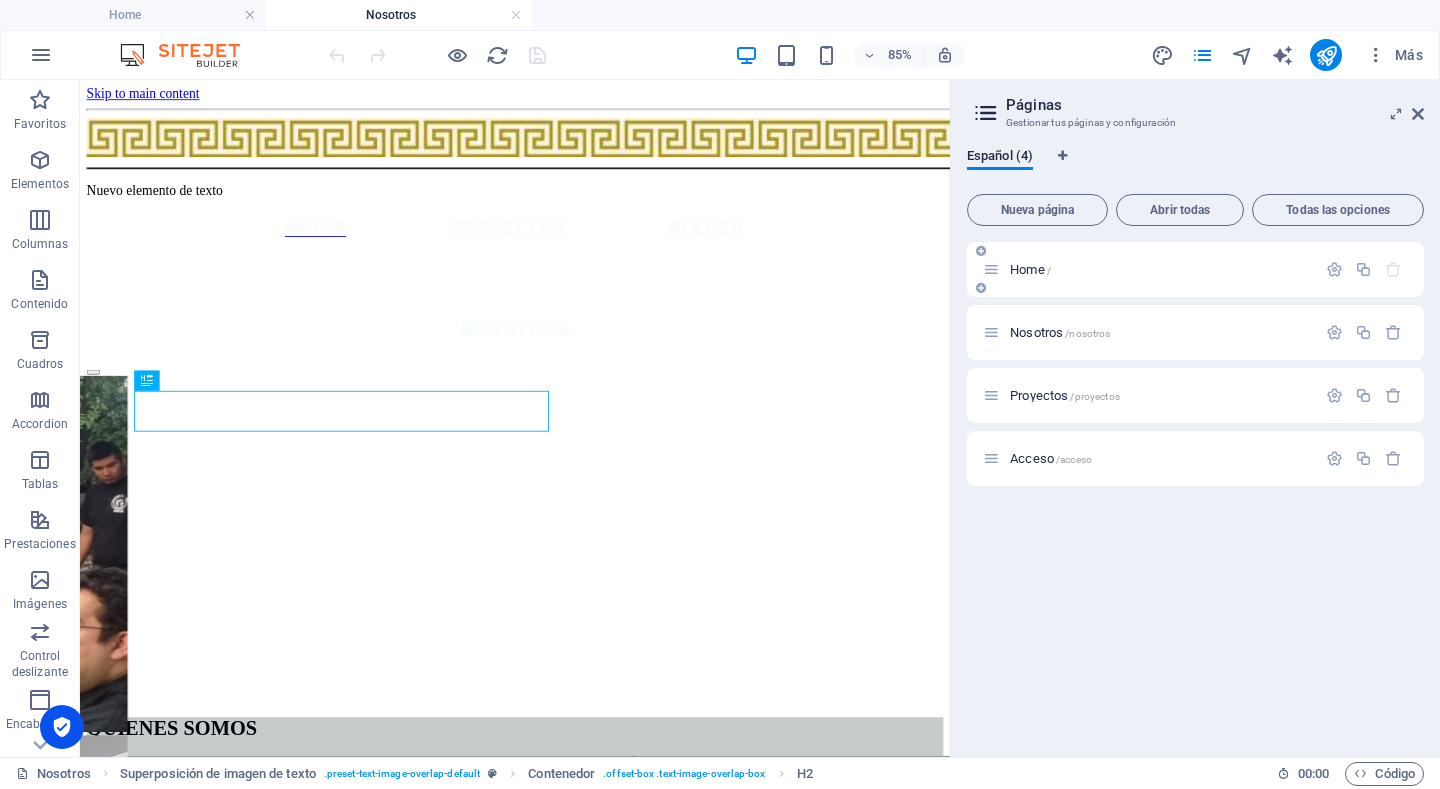 scroll, scrollTop: 531, scrollLeft: 0, axis: vertical 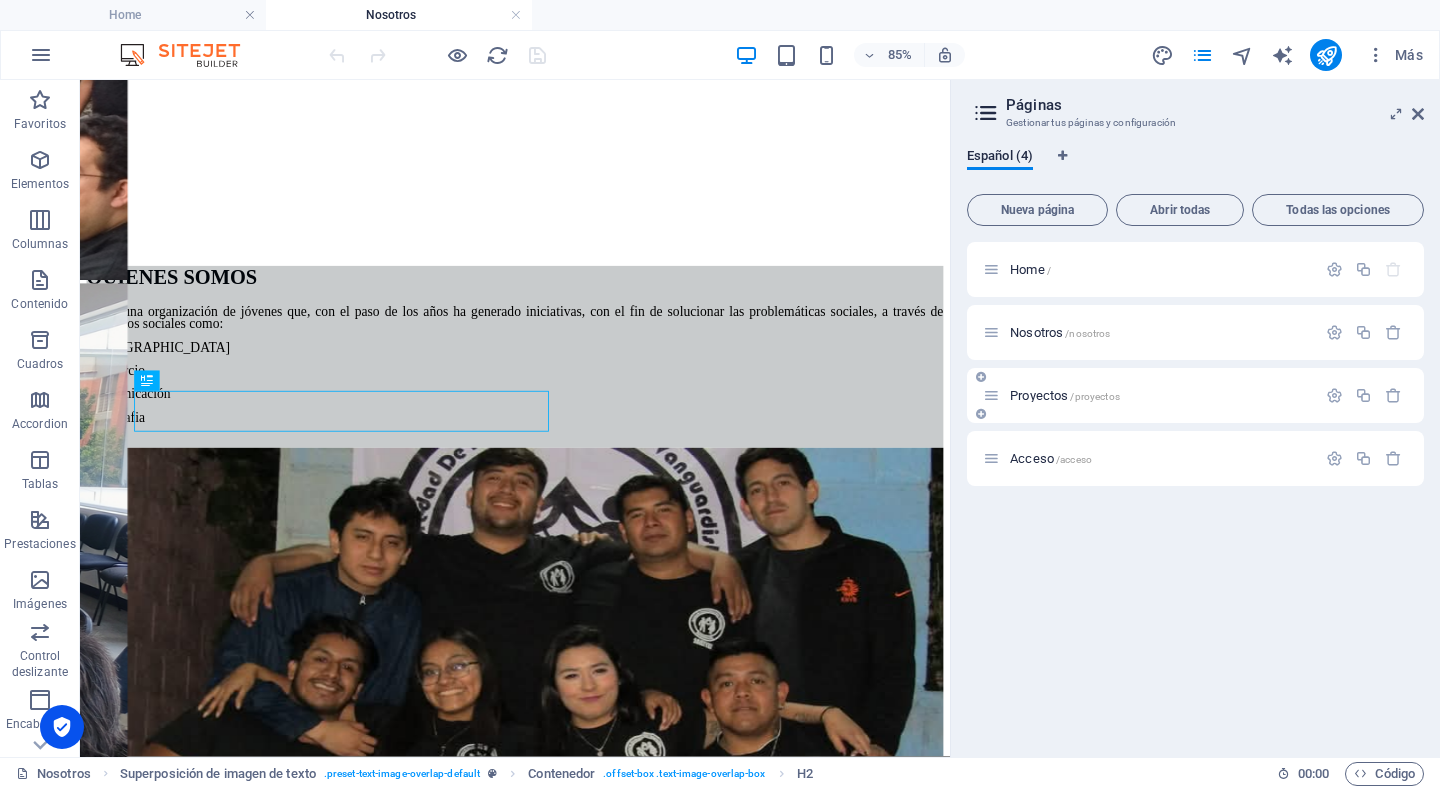 click on "Proyectos /proyectos" at bounding box center (1065, 395) 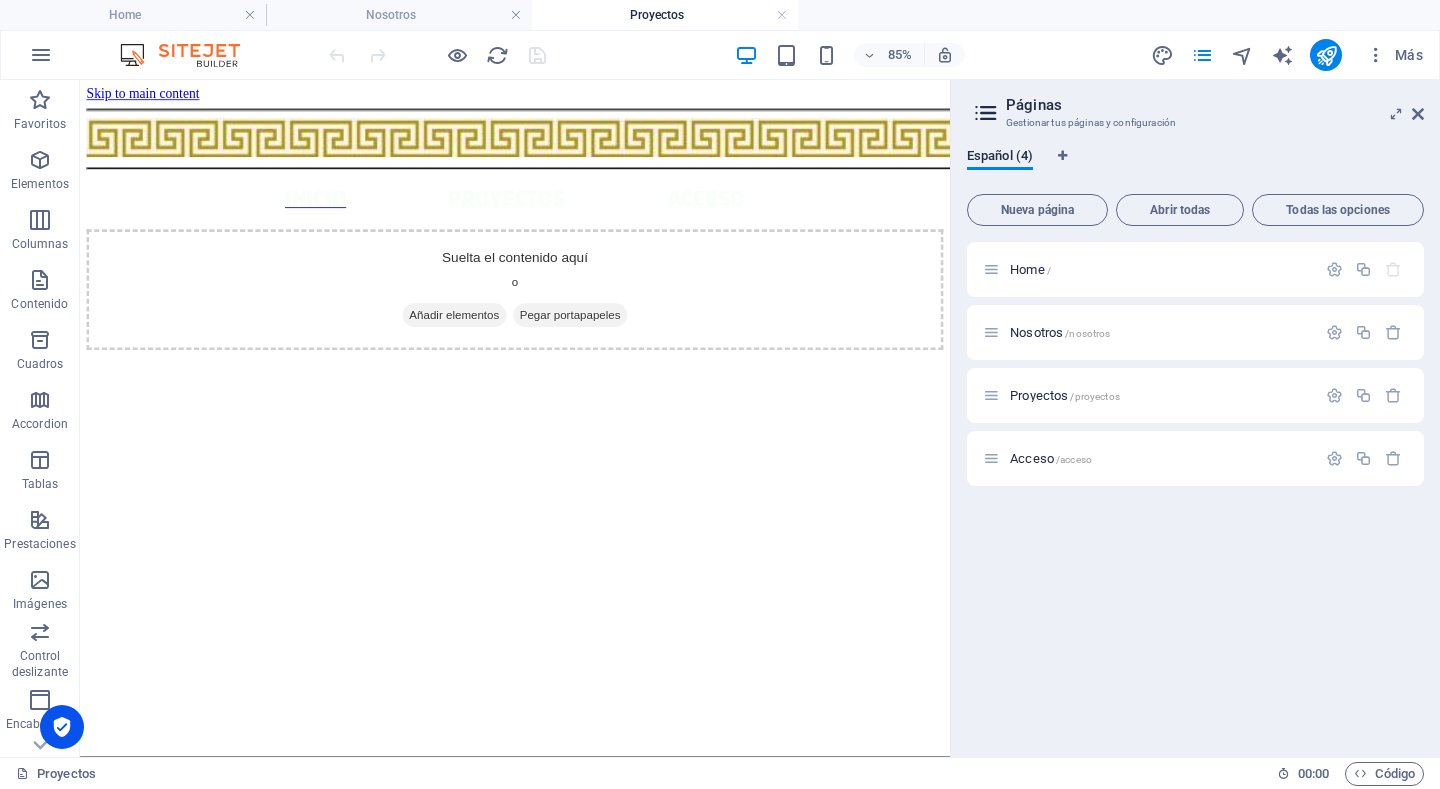 scroll, scrollTop: 0, scrollLeft: 0, axis: both 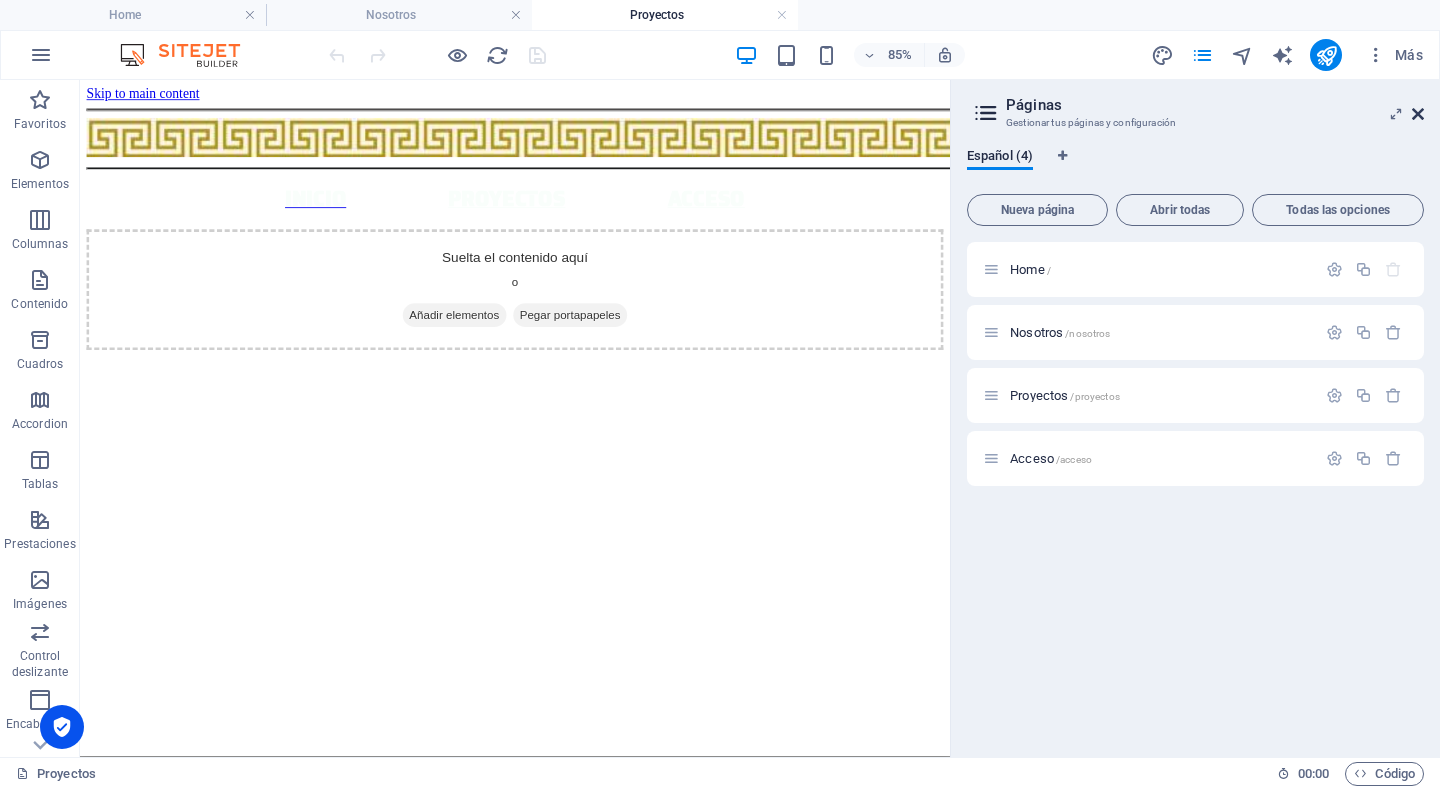 click at bounding box center [1418, 114] 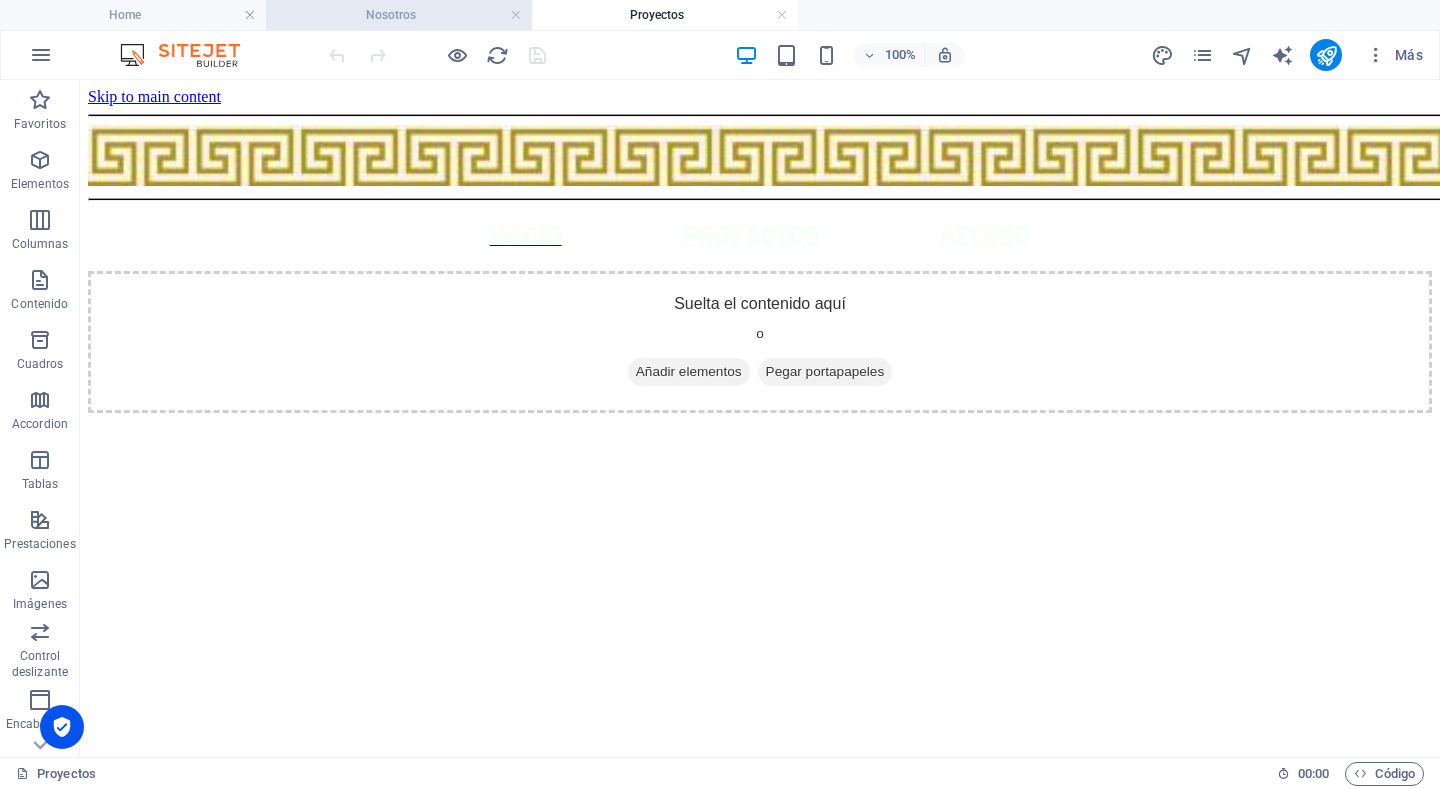 click on "Nosotros" at bounding box center (399, 15) 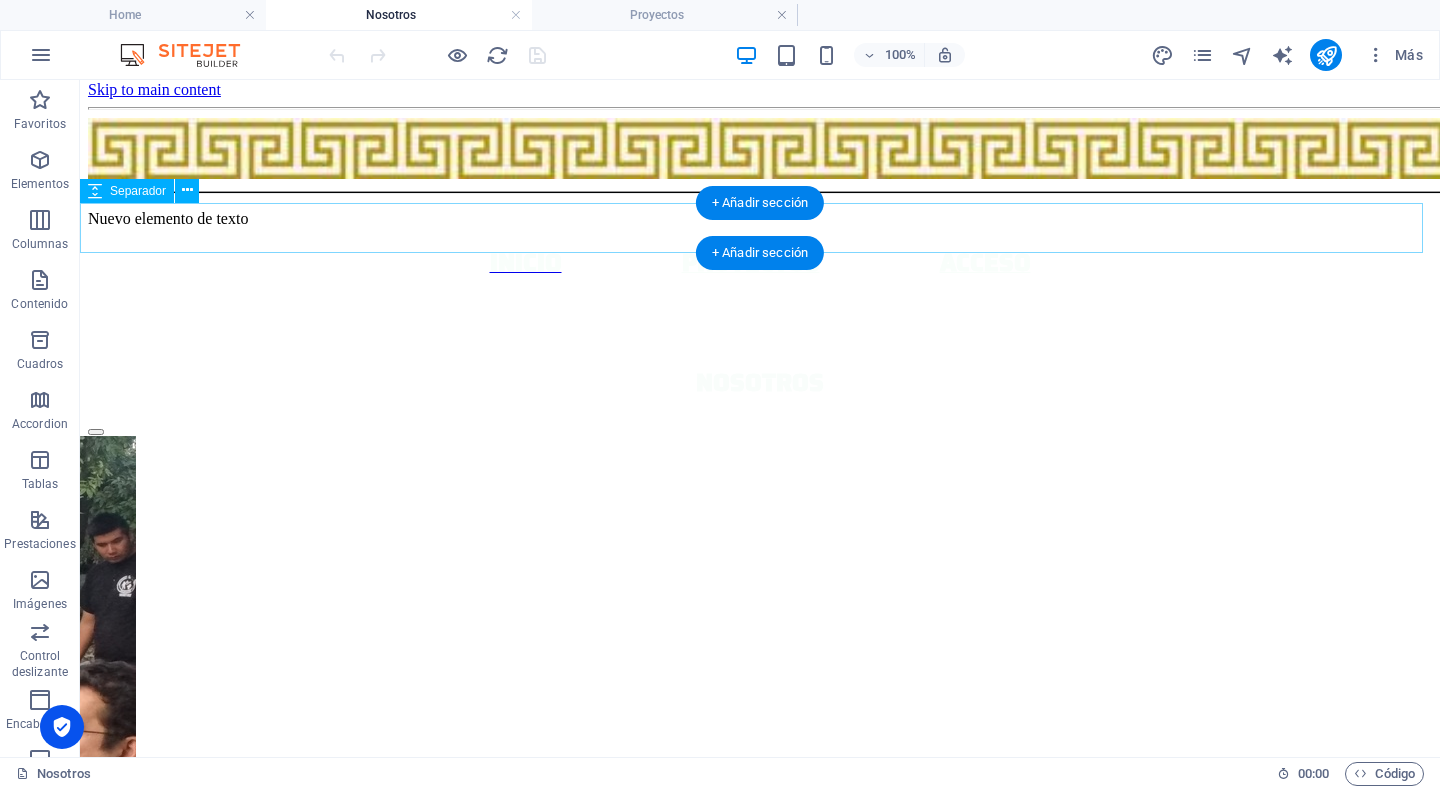 scroll, scrollTop: 0, scrollLeft: 0, axis: both 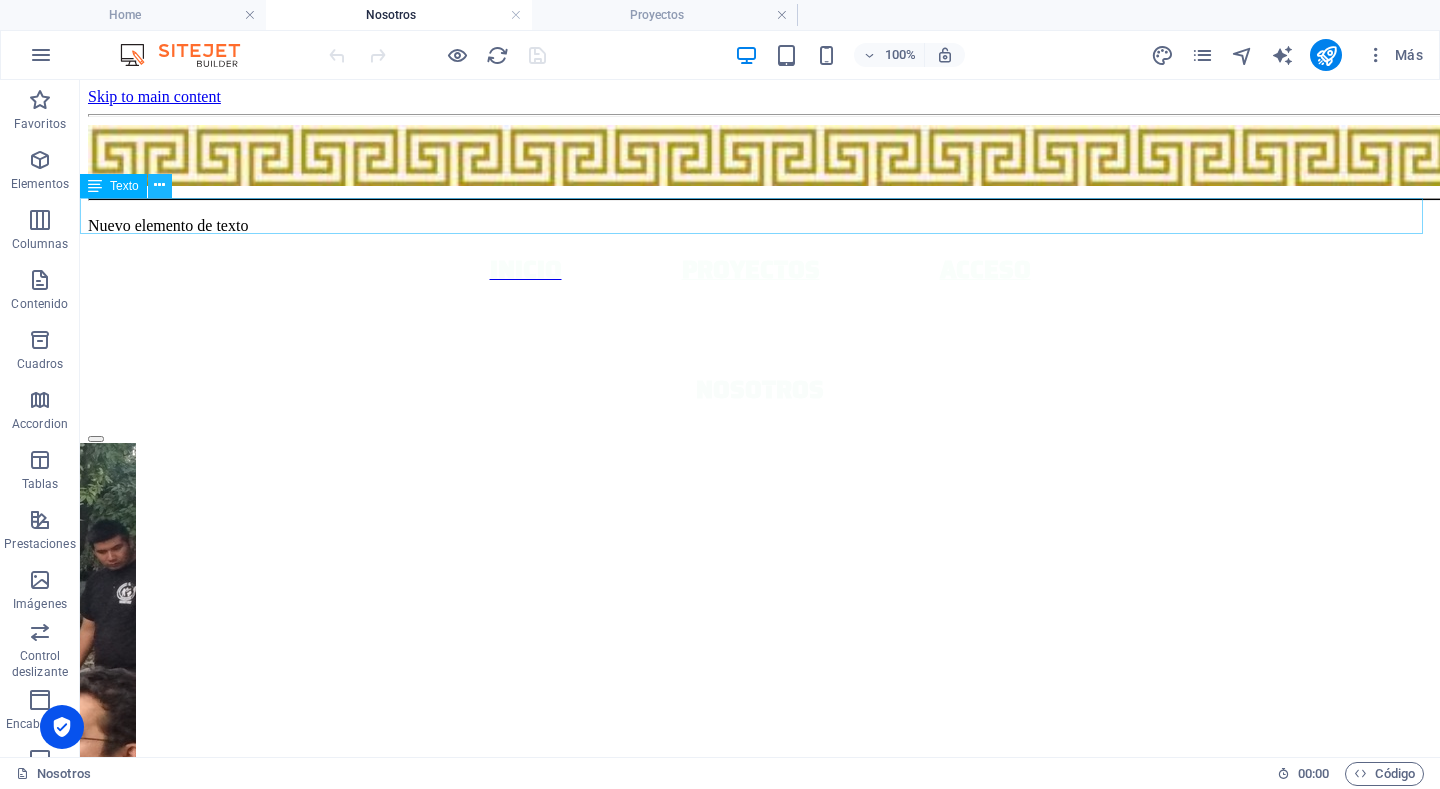 click at bounding box center (159, 185) 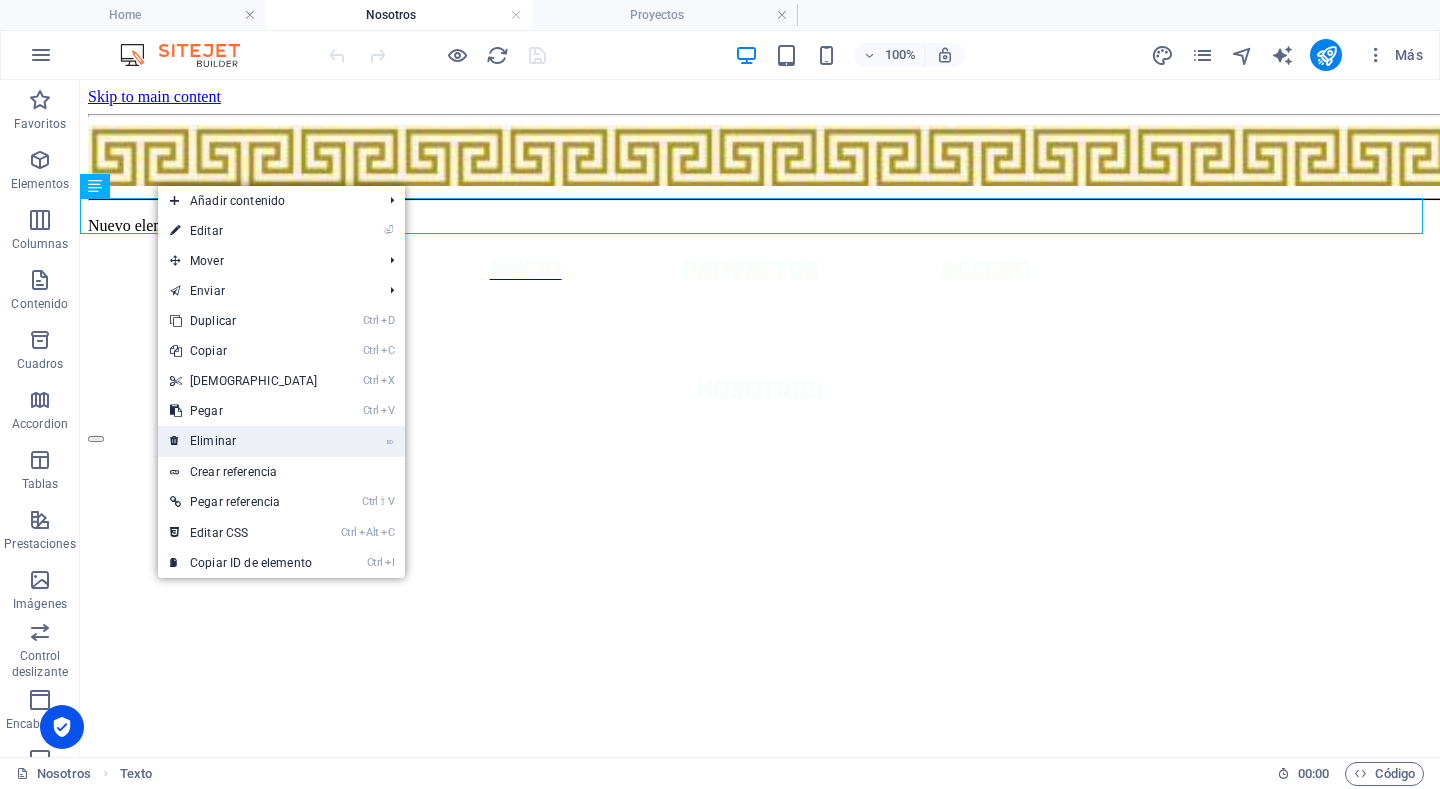 click on "⌦  Eliminar" at bounding box center (244, 441) 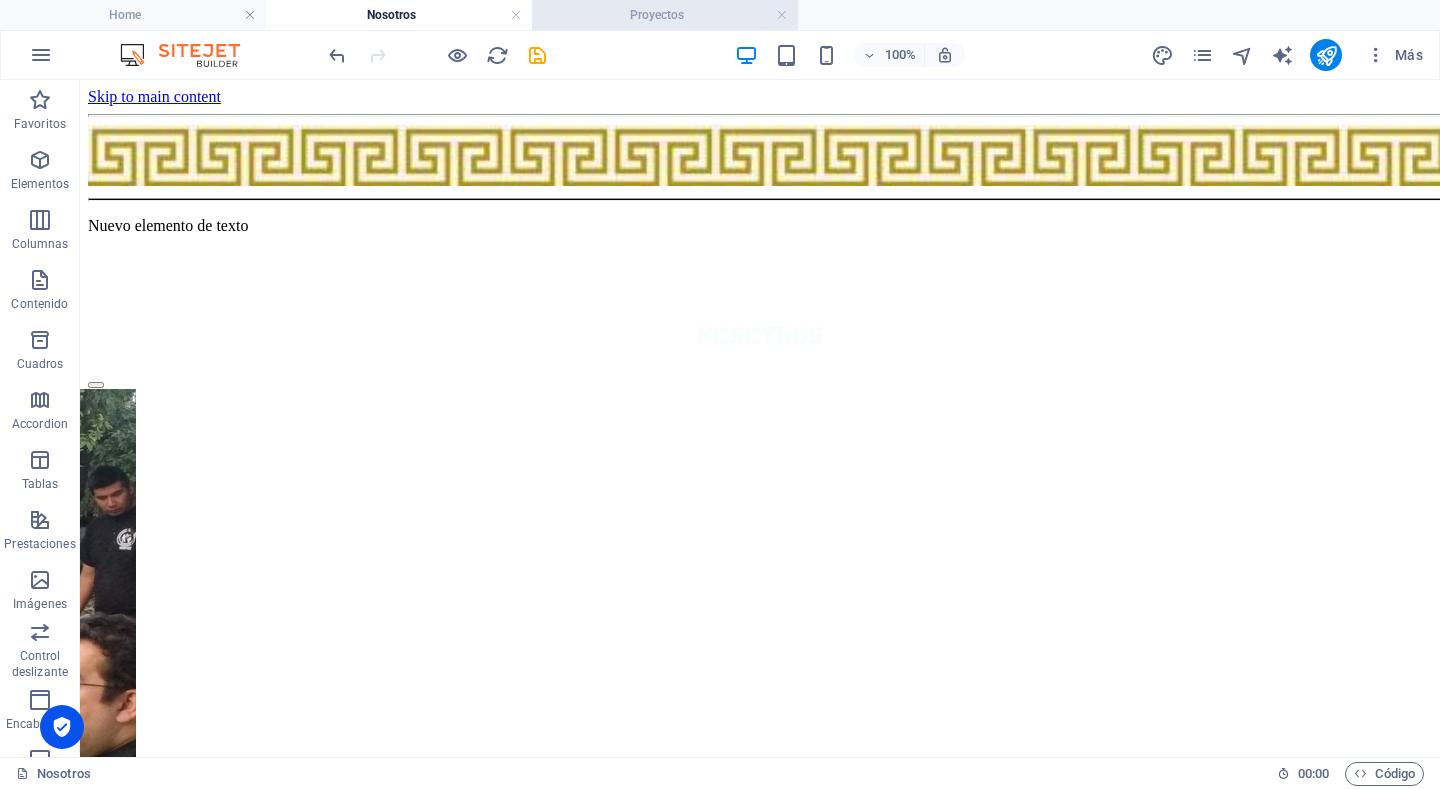 click on "Proyectos" at bounding box center (665, 15) 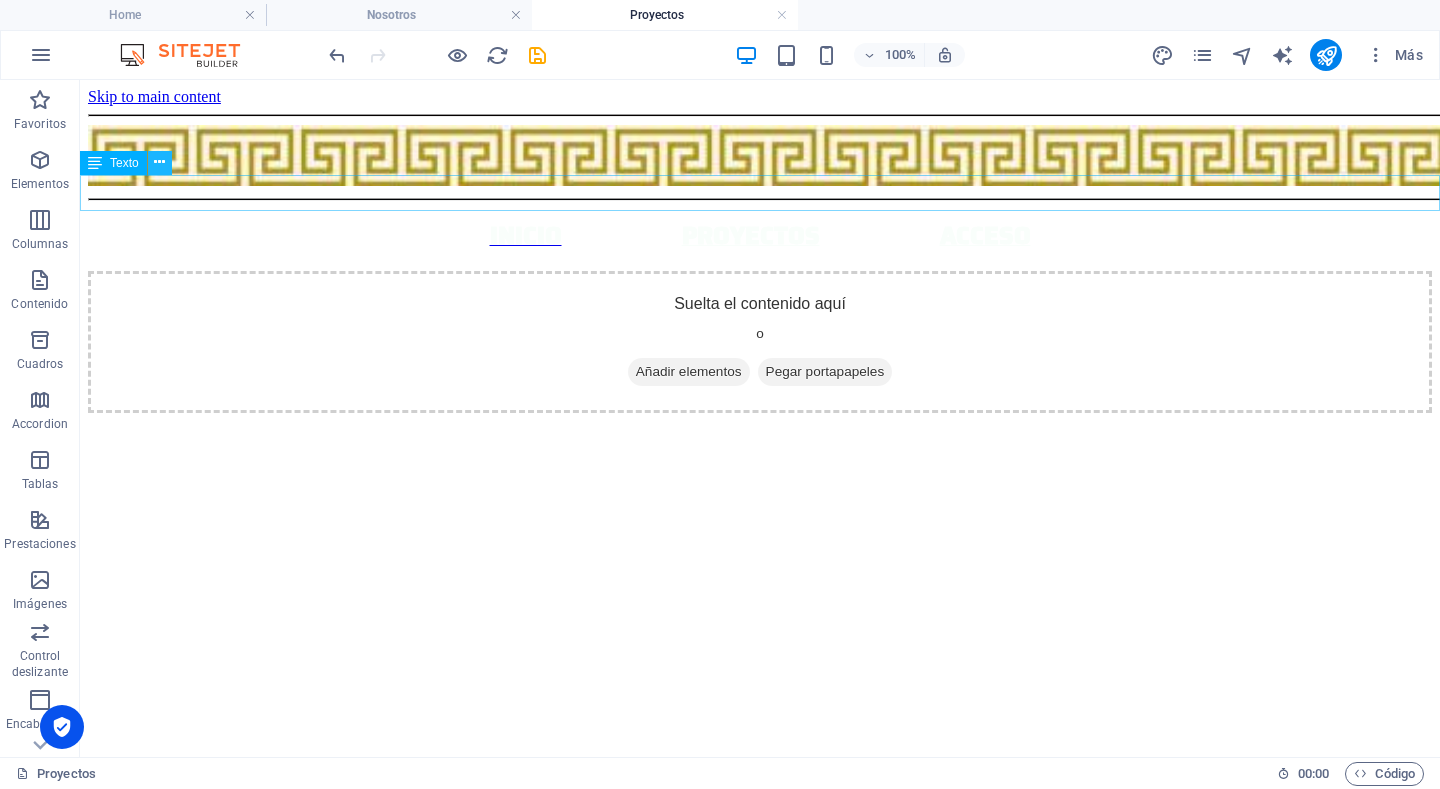 click at bounding box center (159, 162) 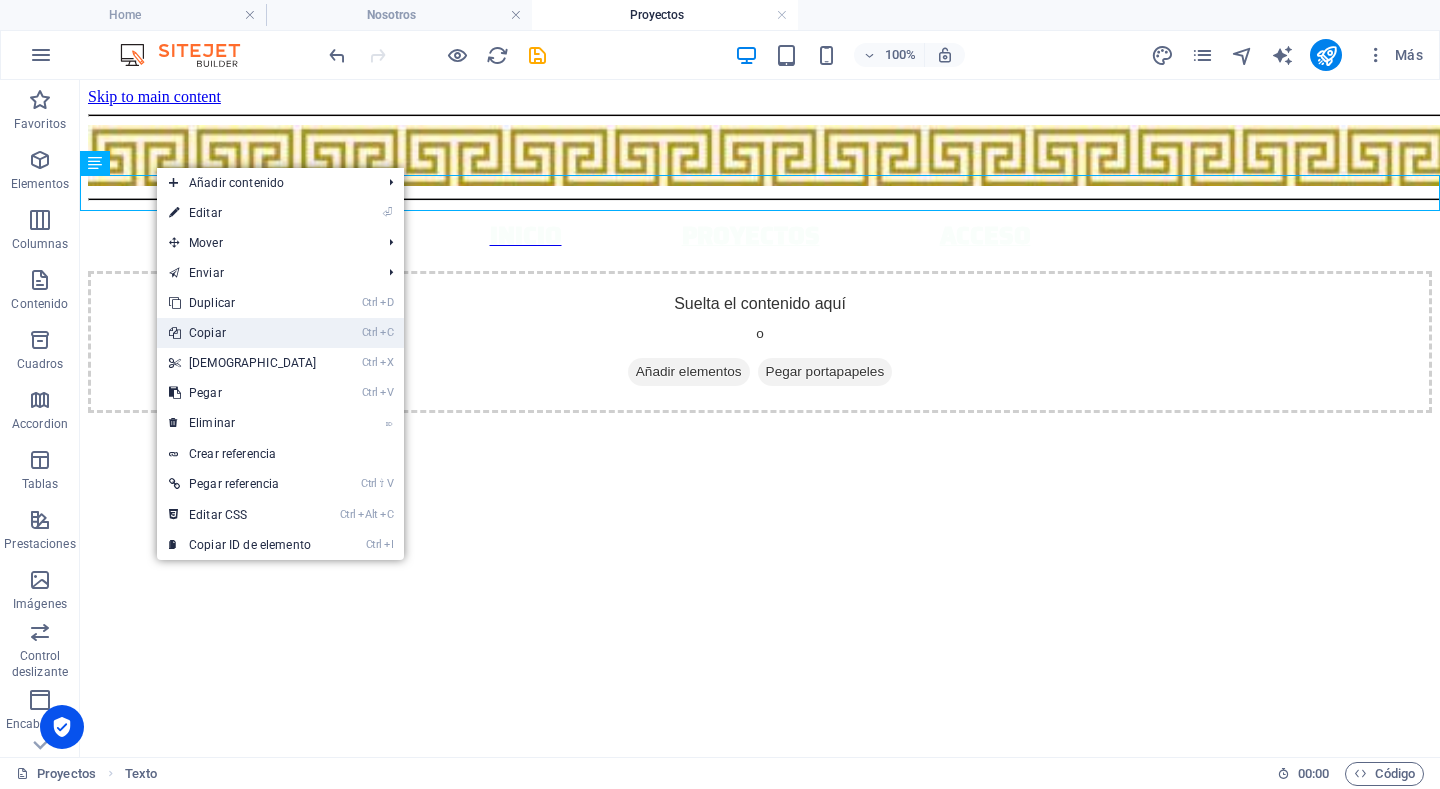 click on "Ctrl C  Copiar" at bounding box center [243, 333] 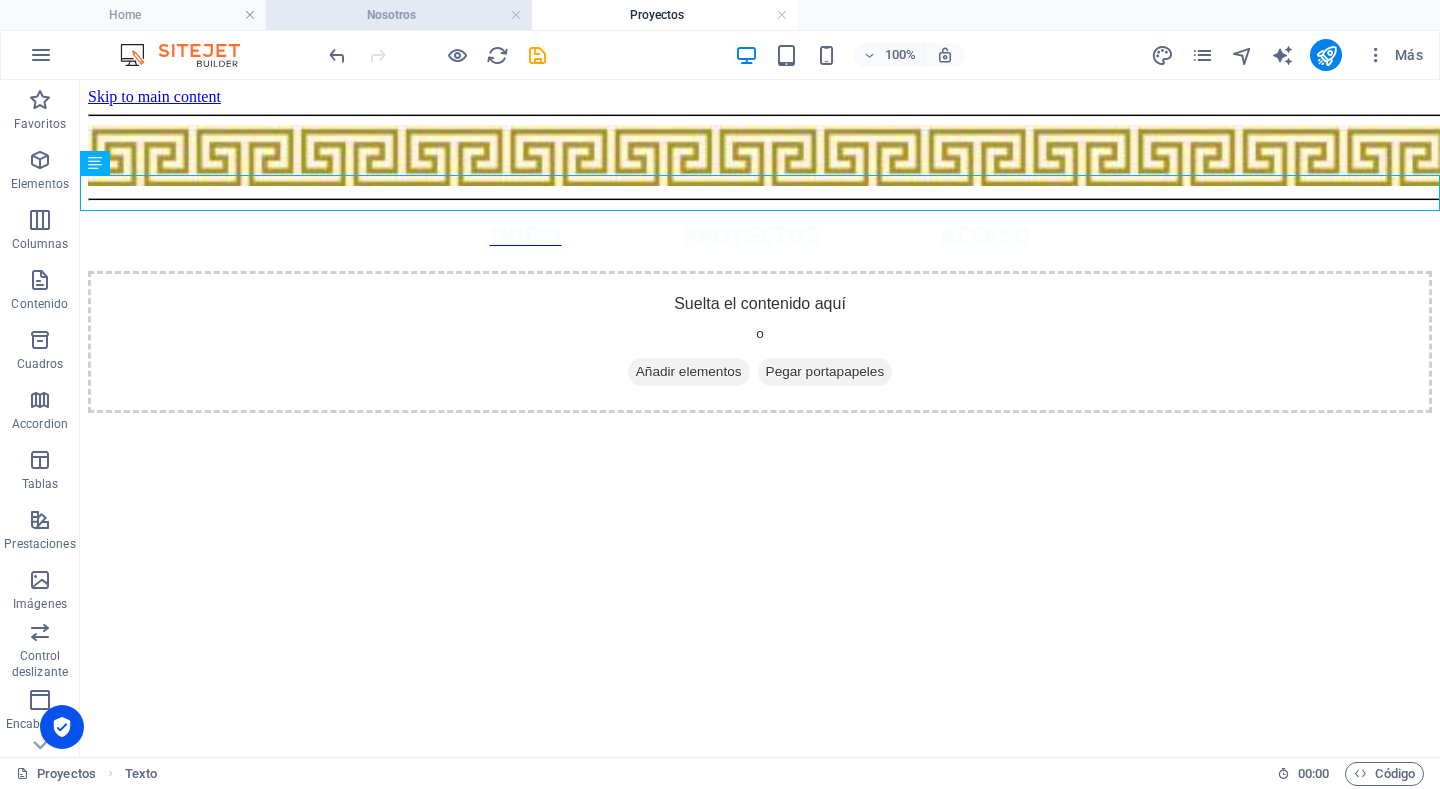 click on "Nosotros" at bounding box center [399, 15] 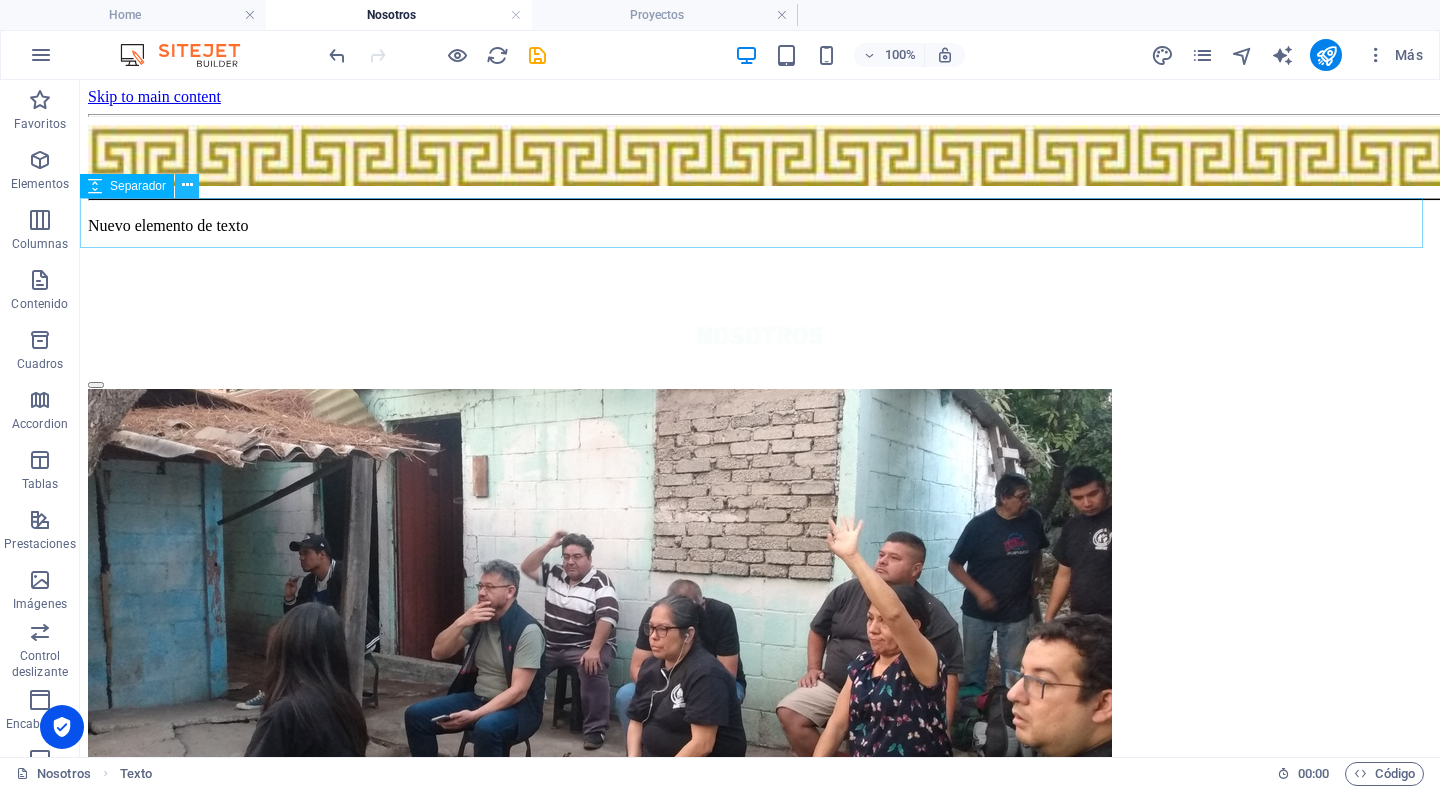 click at bounding box center [187, 185] 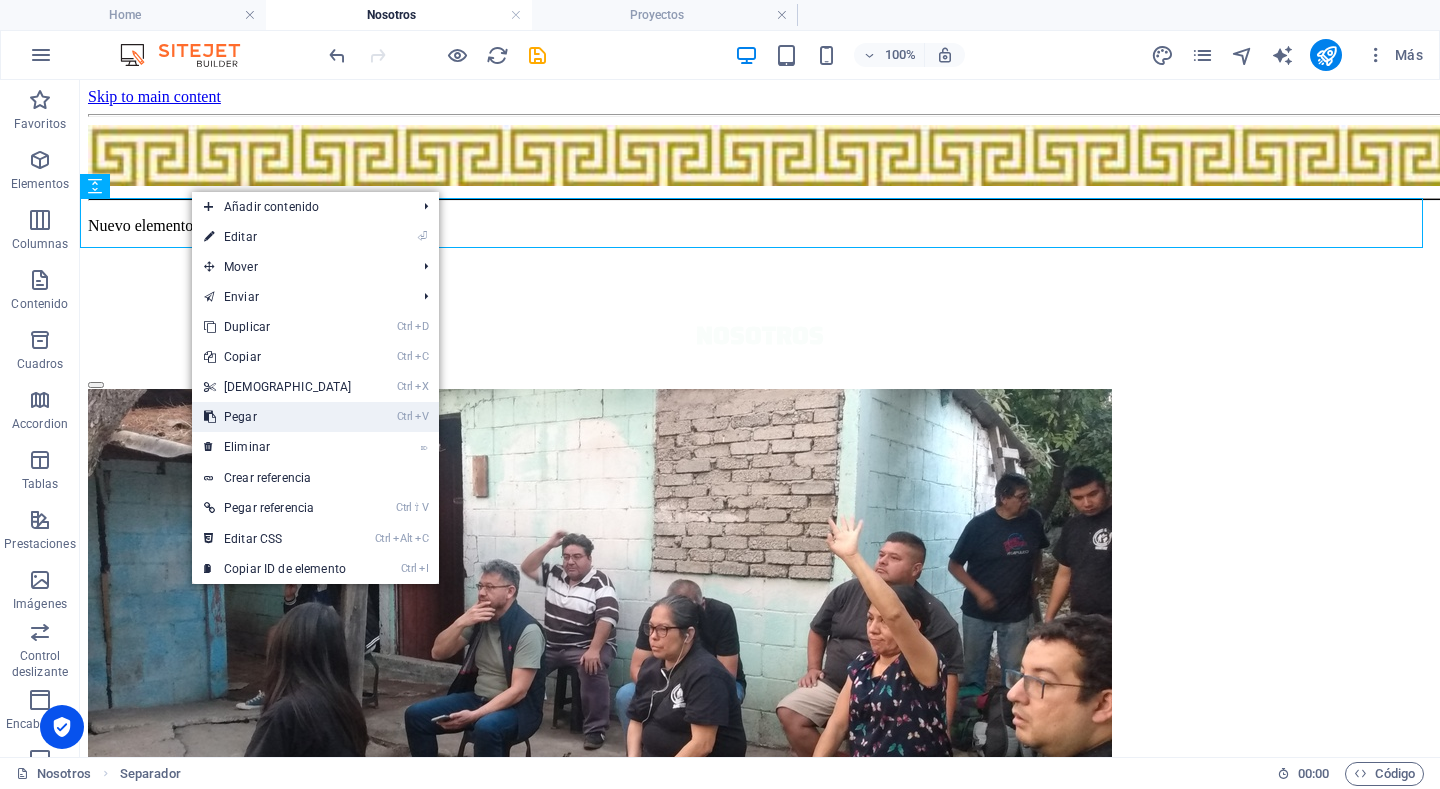 click on "Ctrl V  Pegar" at bounding box center (278, 417) 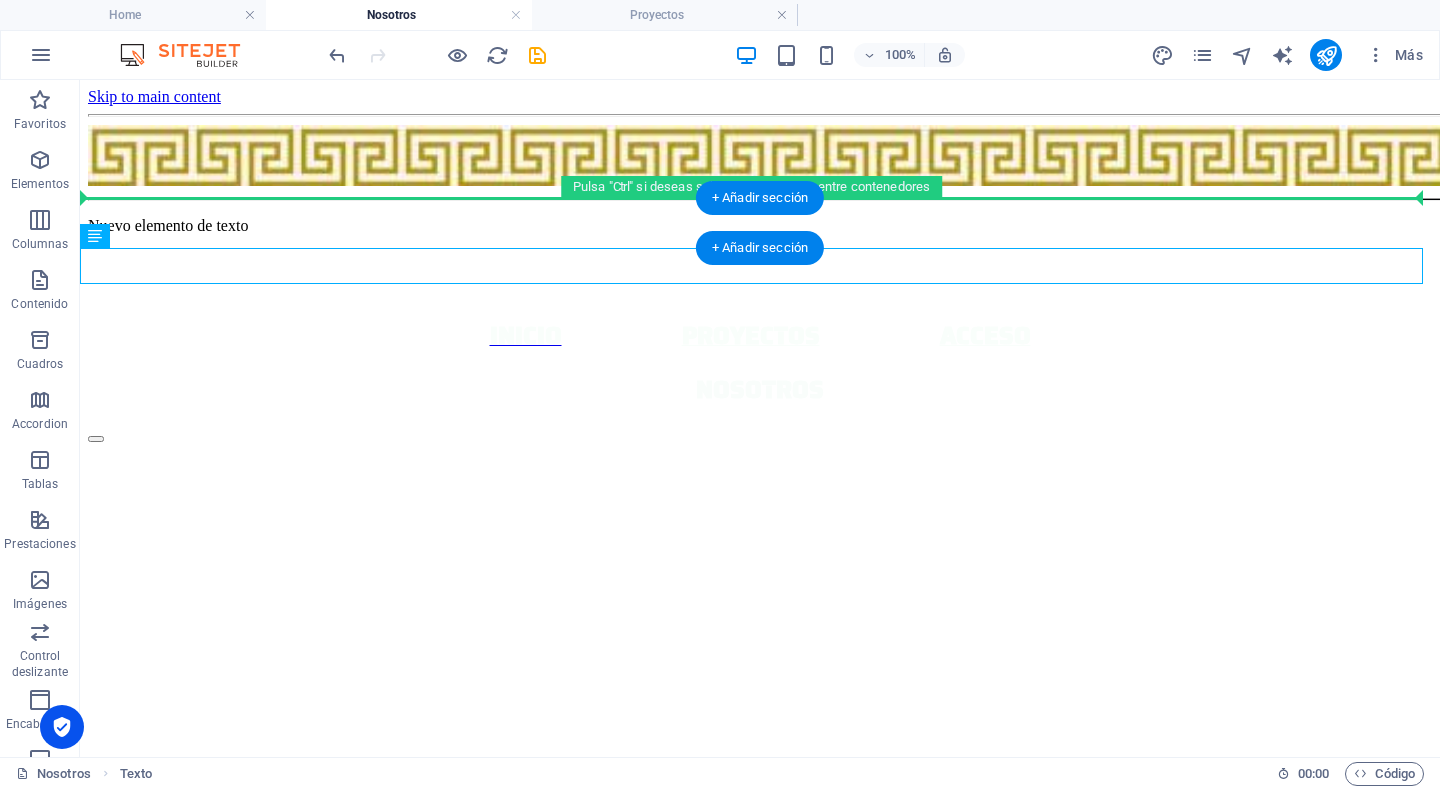 drag, startPoint x: 215, startPoint y: 323, endPoint x: 139, endPoint y: 216, distance: 131.24405 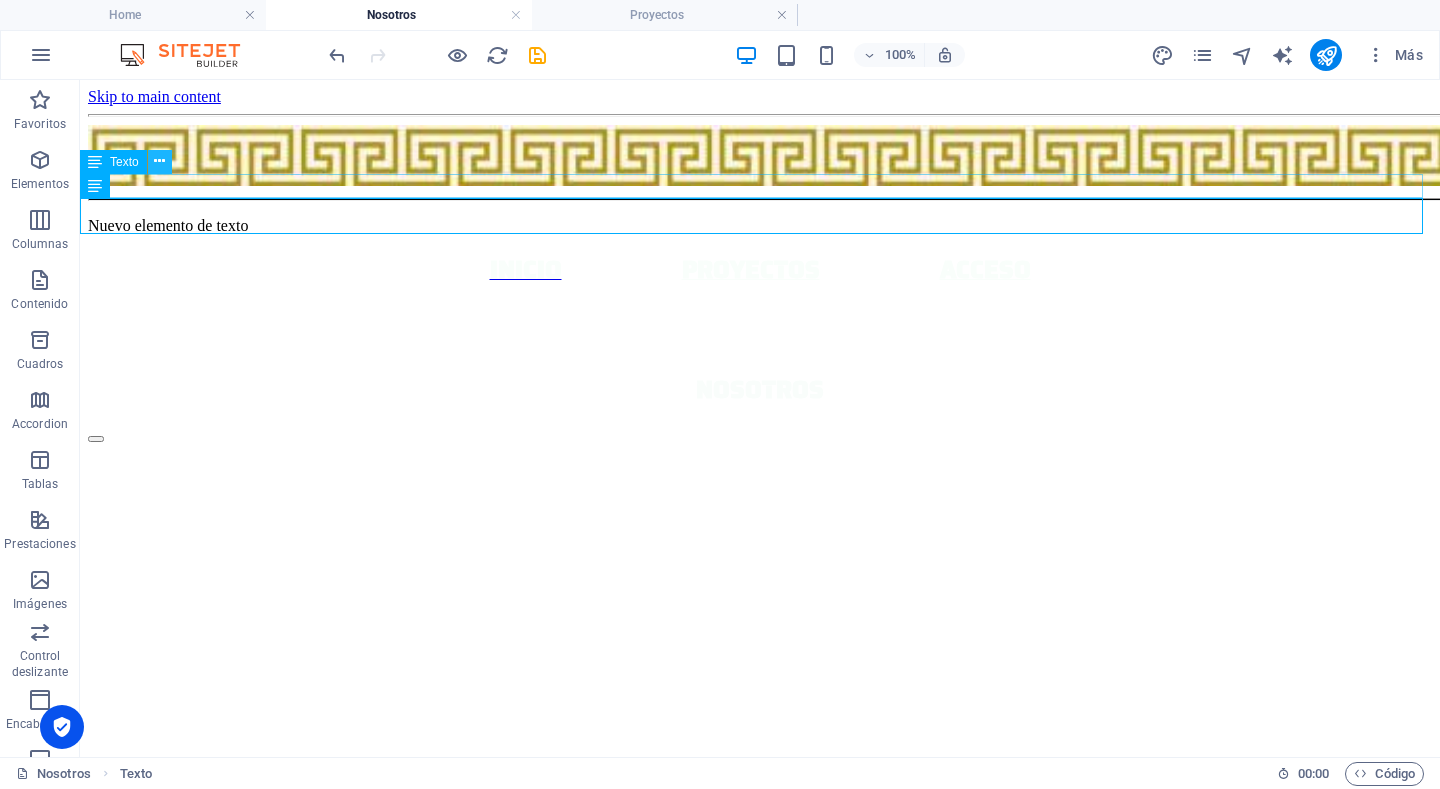 click at bounding box center [159, 161] 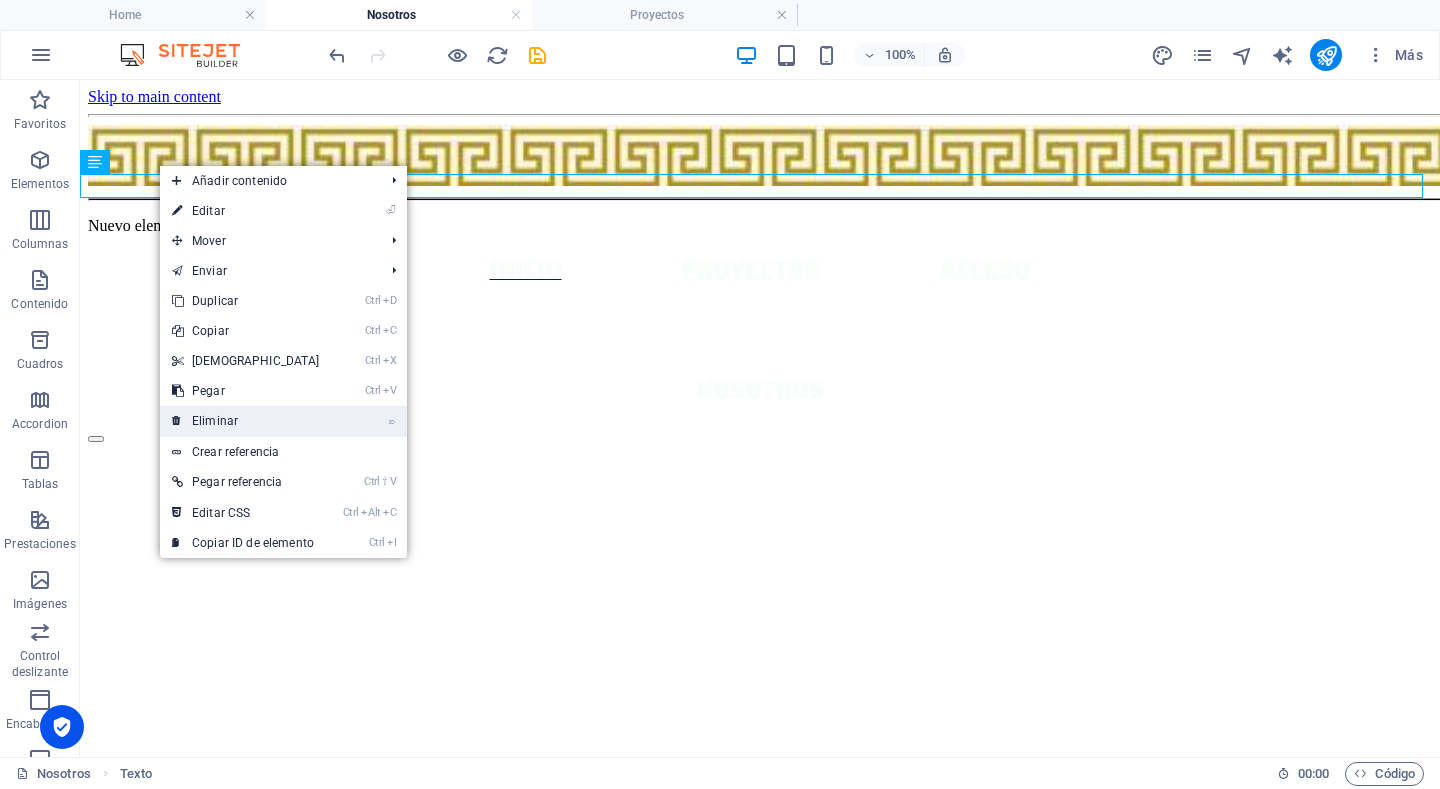 click on "⌦  Eliminar" at bounding box center (246, 421) 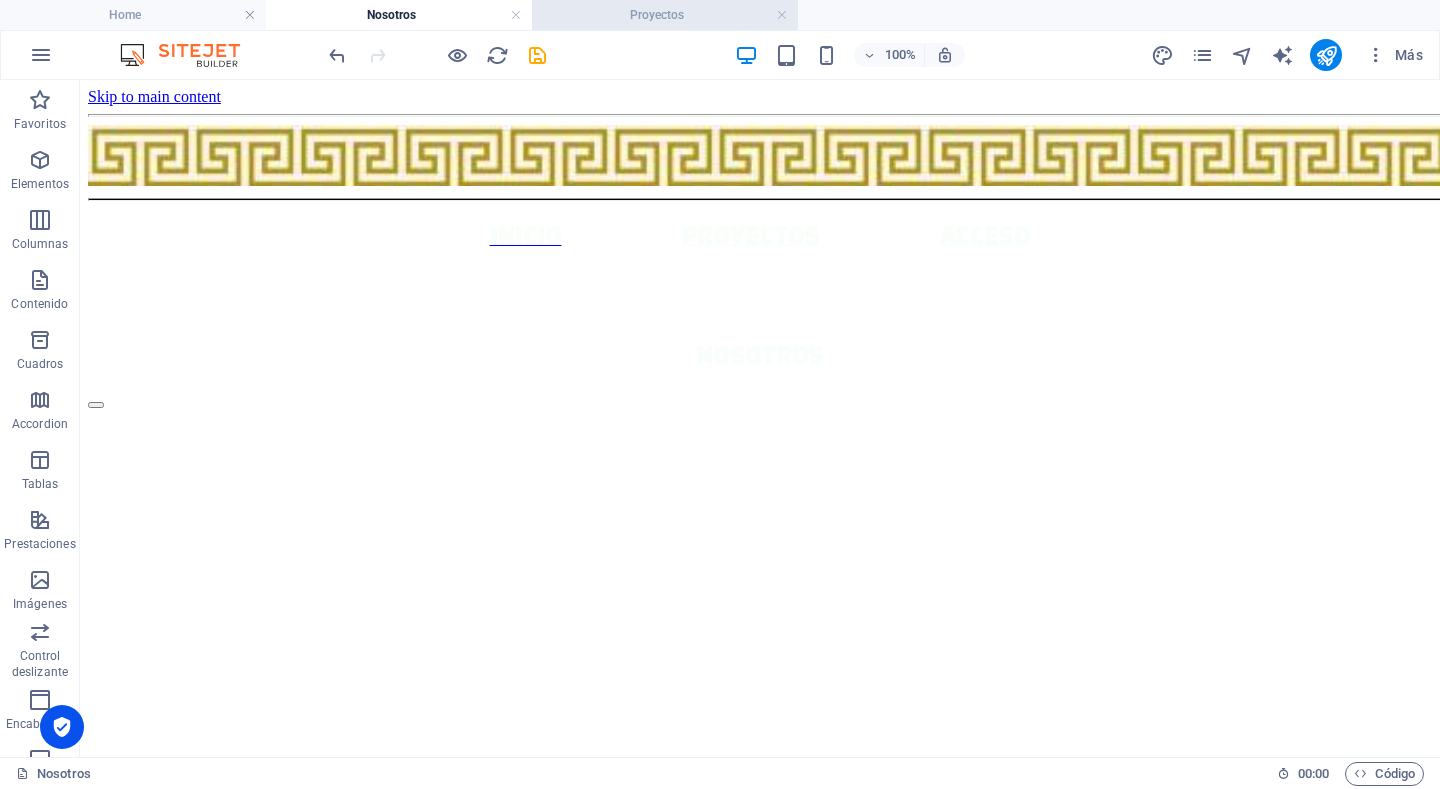 click on "Proyectos" at bounding box center [665, 15] 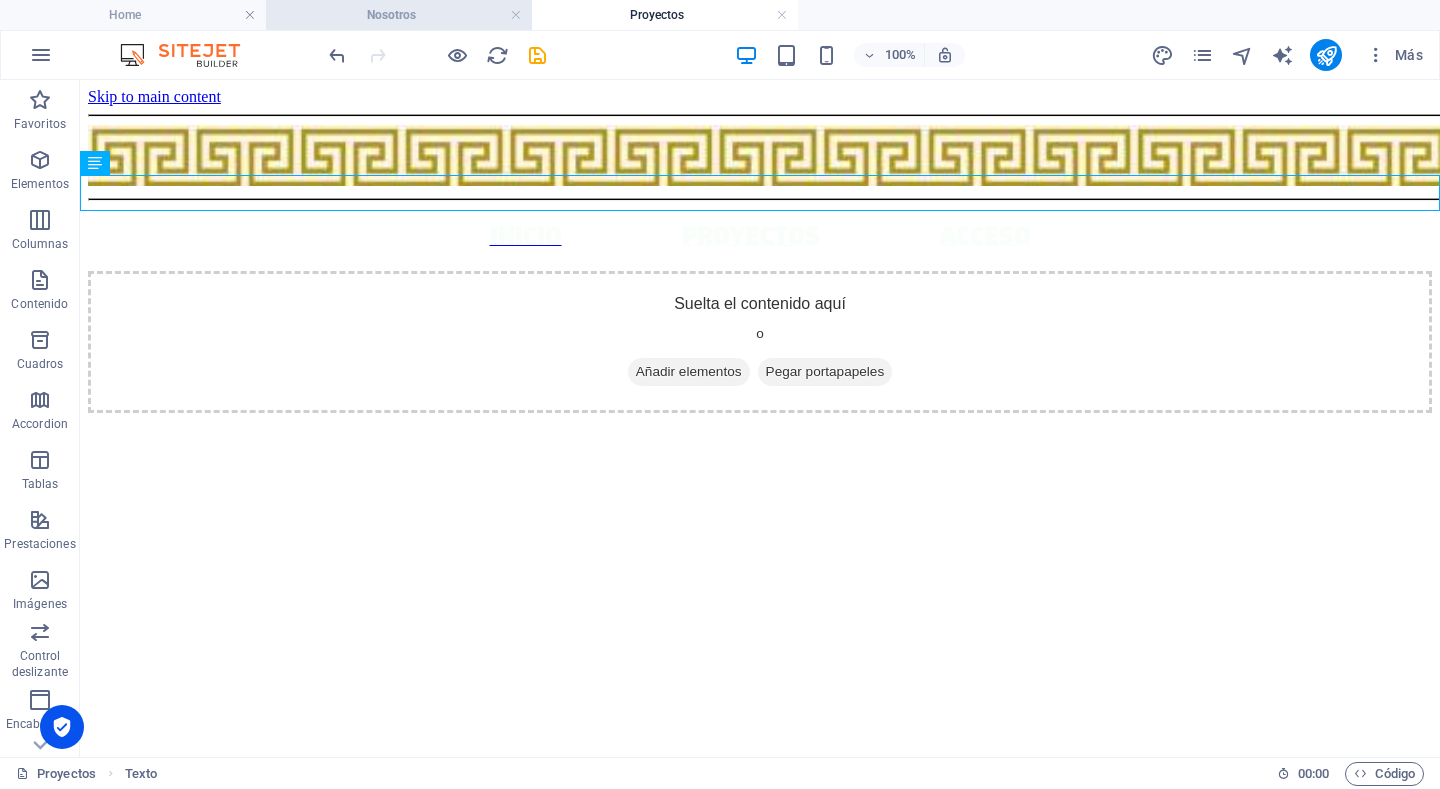 click on "Nosotros" at bounding box center [399, 15] 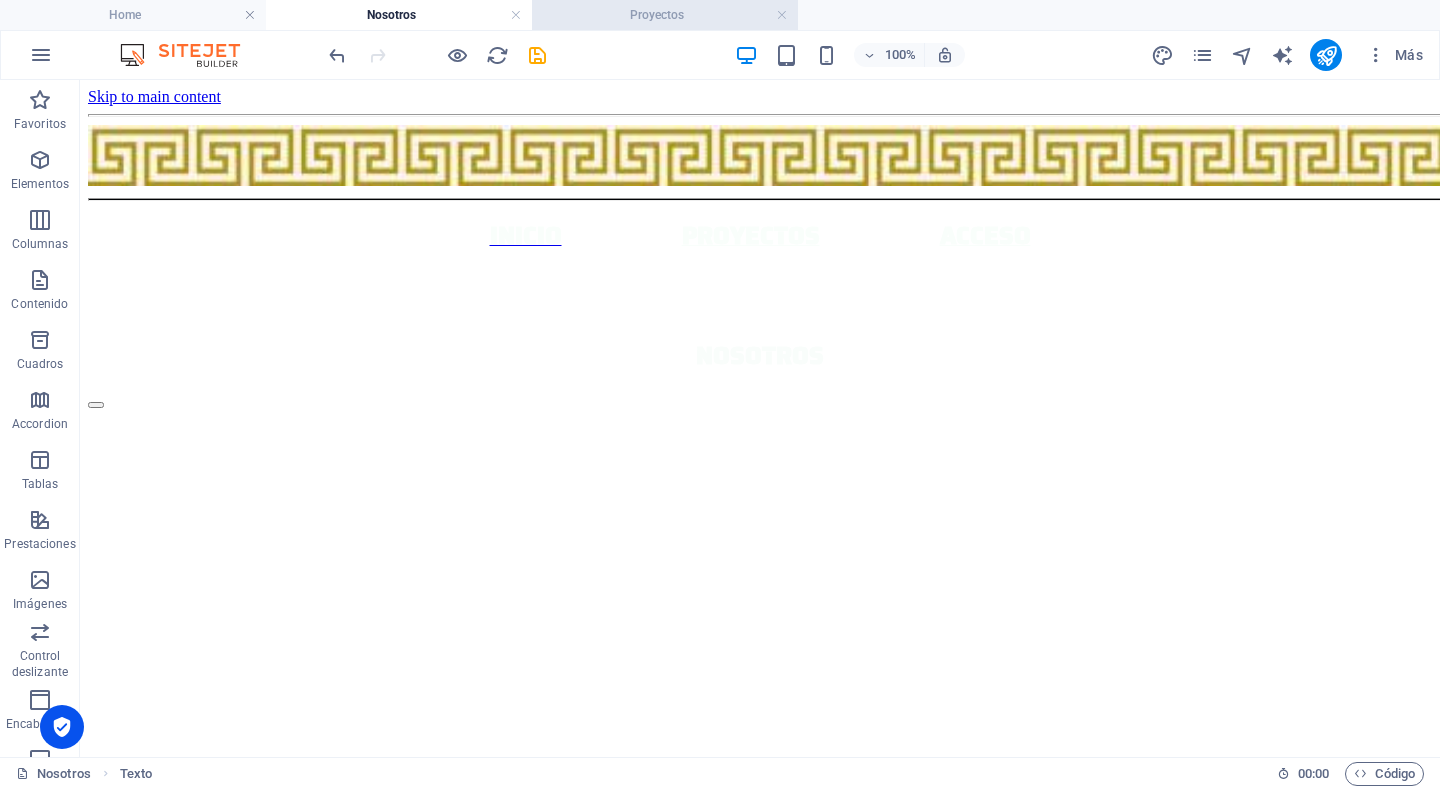 click on "Proyectos" at bounding box center (665, 15) 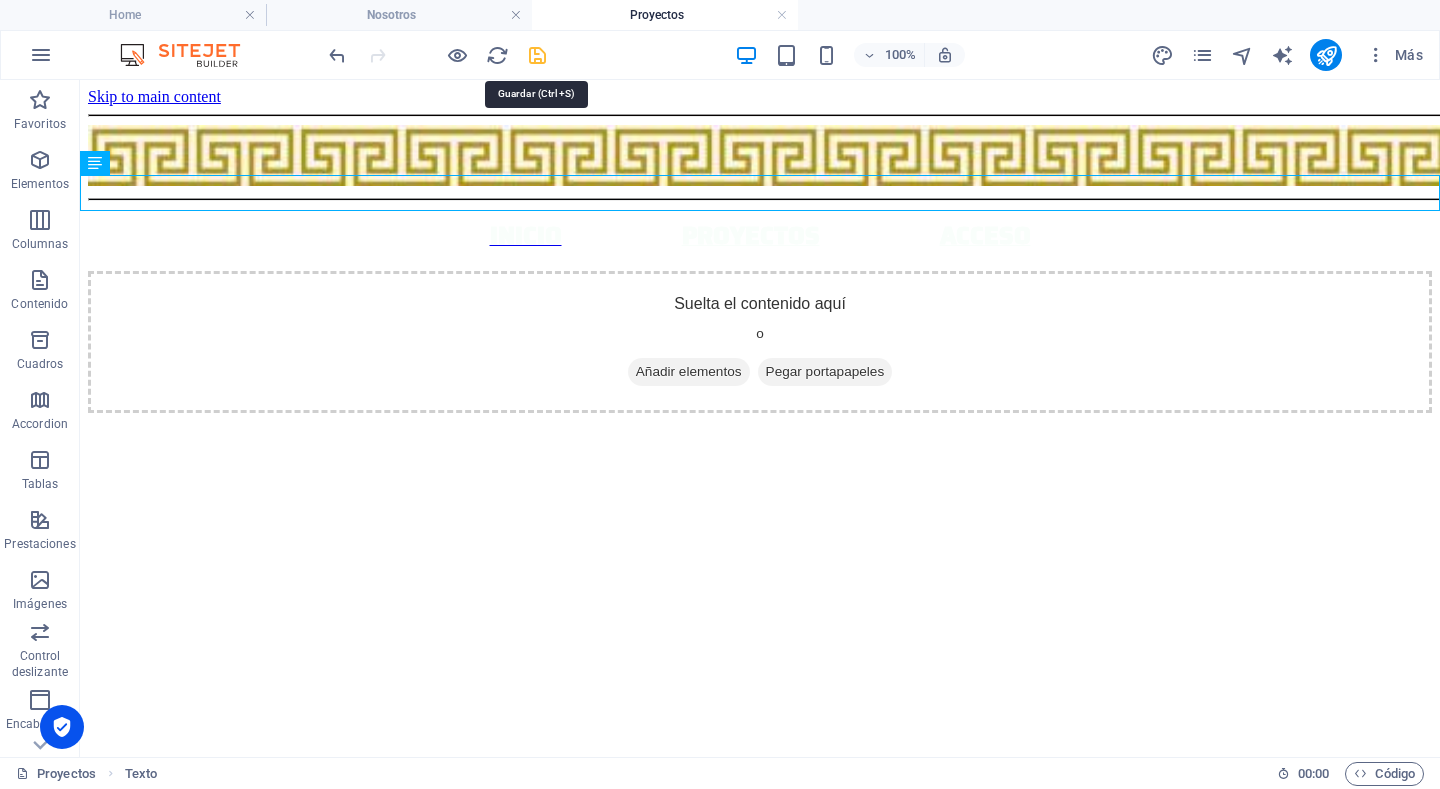 click at bounding box center [537, 55] 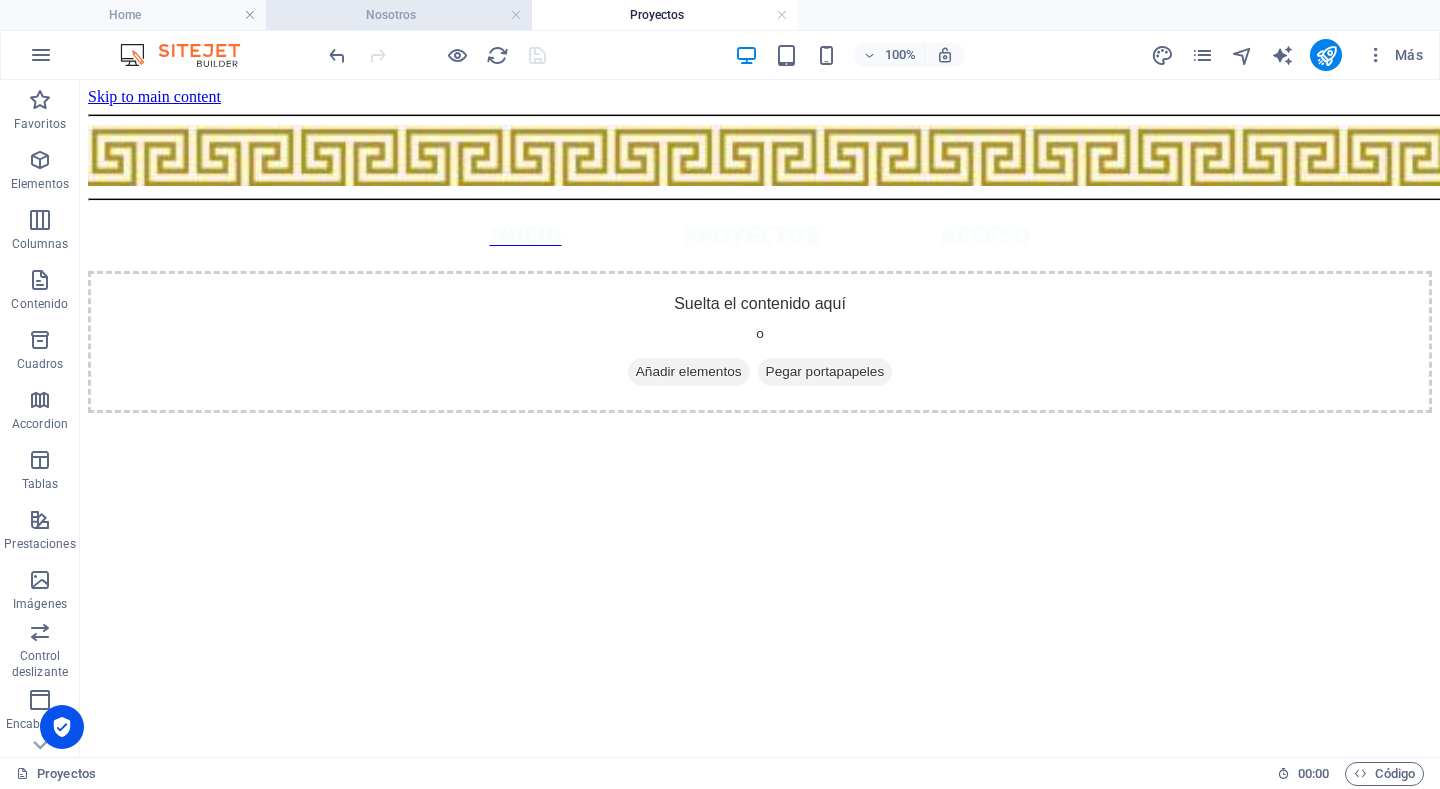 click on "Nosotros" at bounding box center (399, 15) 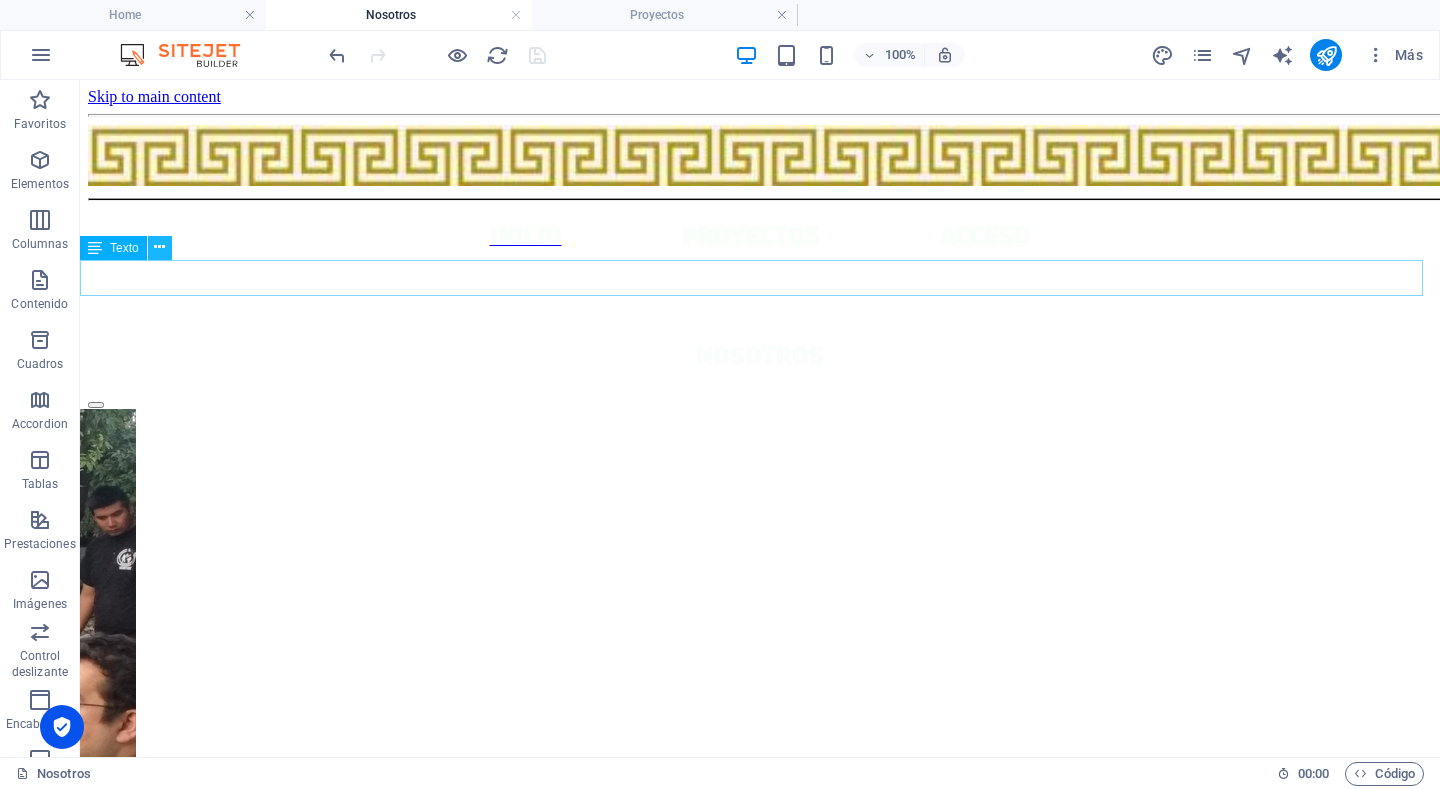 click at bounding box center (160, 248) 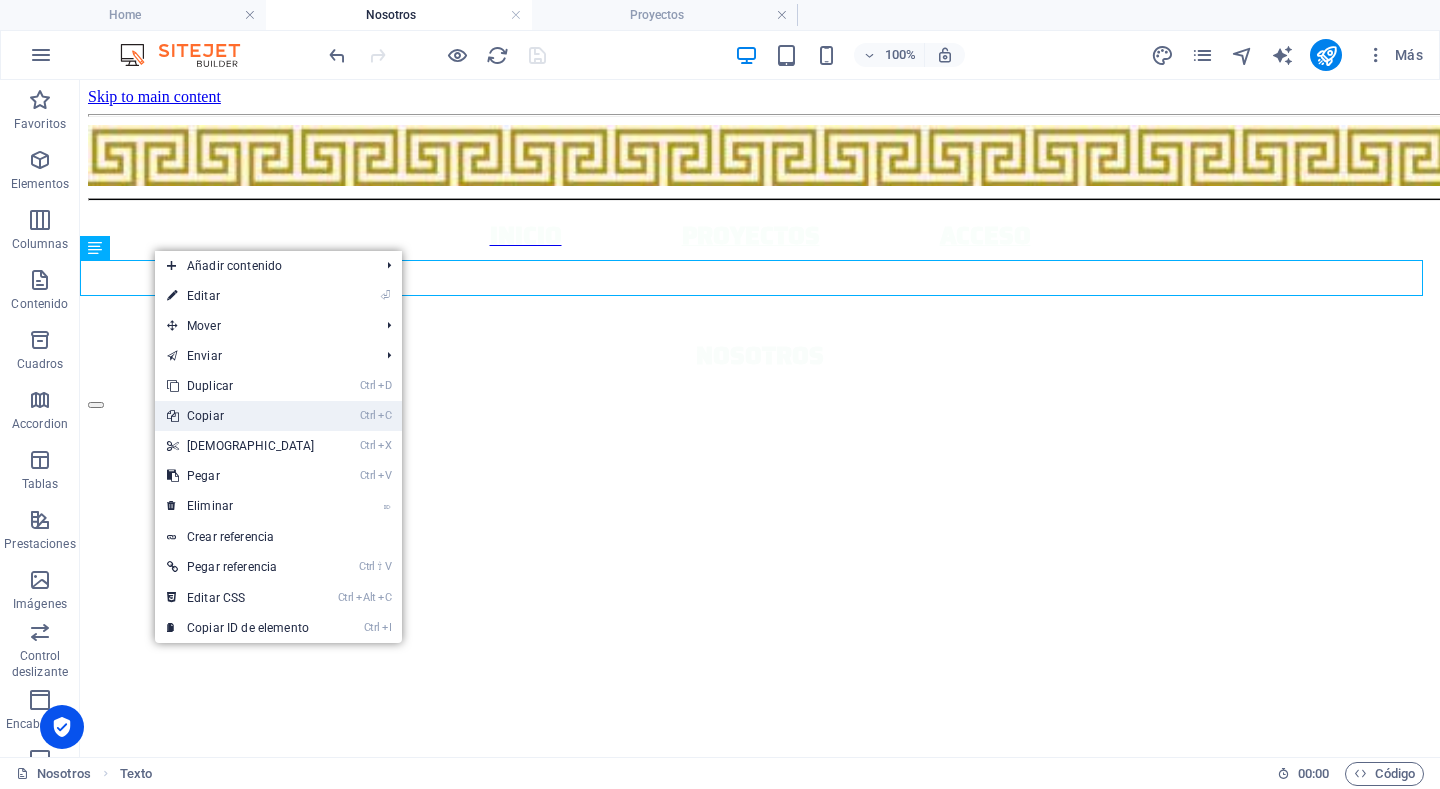 click on "Ctrl C  Copiar" at bounding box center (241, 416) 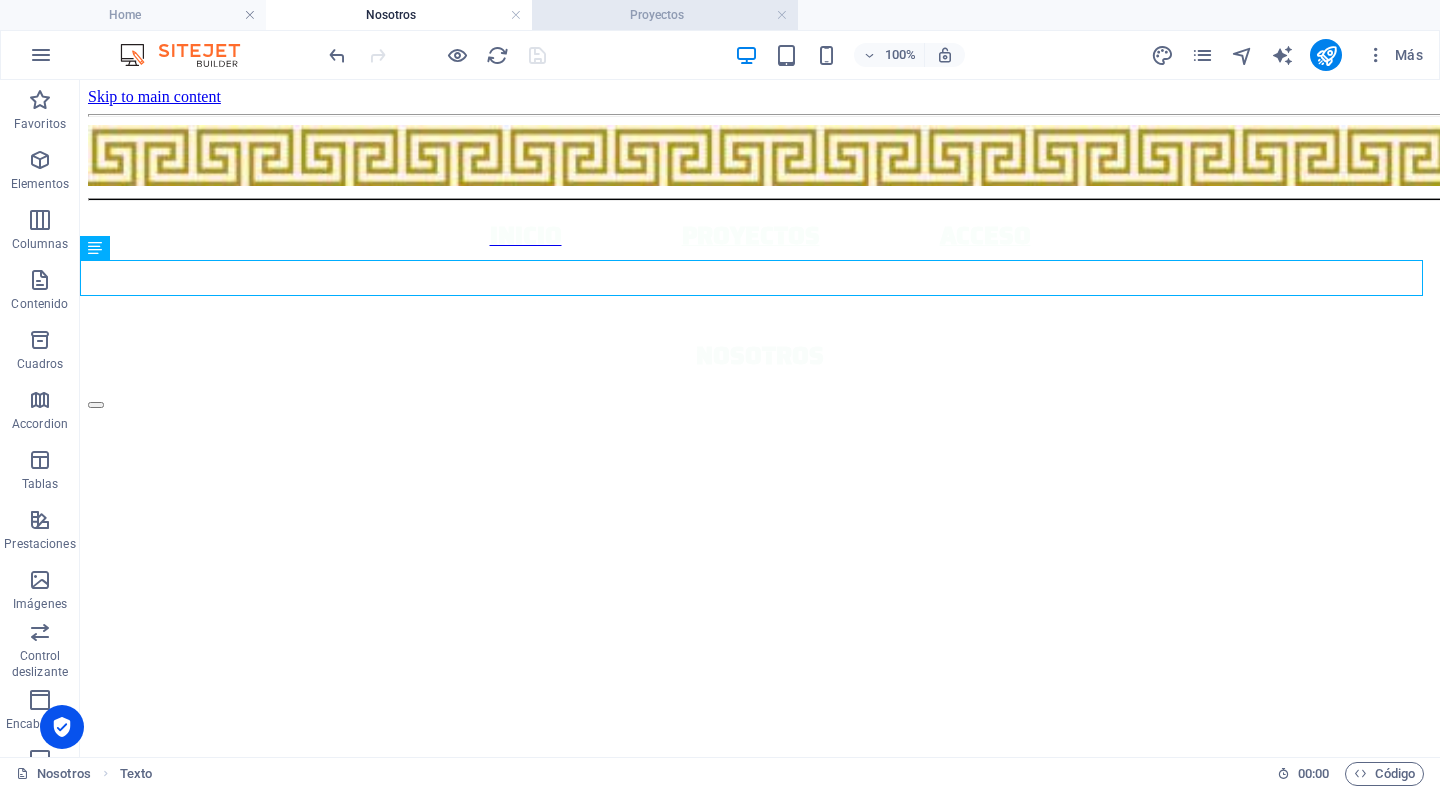click on "Proyectos" at bounding box center (665, 15) 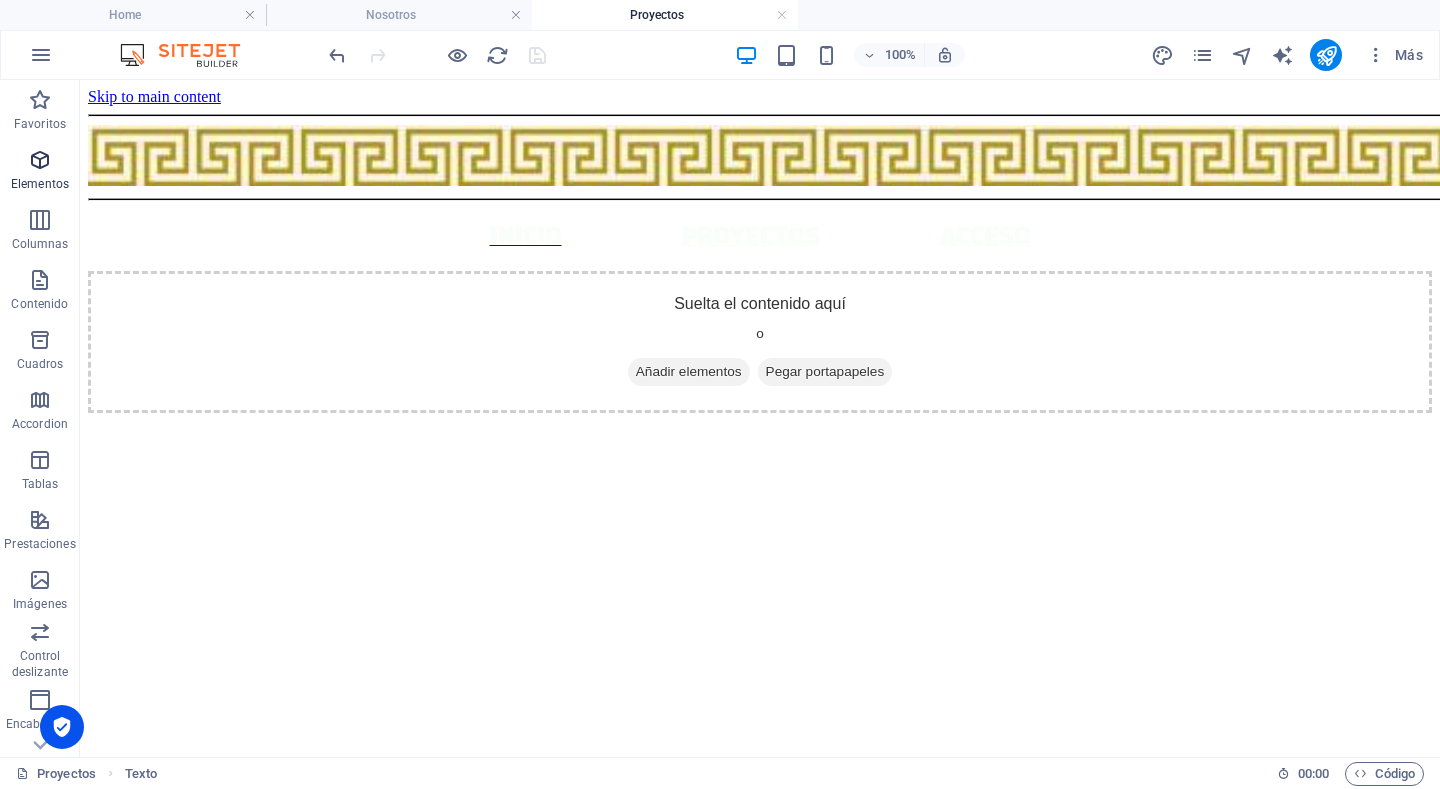 click at bounding box center [40, 160] 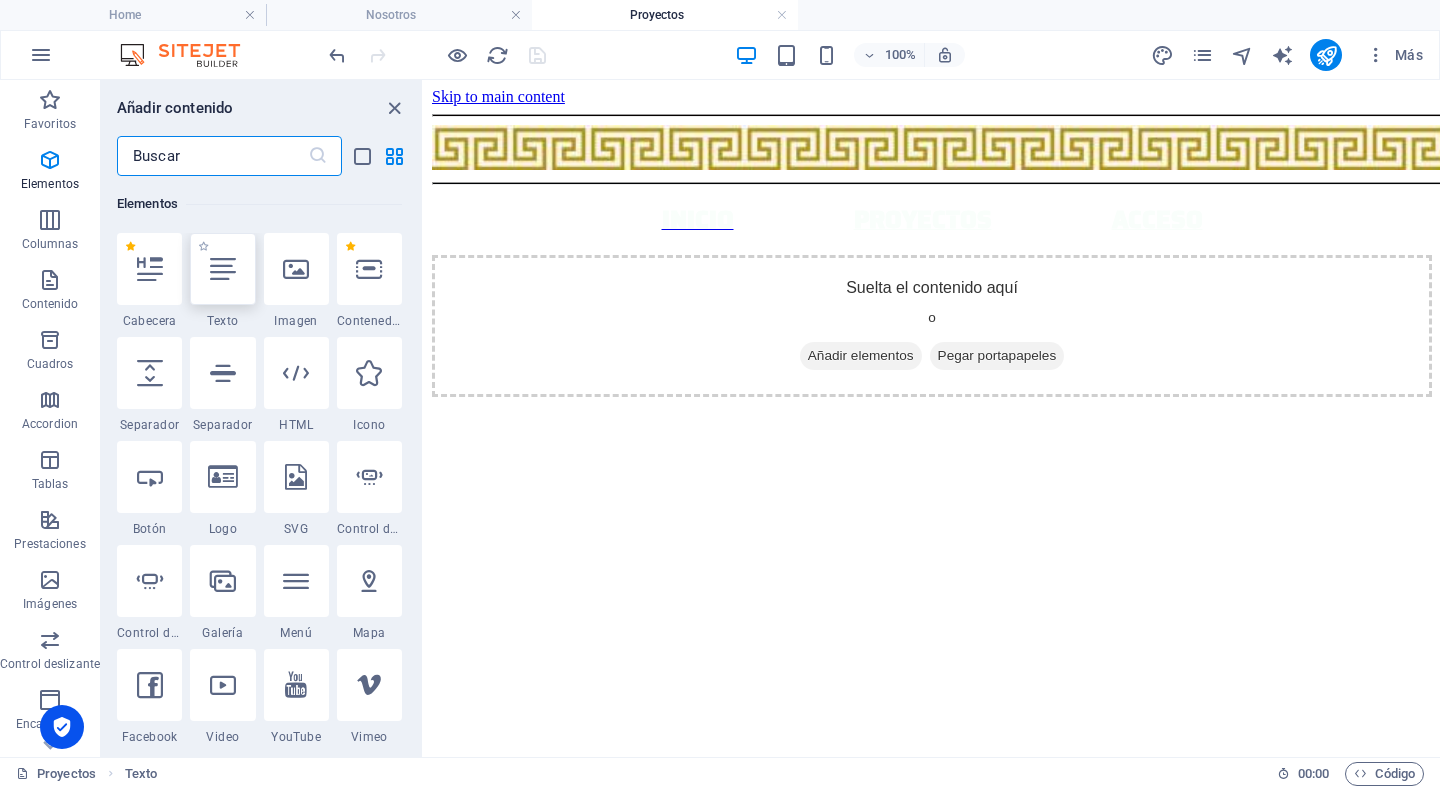 scroll, scrollTop: 377, scrollLeft: 0, axis: vertical 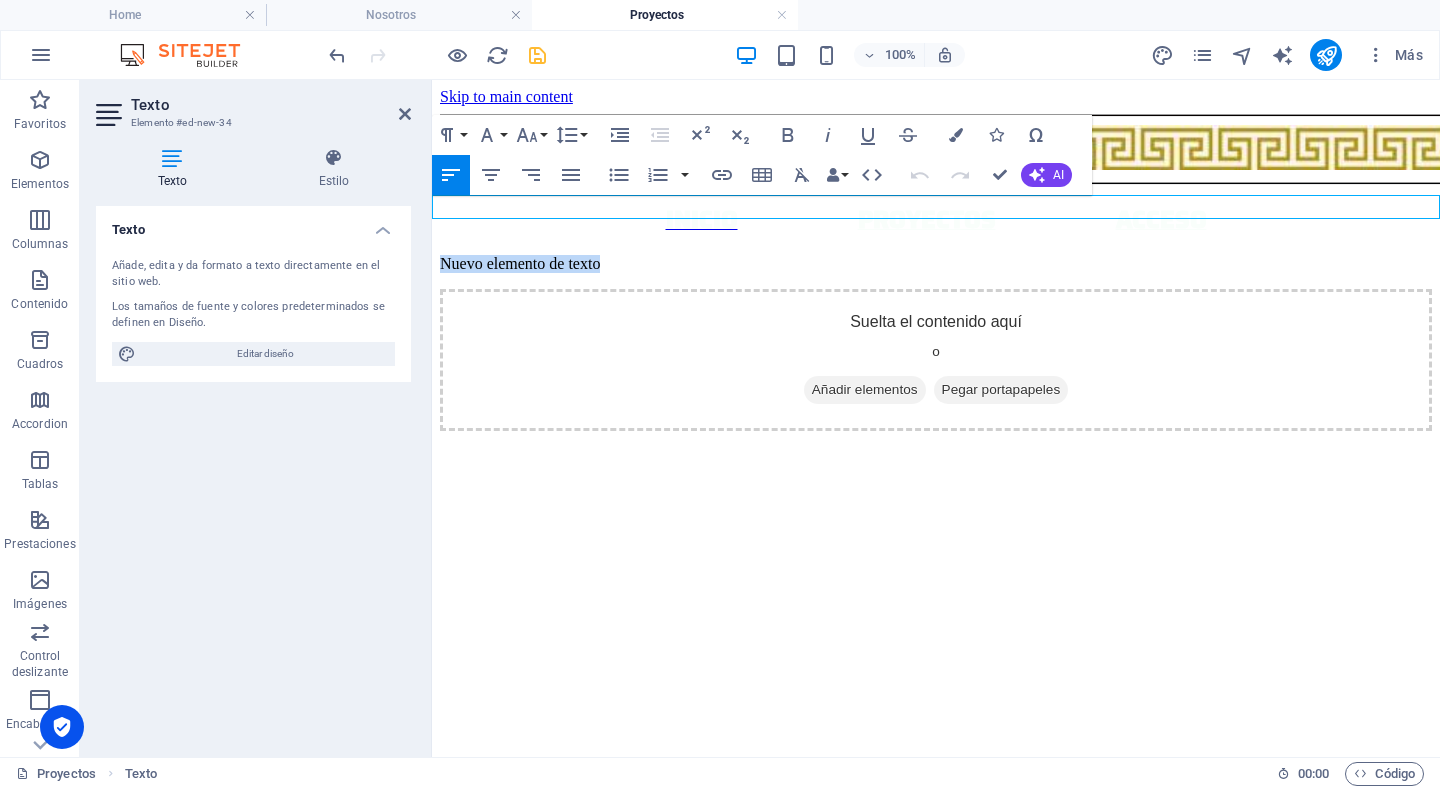 click on "Nuevo elemento de texto" at bounding box center [936, 264] 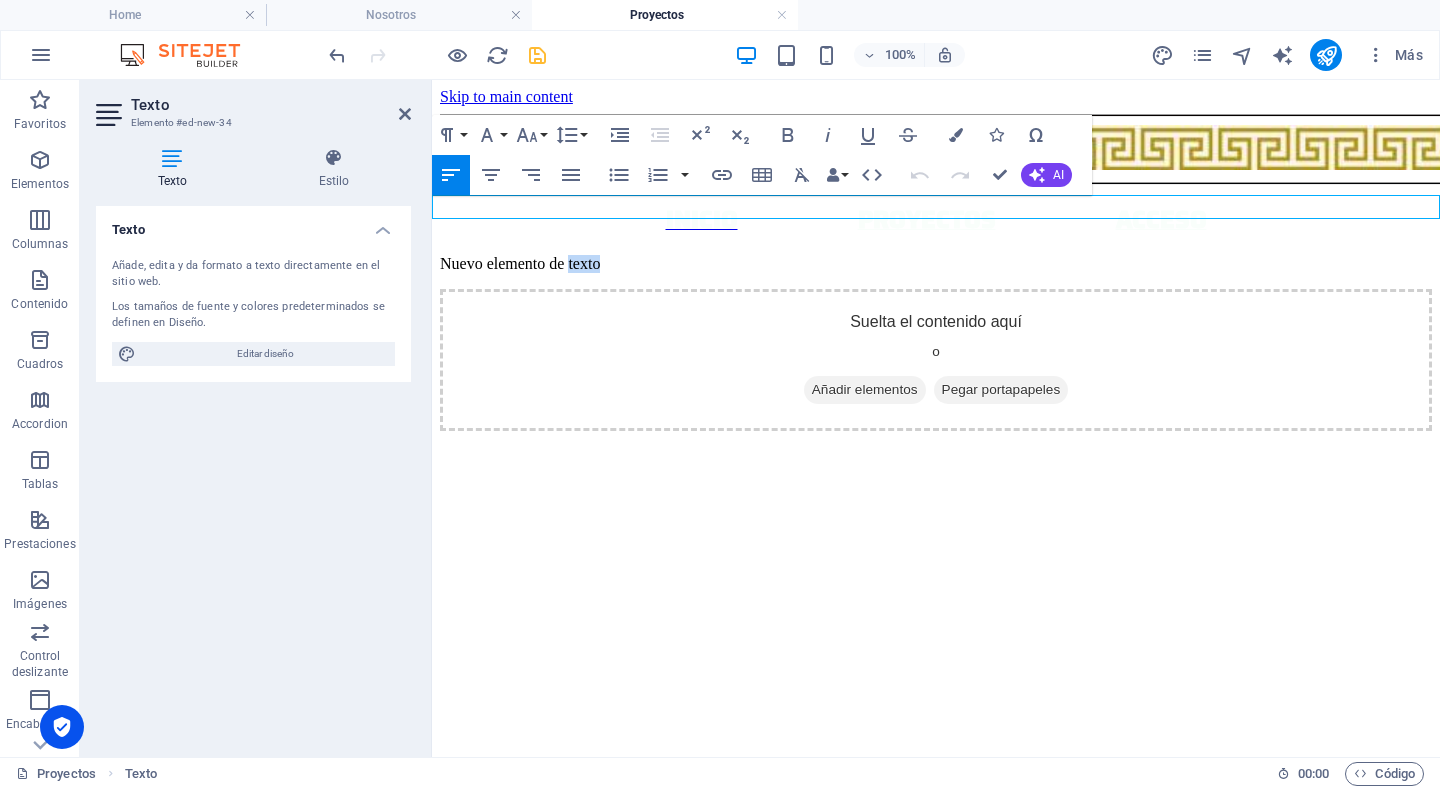 click on "Nuevo elemento de texto" at bounding box center (936, 264) 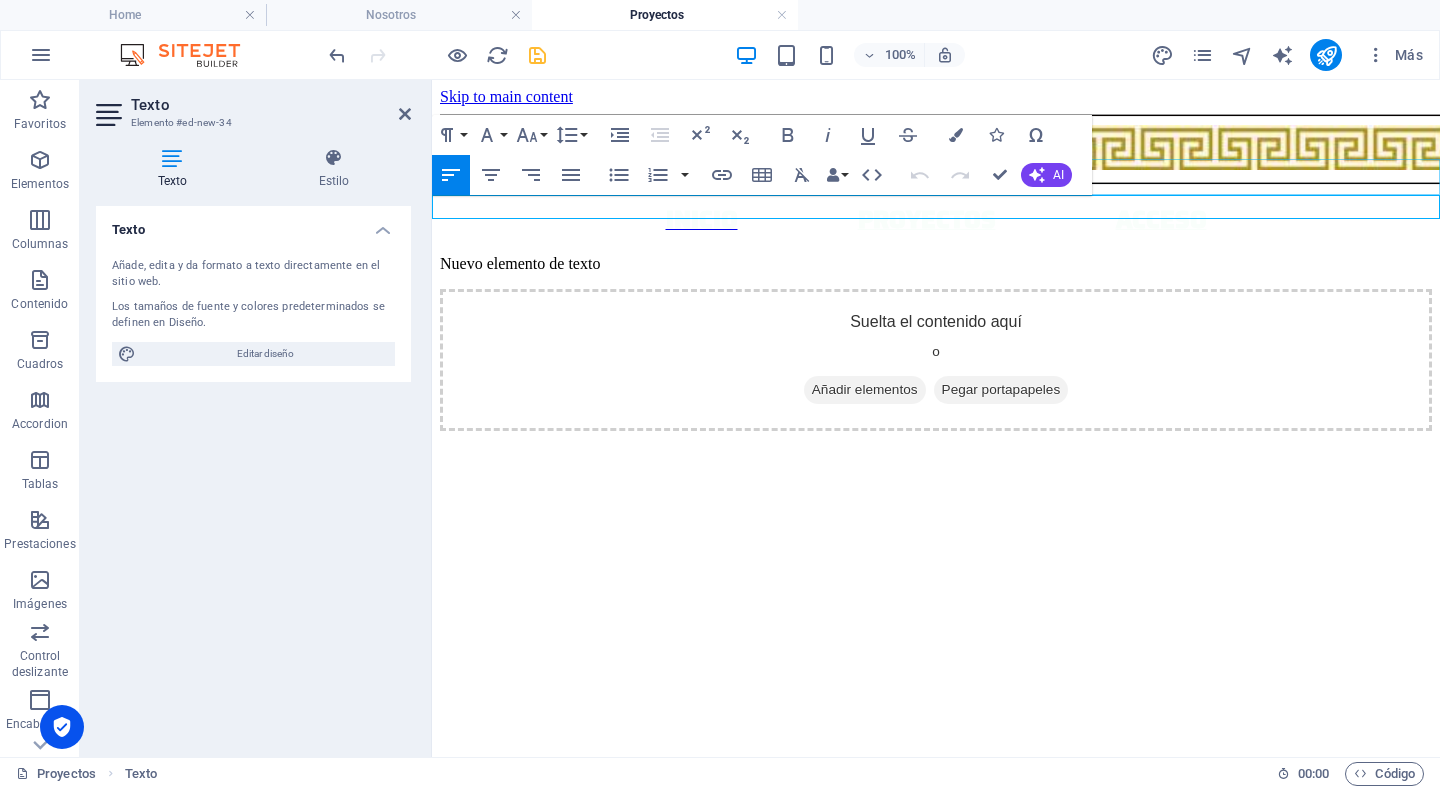 click on "INICIO                      PROYECTOS                      ACCESO" at bounding box center [936, 220] 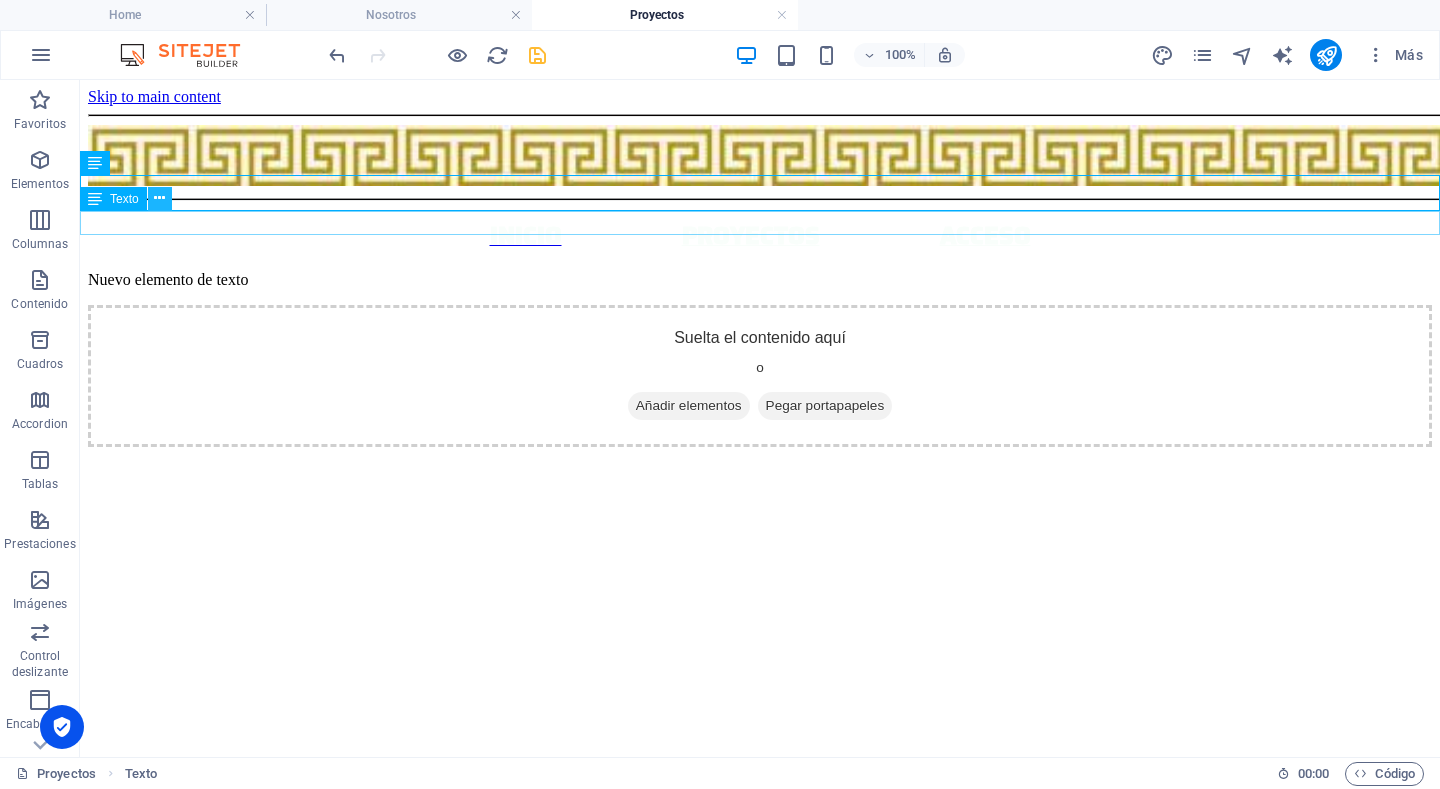 click at bounding box center [159, 198] 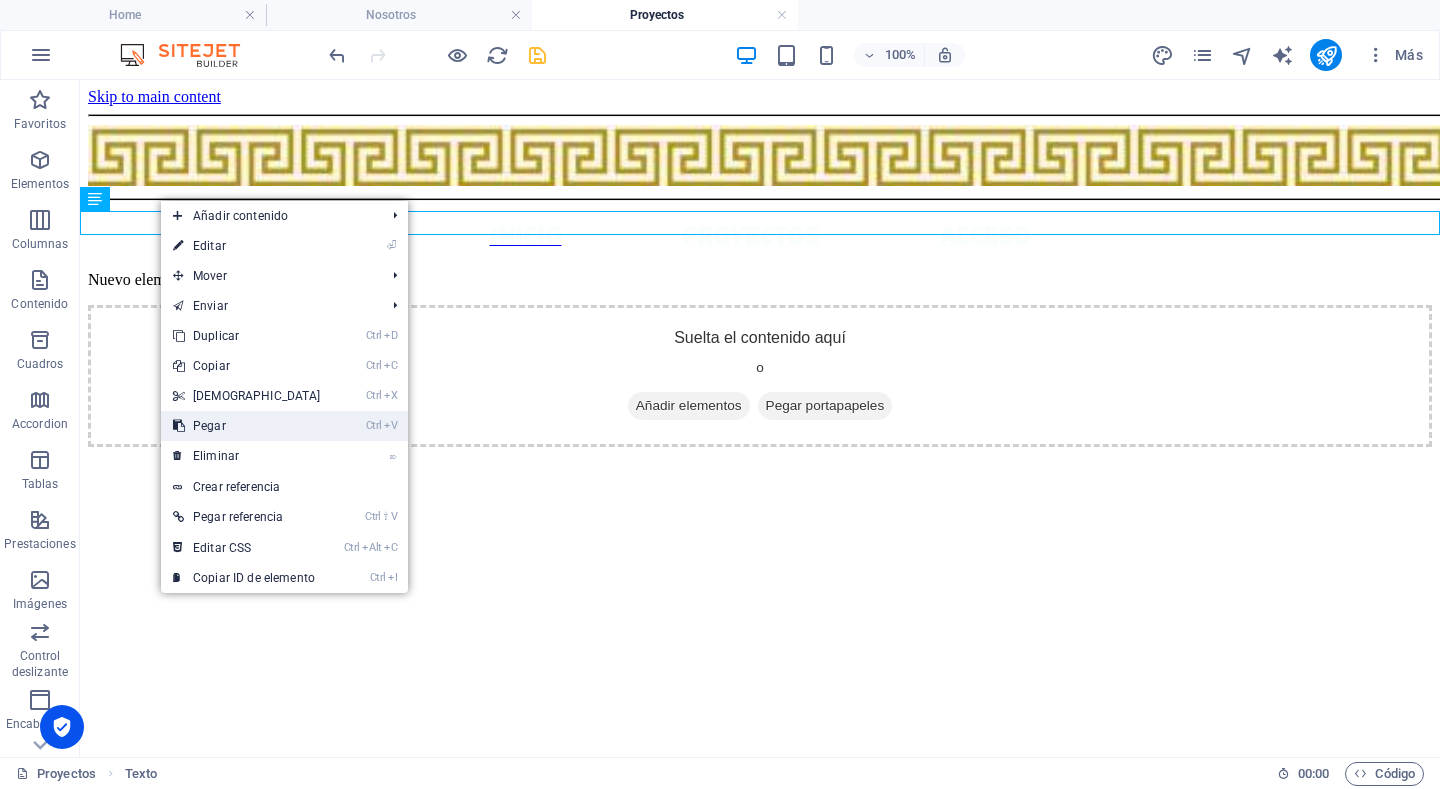 click on "Ctrl V  Pegar" at bounding box center (247, 426) 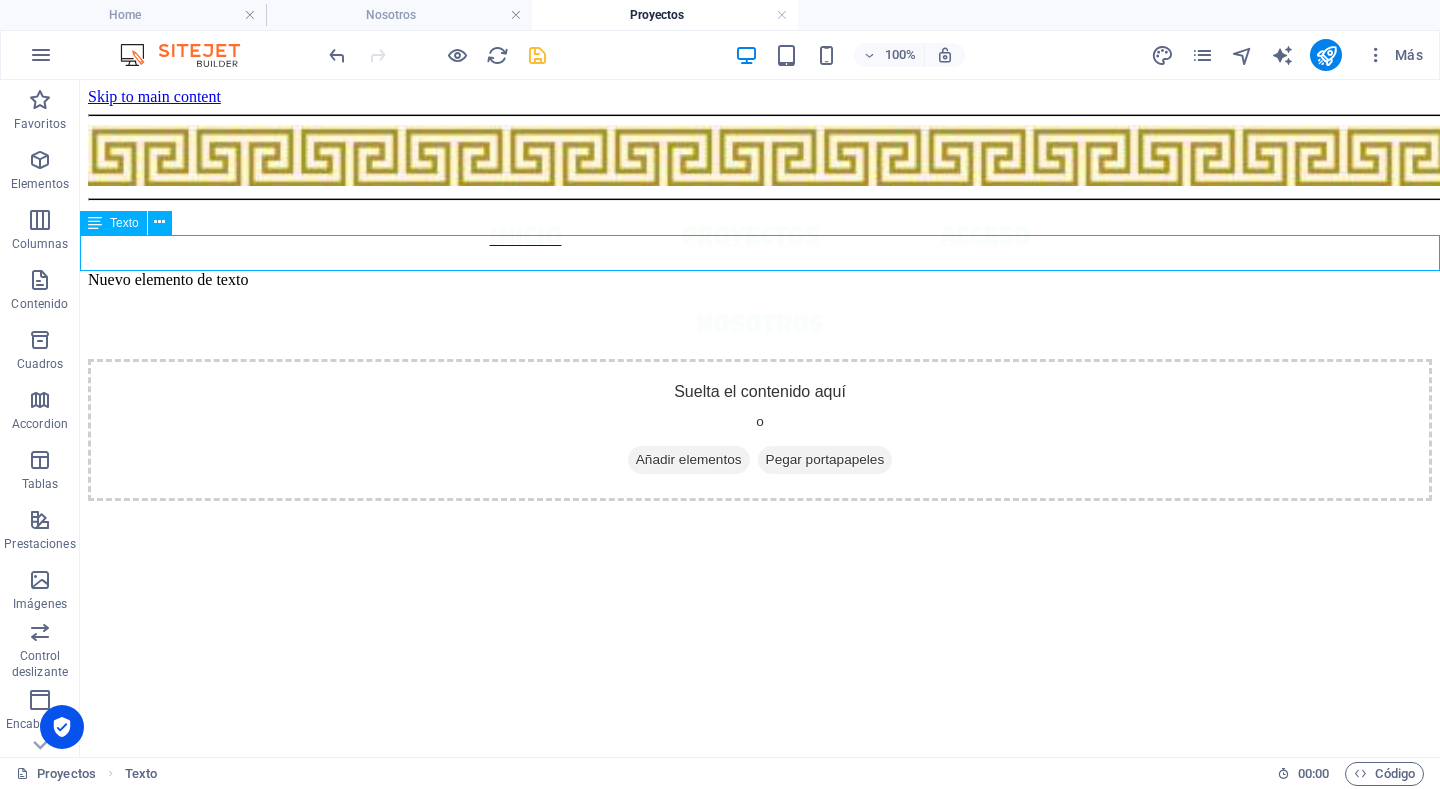 click on "NOSOTROS" at bounding box center [760, 324] 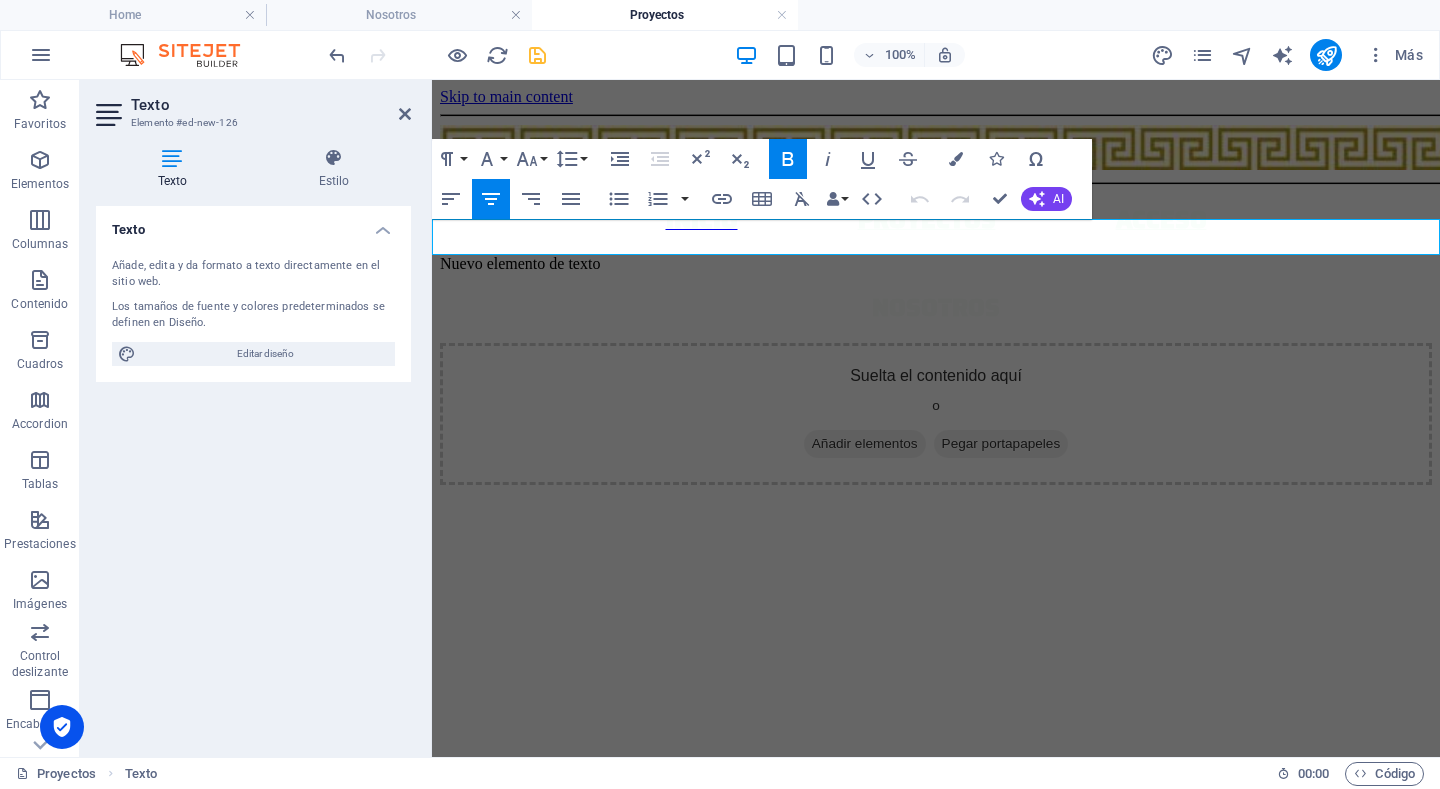 click on "NOSOTROS" at bounding box center (936, 308) 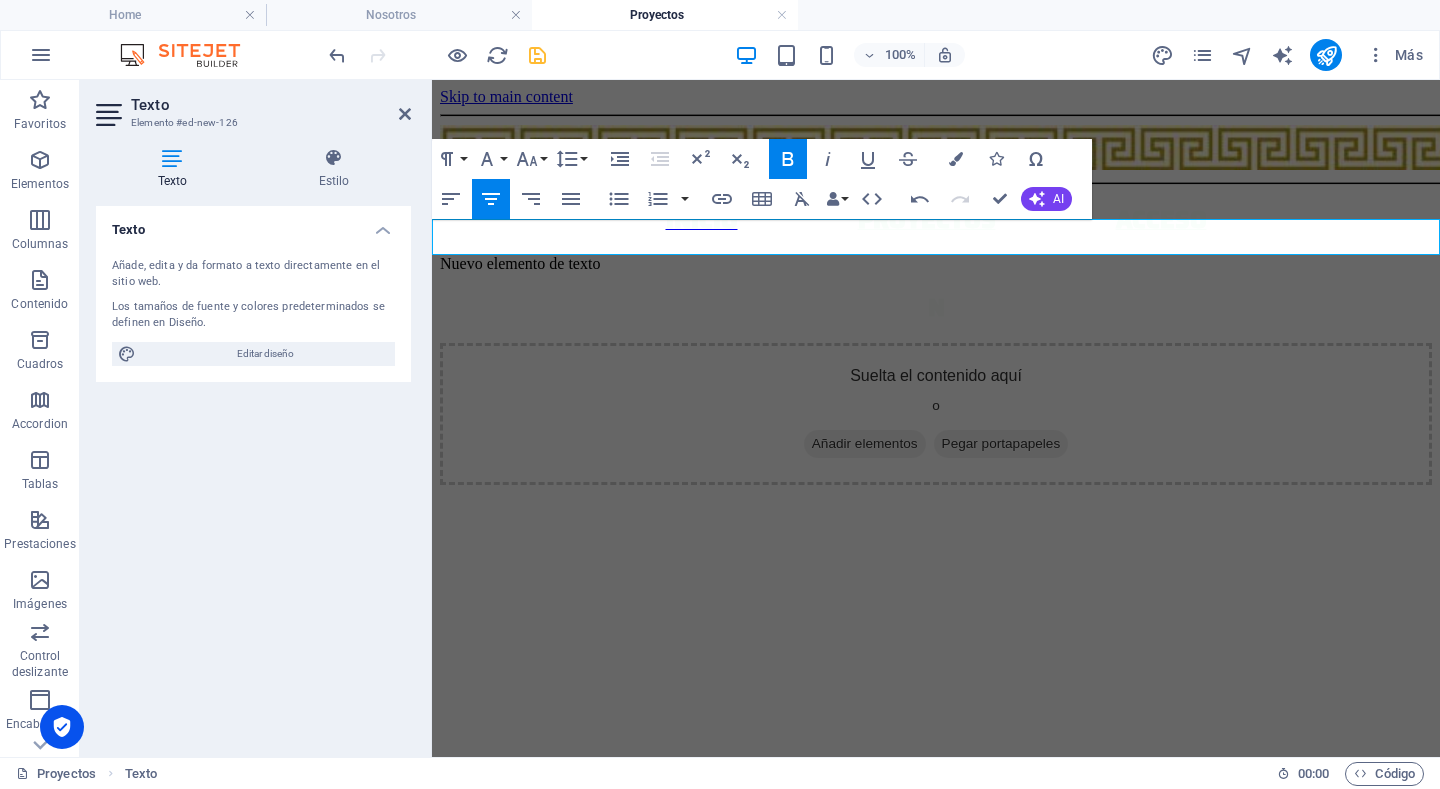 type 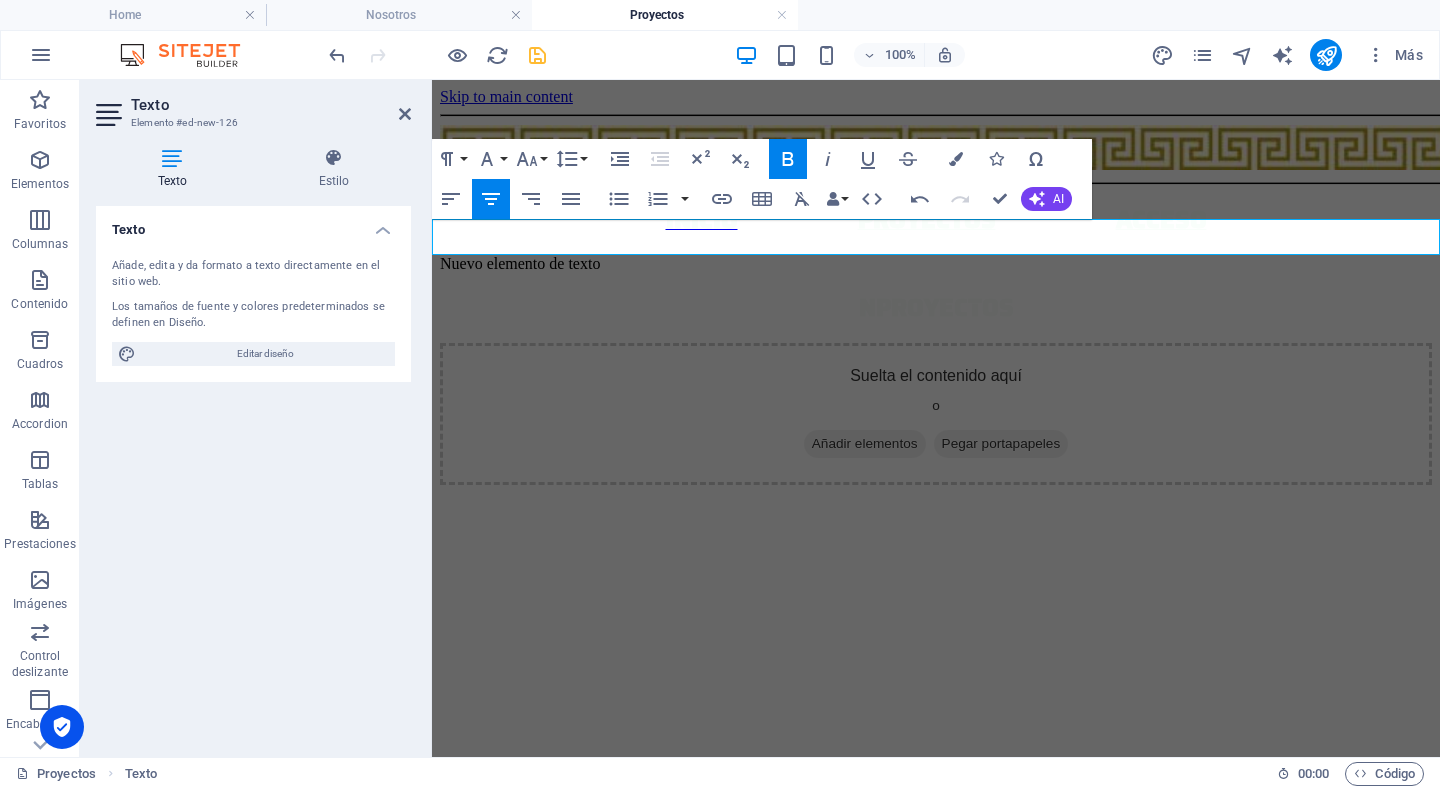 click on "NPROYECTOS" at bounding box center (936, 308) 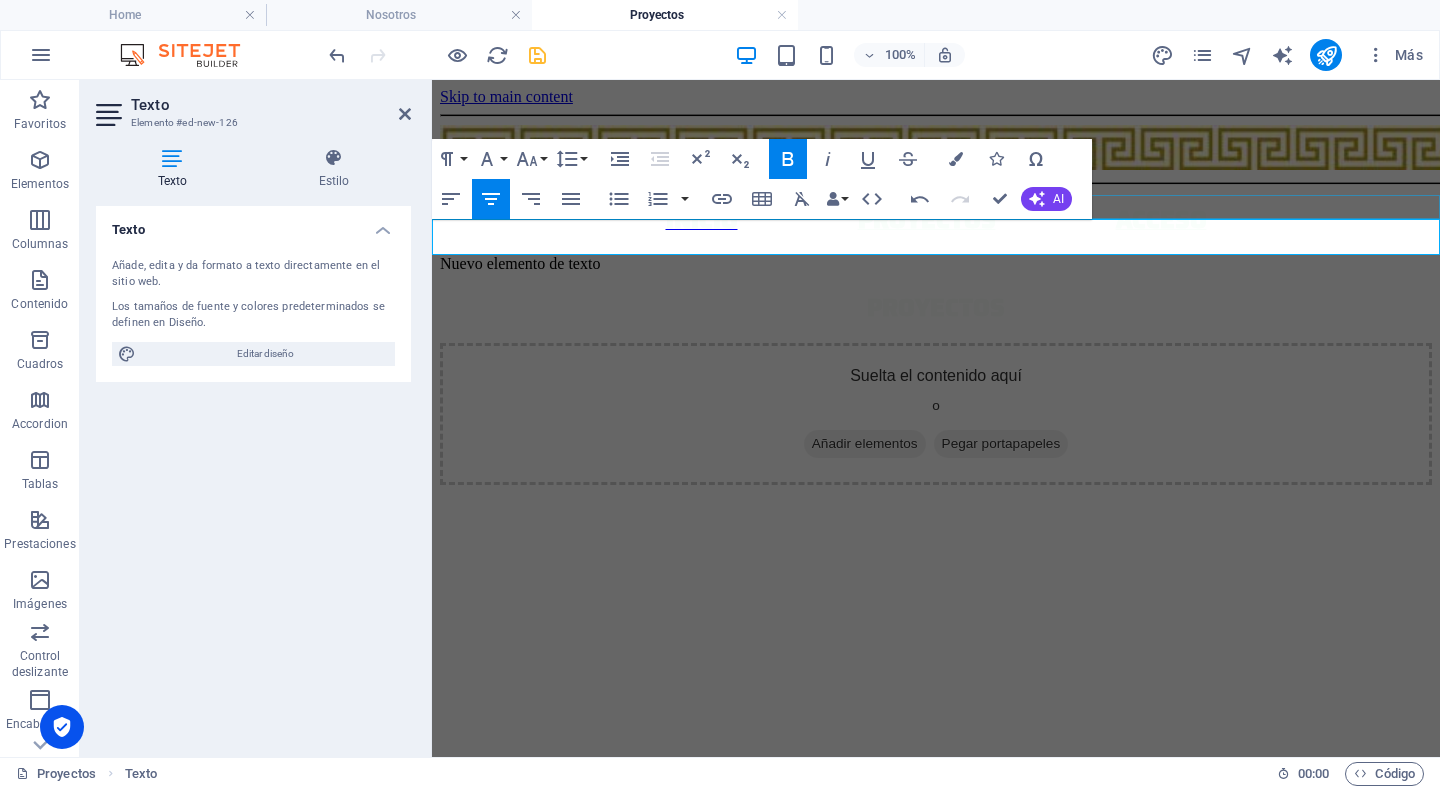 click on "Nuevo elemento de texto" at bounding box center (936, 264) 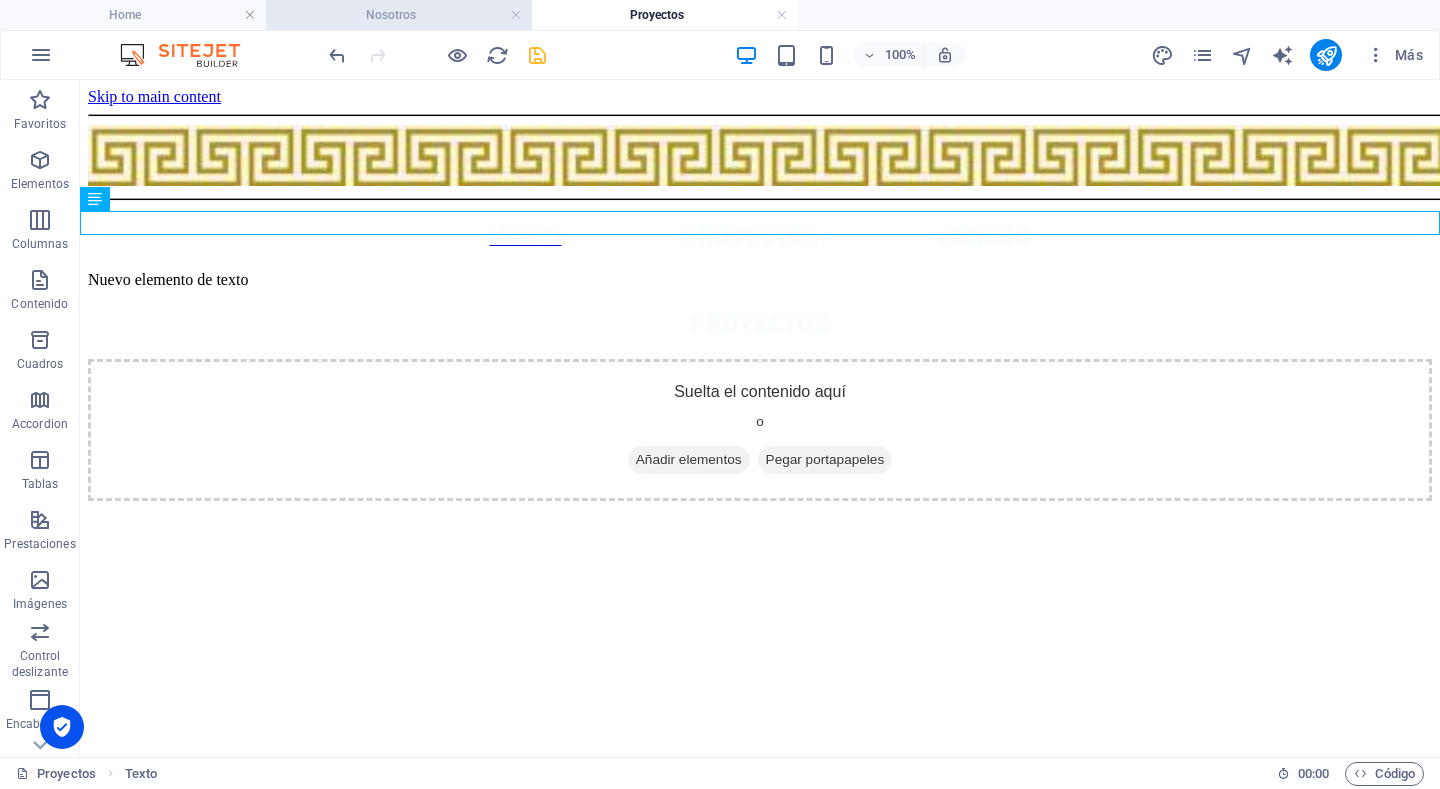 click on "Nosotros" at bounding box center [399, 15] 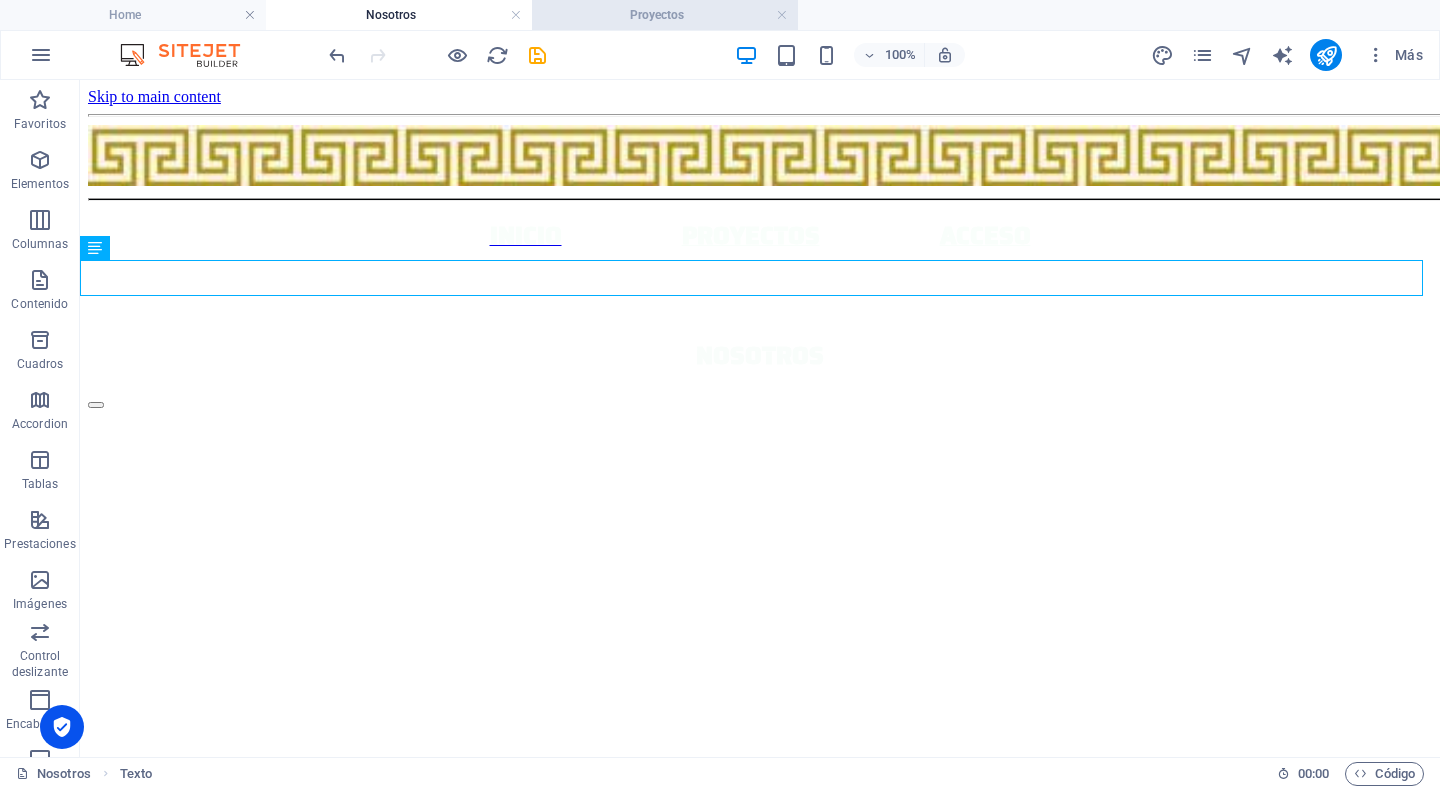 click on "Proyectos" at bounding box center (665, 15) 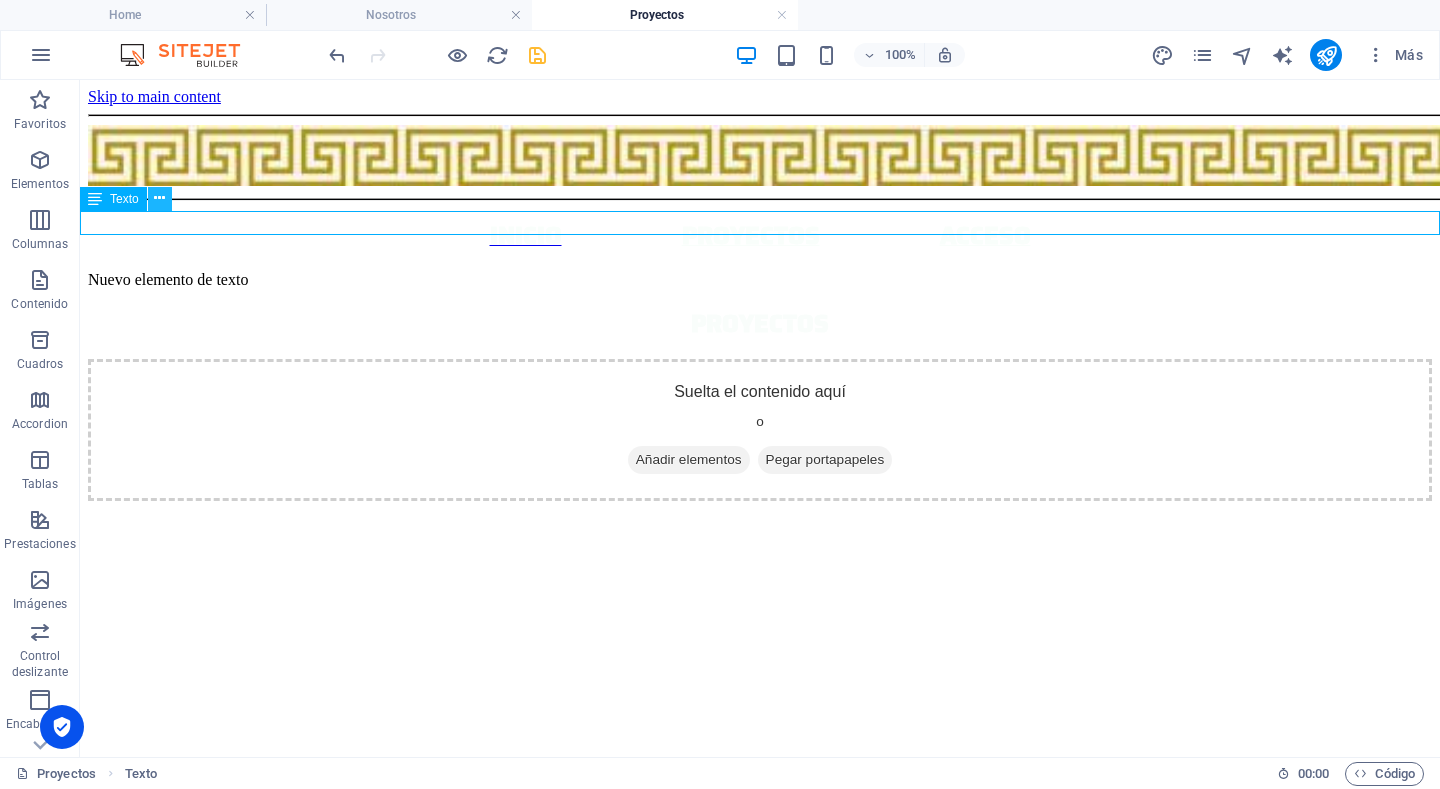 click at bounding box center [159, 198] 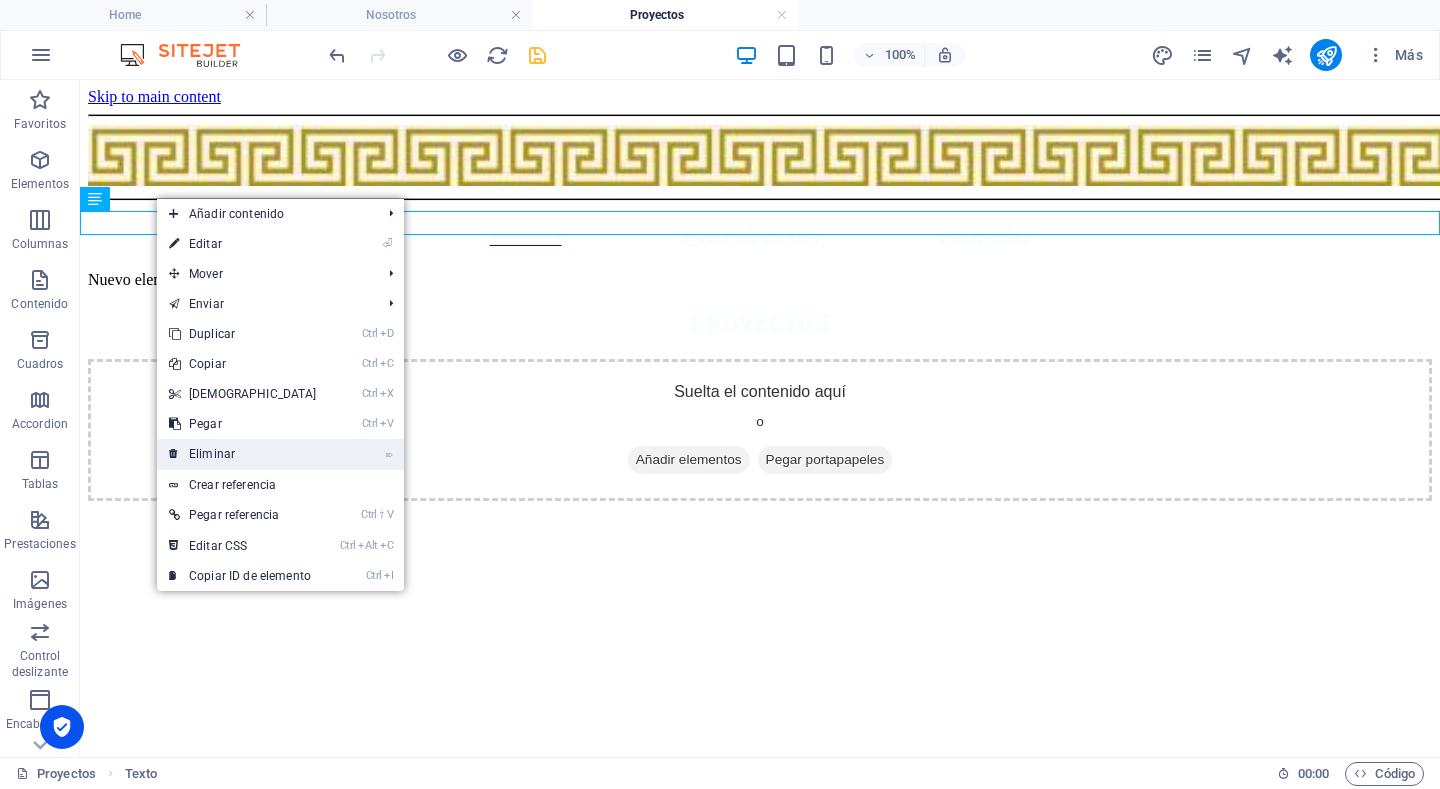 click on "⌦  Eliminar" at bounding box center [243, 454] 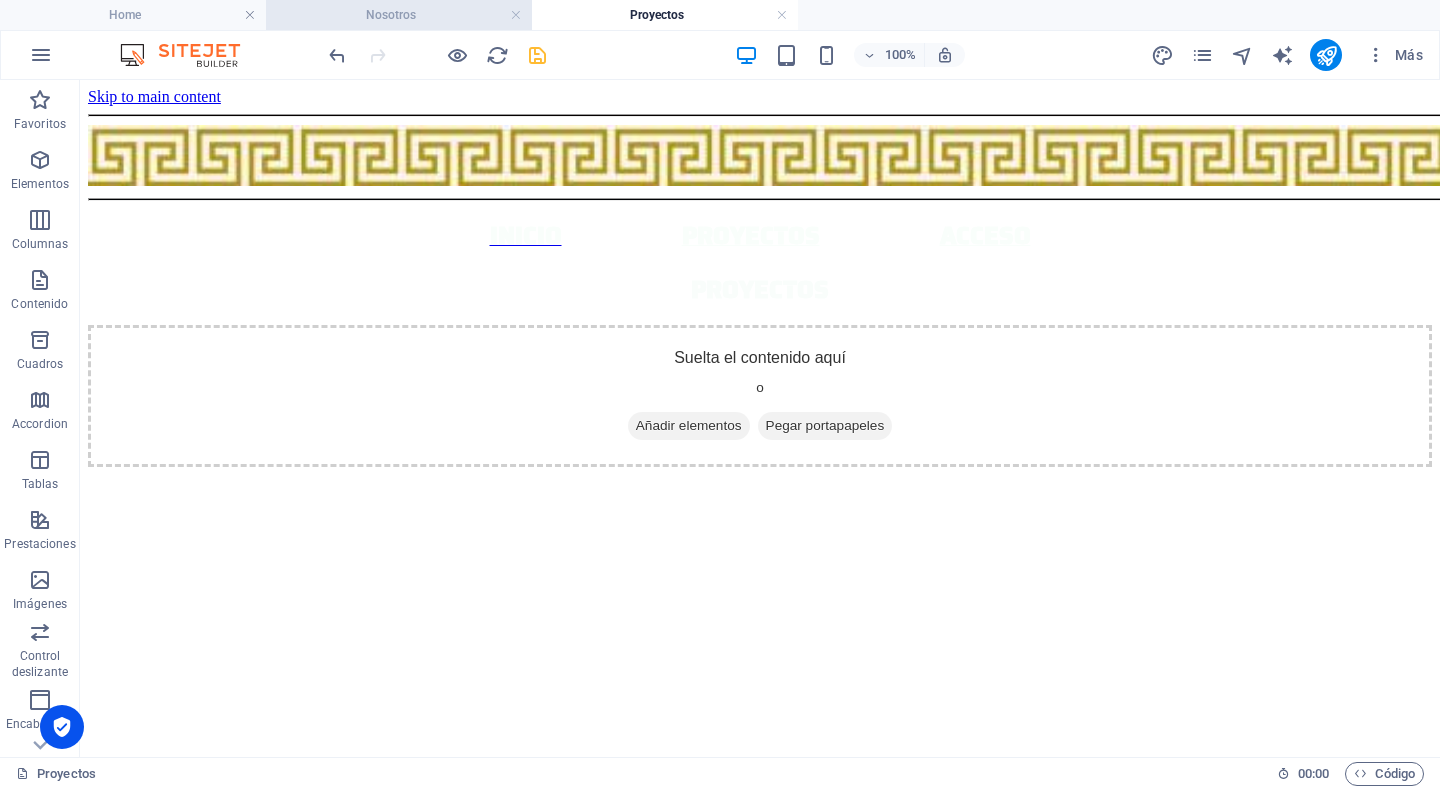 click on "Nosotros" at bounding box center (399, 15) 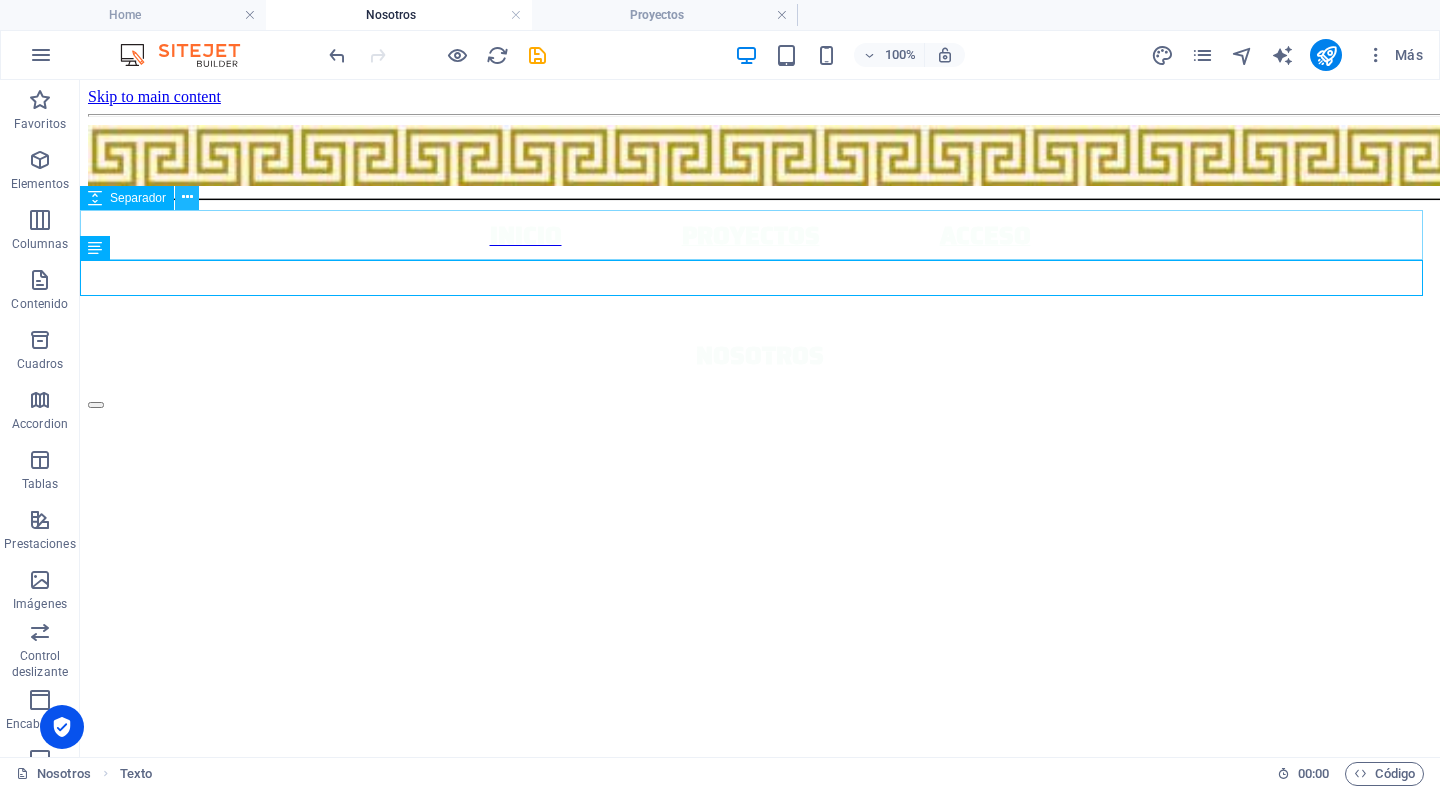 click at bounding box center (187, 197) 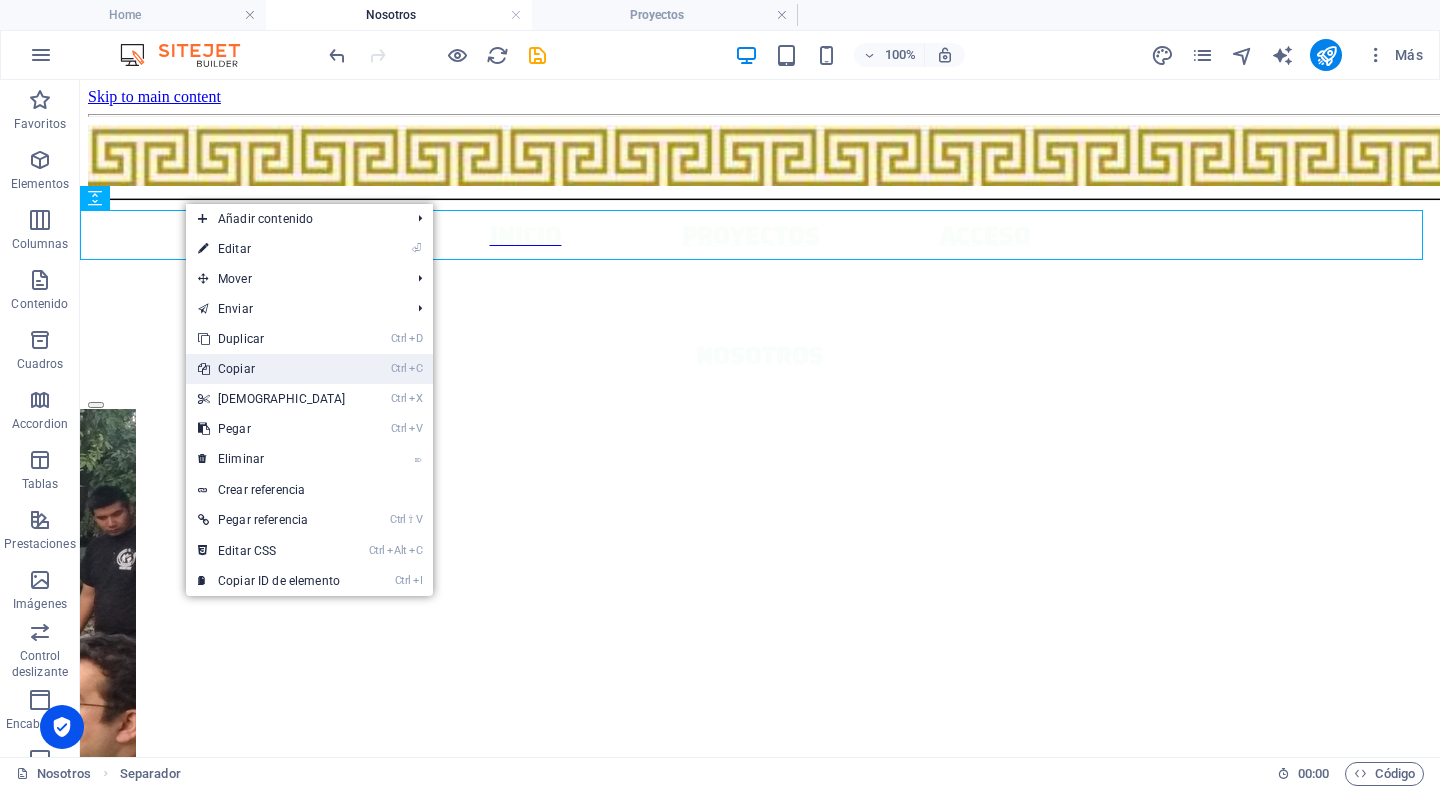 click on "Ctrl C  Copiar" at bounding box center (272, 369) 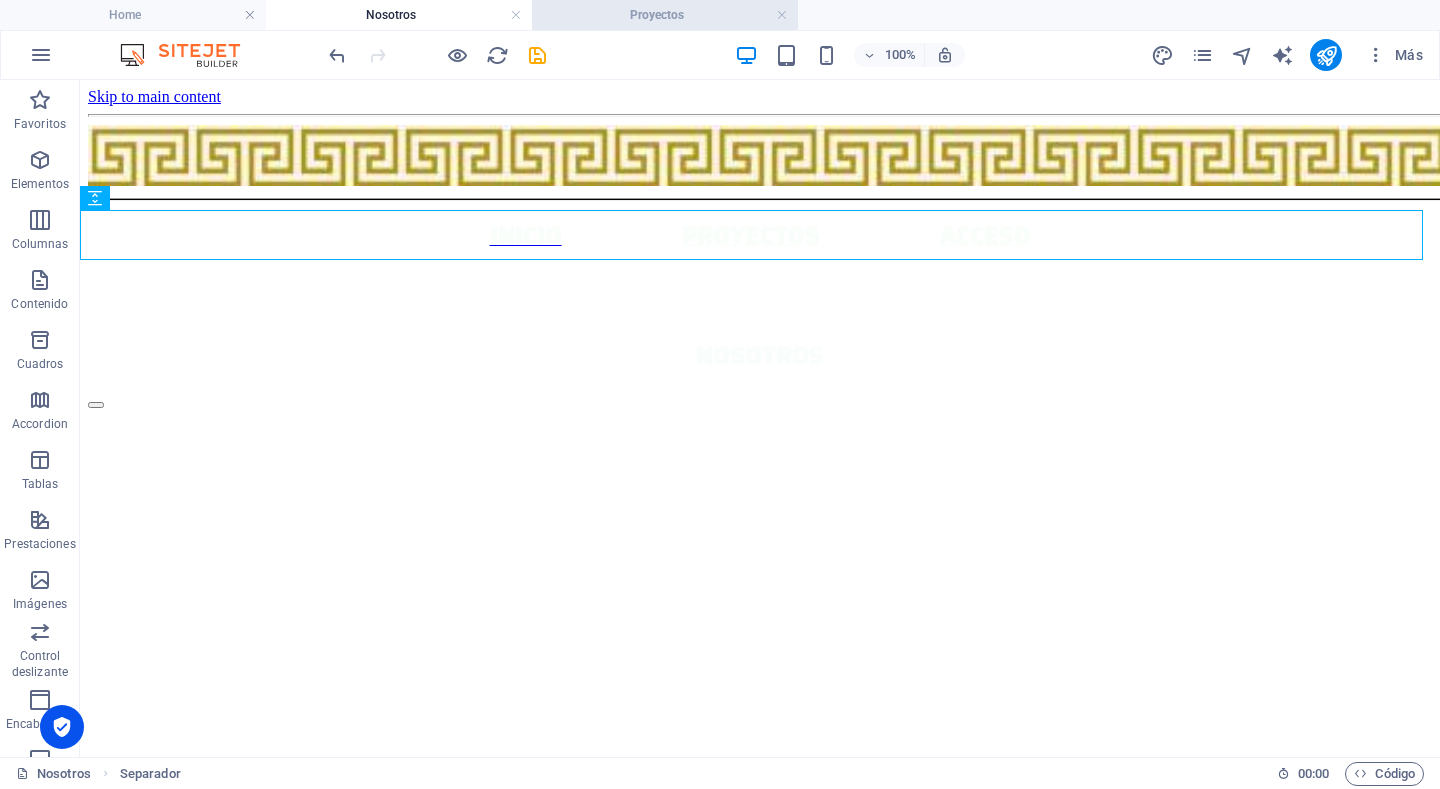 click on "Proyectos" at bounding box center (665, 15) 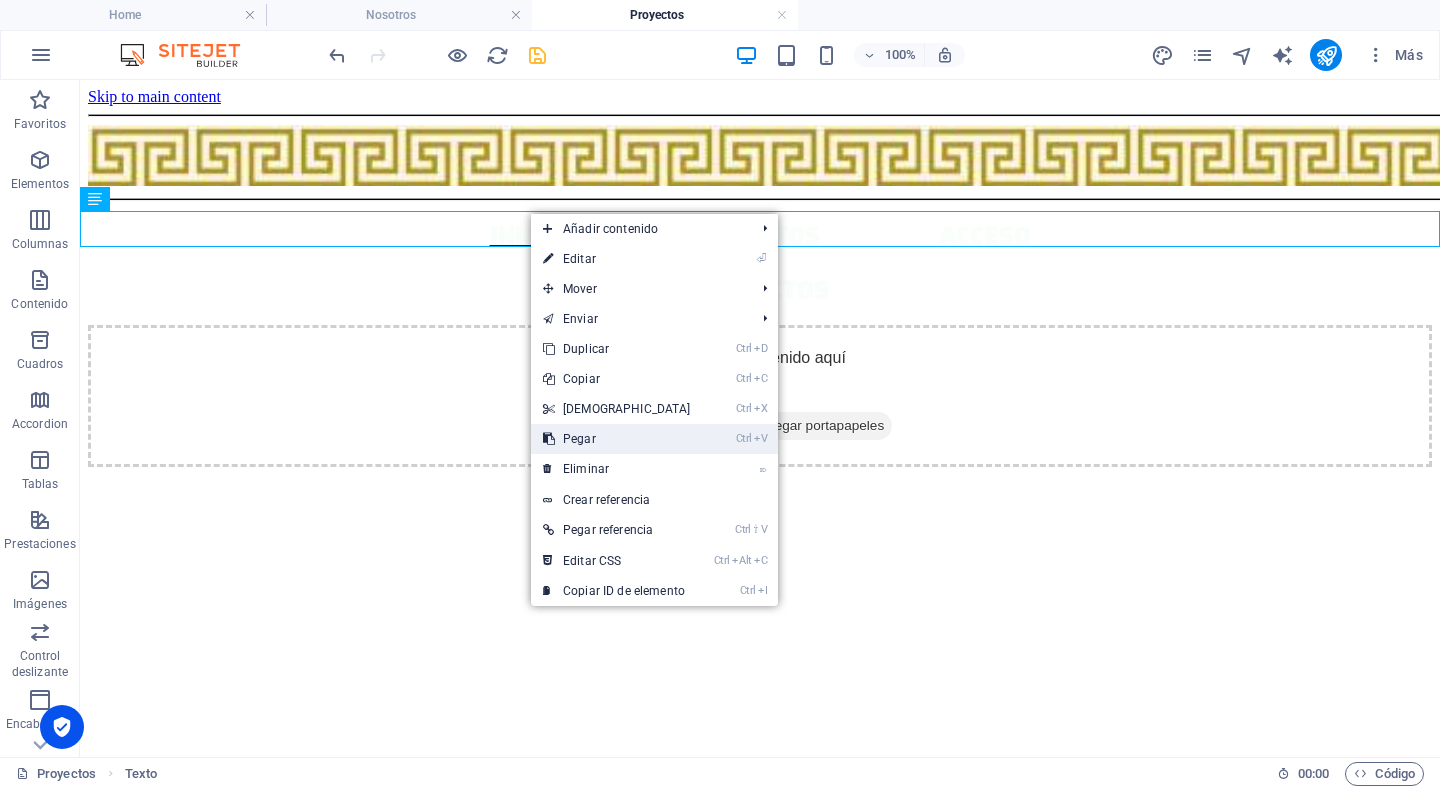 click on "Ctrl V  Pegar" at bounding box center (617, 439) 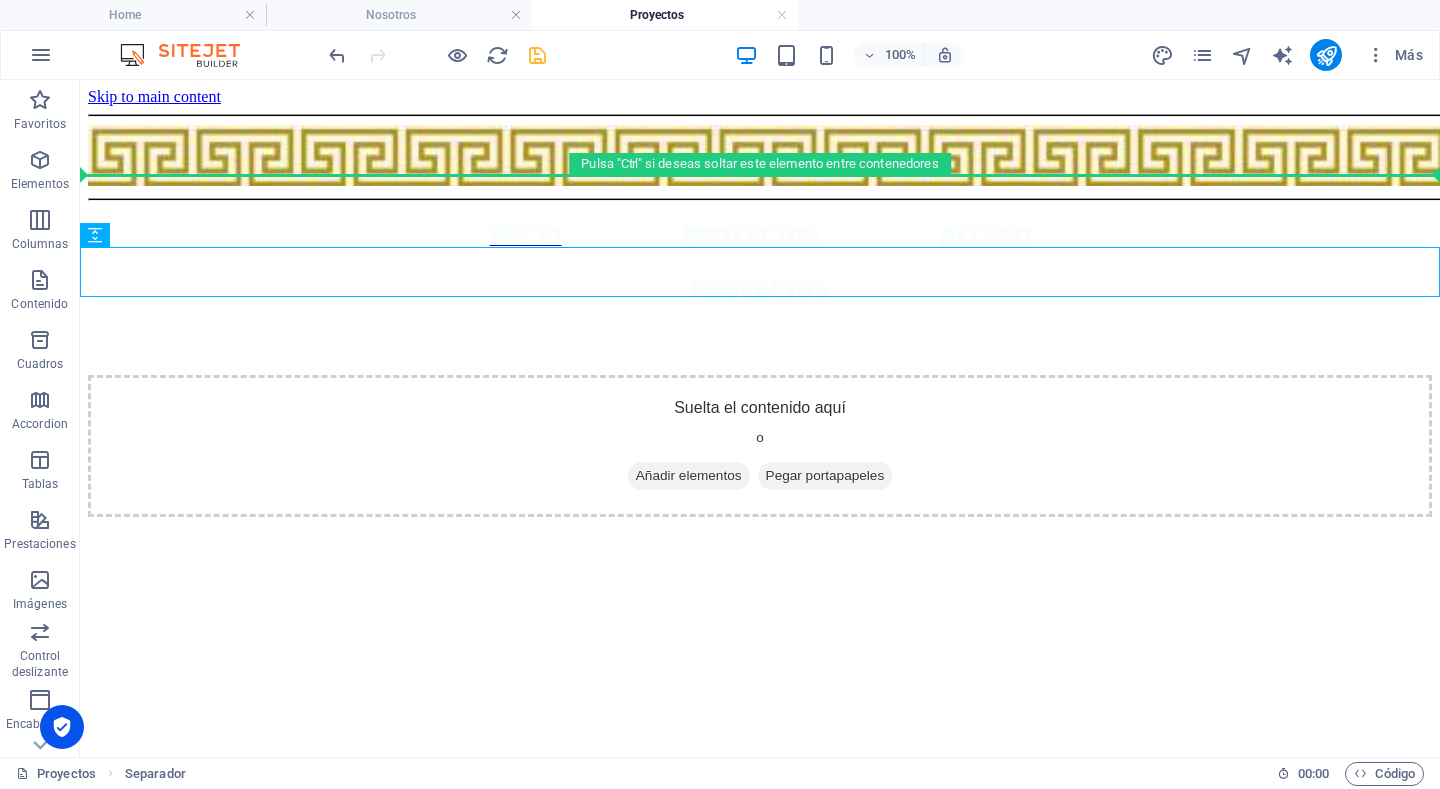 drag, startPoint x: 212, startPoint y: 313, endPoint x: 129, endPoint y: 183, distance: 154.23683 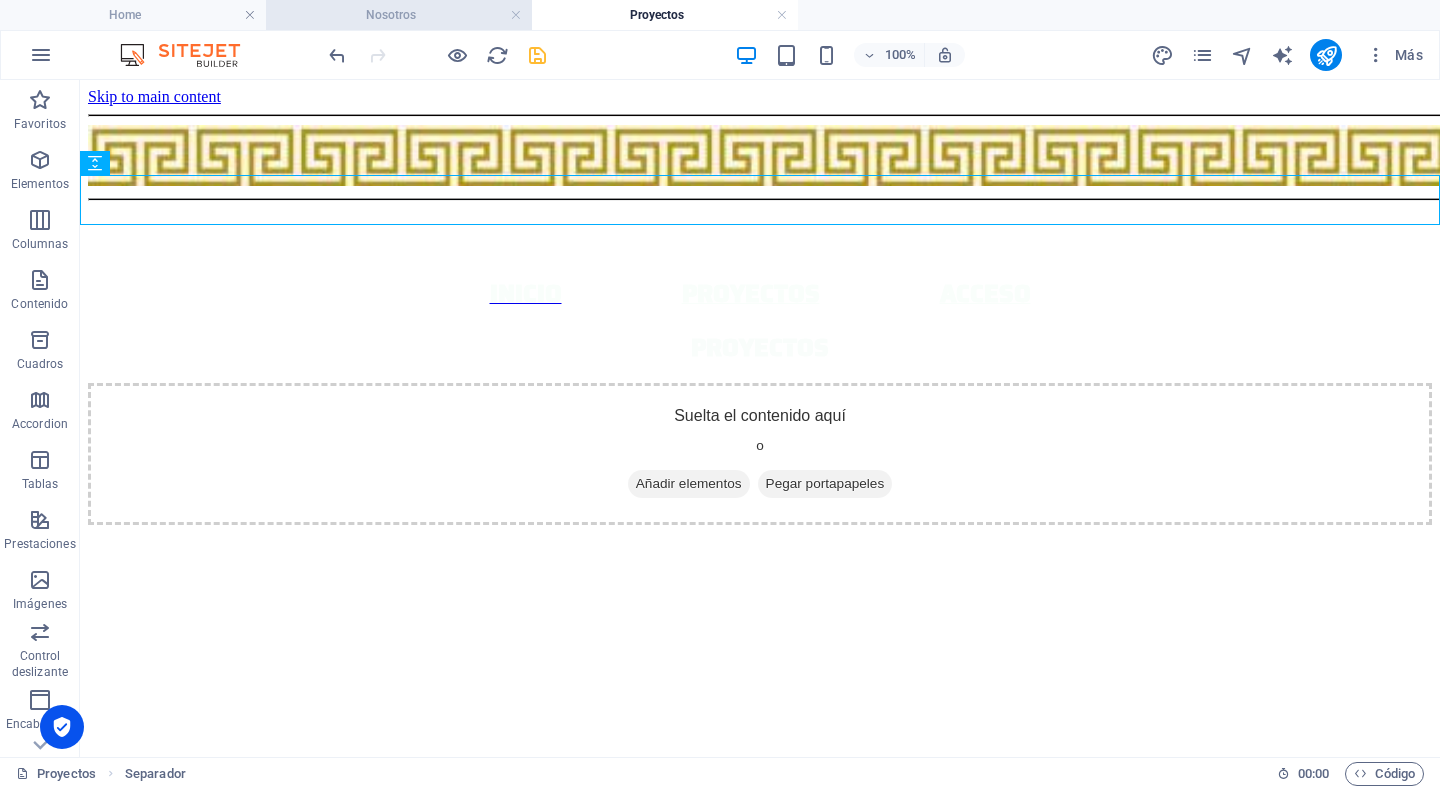 click on "Nosotros" at bounding box center [399, 15] 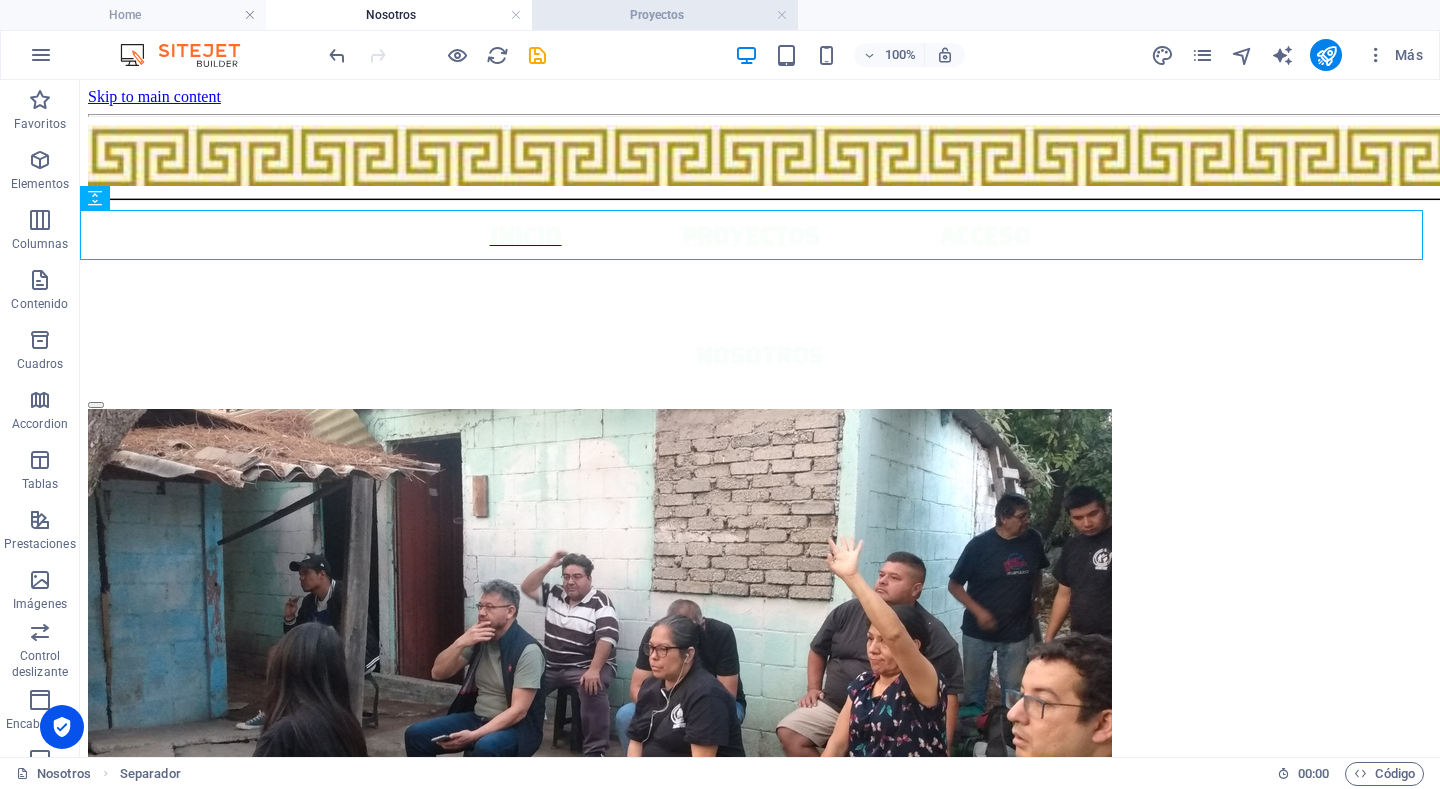 click on "Proyectos" at bounding box center (665, 15) 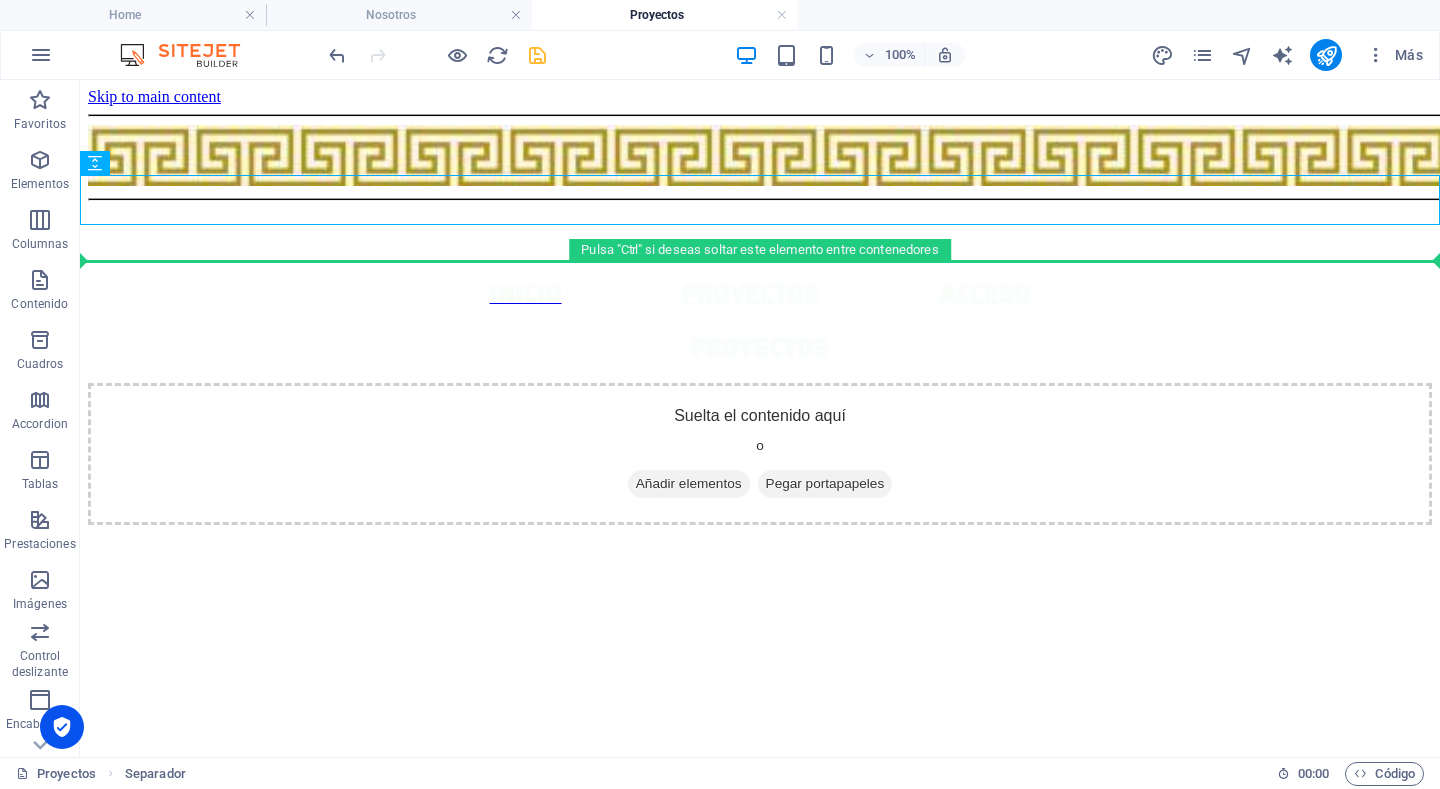 drag, startPoint x: 252, startPoint y: 250, endPoint x: 166, endPoint y: 248, distance: 86.023254 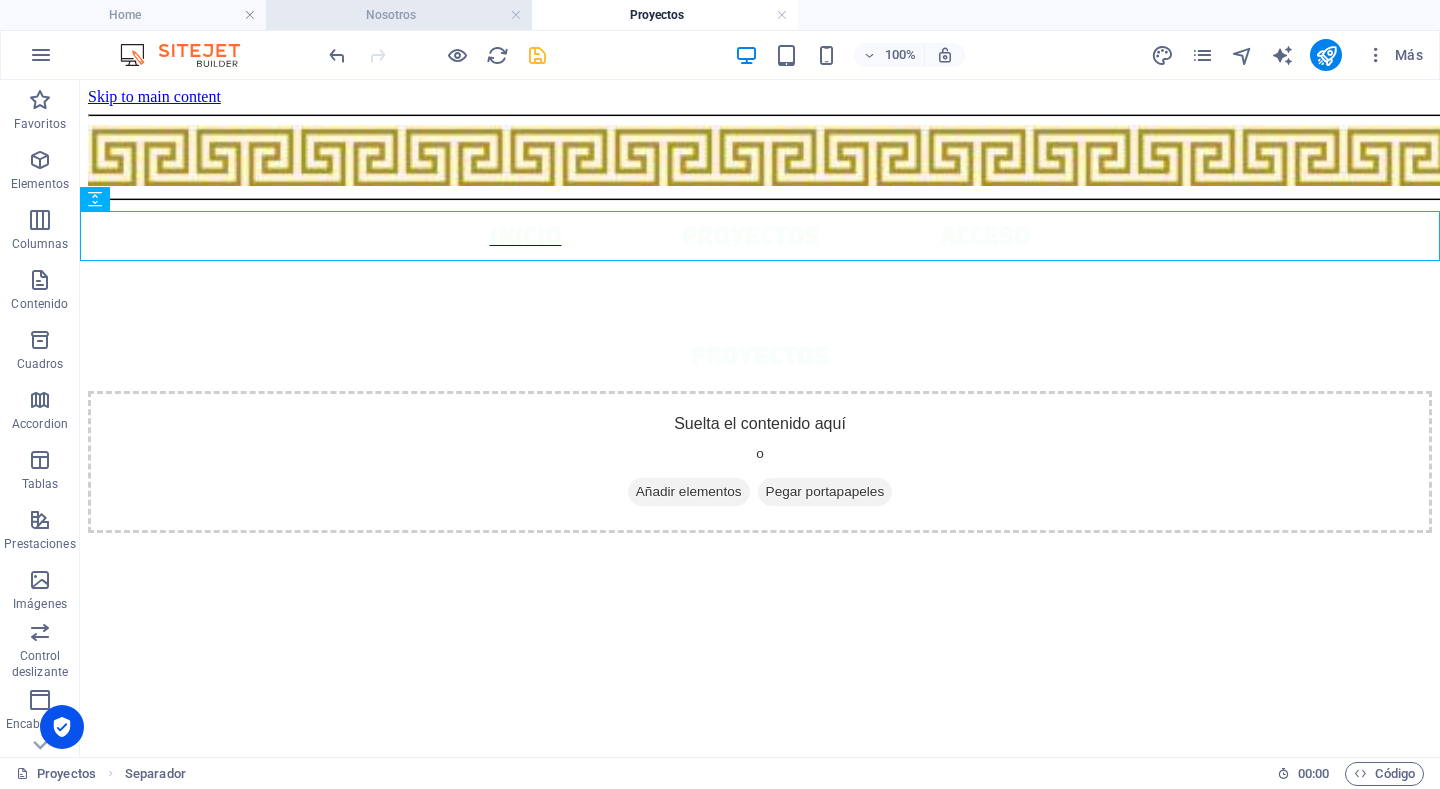 click on "Nosotros" at bounding box center (399, 15) 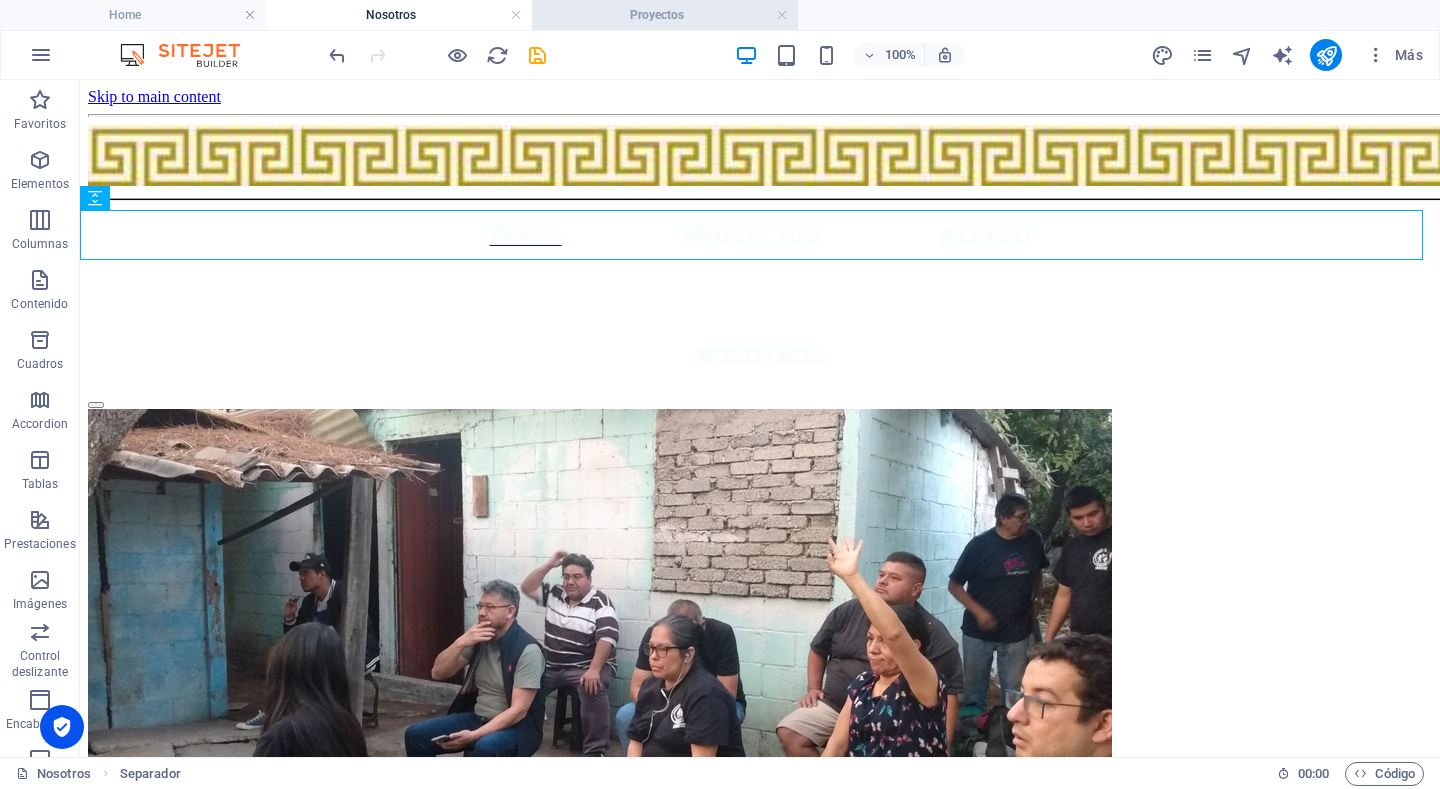 click on "Proyectos" at bounding box center [665, 15] 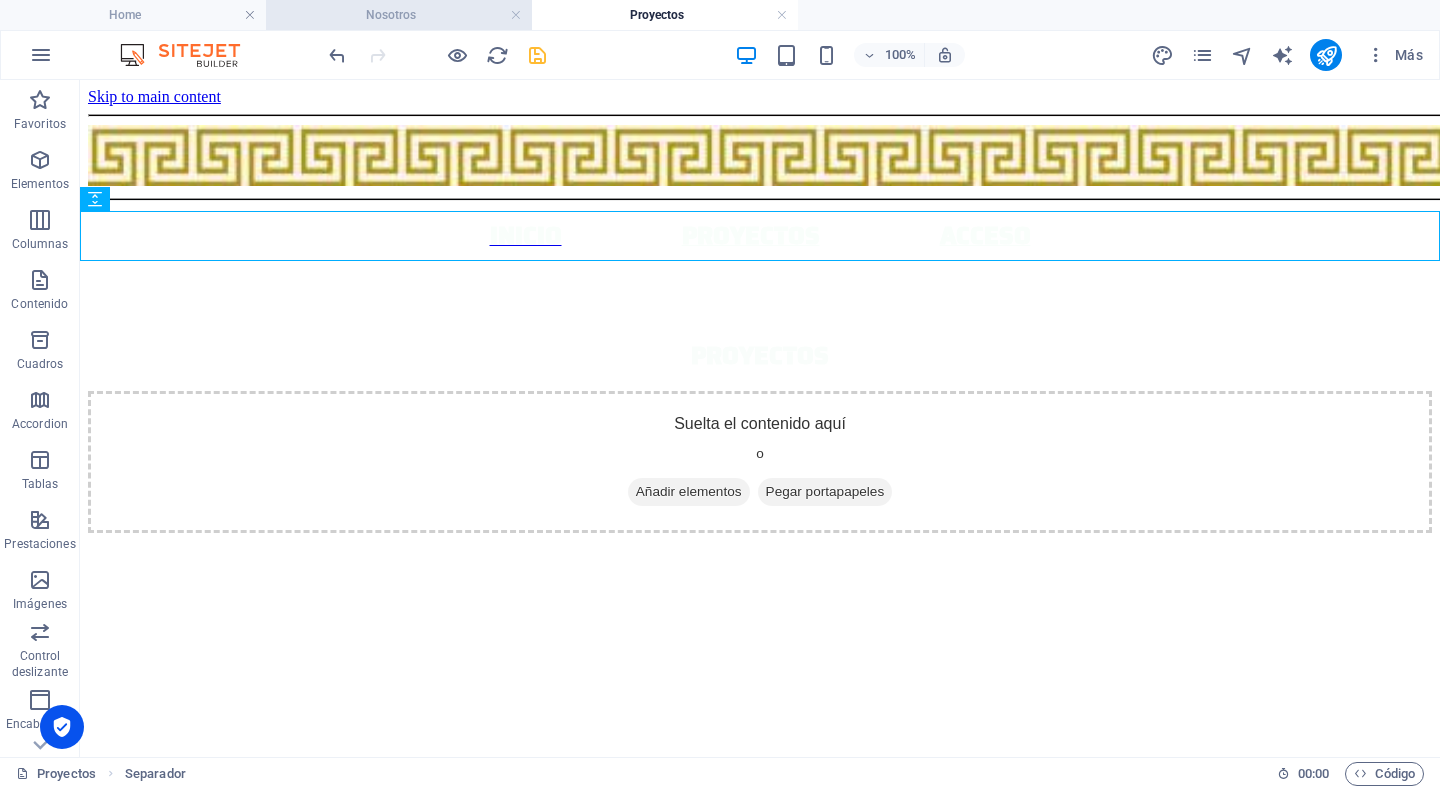 click on "Nosotros" at bounding box center [399, 15] 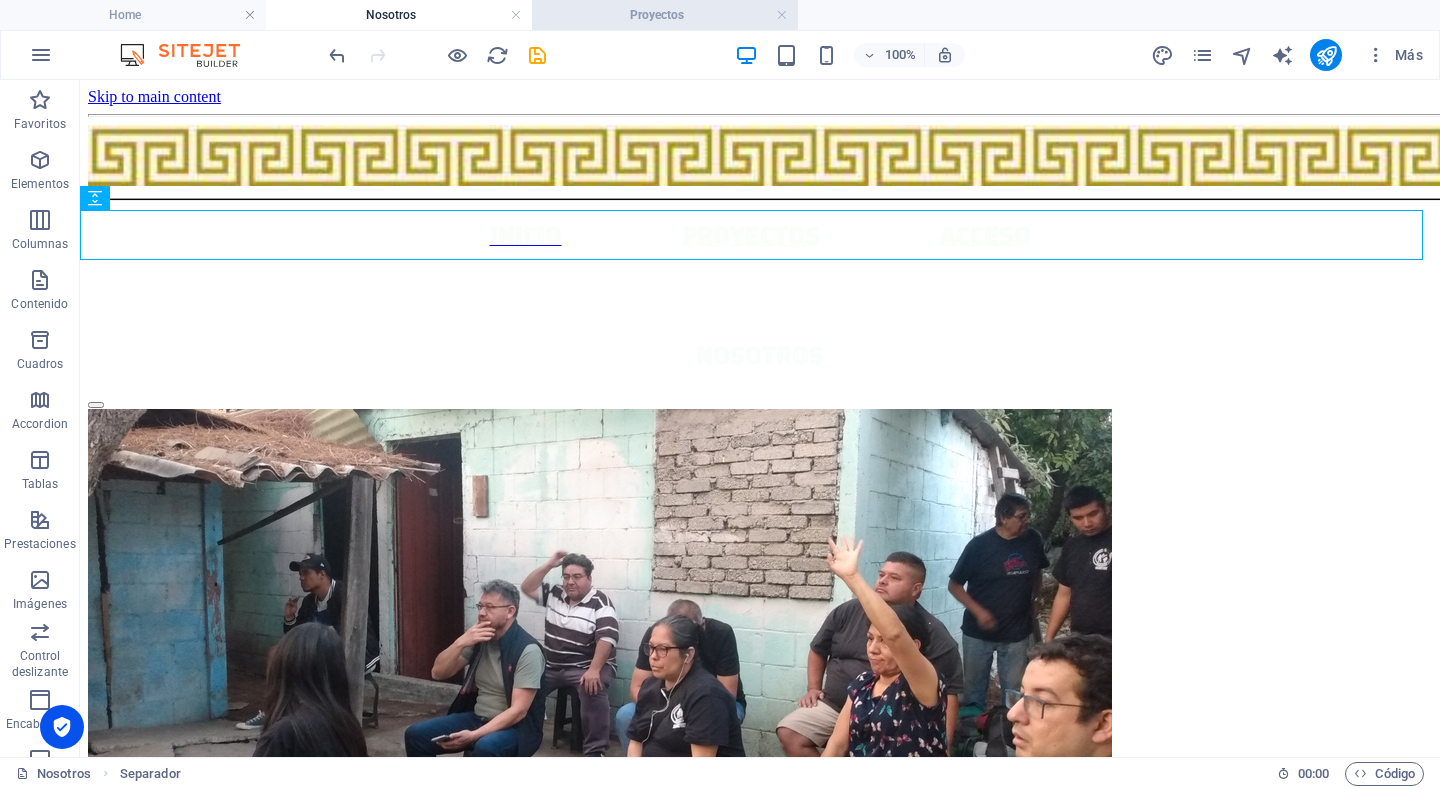 click on "Proyectos" at bounding box center (665, 15) 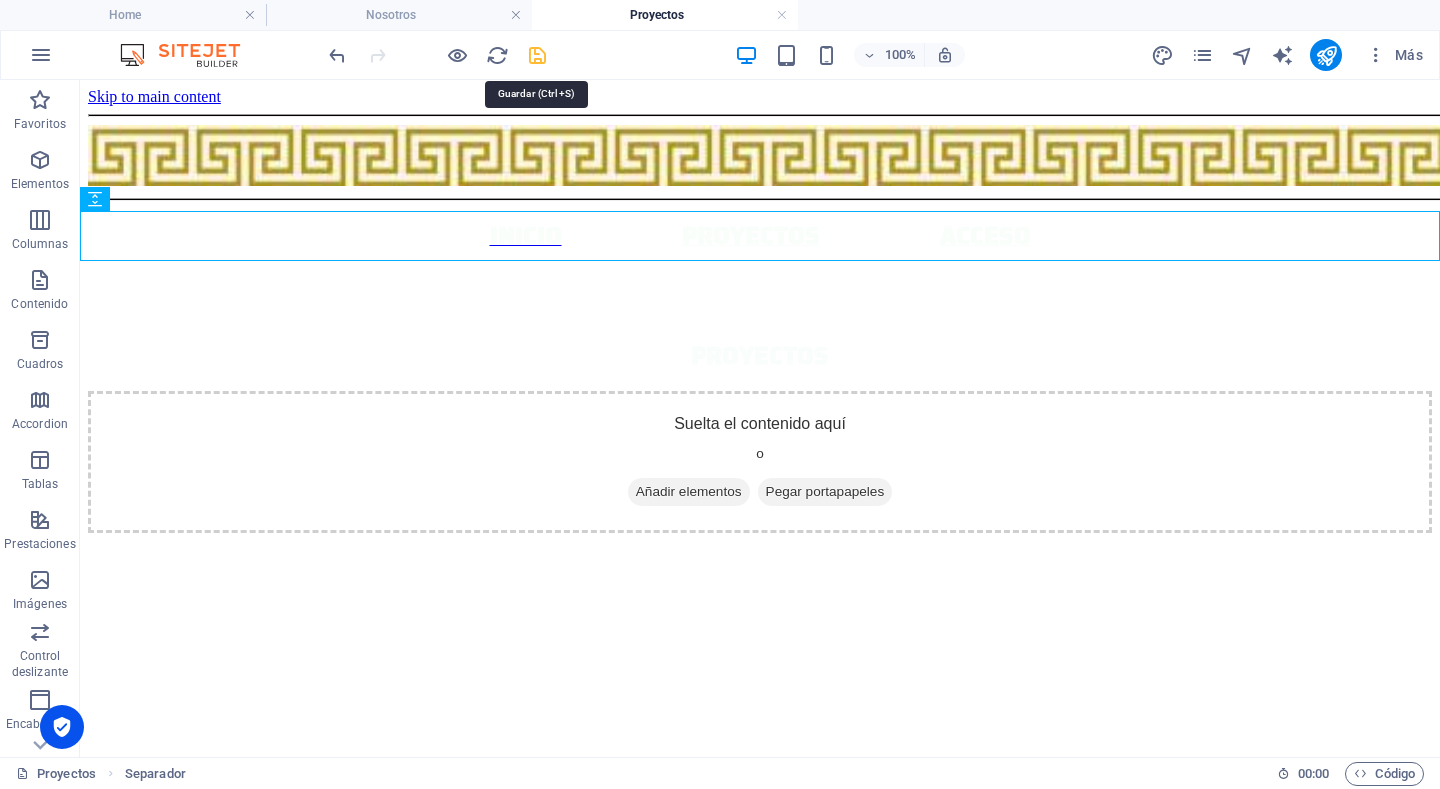 click at bounding box center [537, 55] 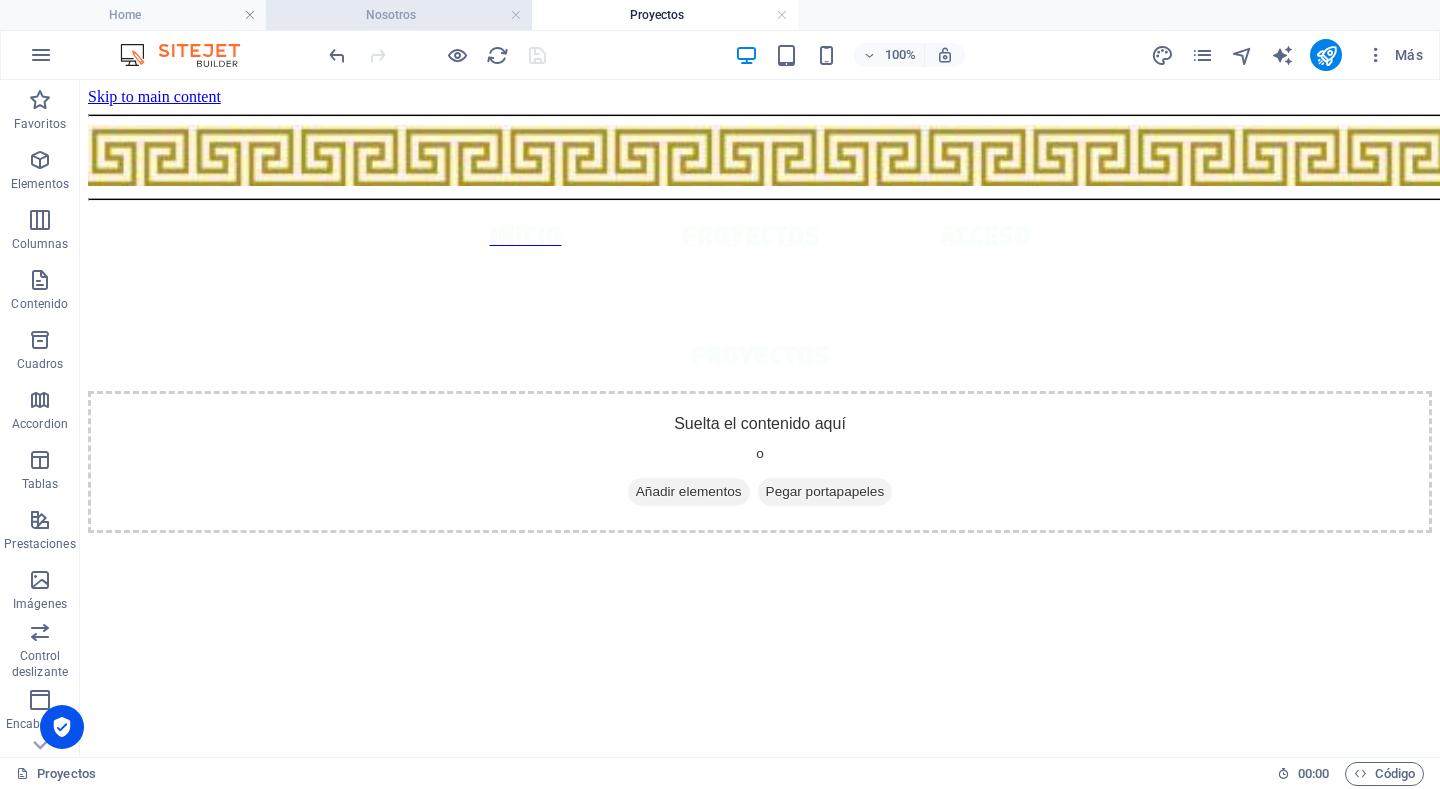click on "Nosotros" at bounding box center [399, 15] 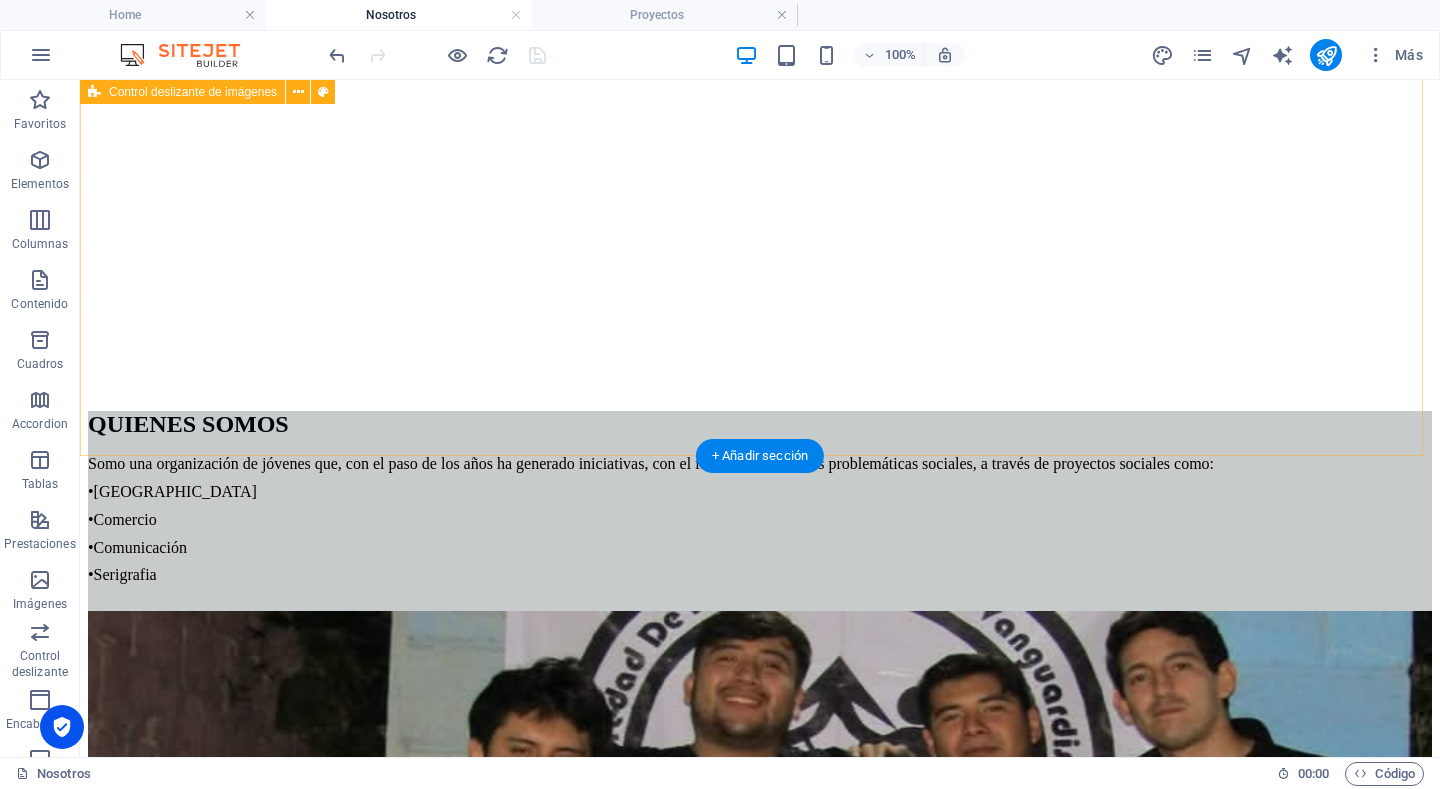 scroll, scrollTop: 0, scrollLeft: 0, axis: both 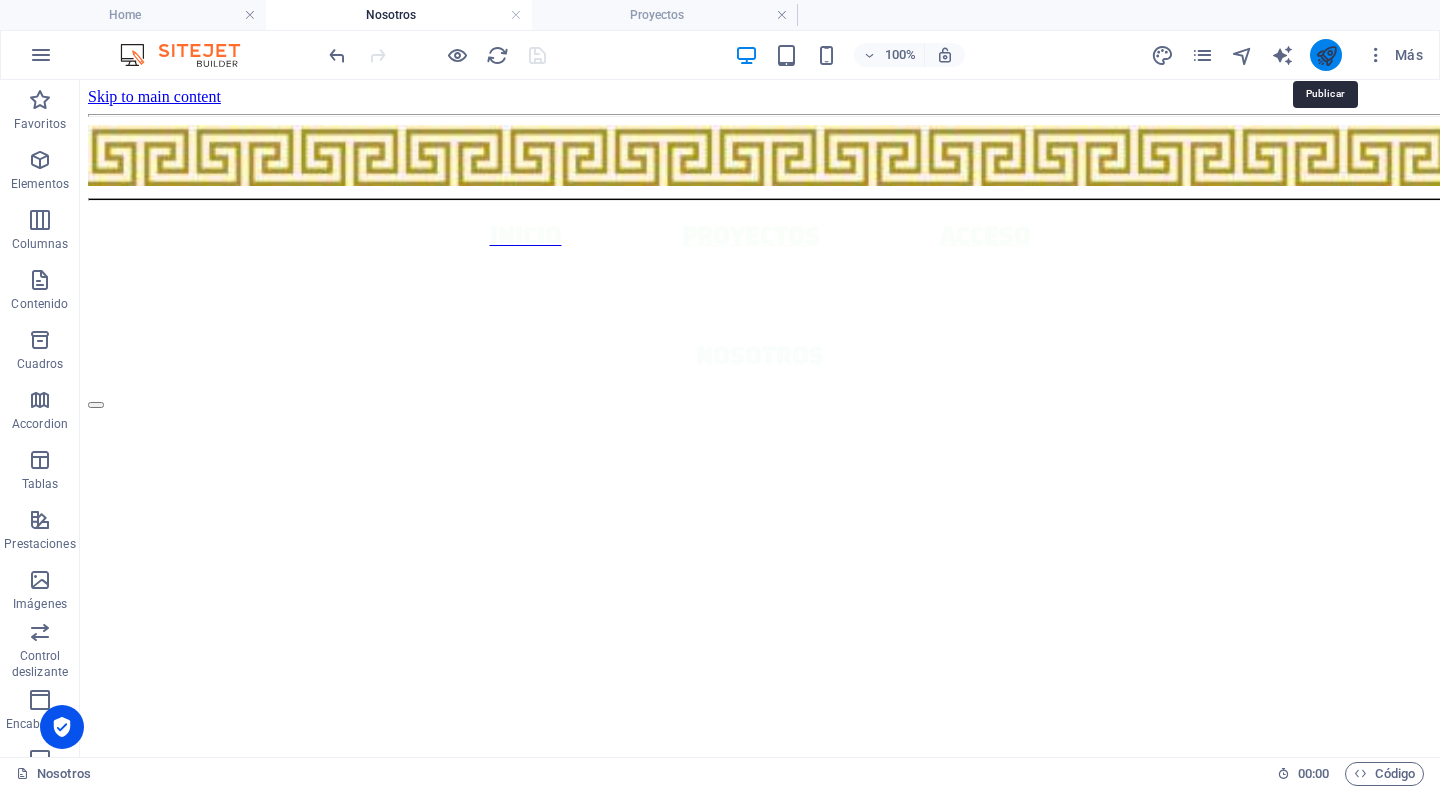 click at bounding box center (1326, 55) 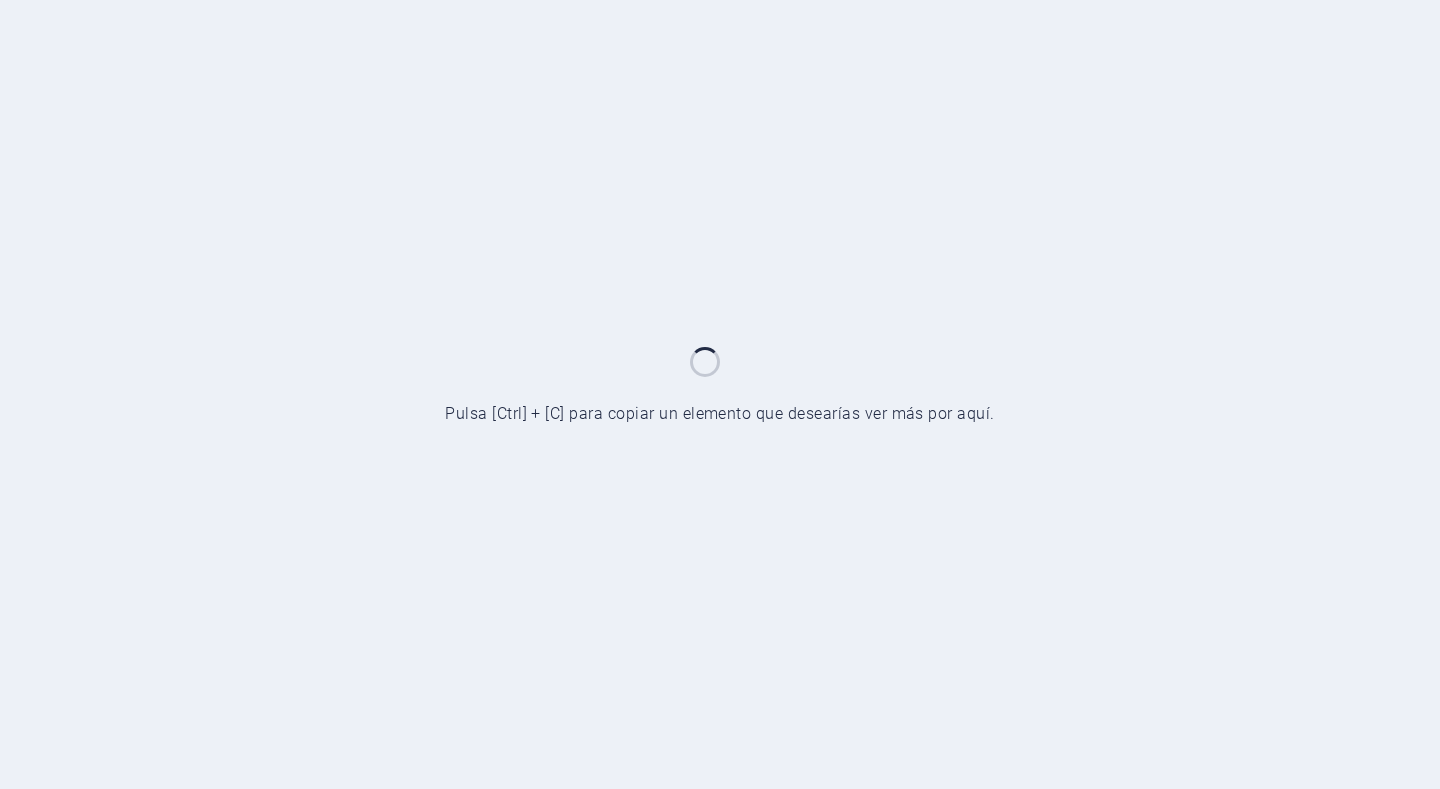 scroll, scrollTop: 0, scrollLeft: 0, axis: both 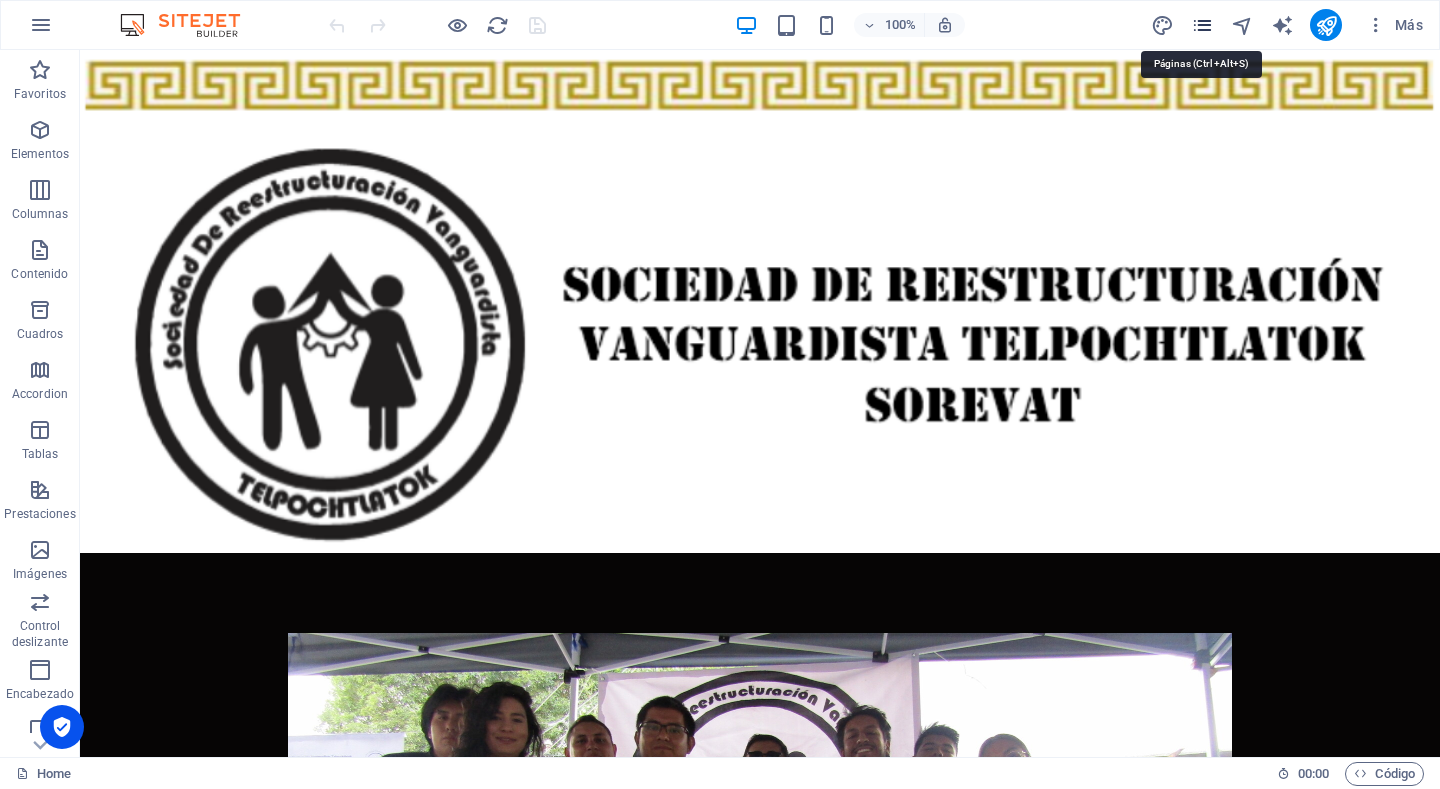 click at bounding box center [1202, 25] 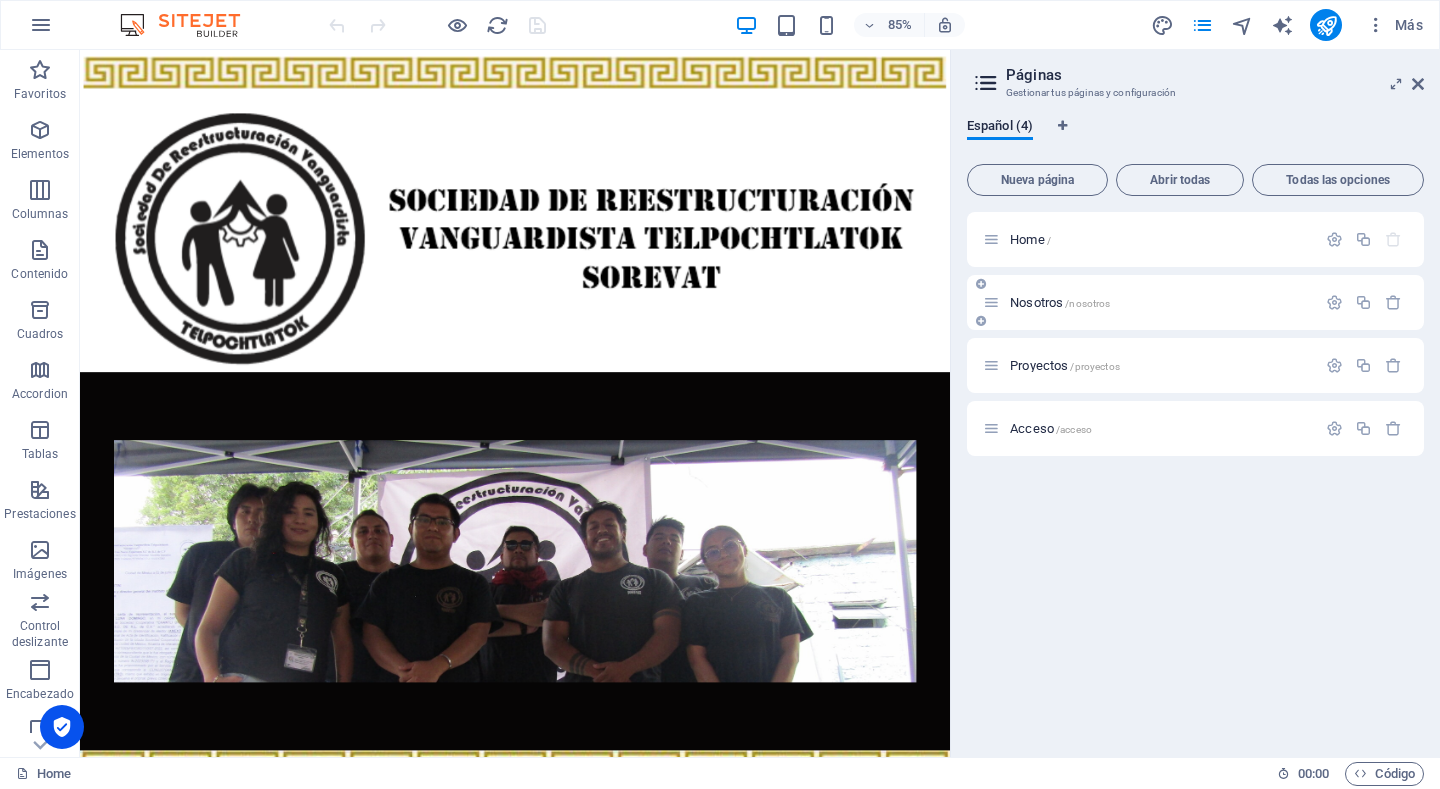 click on "Nosotros /nosotros" at bounding box center [1060, 302] 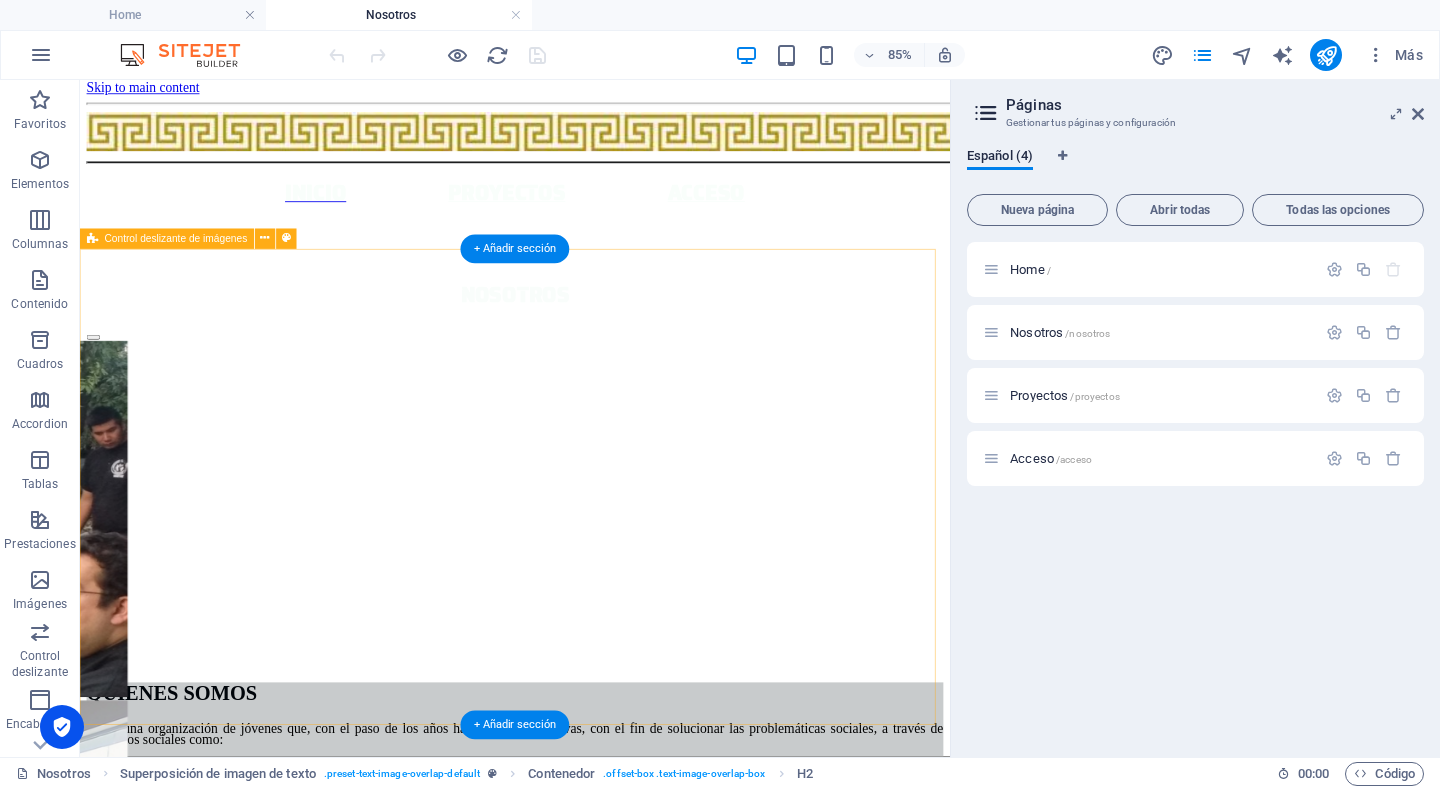 scroll, scrollTop: 0, scrollLeft: 0, axis: both 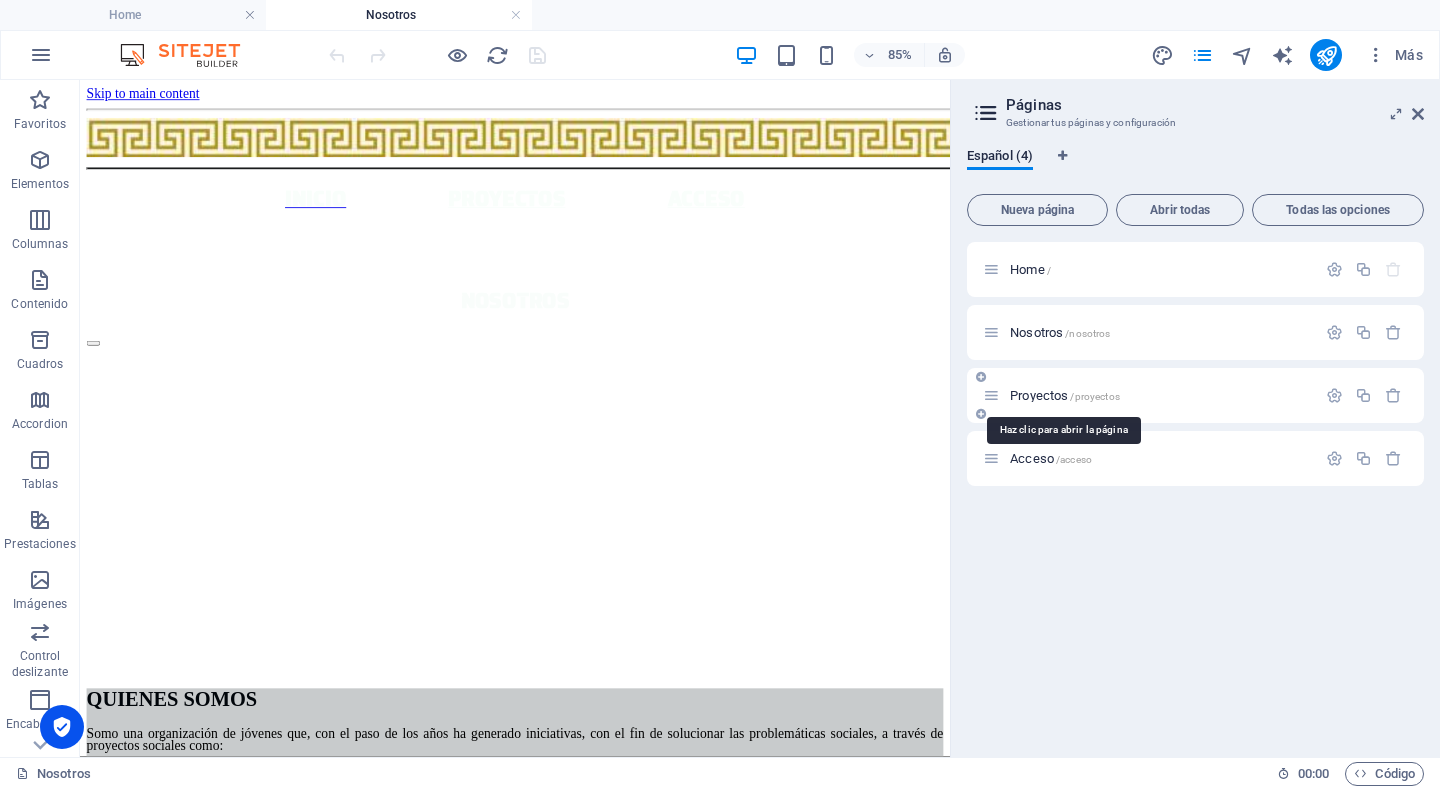 click on "Proyectos /proyectos" at bounding box center (1065, 395) 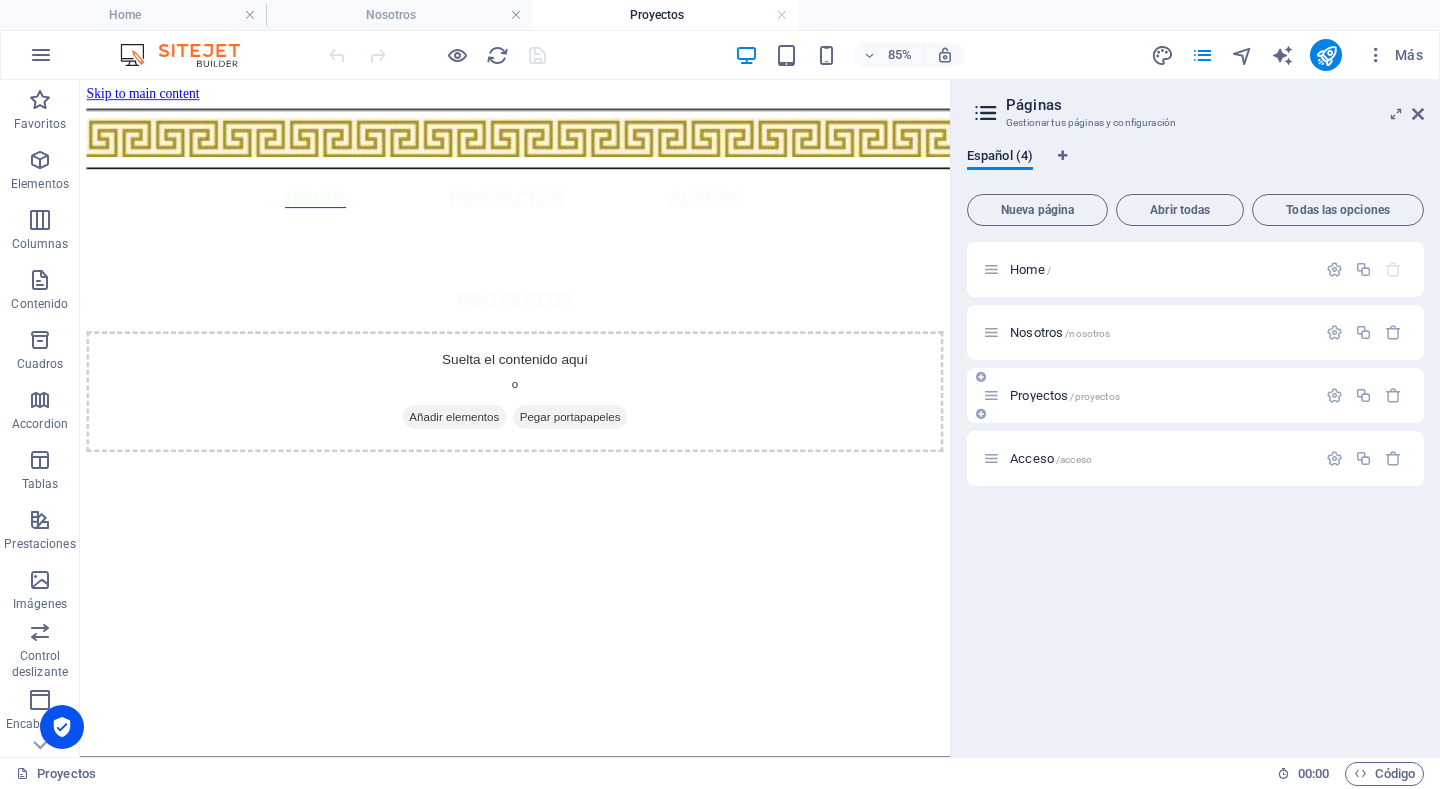 scroll, scrollTop: 0, scrollLeft: 0, axis: both 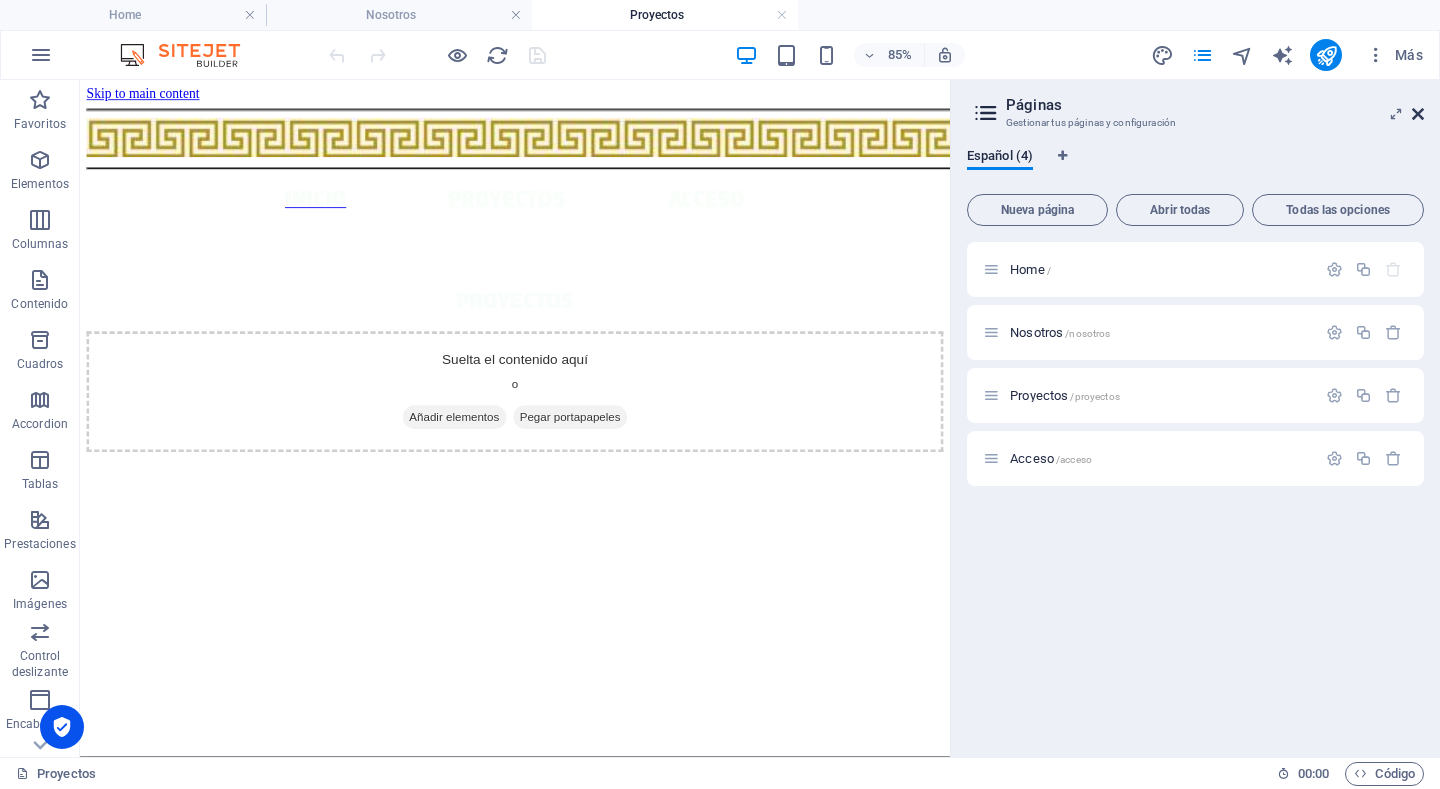 click at bounding box center [1418, 114] 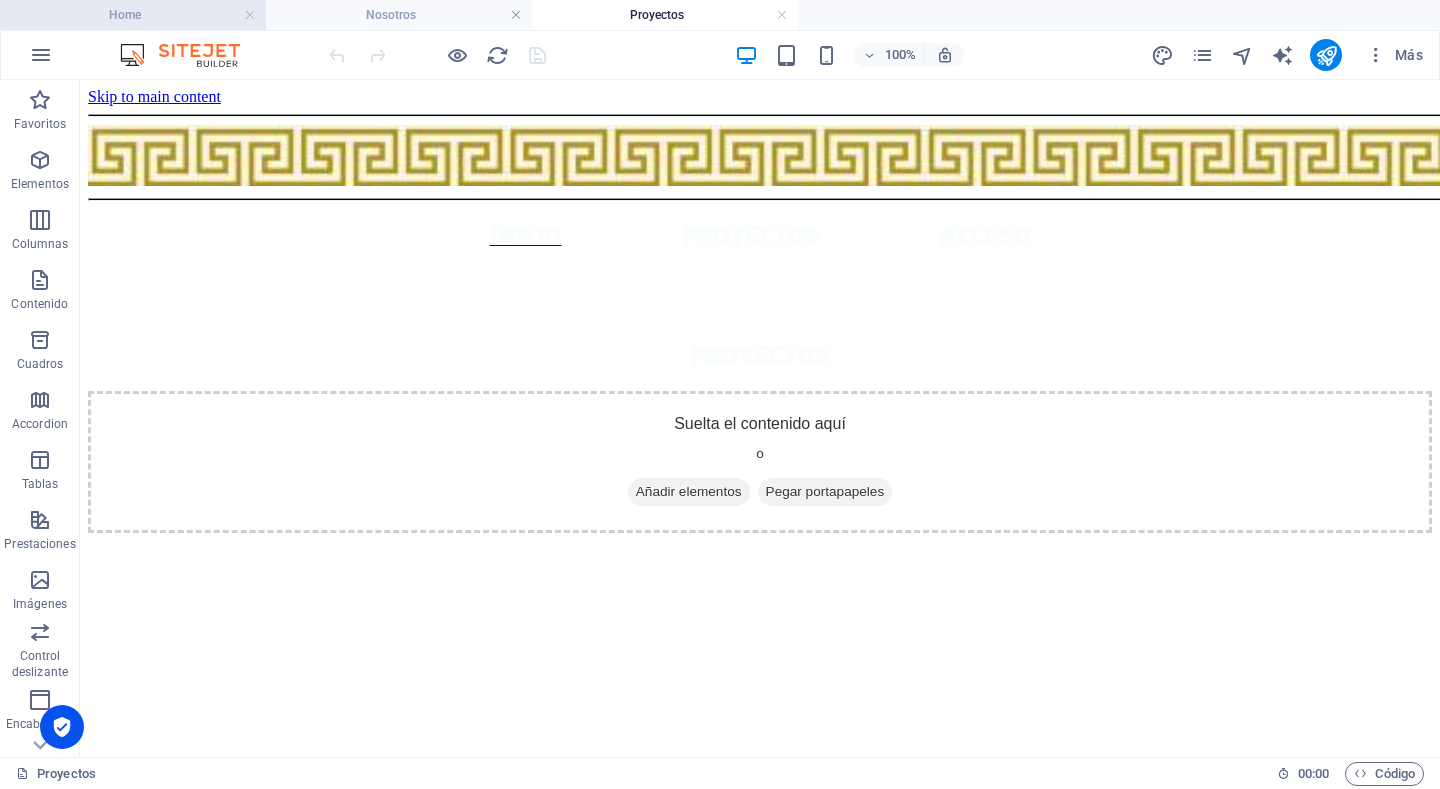 click on "Home" at bounding box center (133, 15) 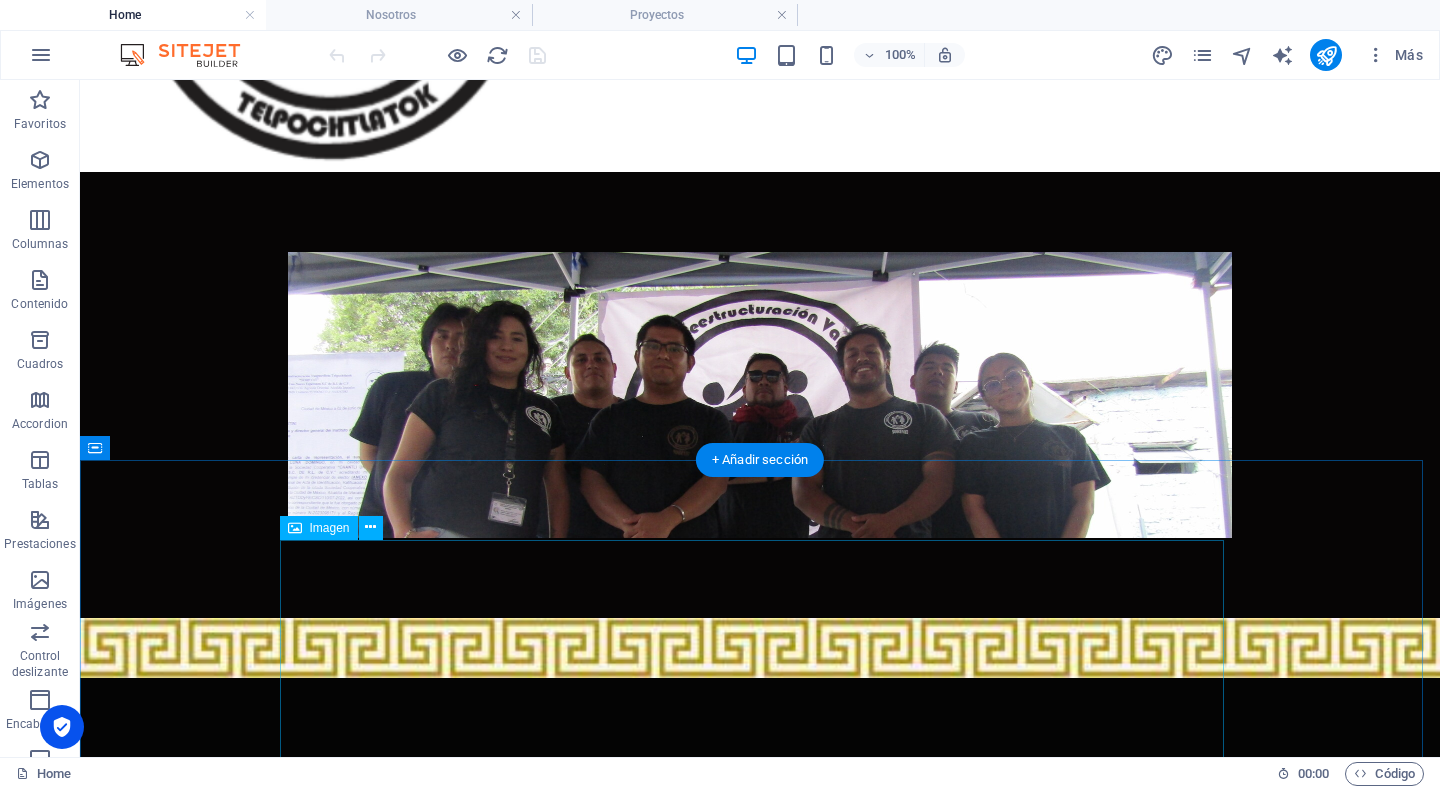 scroll, scrollTop: 478, scrollLeft: 0, axis: vertical 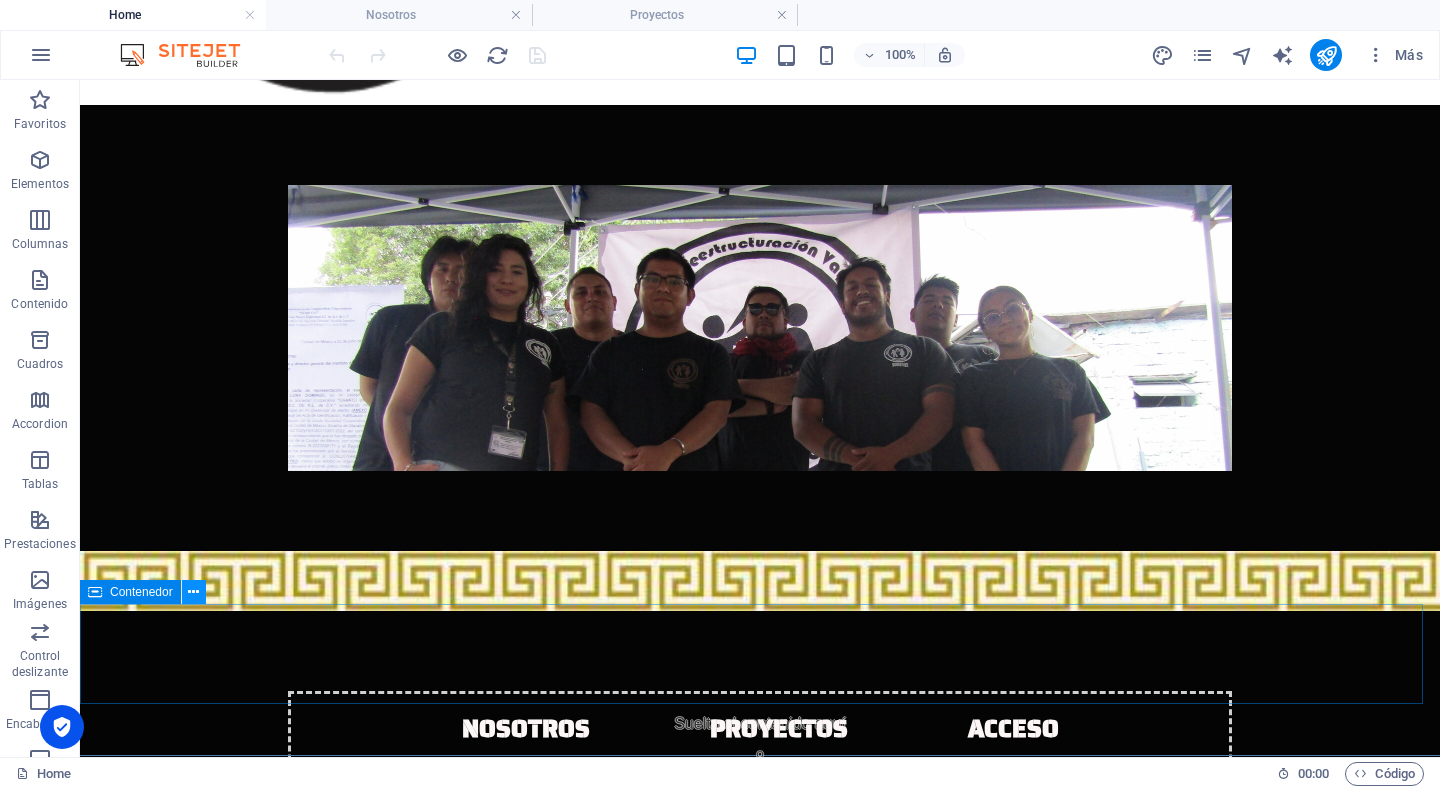 click at bounding box center (194, 592) 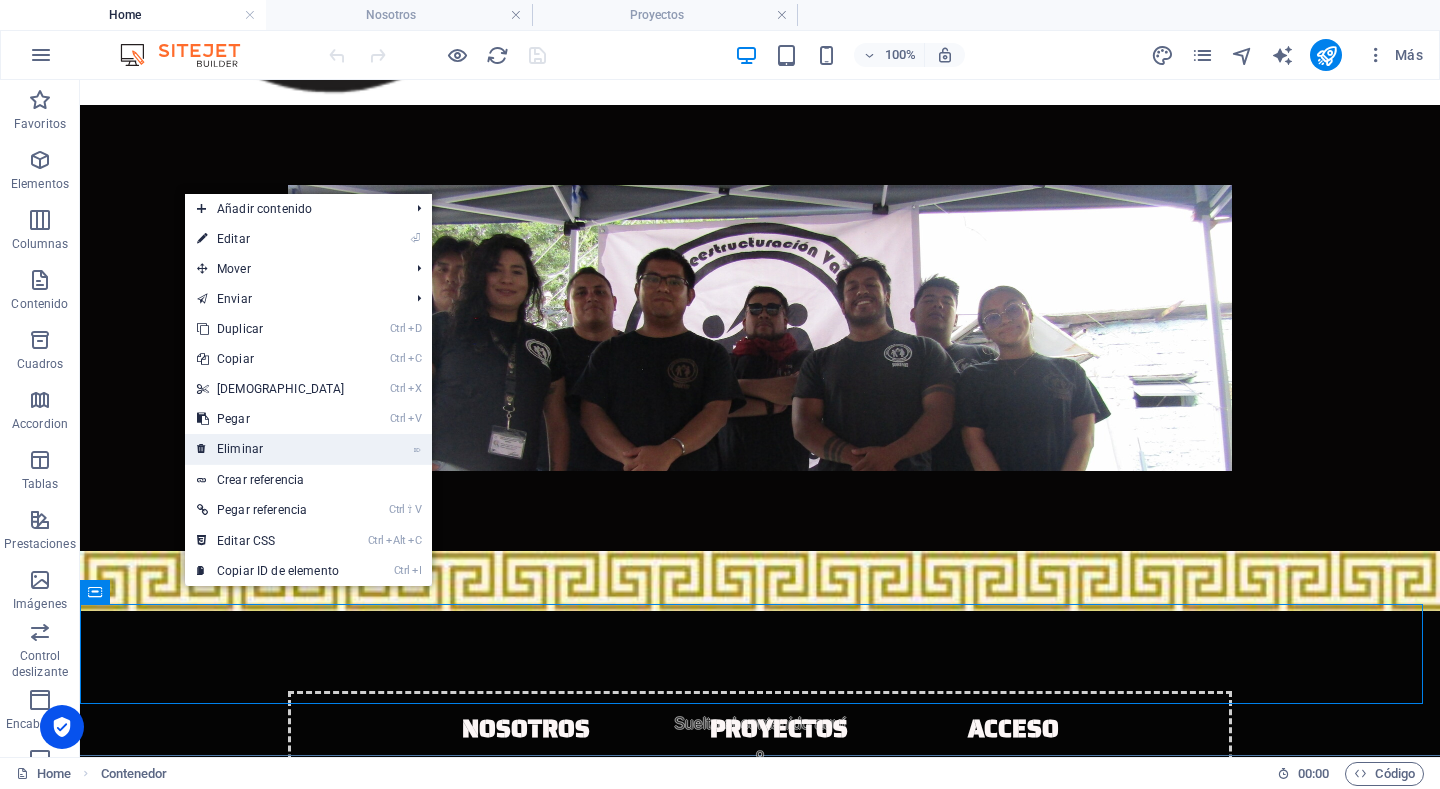 click on "⌦  Eliminar" at bounding box center [271, 449] 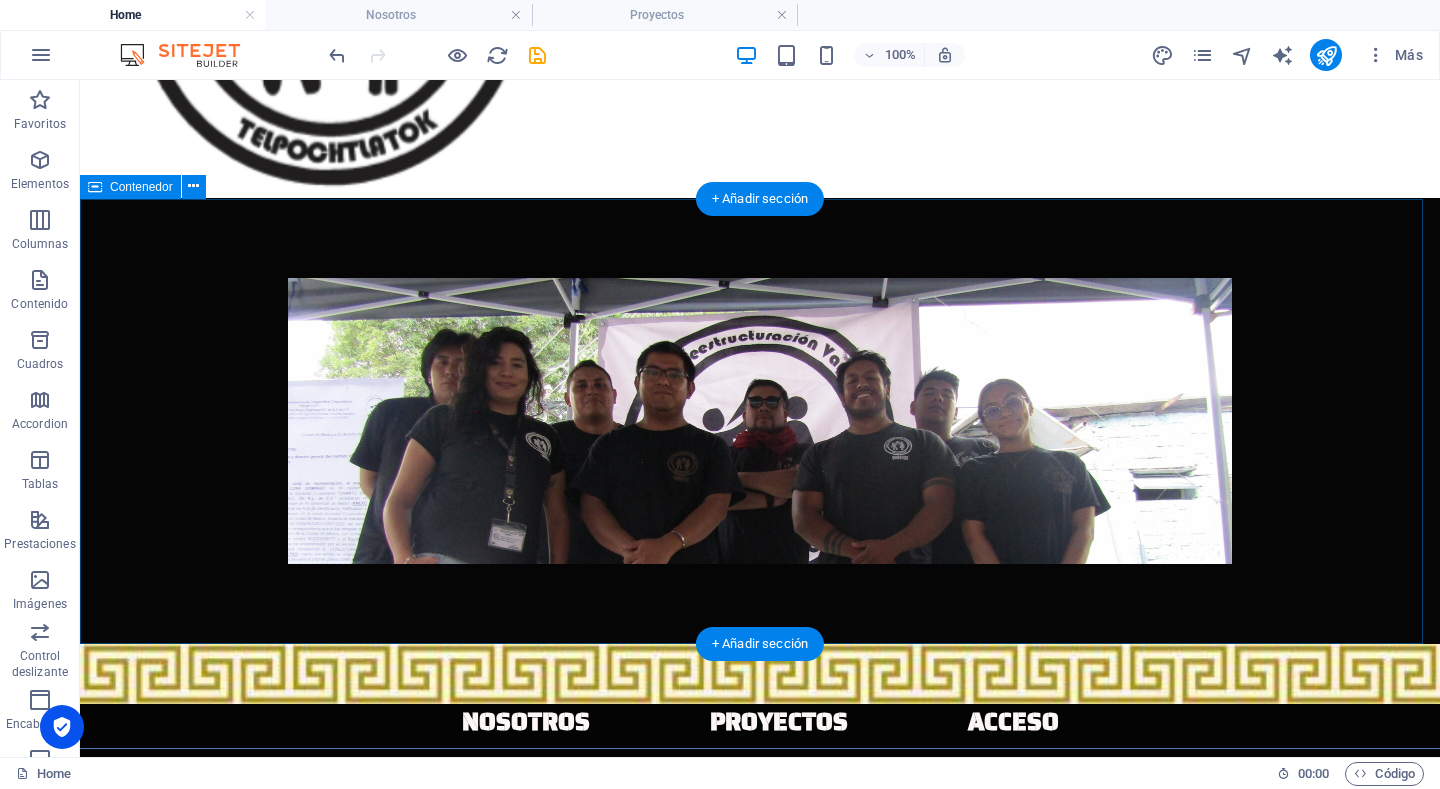scroll, scrollTop: 378, scrollLeft: 0, axis: vertical 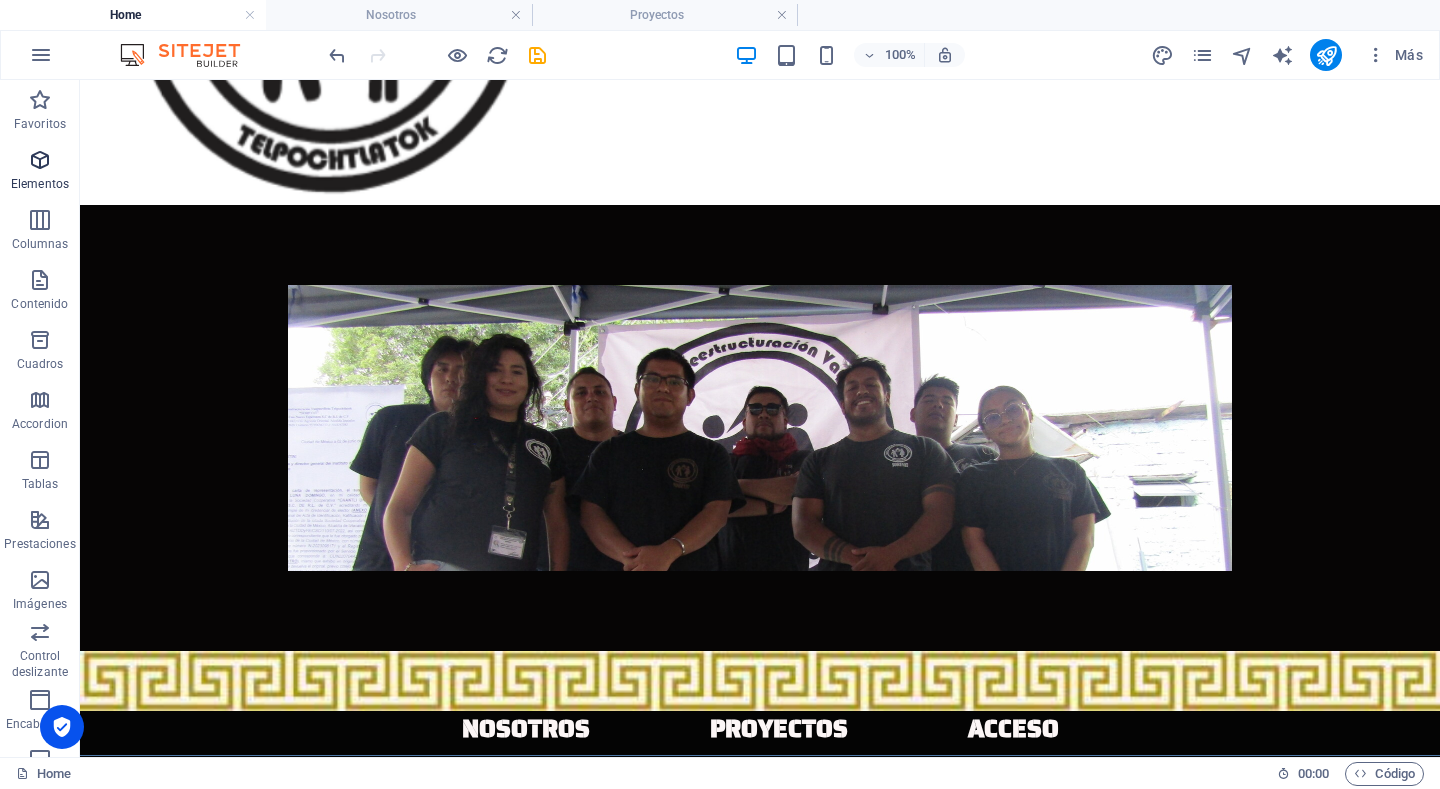 click at bounding box center (40, 160) 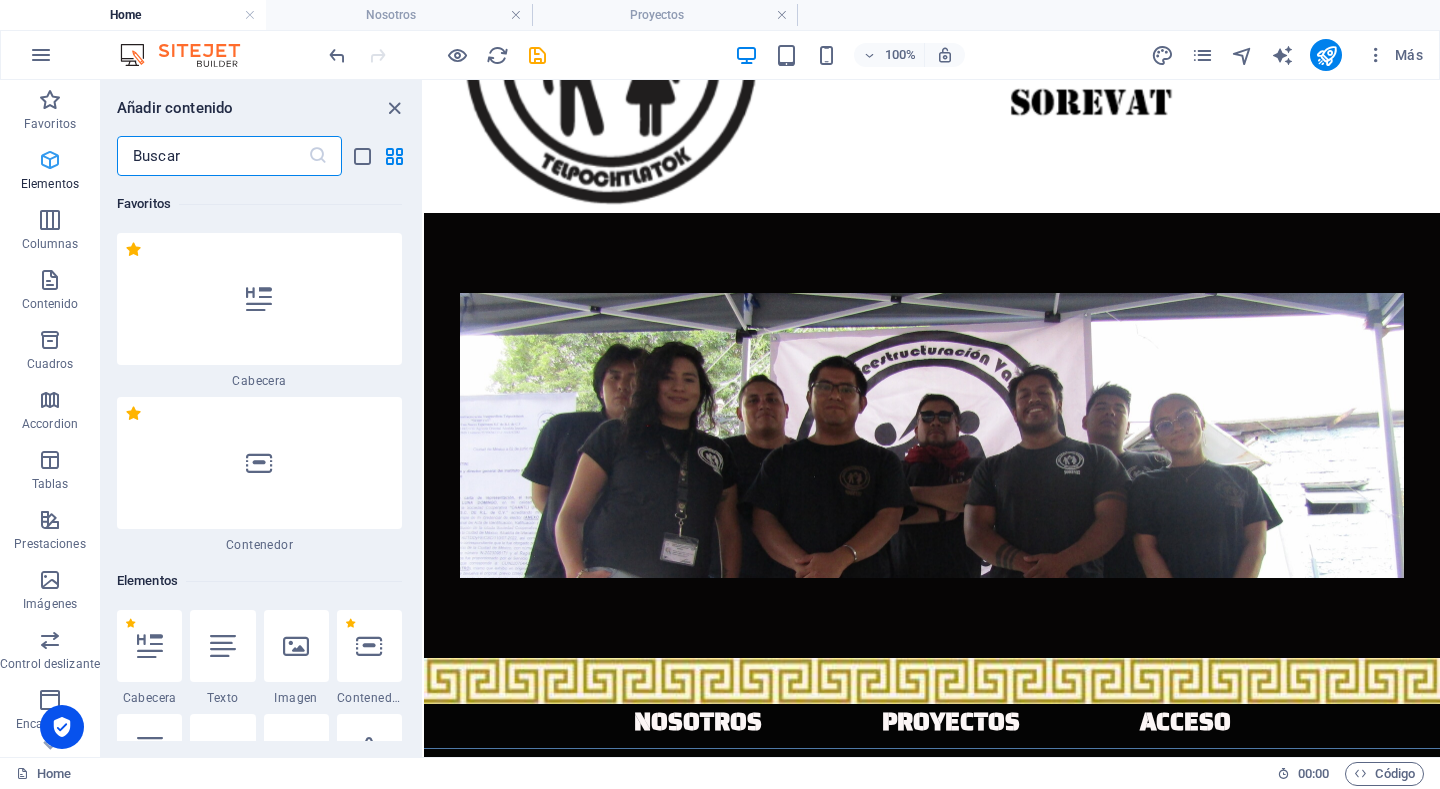 scroll, scrollTop: 236, scrollLeft: 0, axis: vertical 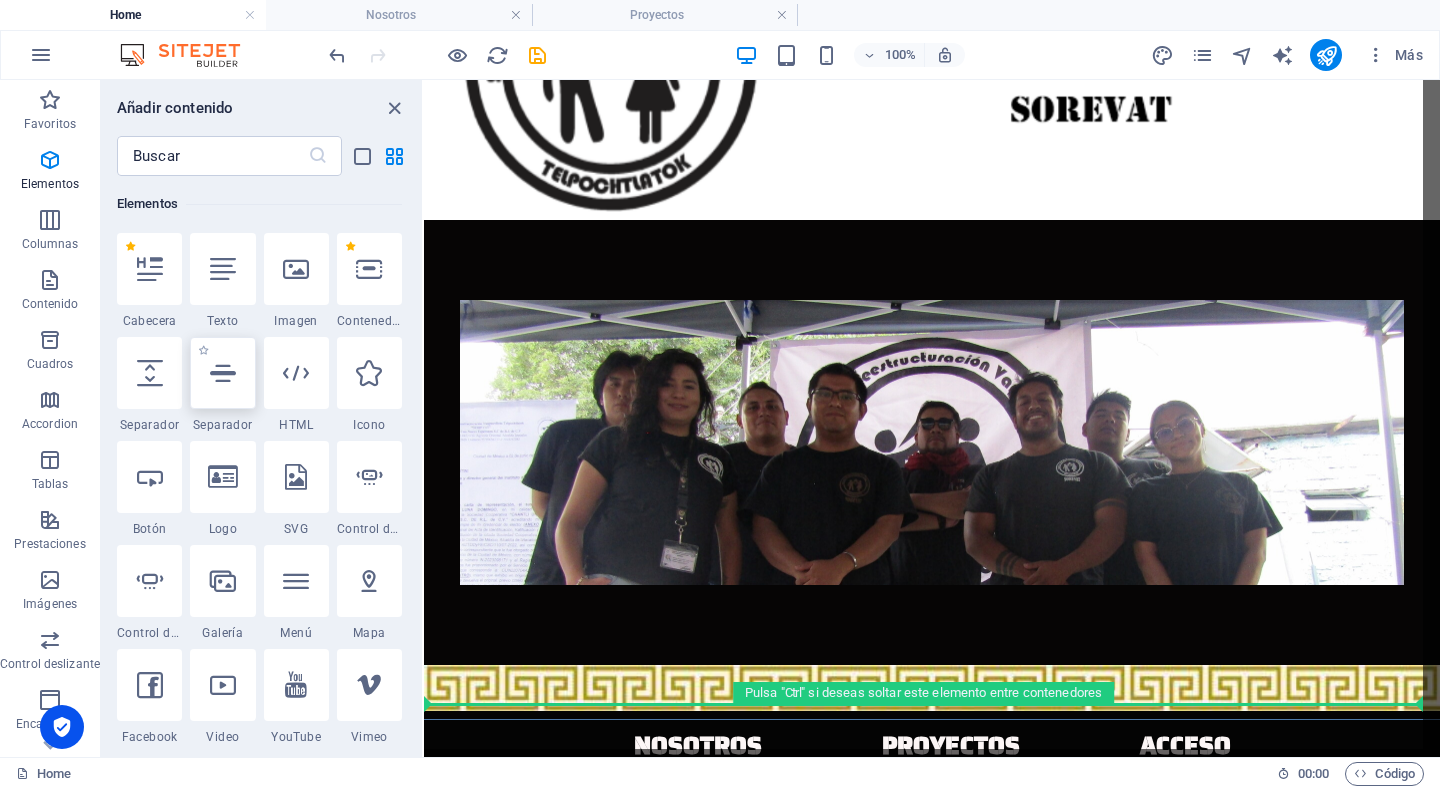 select on "%" 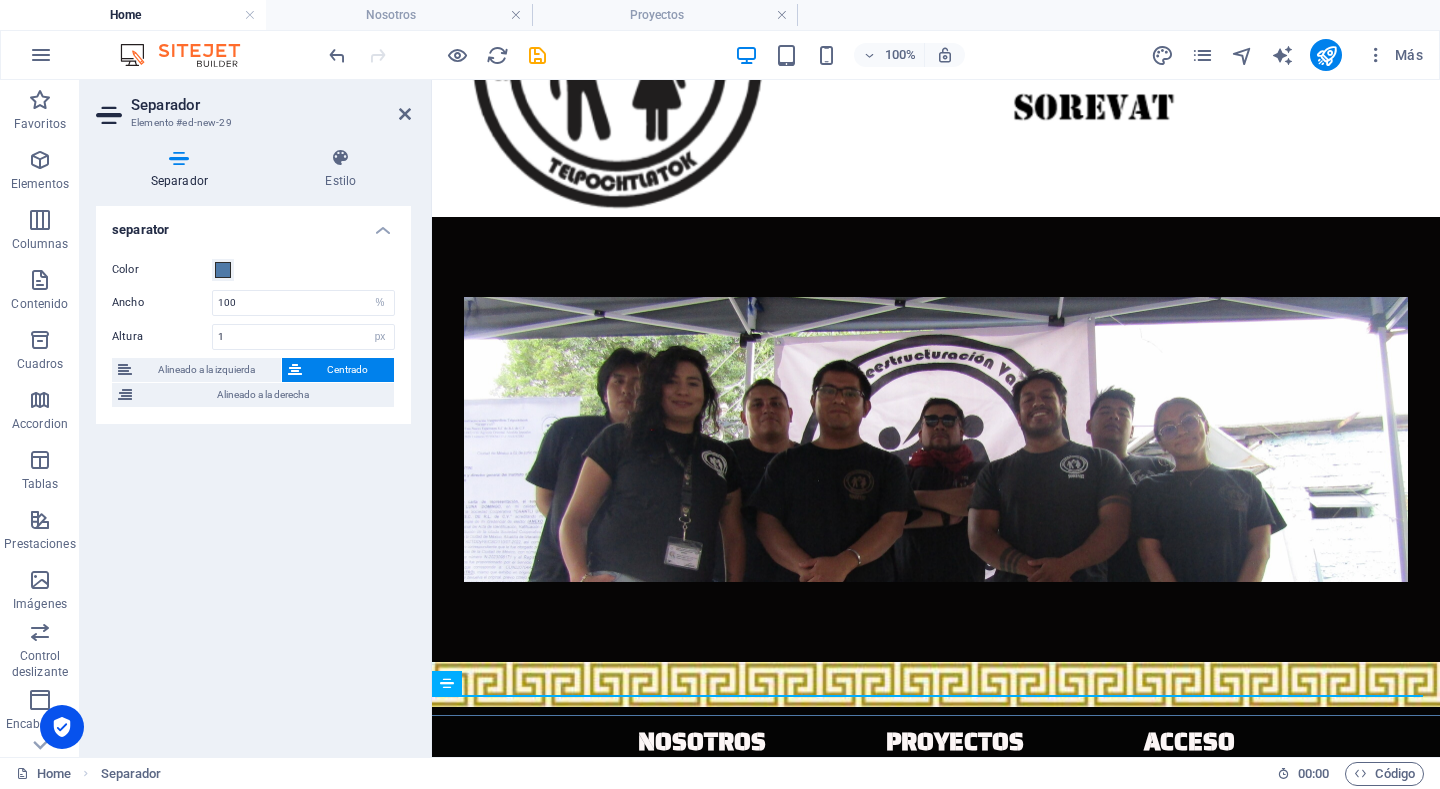 scroll, scrollTop: 249, scrollLeft: 0, axis: vertical 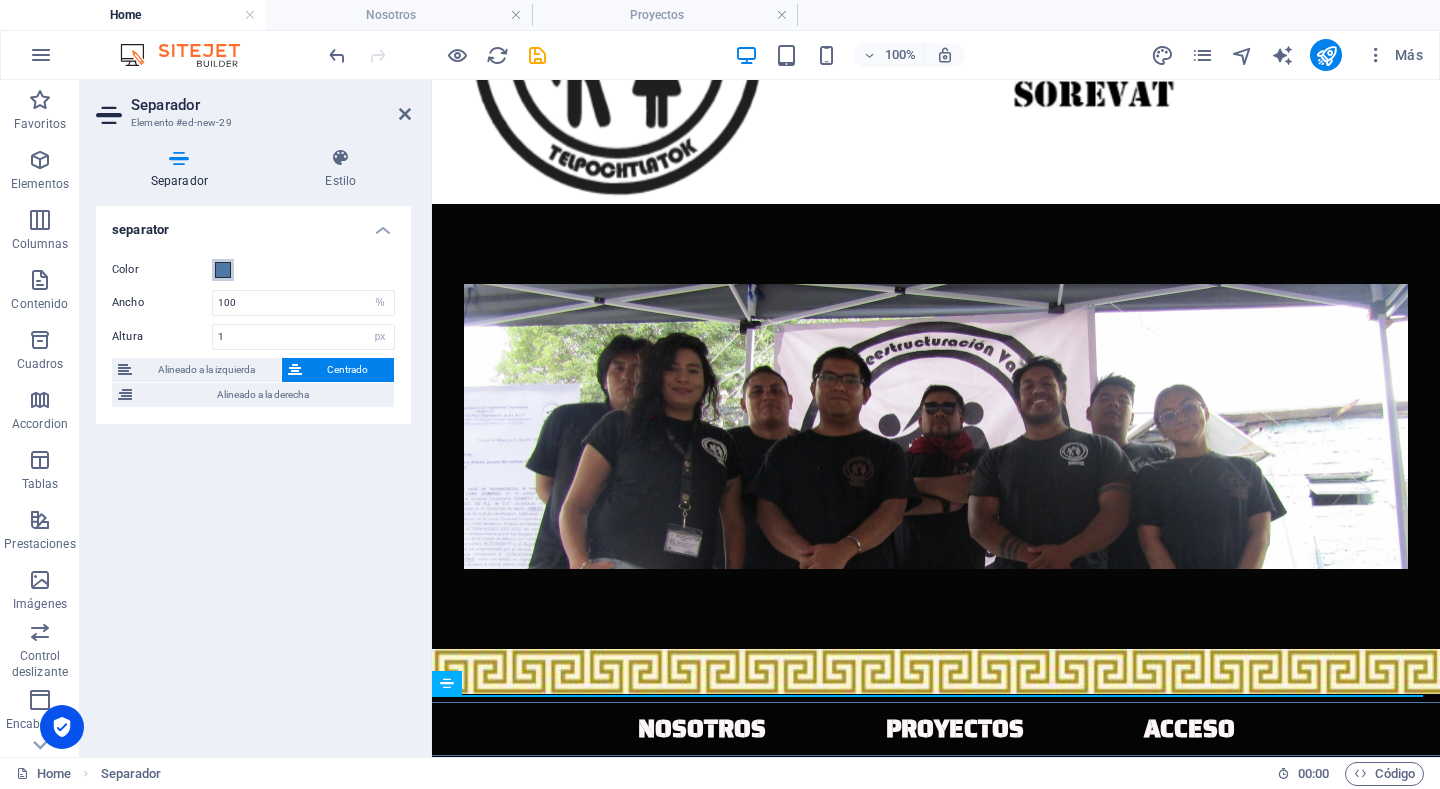 click at bounding box center [223, 270] 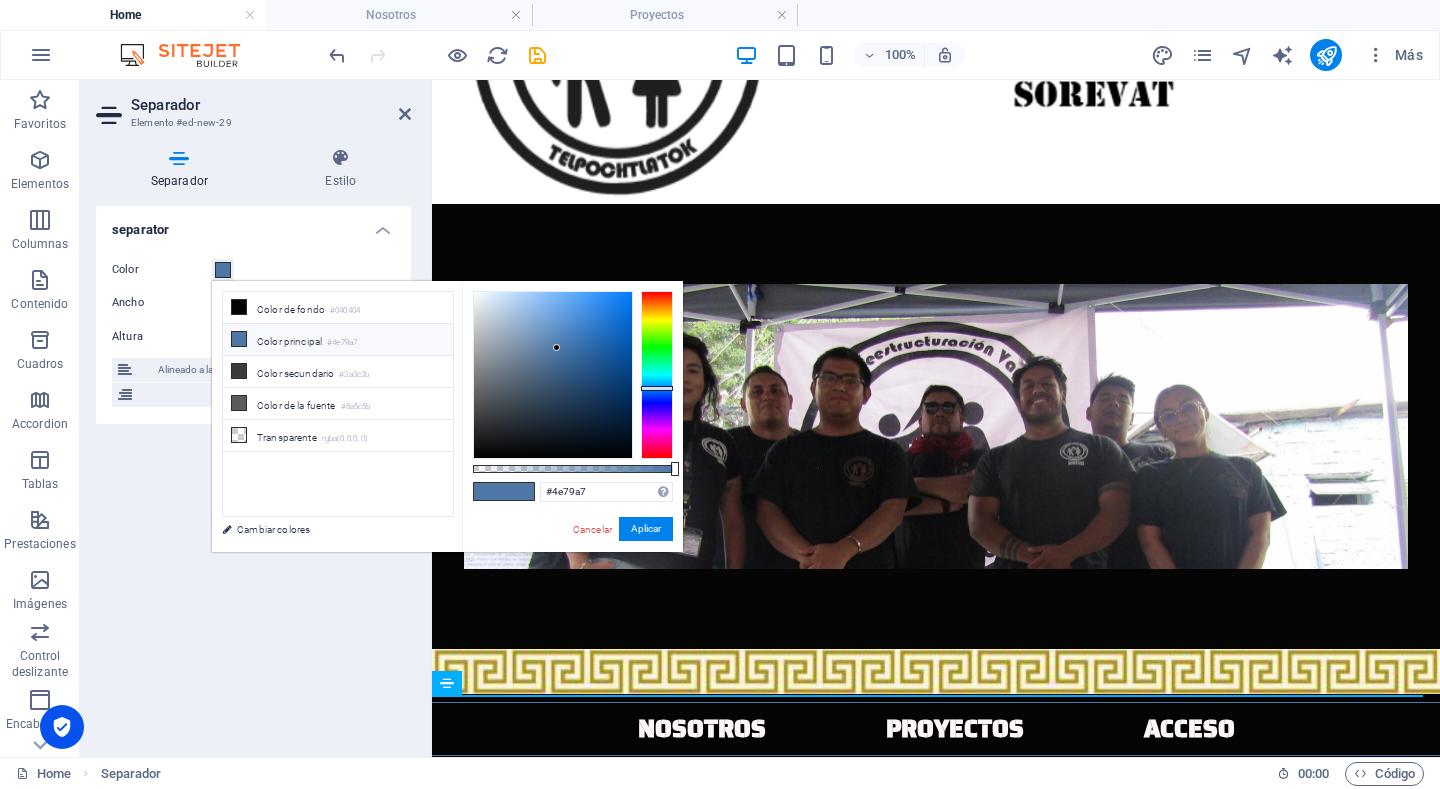 type on "#000001" 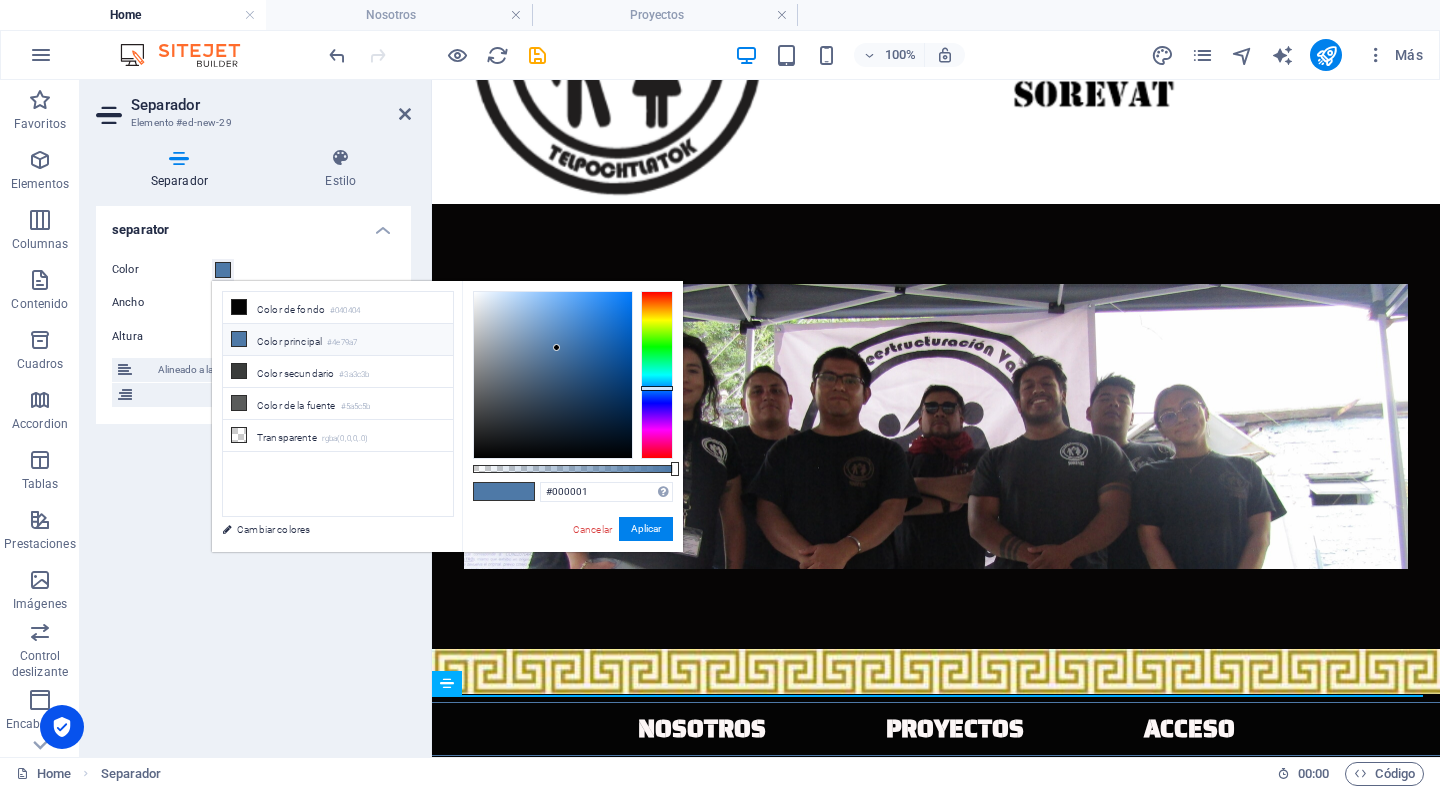 click at bounding box center (553, 375) 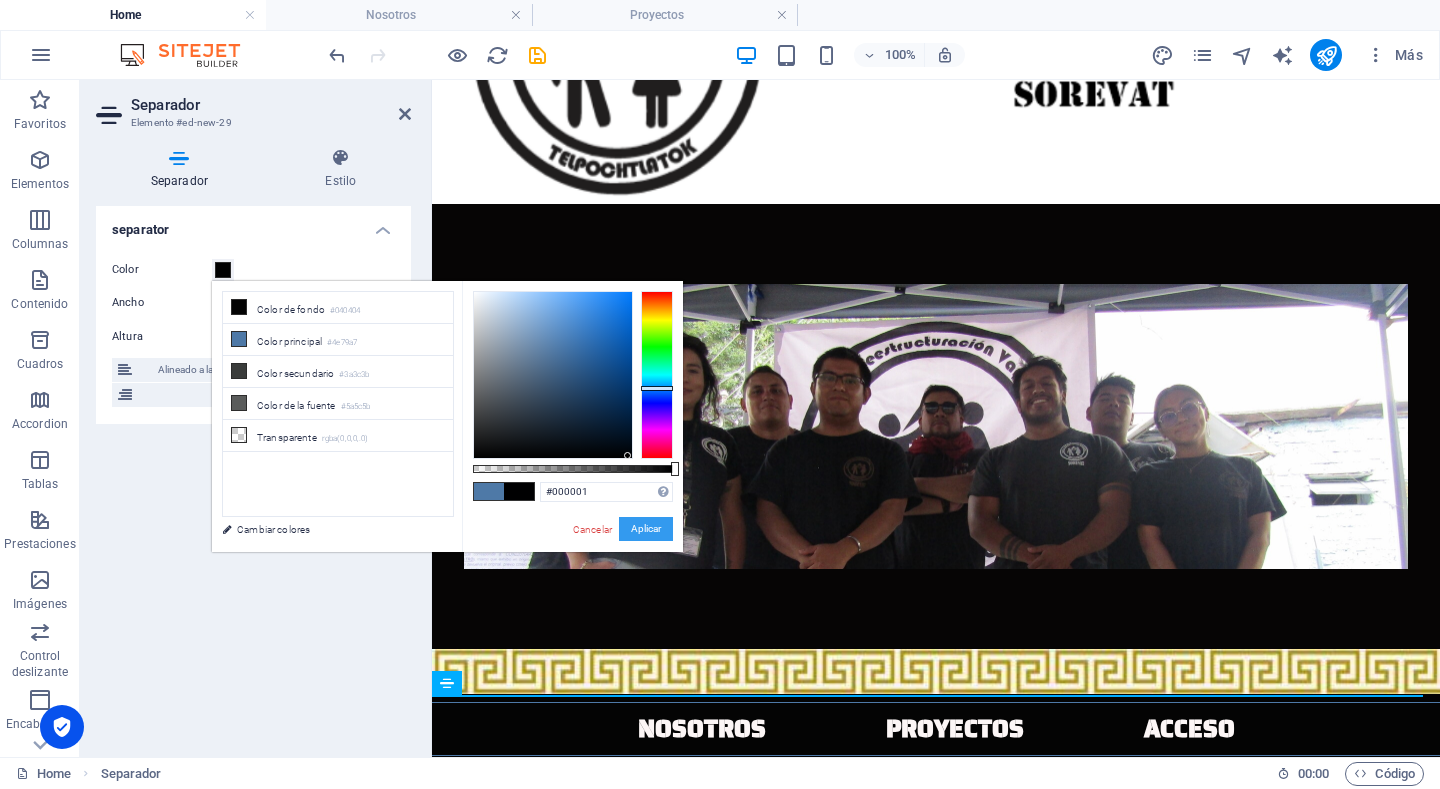 click on "Aplicar" at bounding box center (646, 529) 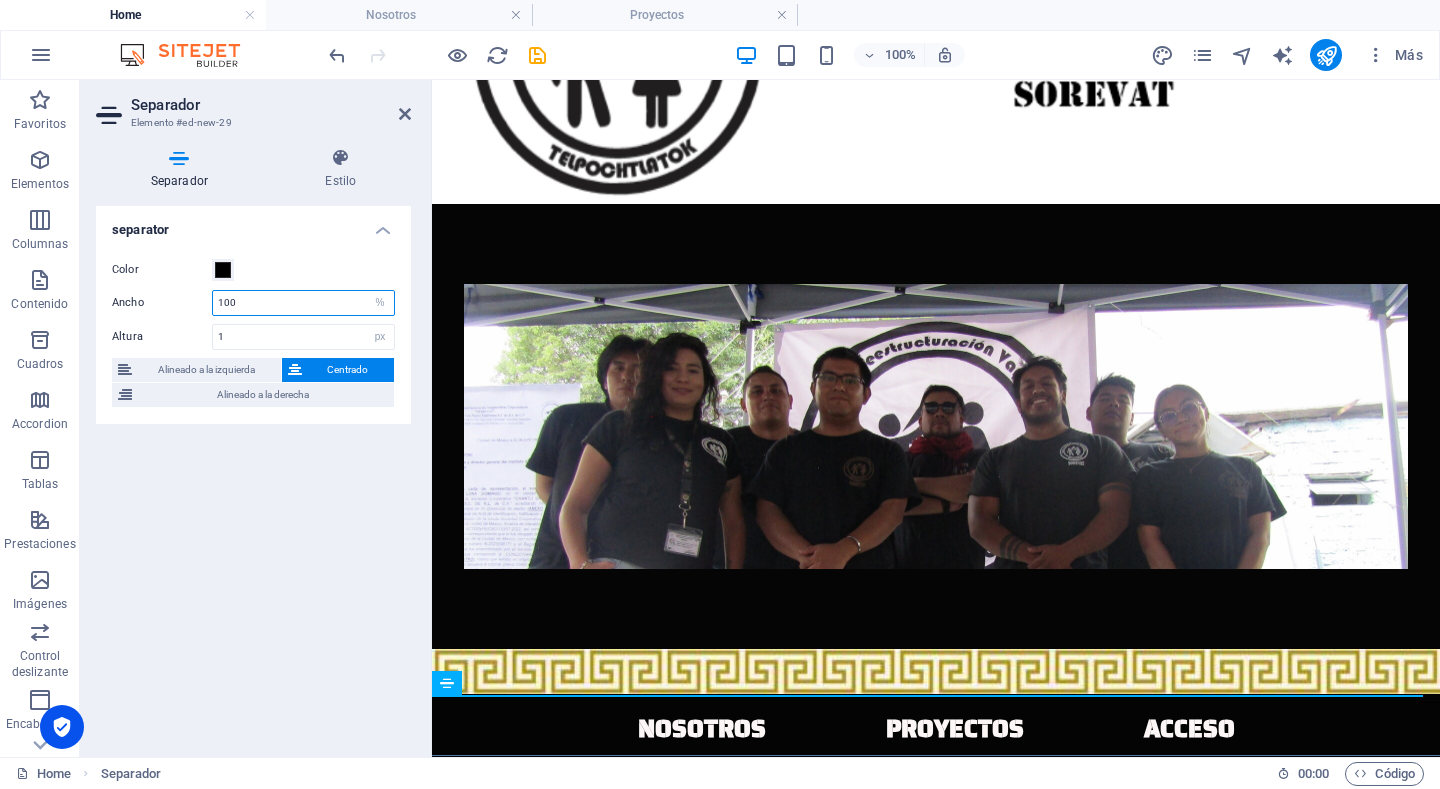 click on "100" at bounding box center (303, 303) 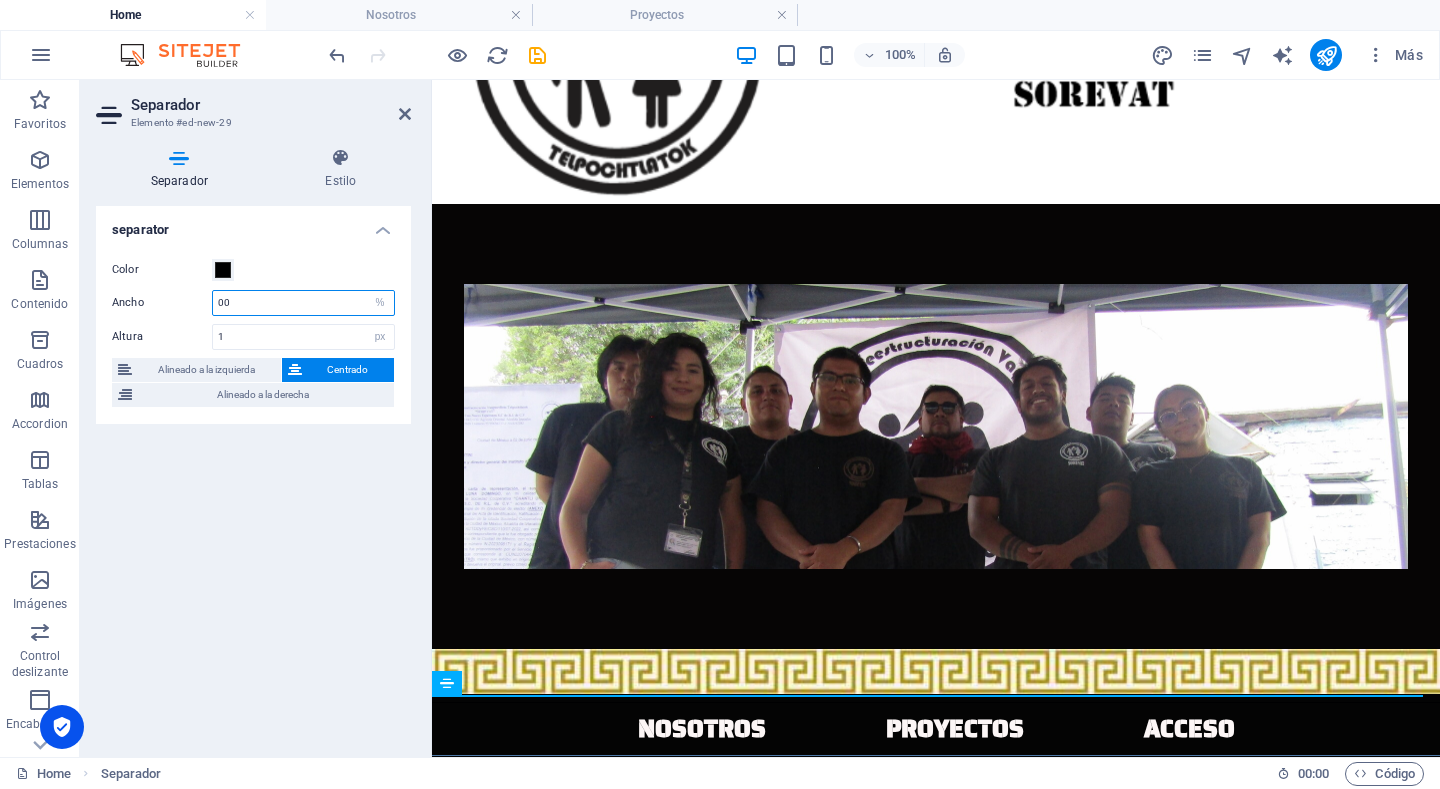 type on "0" 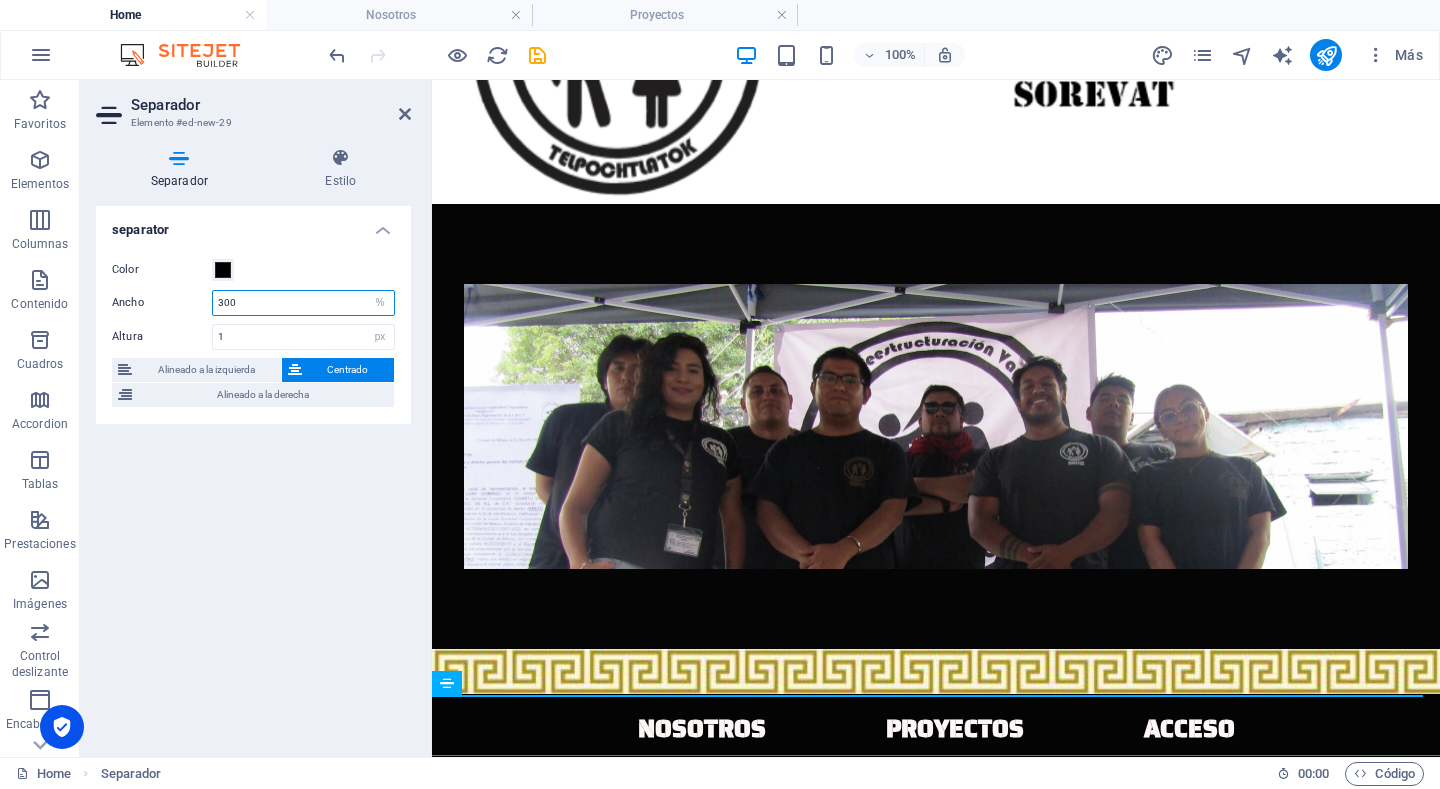 scroll, scrollTop: 266, scrollLeft: 0, axis: vertical 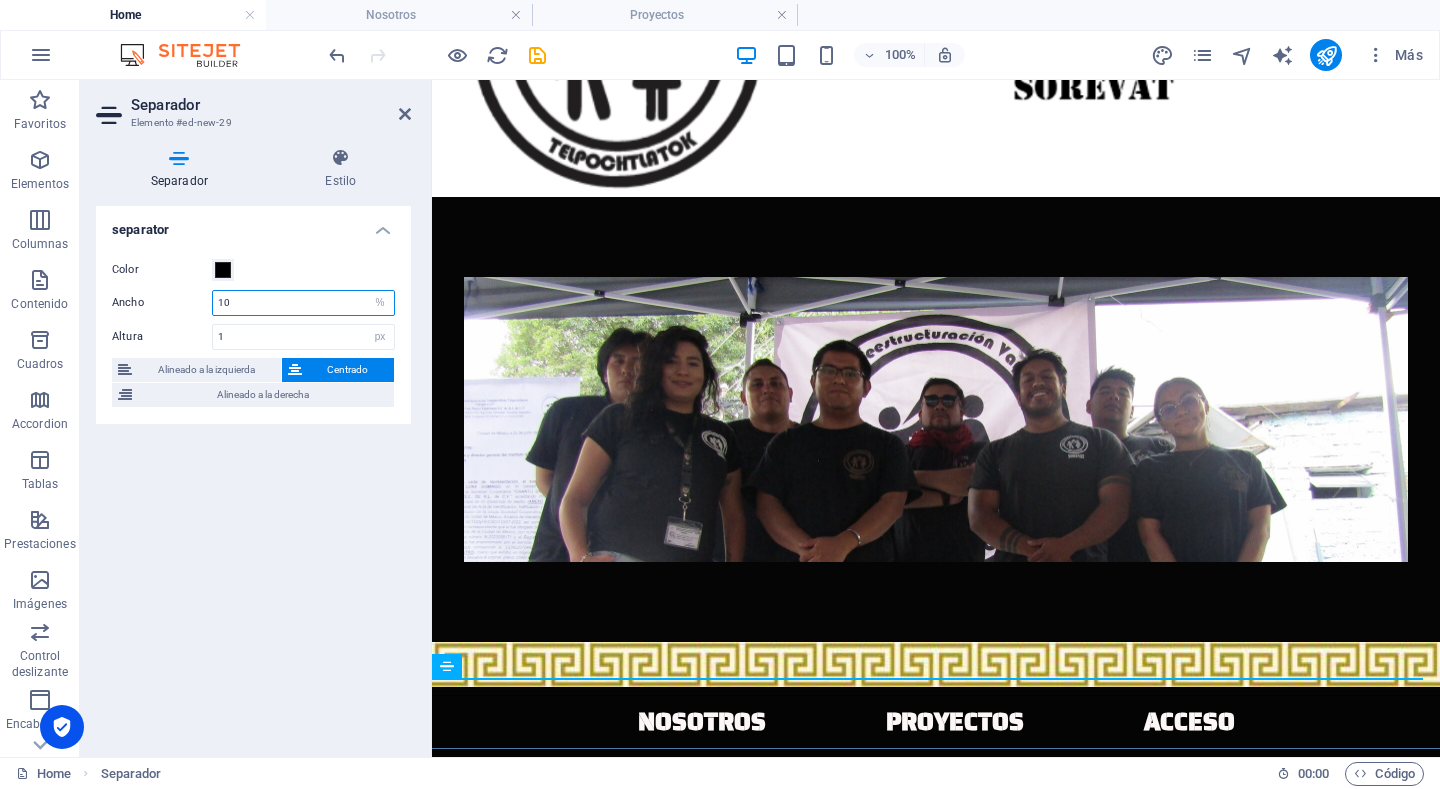 type on "1" 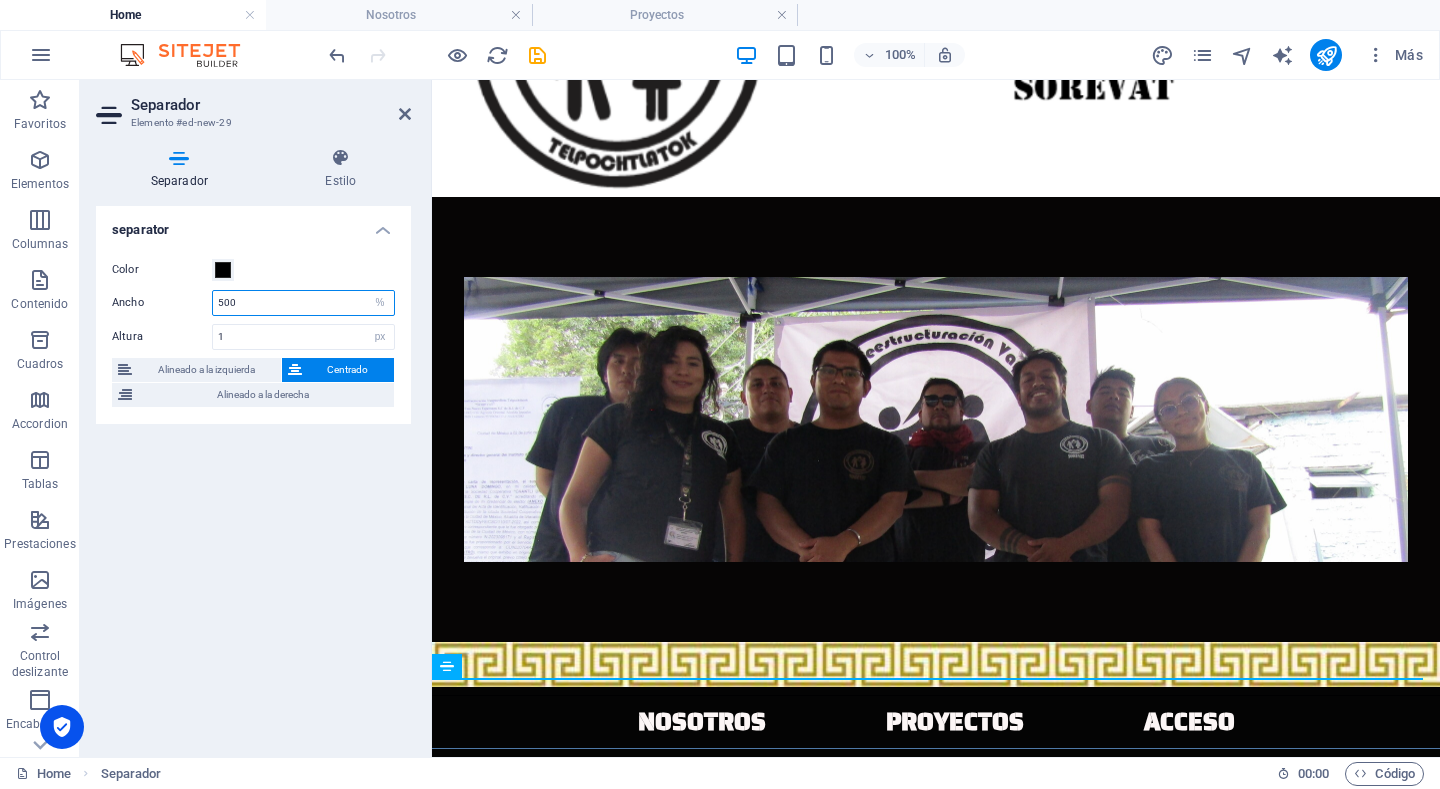 type on "500" 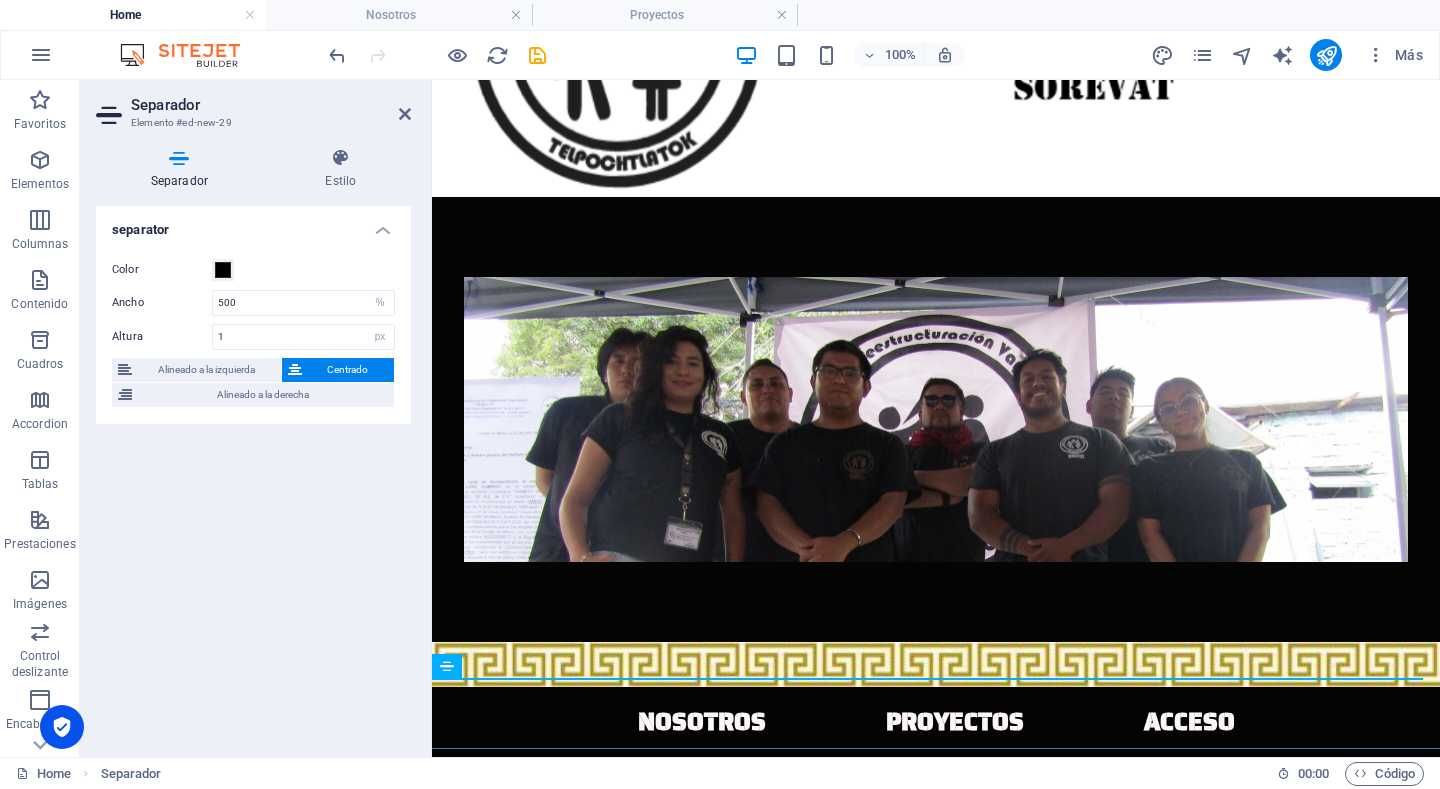 click on "separator Color Ancho 500 px rem % vh vw Altura 1 px rem vh vw Alineado a la izquierda Centrado Alineado a la derecha" at bounding box center [253, 473] 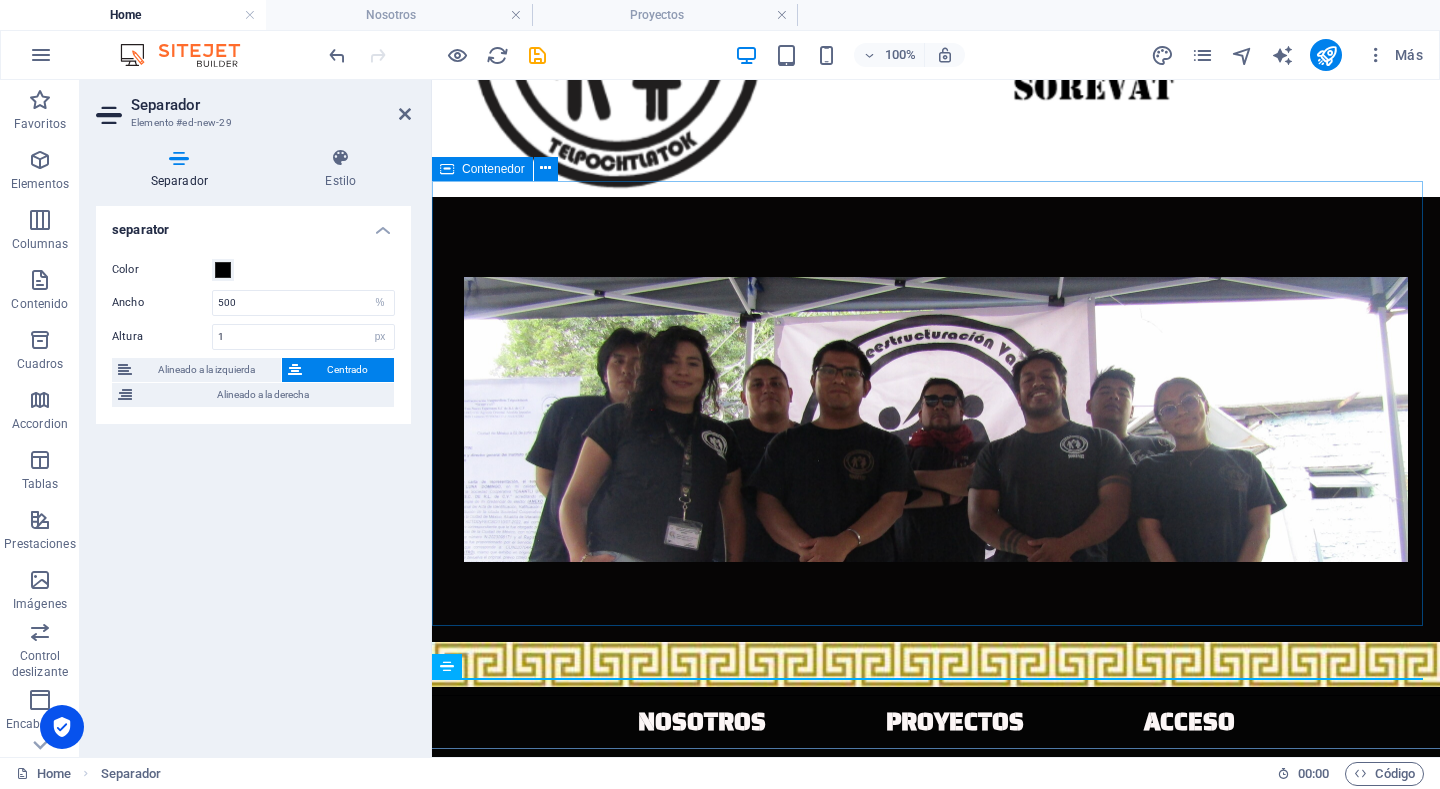 click at bounding box center (936, 420) 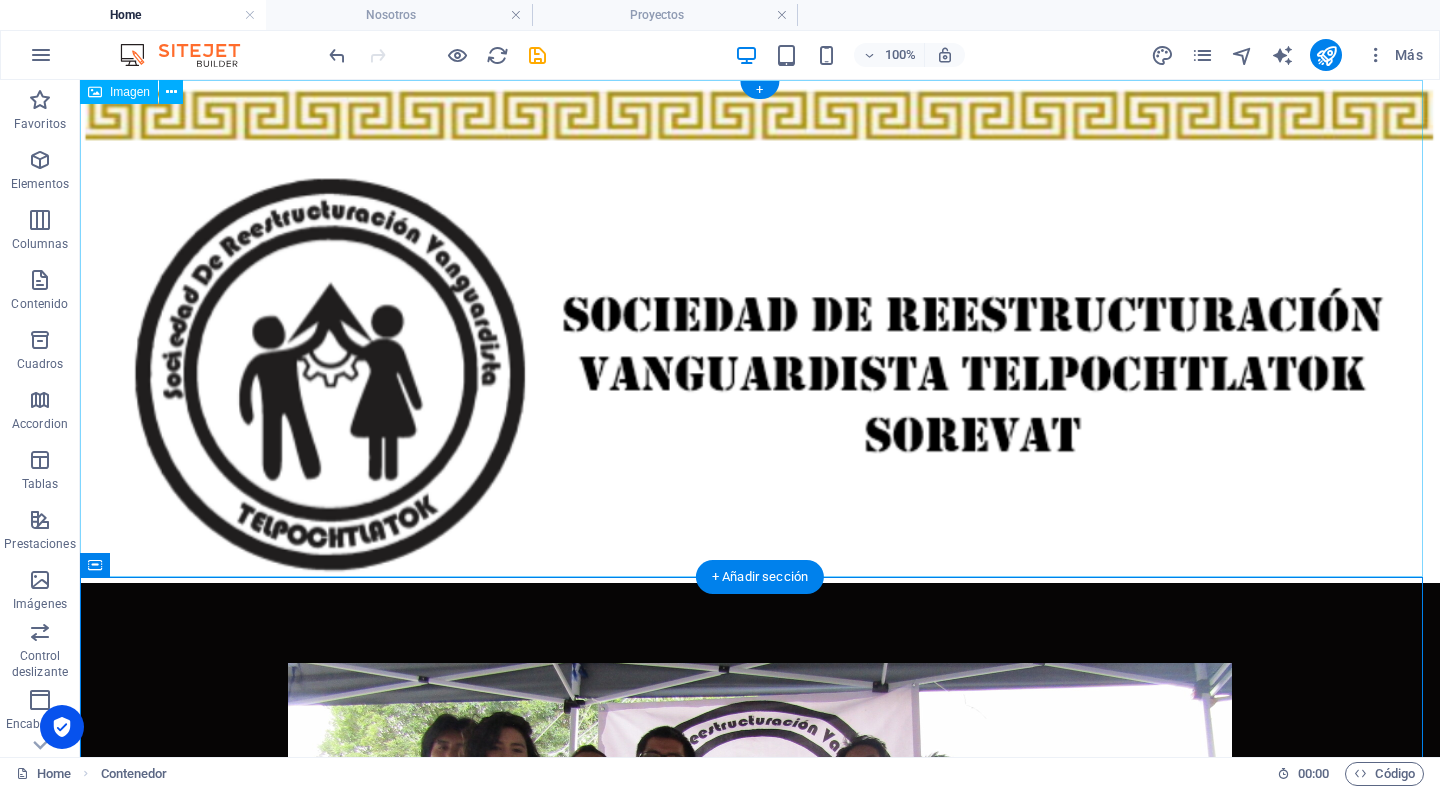 scroll, scrollTop: 412, scrollLeft: 0, axis: vertical 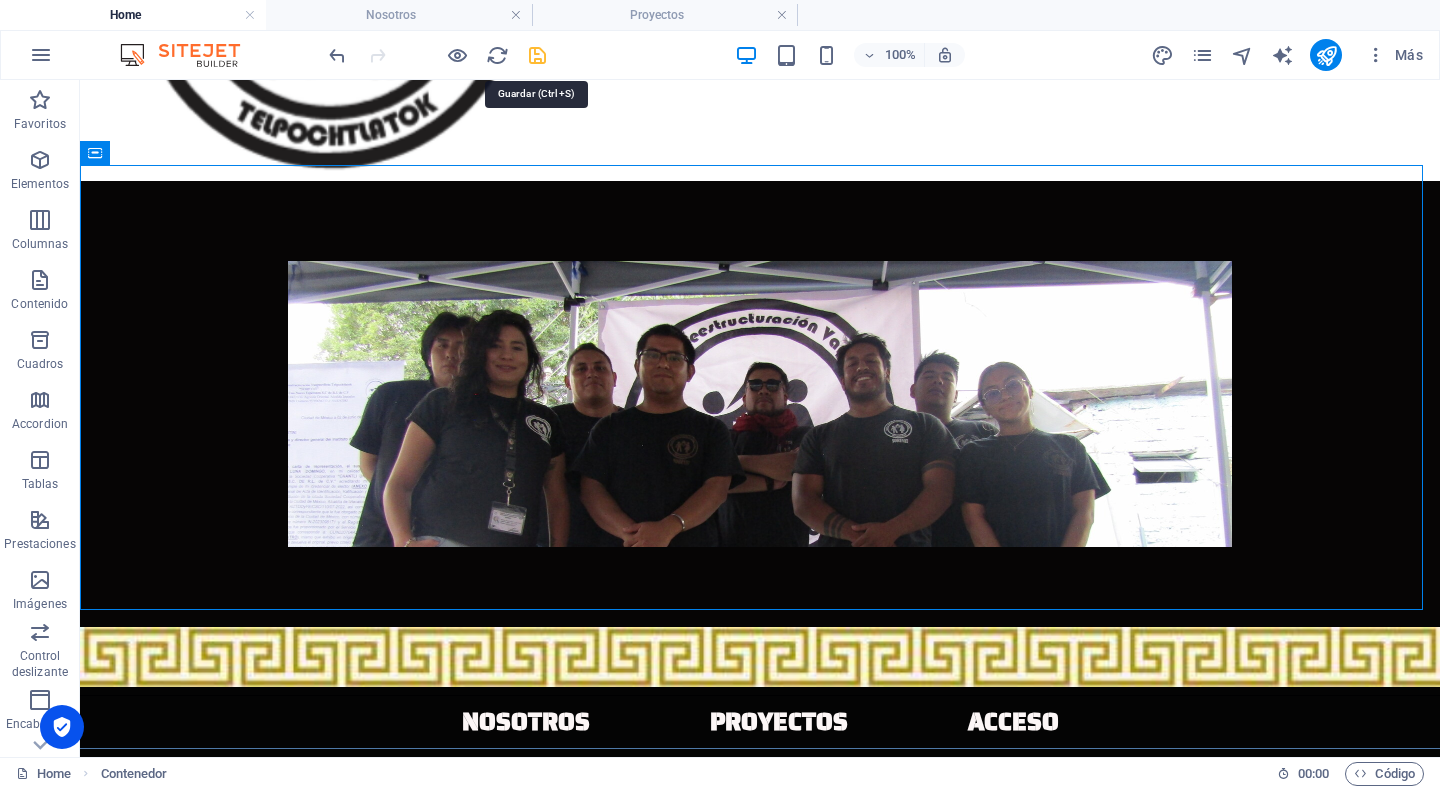 click at bounding box center (537, 55) 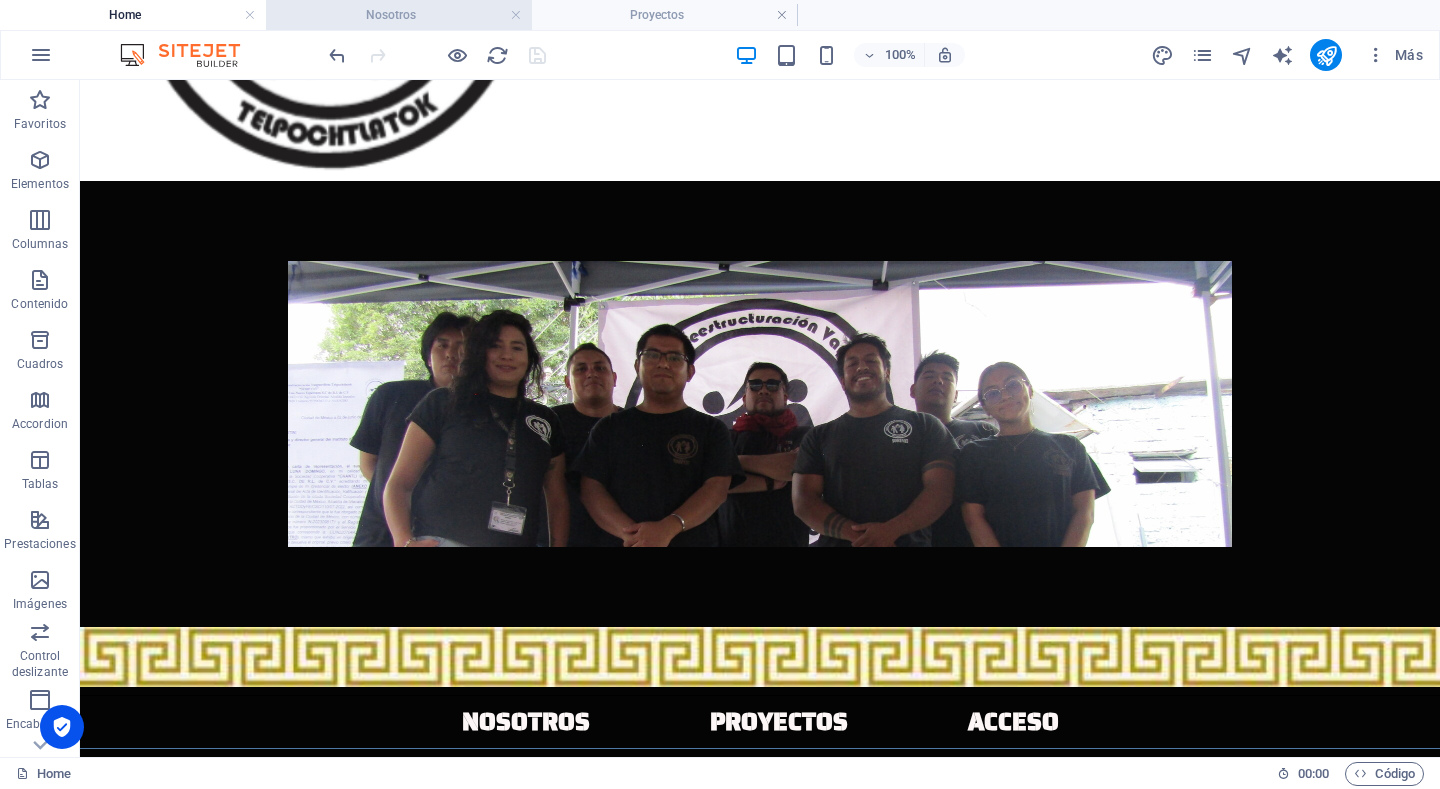 click on "Nosotros" at bounding box center [399, 15] 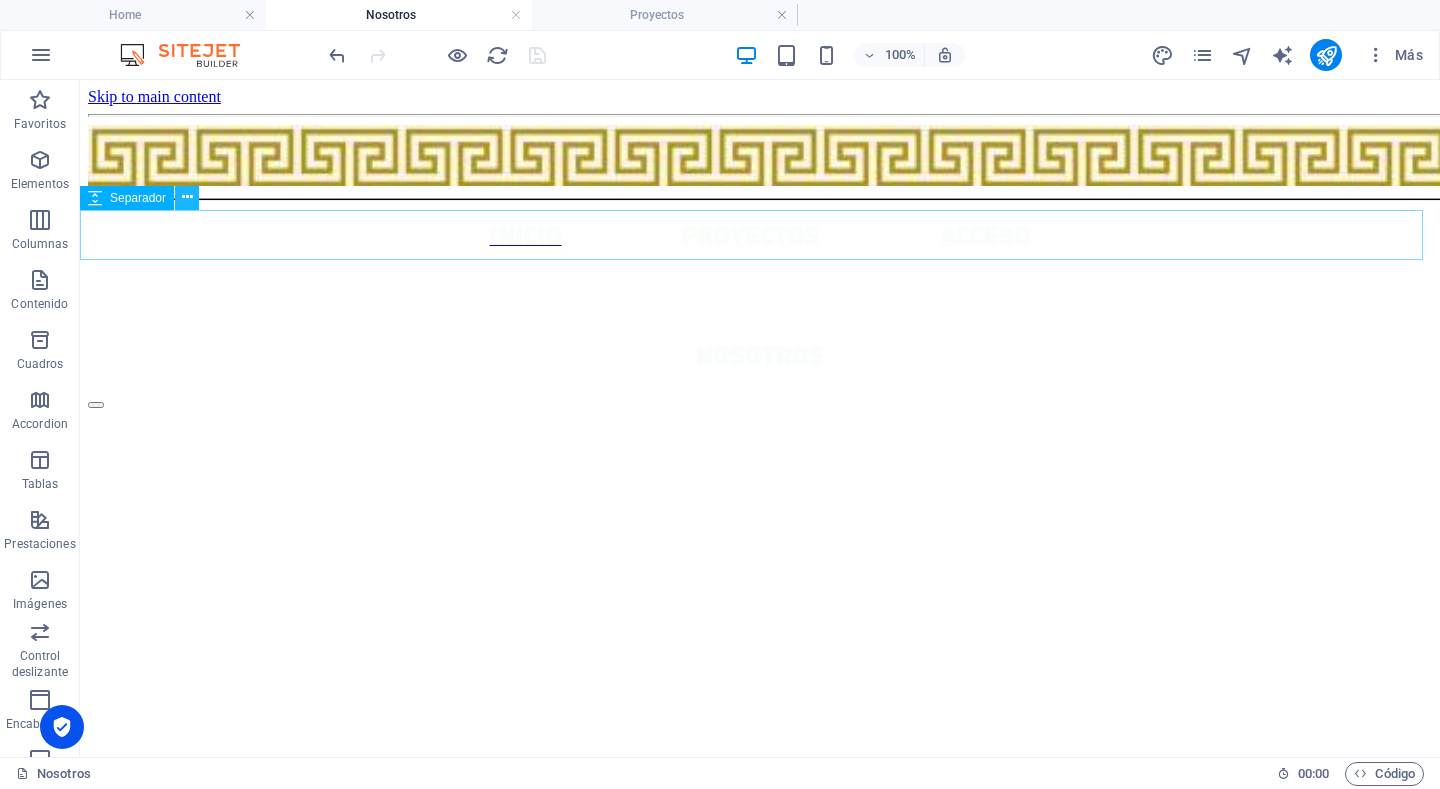 click at bounding box center [187, 198] 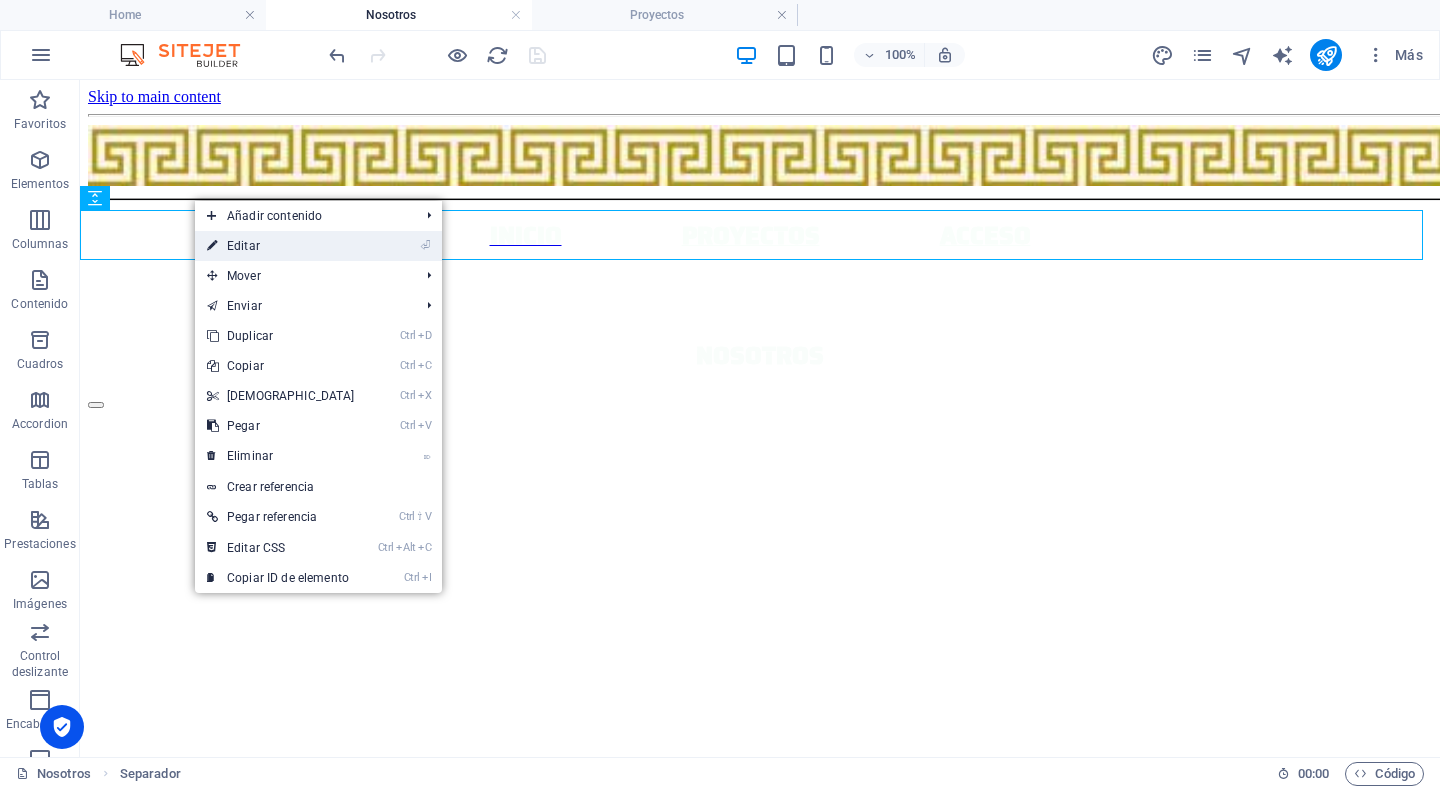 click on "⏎  Editar" at bounding box center (281, 246) 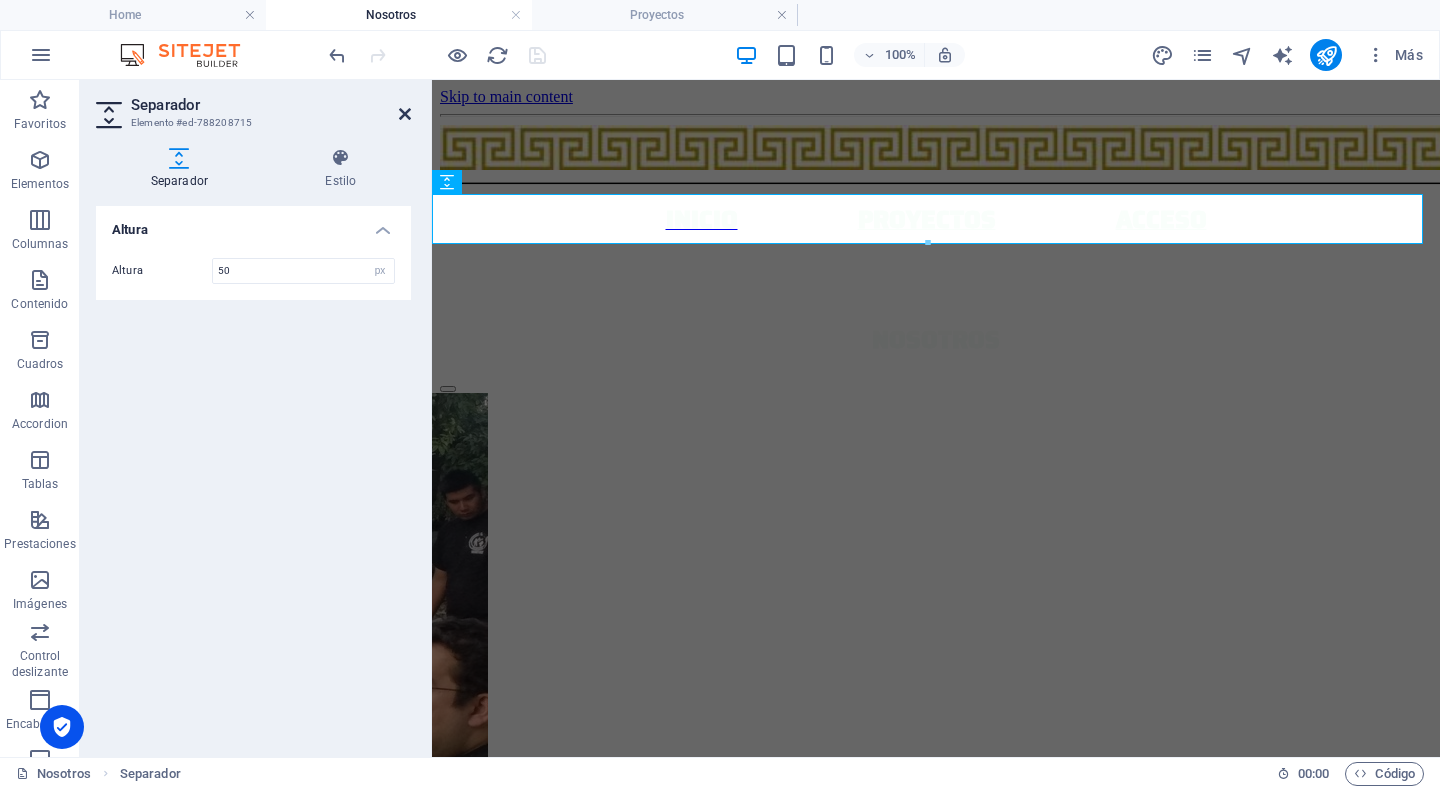 click at bounding box center (405, 114) 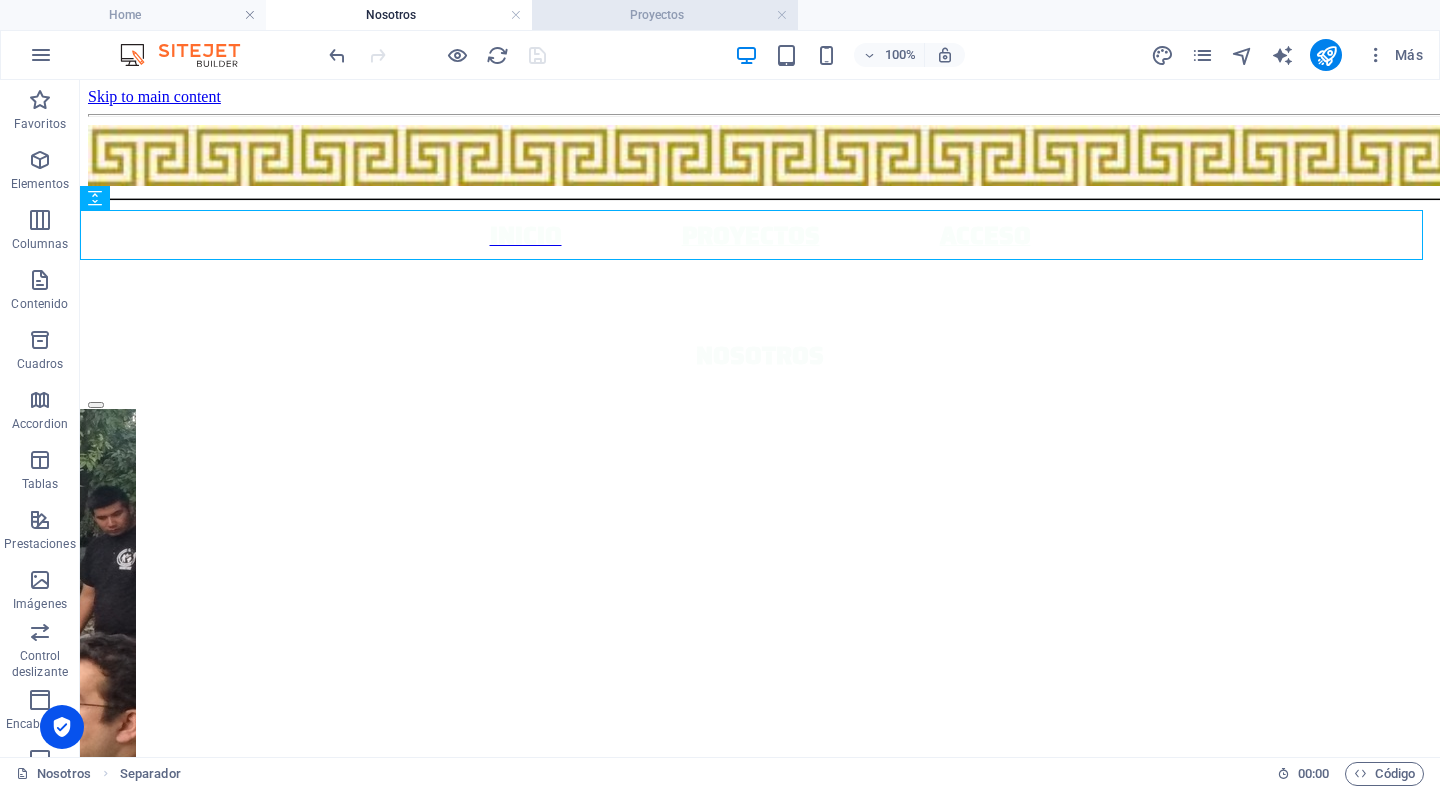 click on "Proyectos" at bounding box center [665, 15] 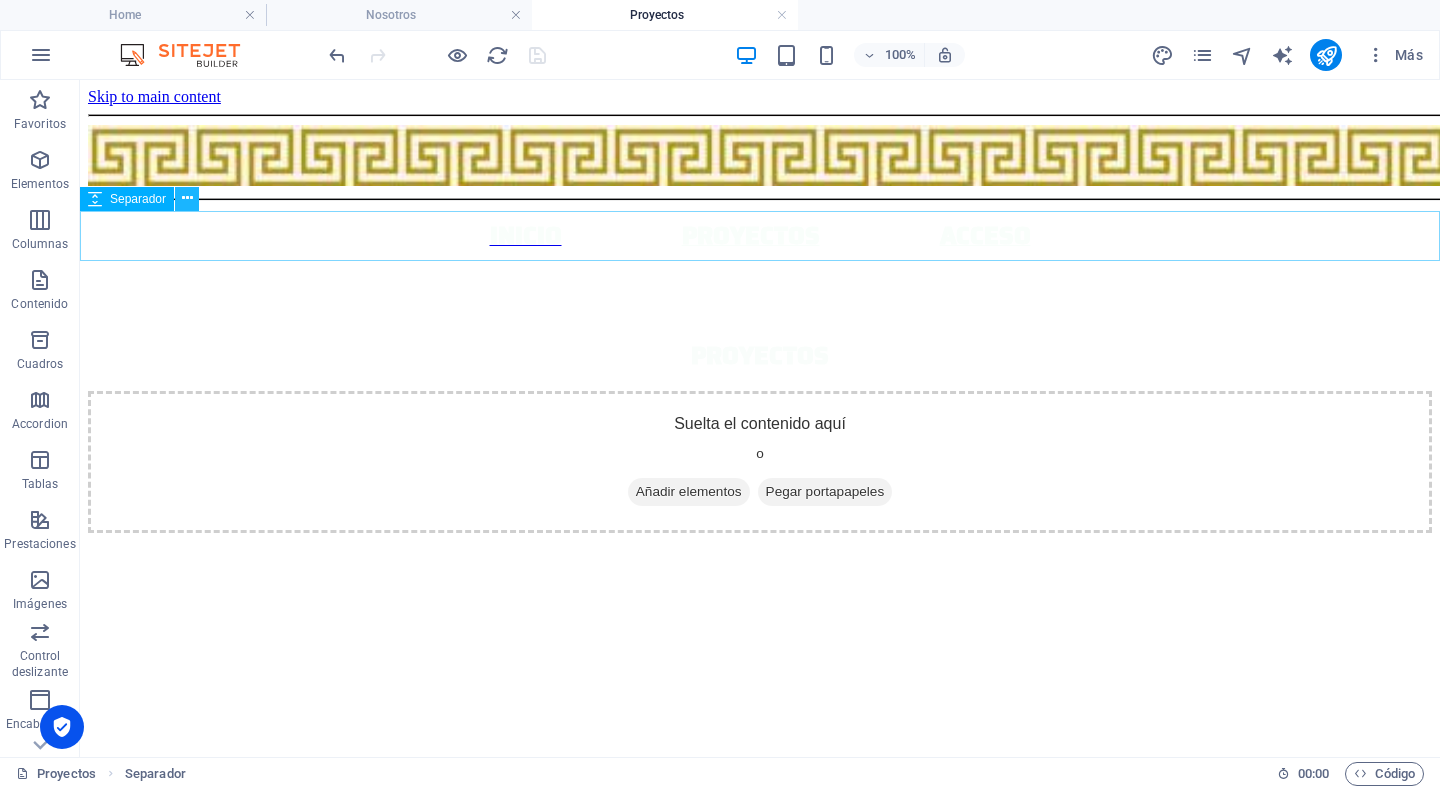 click at bounding box center [187, 198] 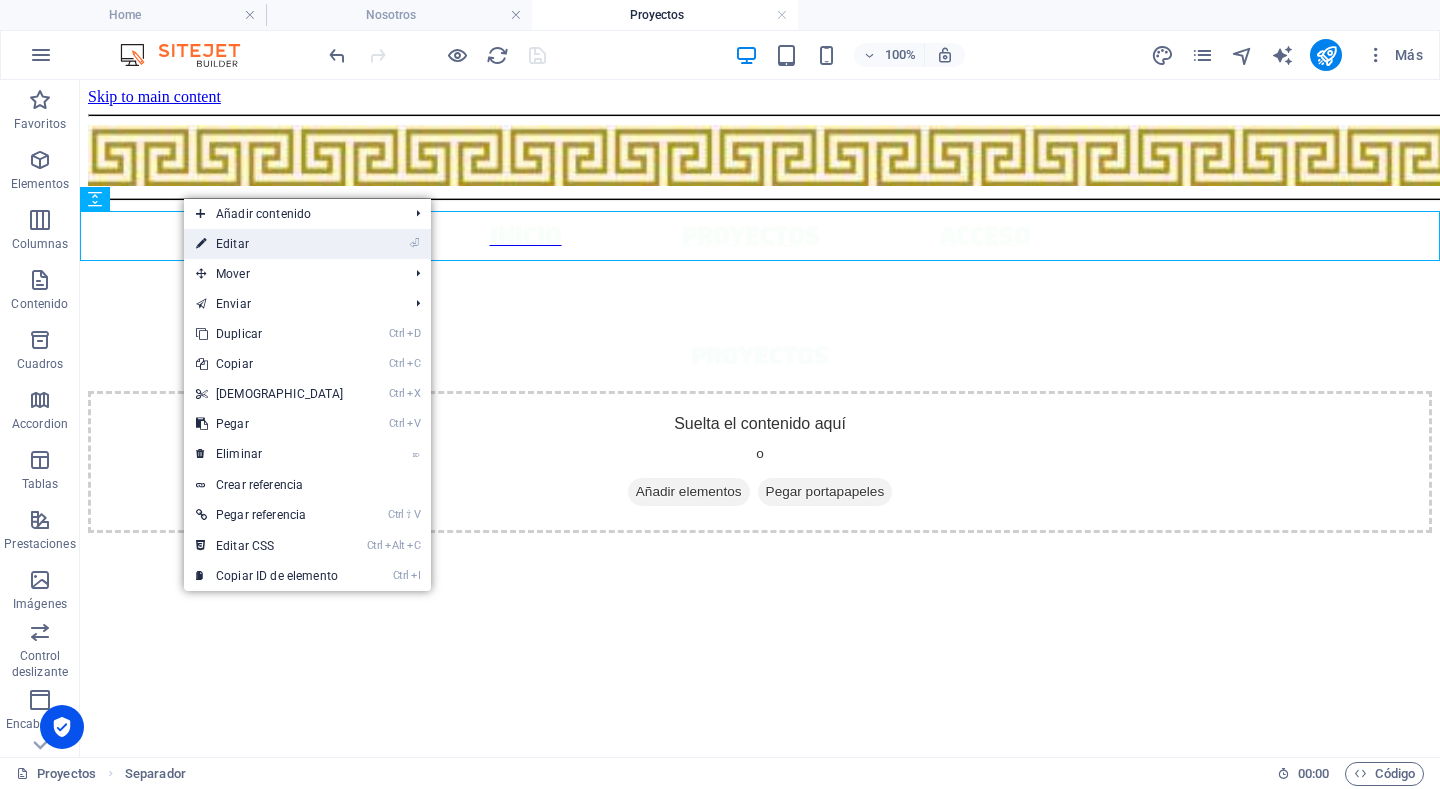 click on "⏎  Editar" at bounding box center (270, 244) 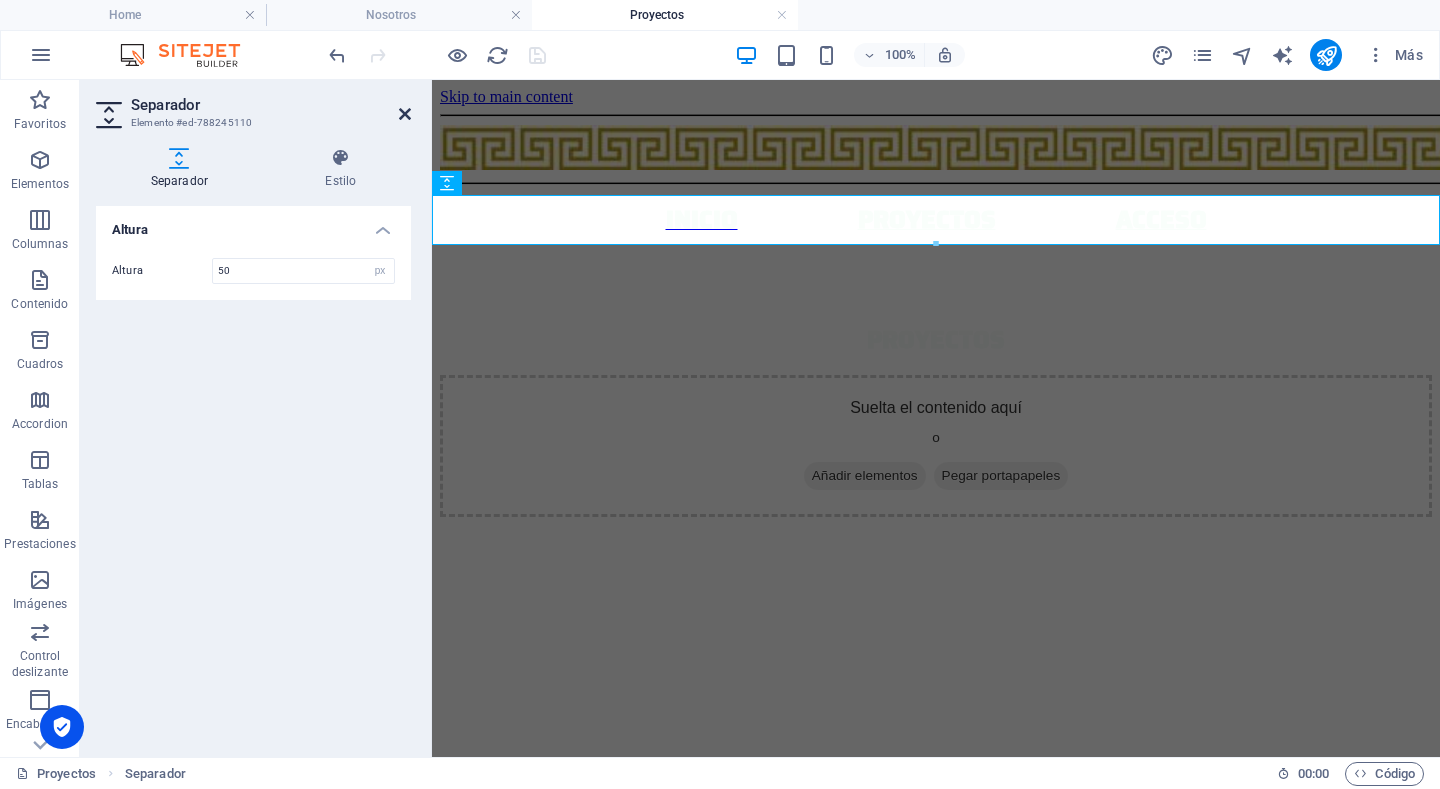 click at bounding box center [405, 114] 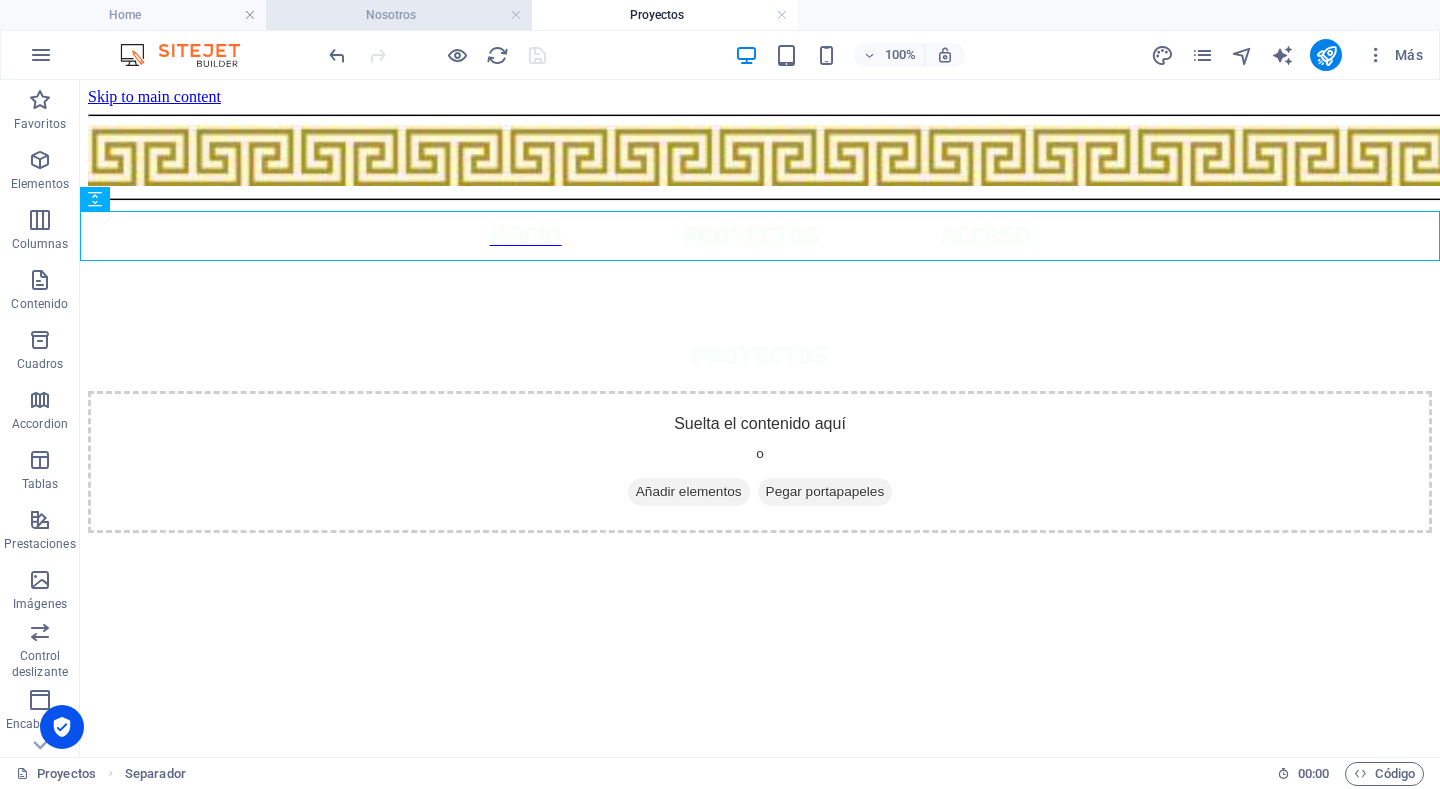 click on "Nosotros" at bounding box center [399, 15] 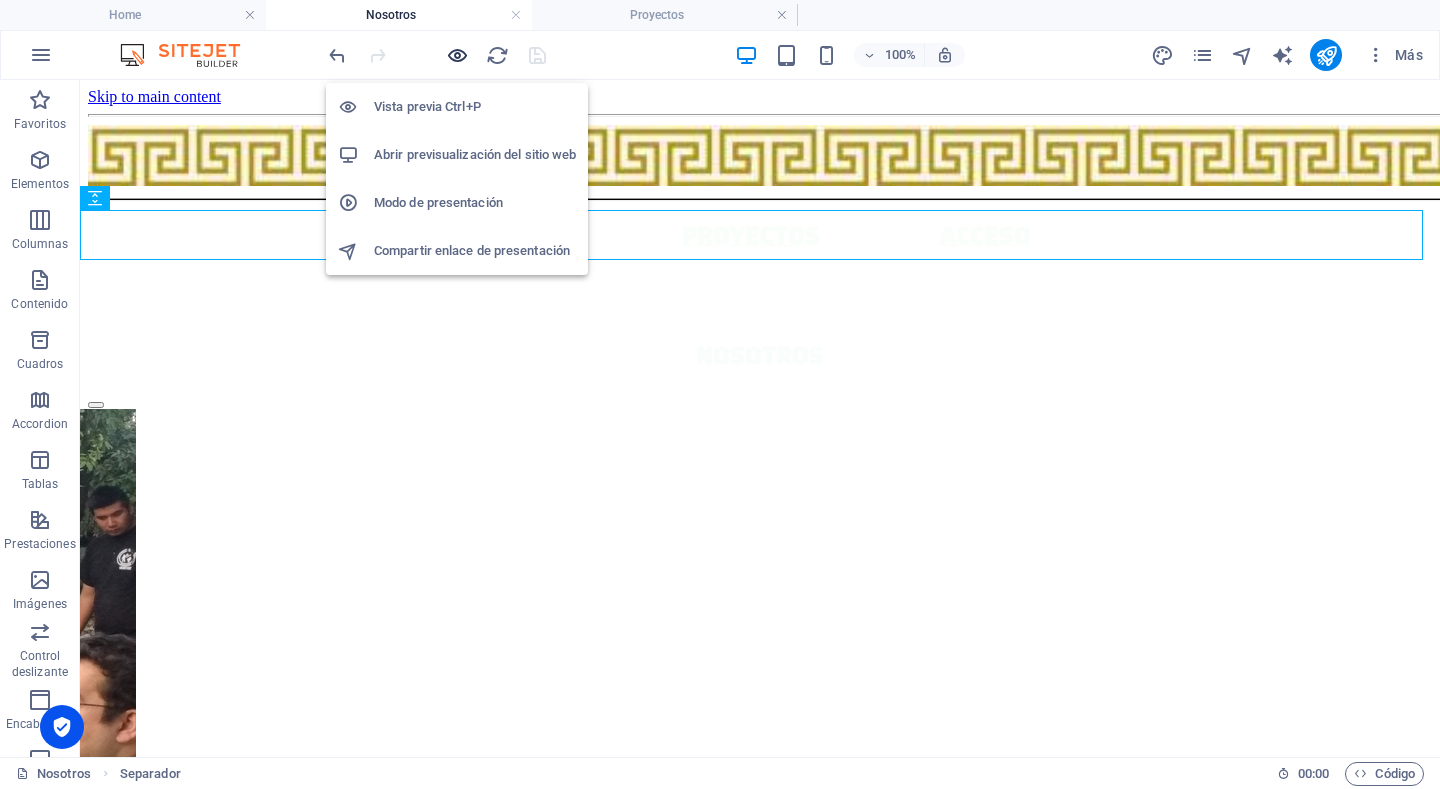 click at bounding box center [457, 55] 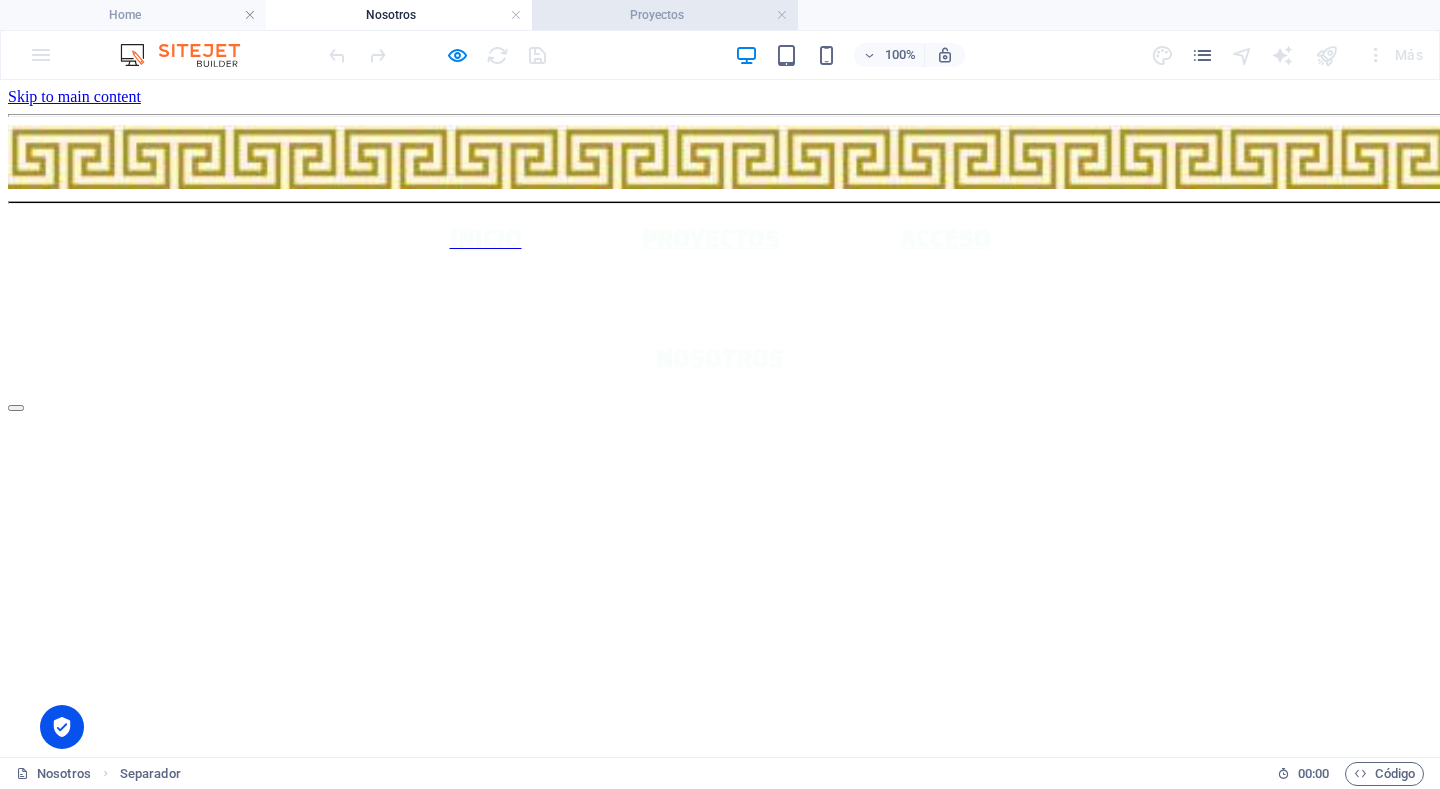click on "Proyectos" at bounding box center [665, 15] 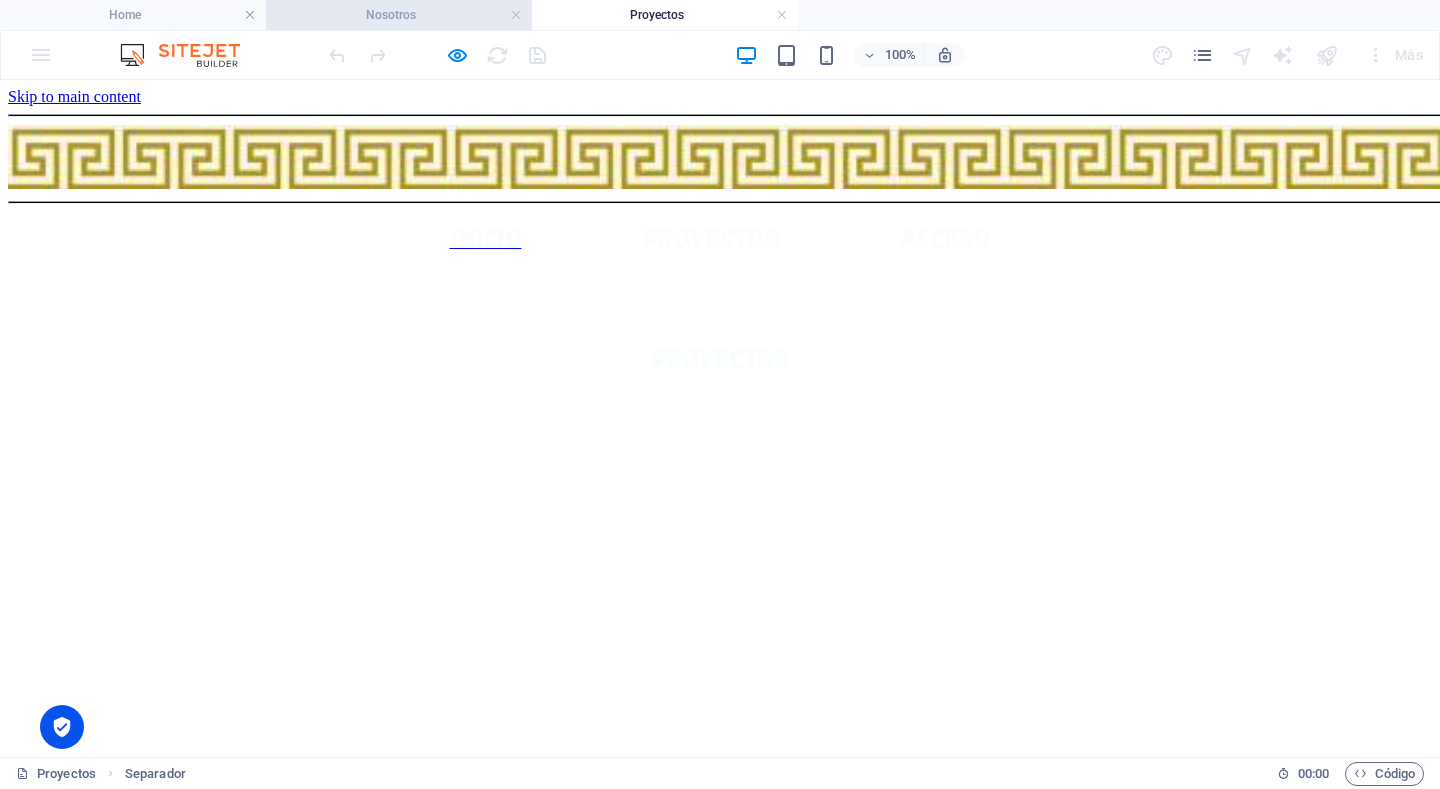 click on "Nosotros" at bounding box center [399, 15] 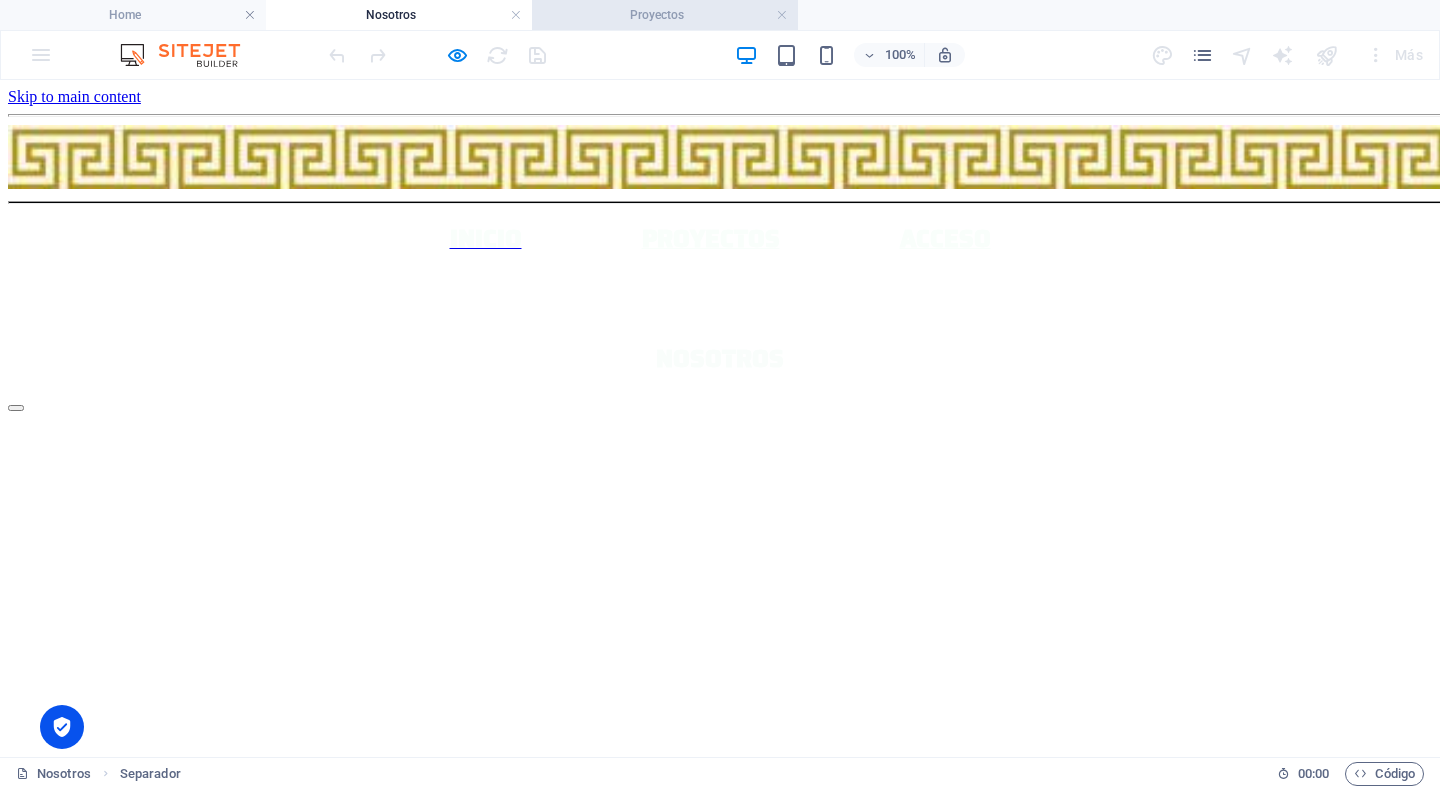 click on "Proyectos" at bounding box center (665, 15) 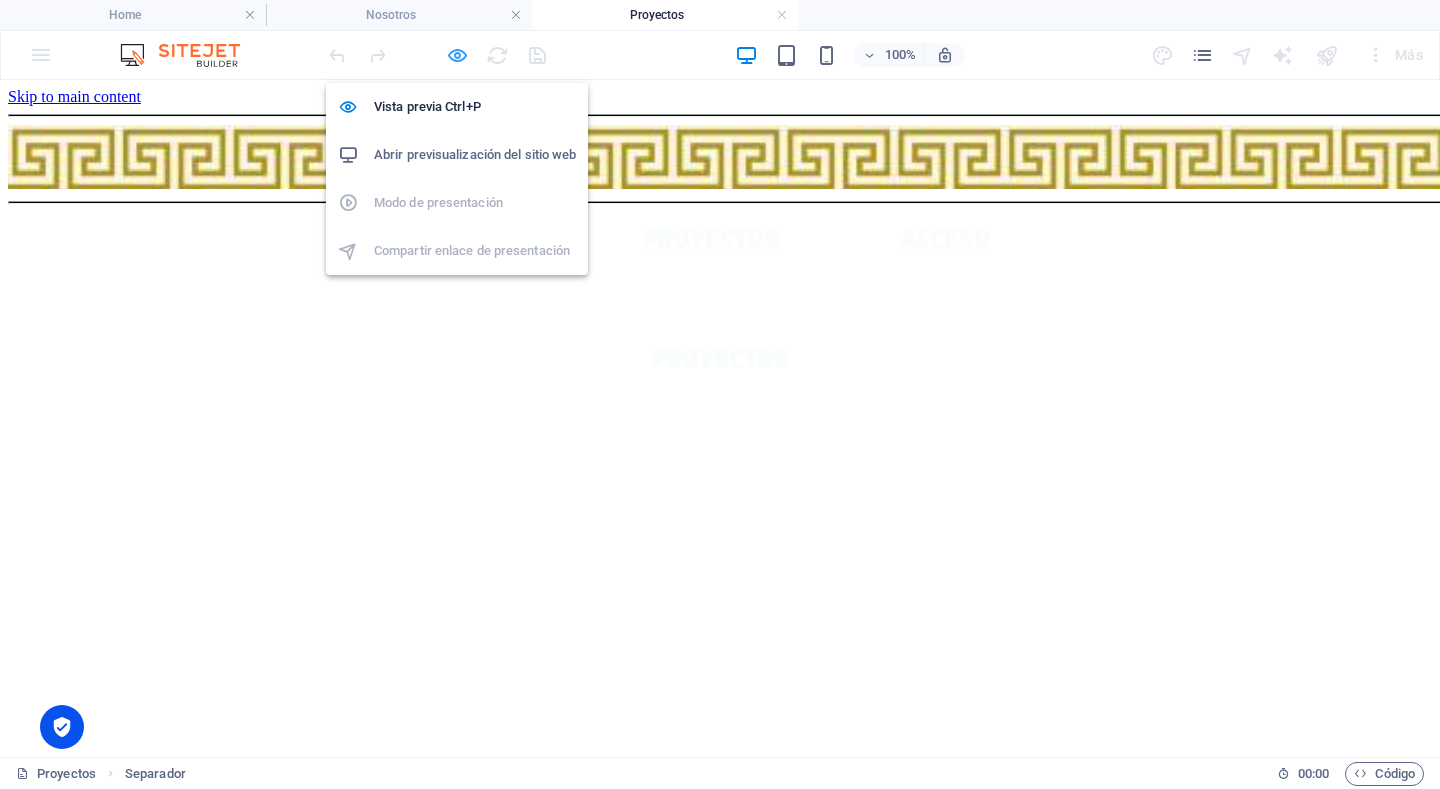 click at bounding box center (457, 55) 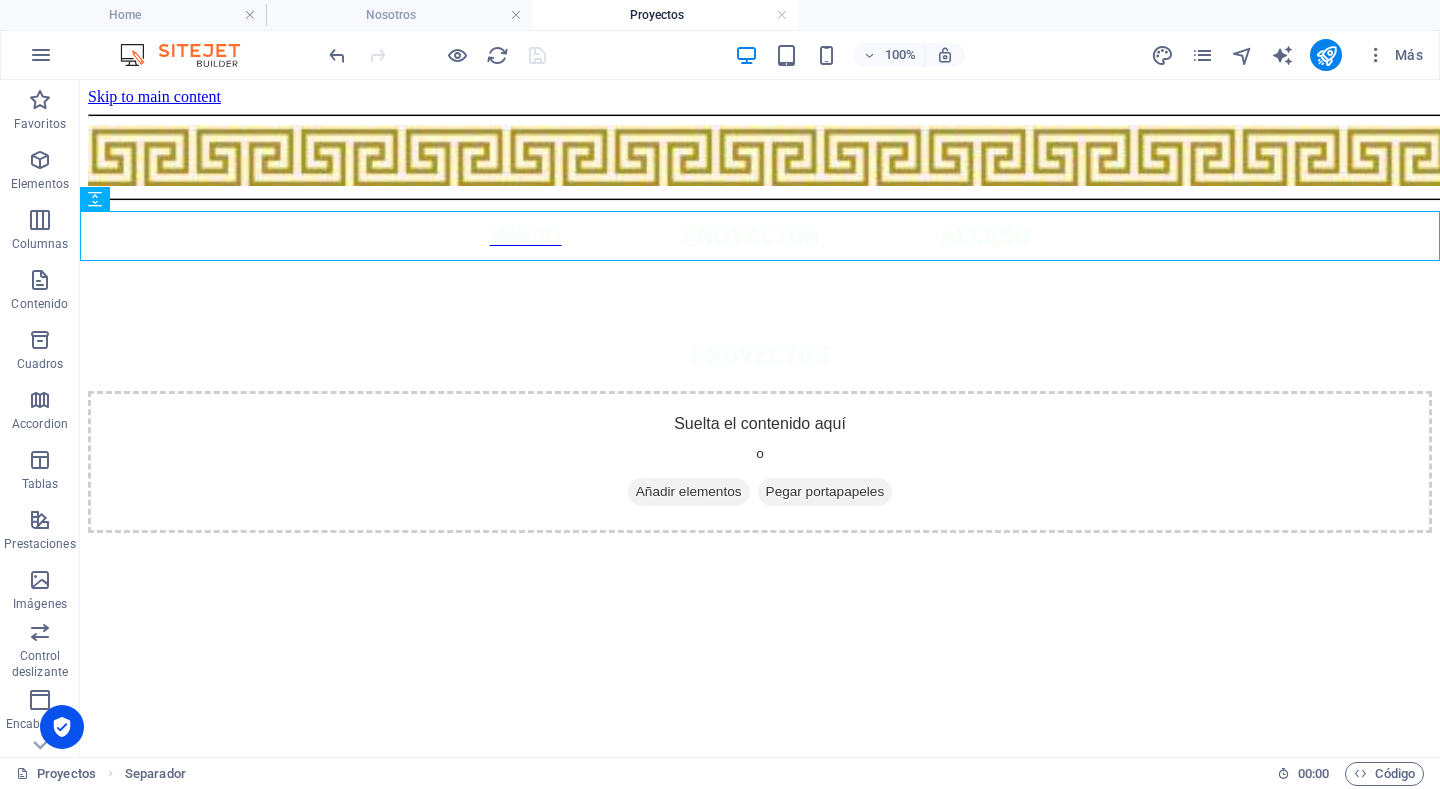 click at bounding box center [190, 55] 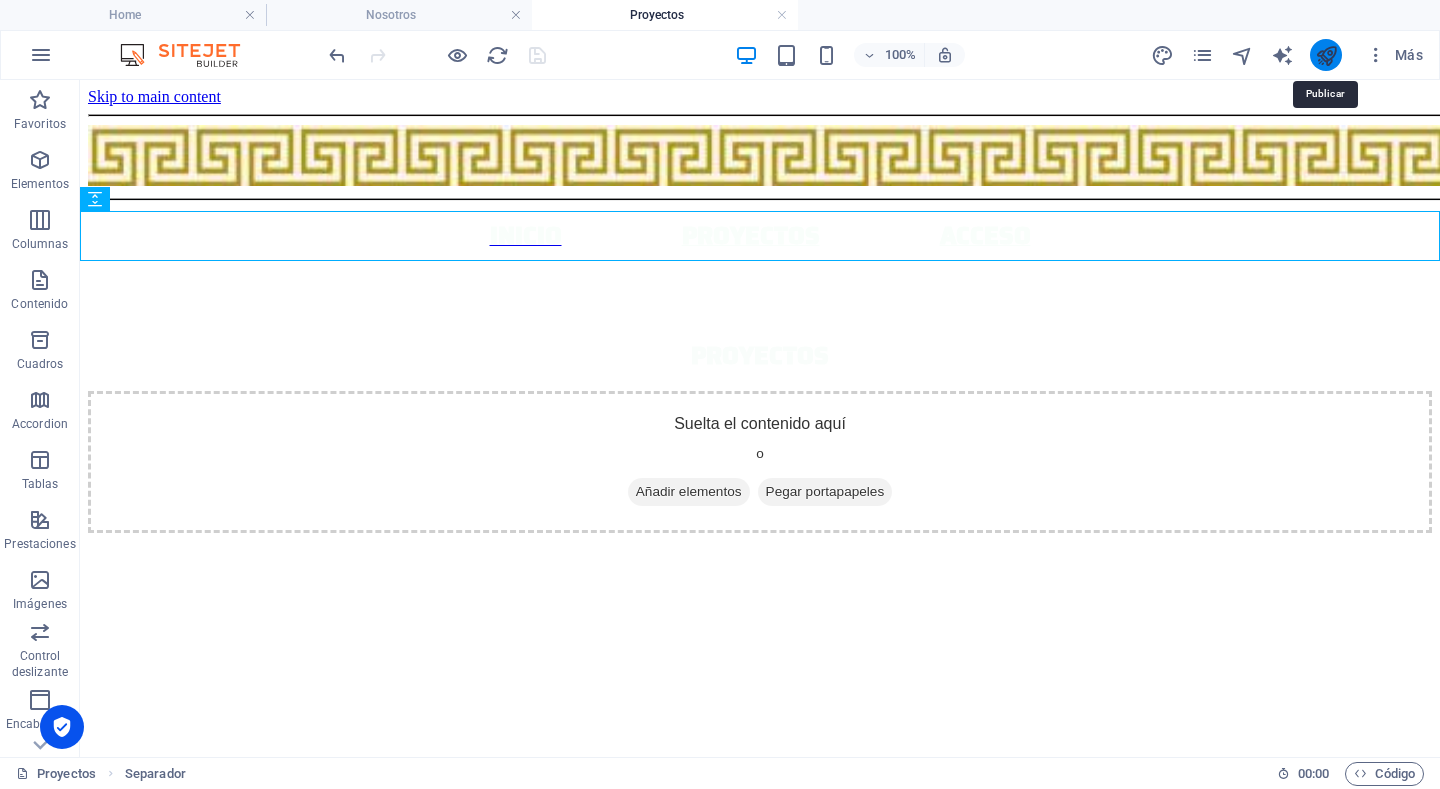 click at bounding box center [1326, 55] 